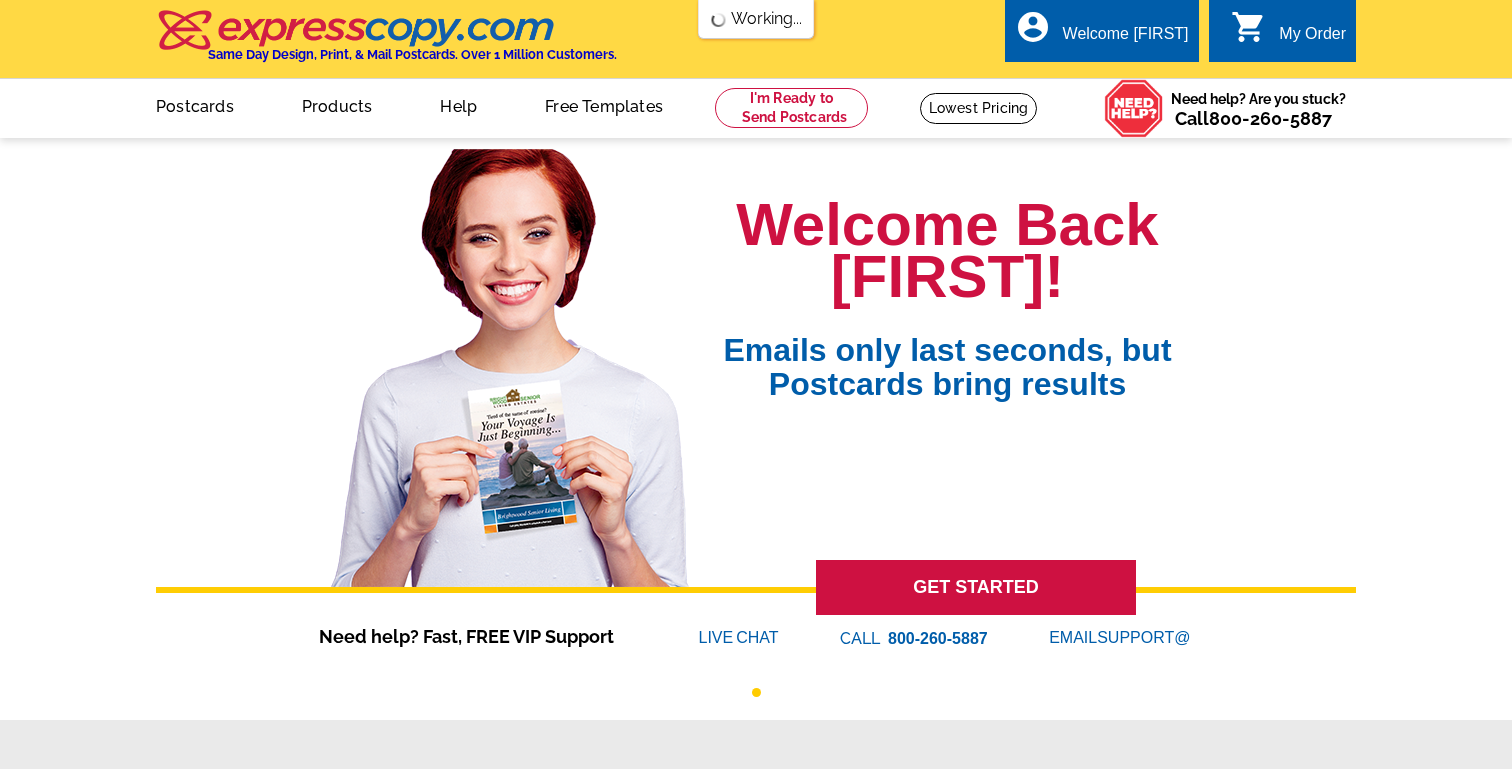 scroll, scrollTop: 0, scrollLeft: 0, axis: both 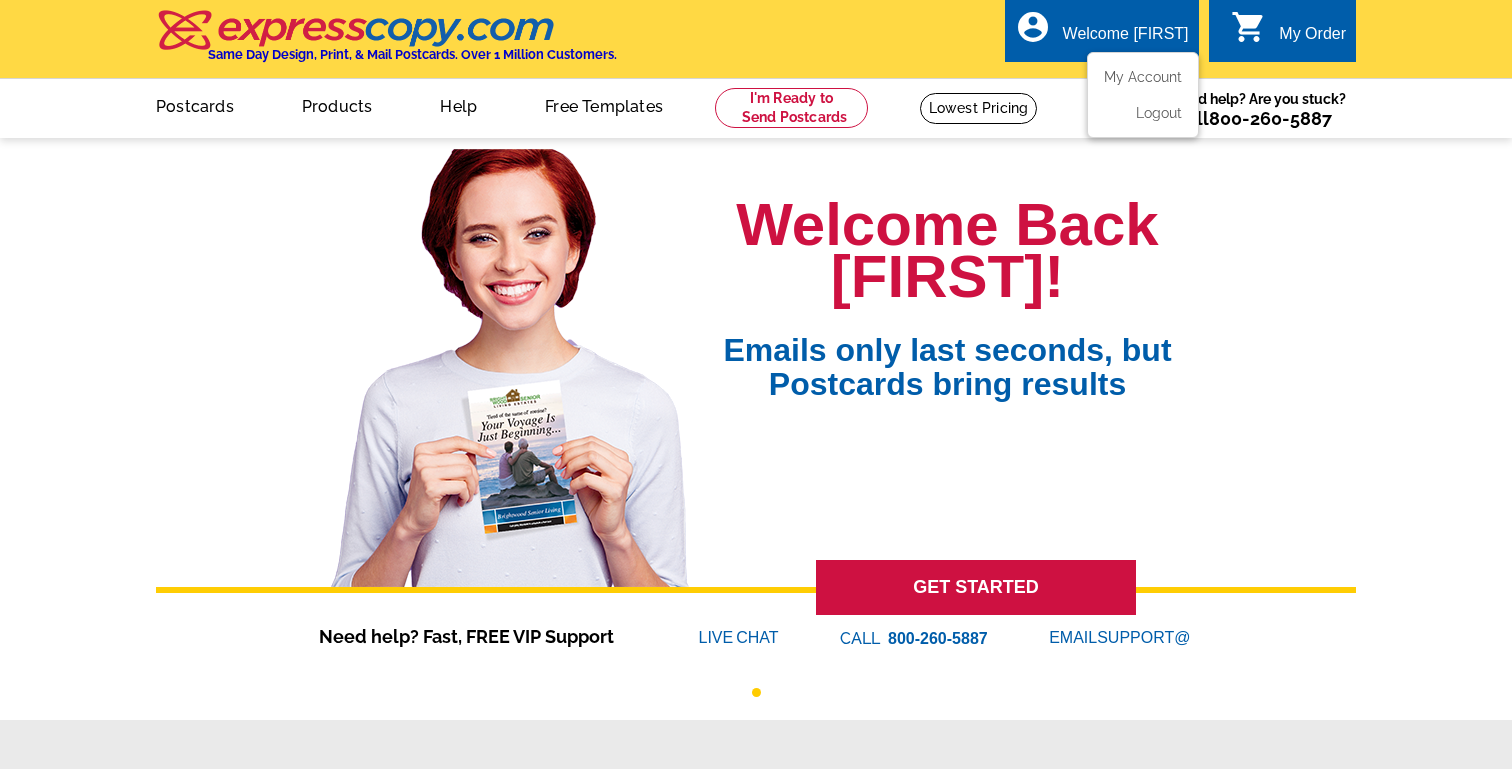 click on "Welcome [FIRST]" at bounding box center (1126, 39) 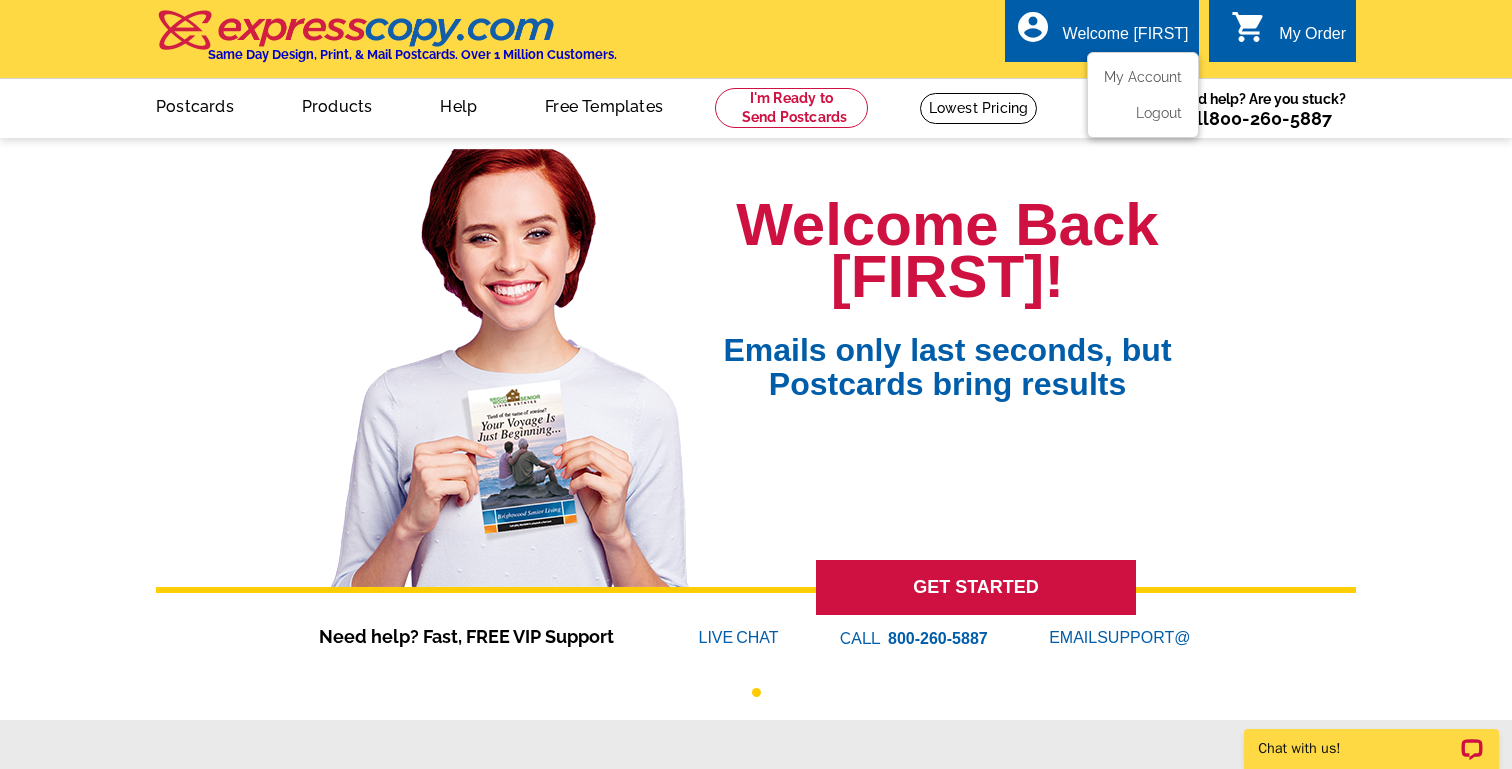 scroll, scrollTop: 0, scrollLeft: 0, axis: both 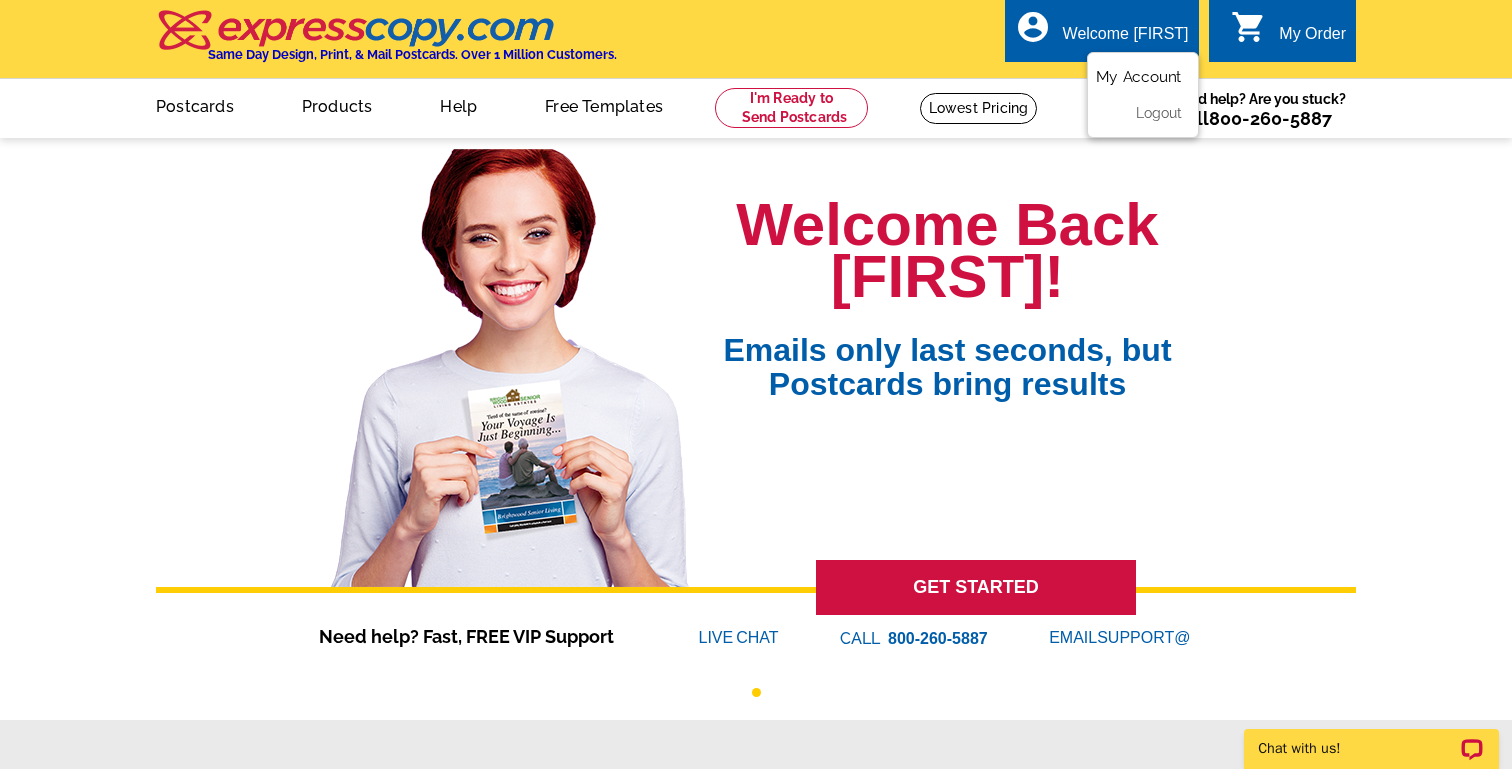 click on "My Account" at bounding box center (1139, 77) 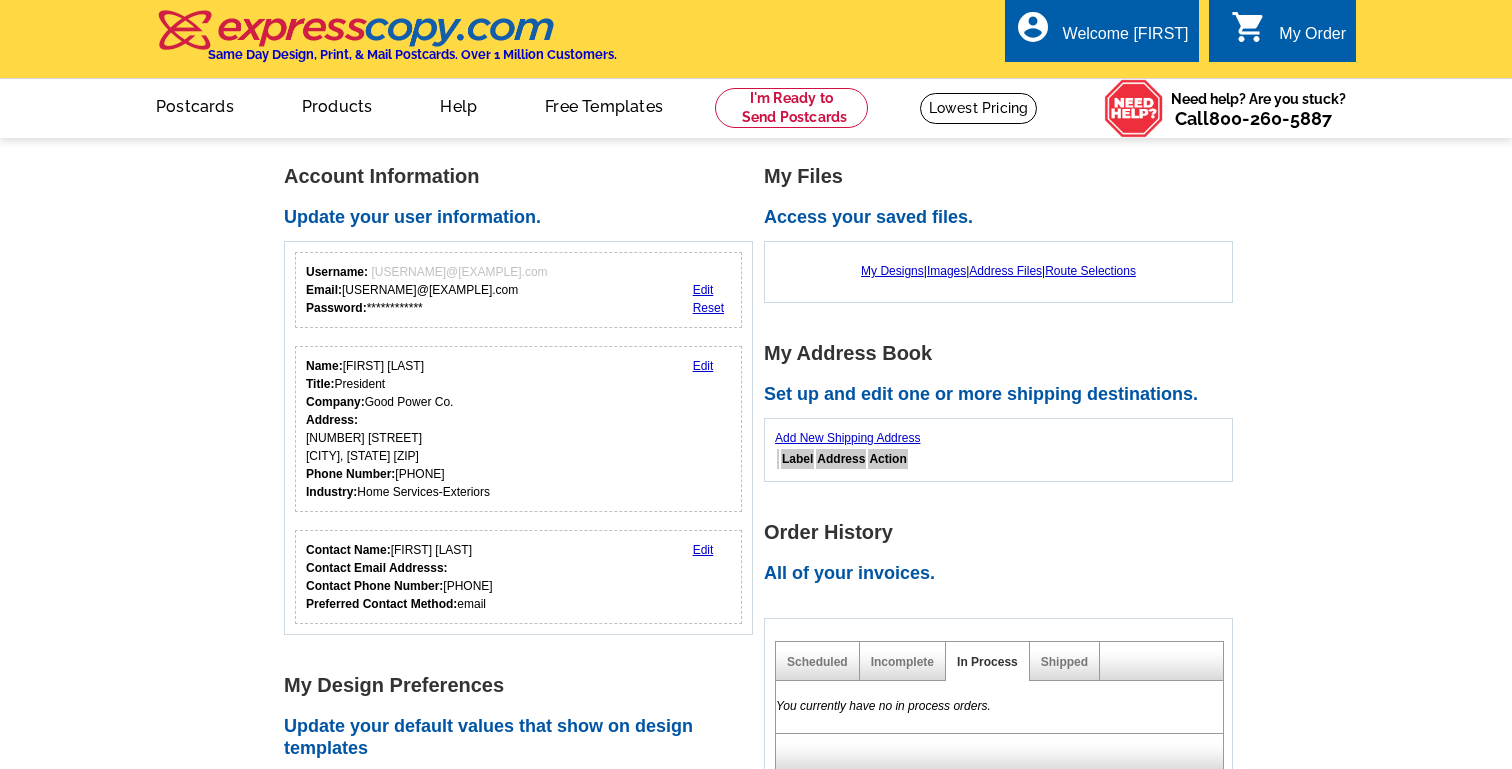 scroll, scrollTop: 0, scrollLeft: 0, axis: both 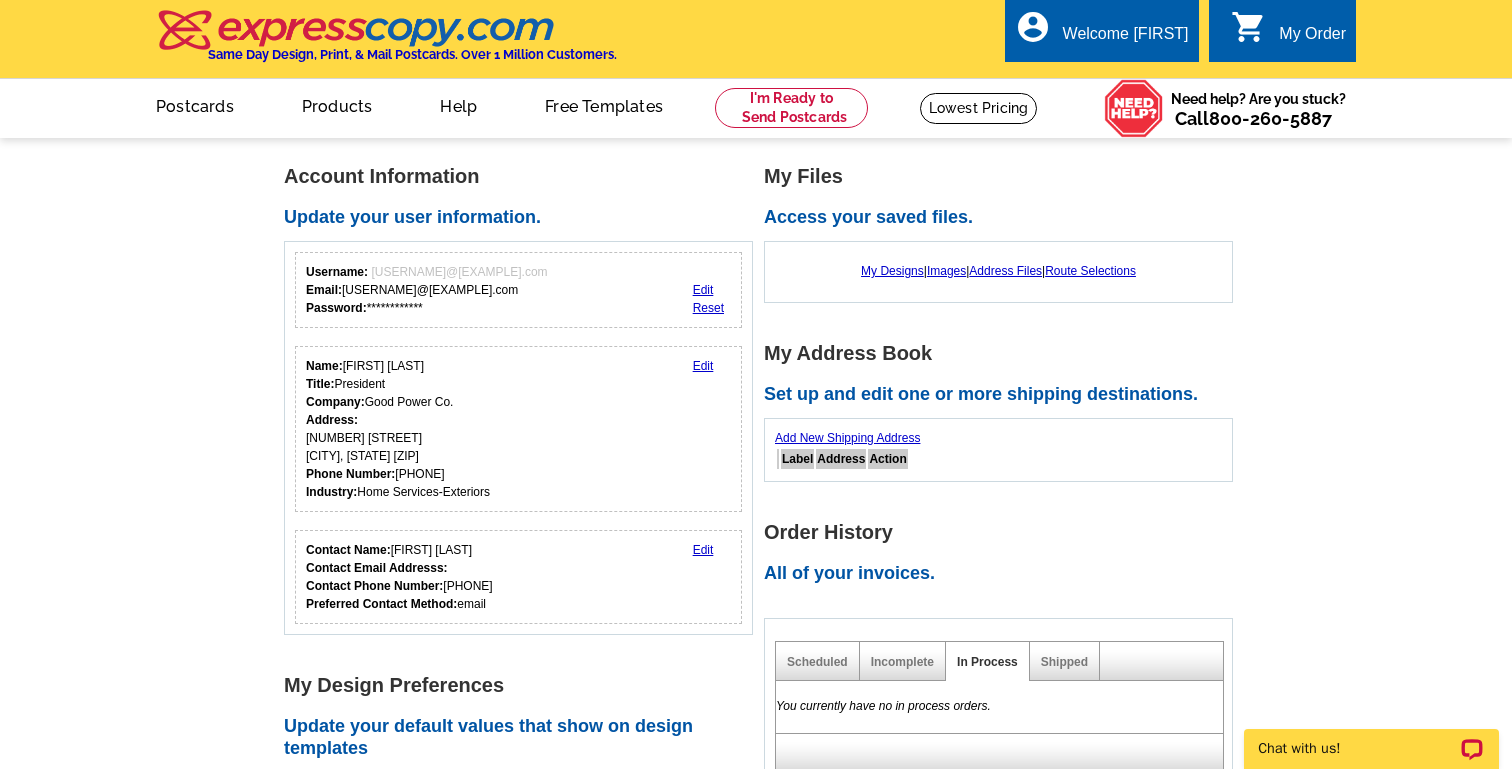 click on "shopping_cart" at bounding box center [1249, 27] 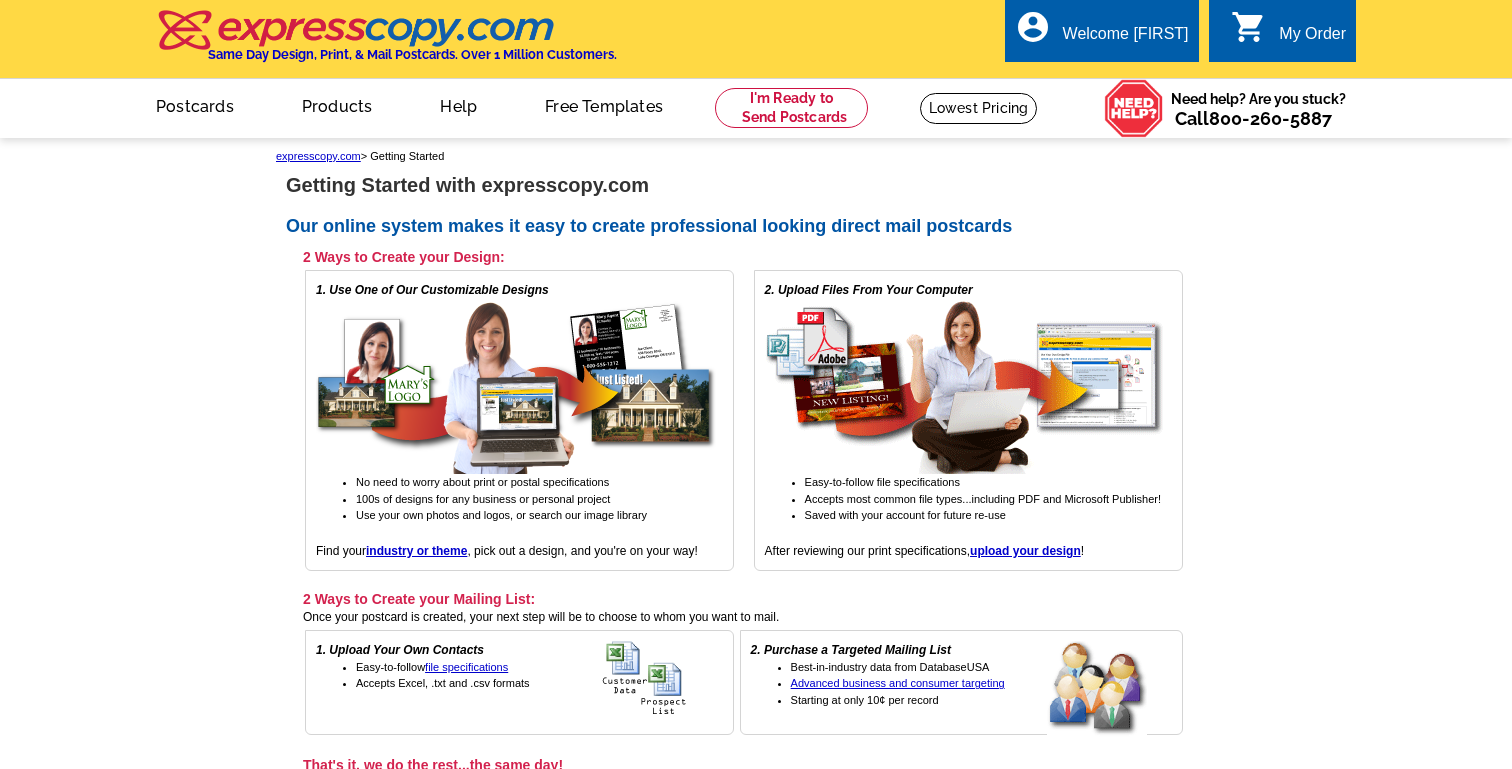 scroll, scrollTop: 0, scrollLeft: 0, axis: both 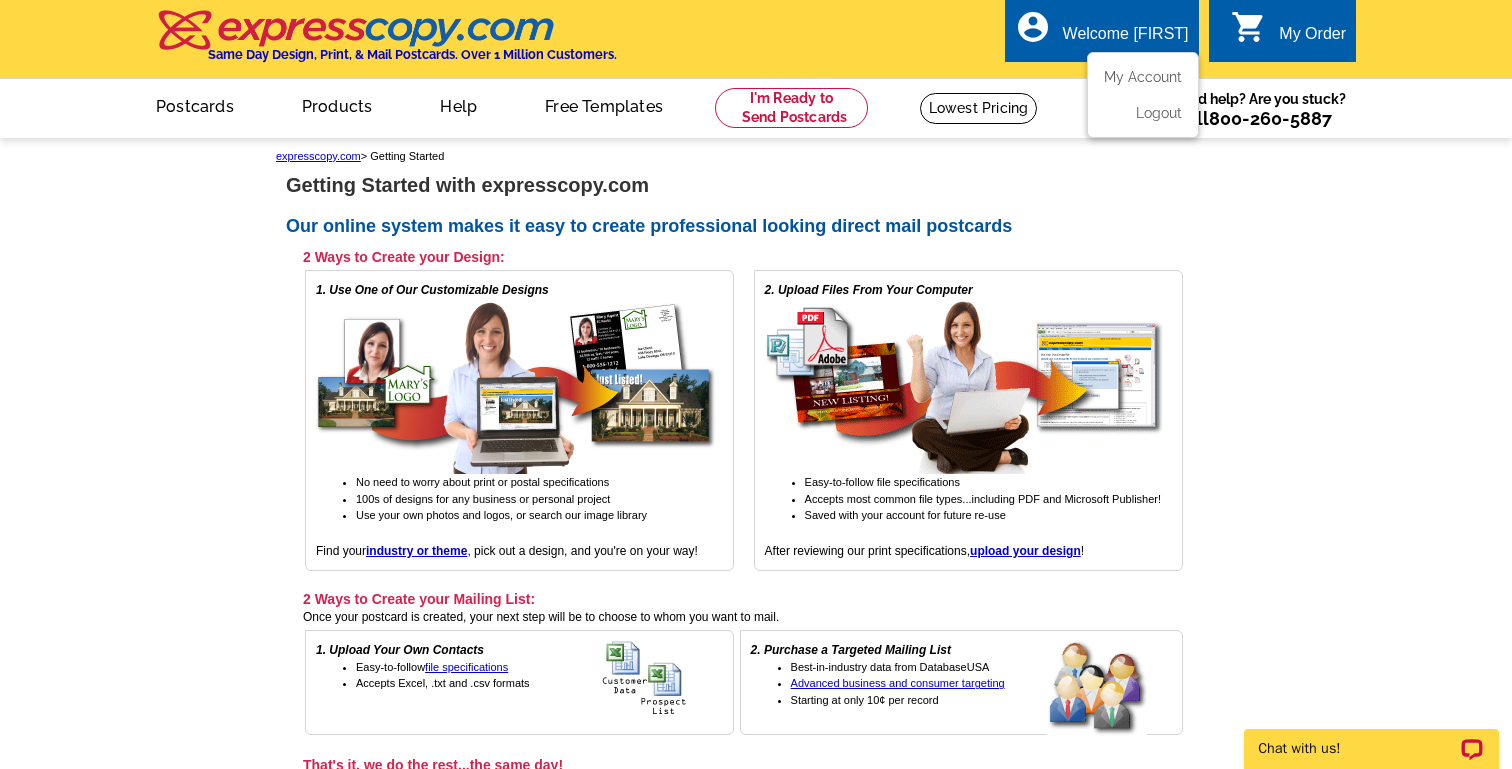 click on "account_circle" at bounding box center (1033, 27) 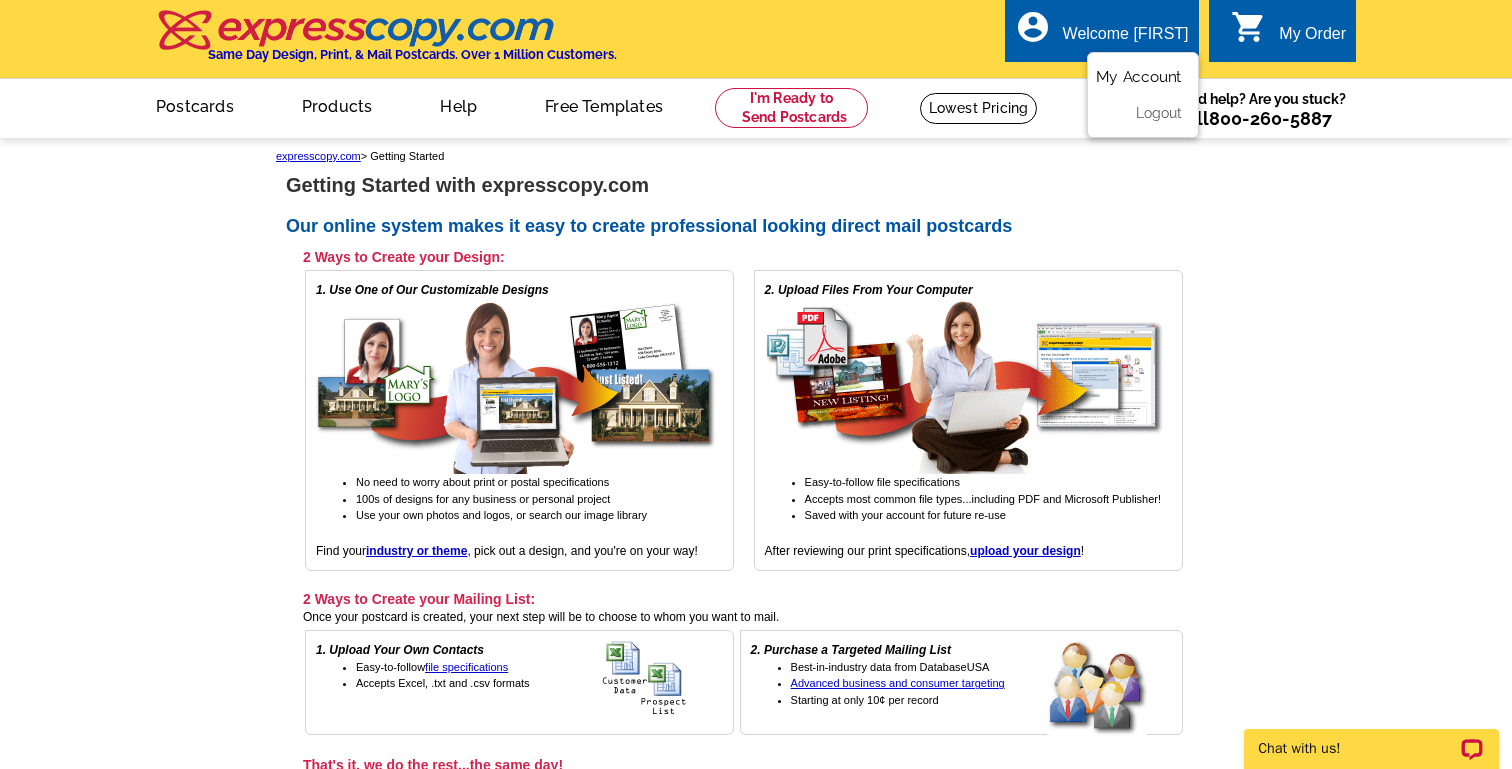 click on "My Account" at bounding box center (1139, 77) 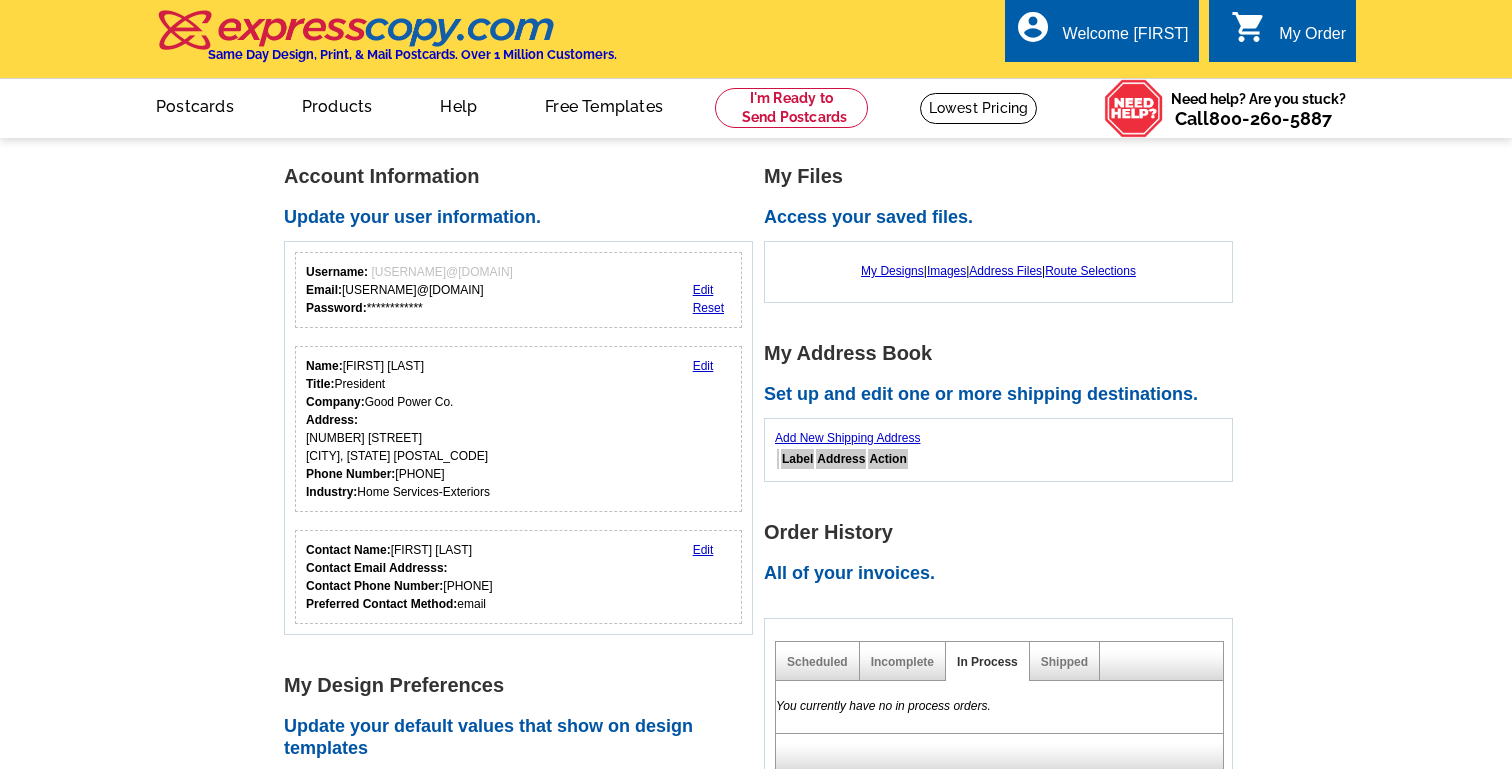 scroll, scrollTop: 0, scrollLeft: 0, axis: both 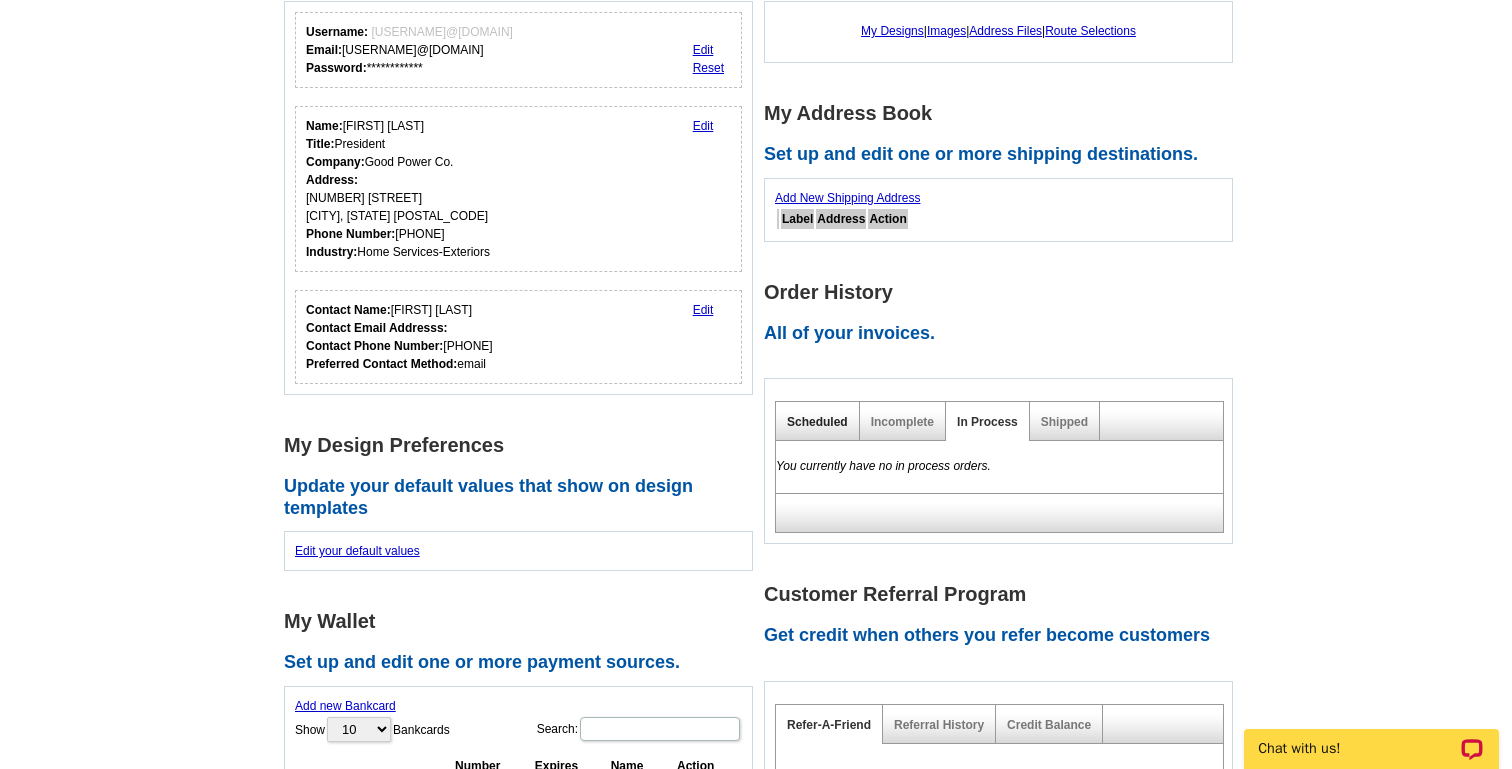 click on "Scheduled" at bounding box center [817, 422] 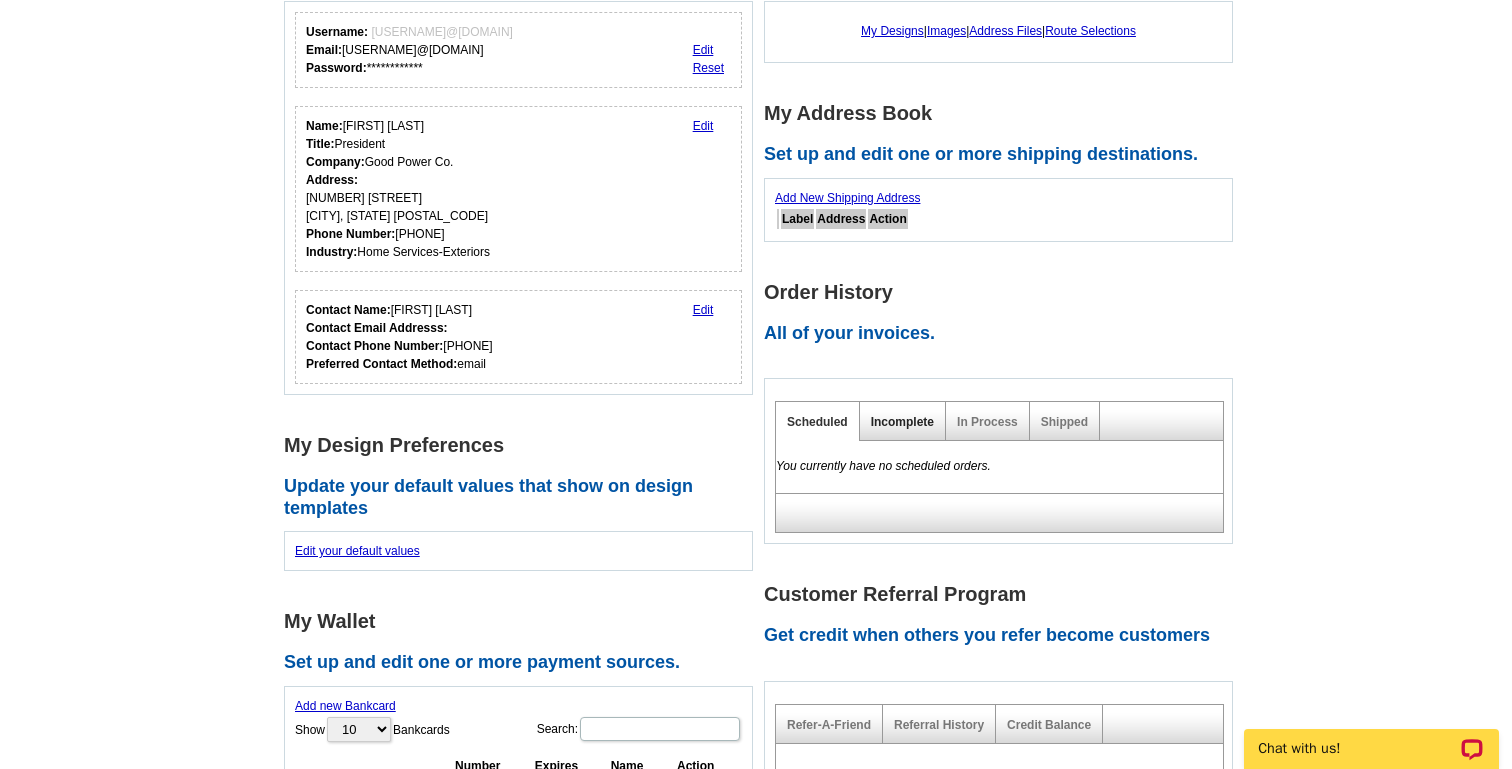 click on "Incomplete" at bounding box center [902, 422] 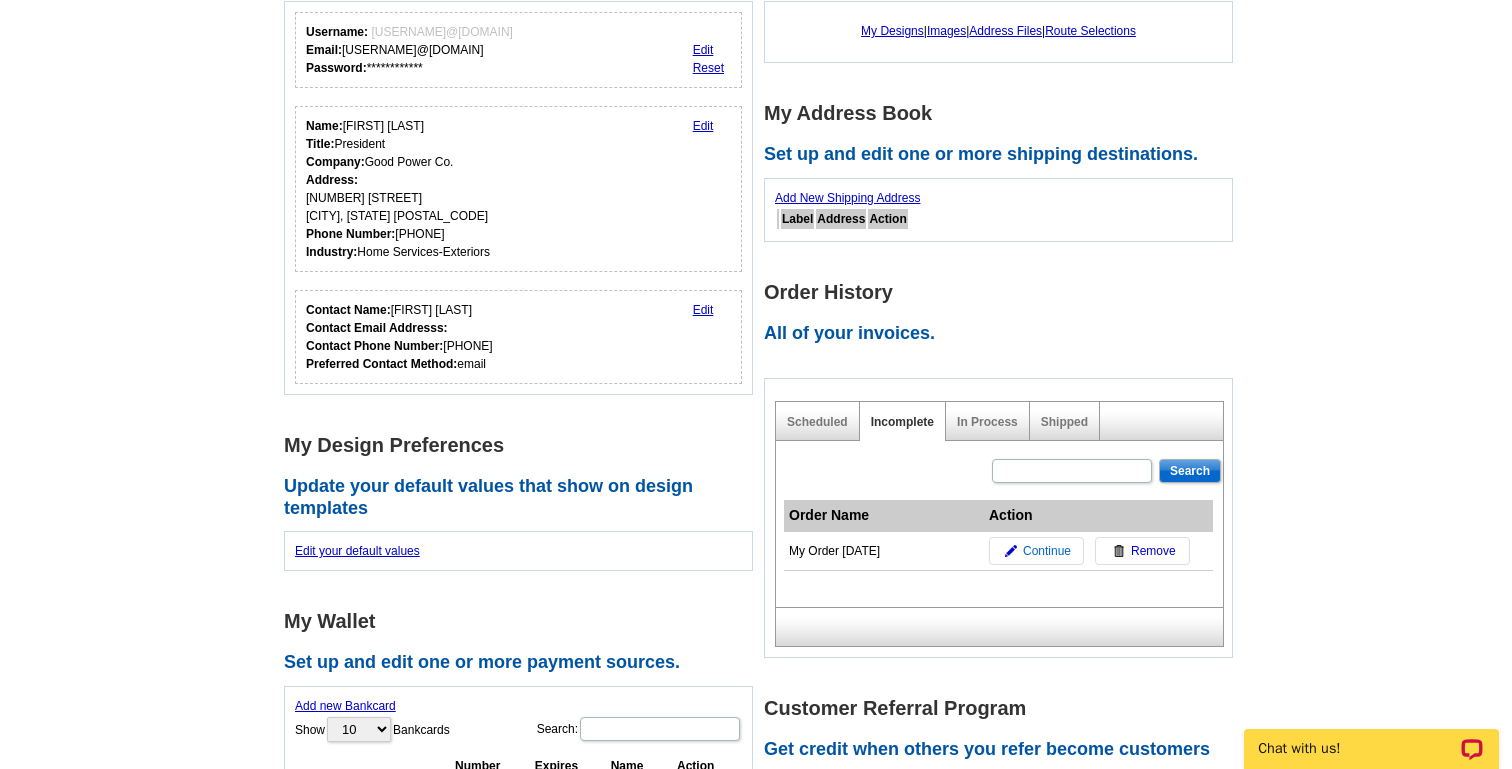 click on "Continue" at bounding box center (1036, 551) 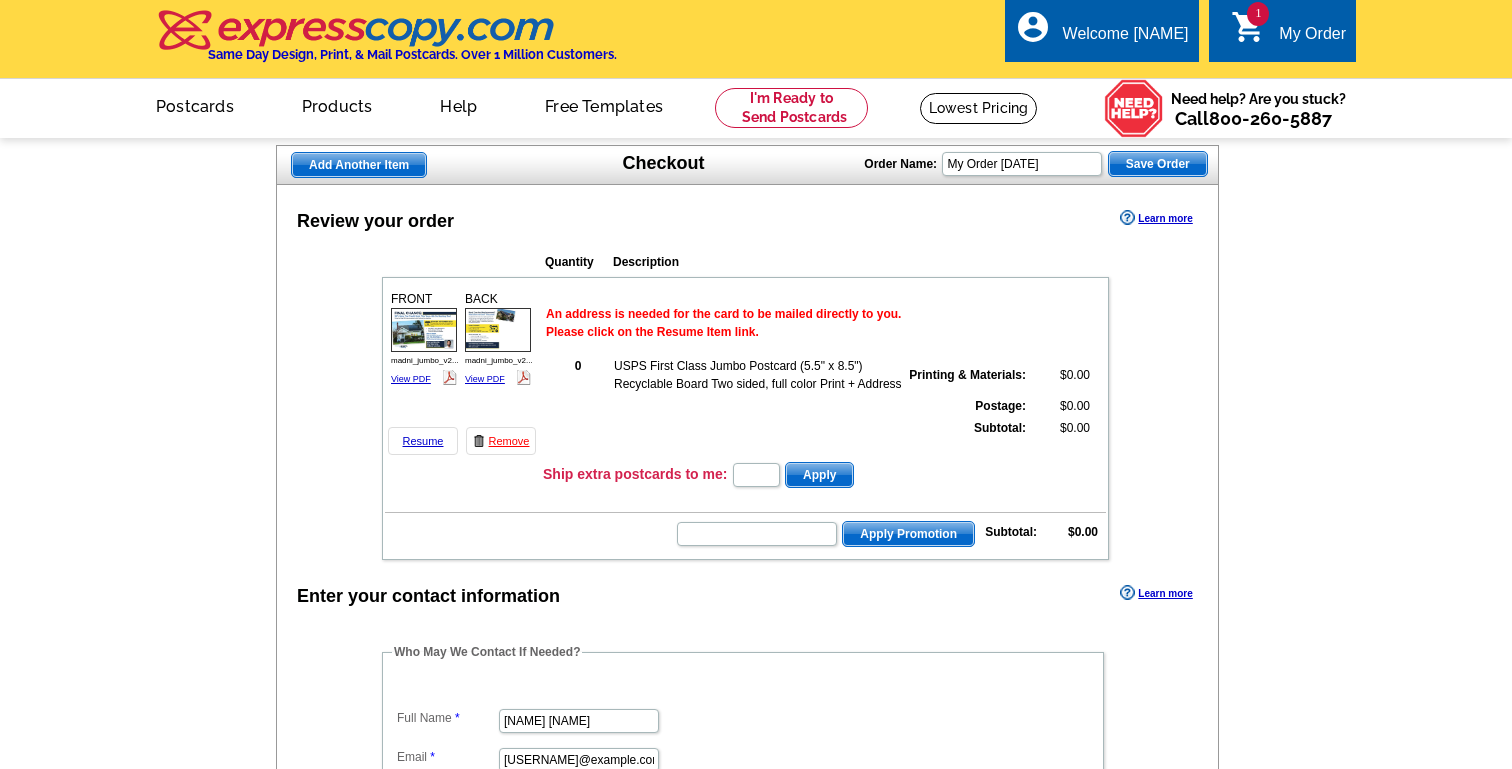 scroll, scrollTop: 0, scrollLeft: 0, axis: both 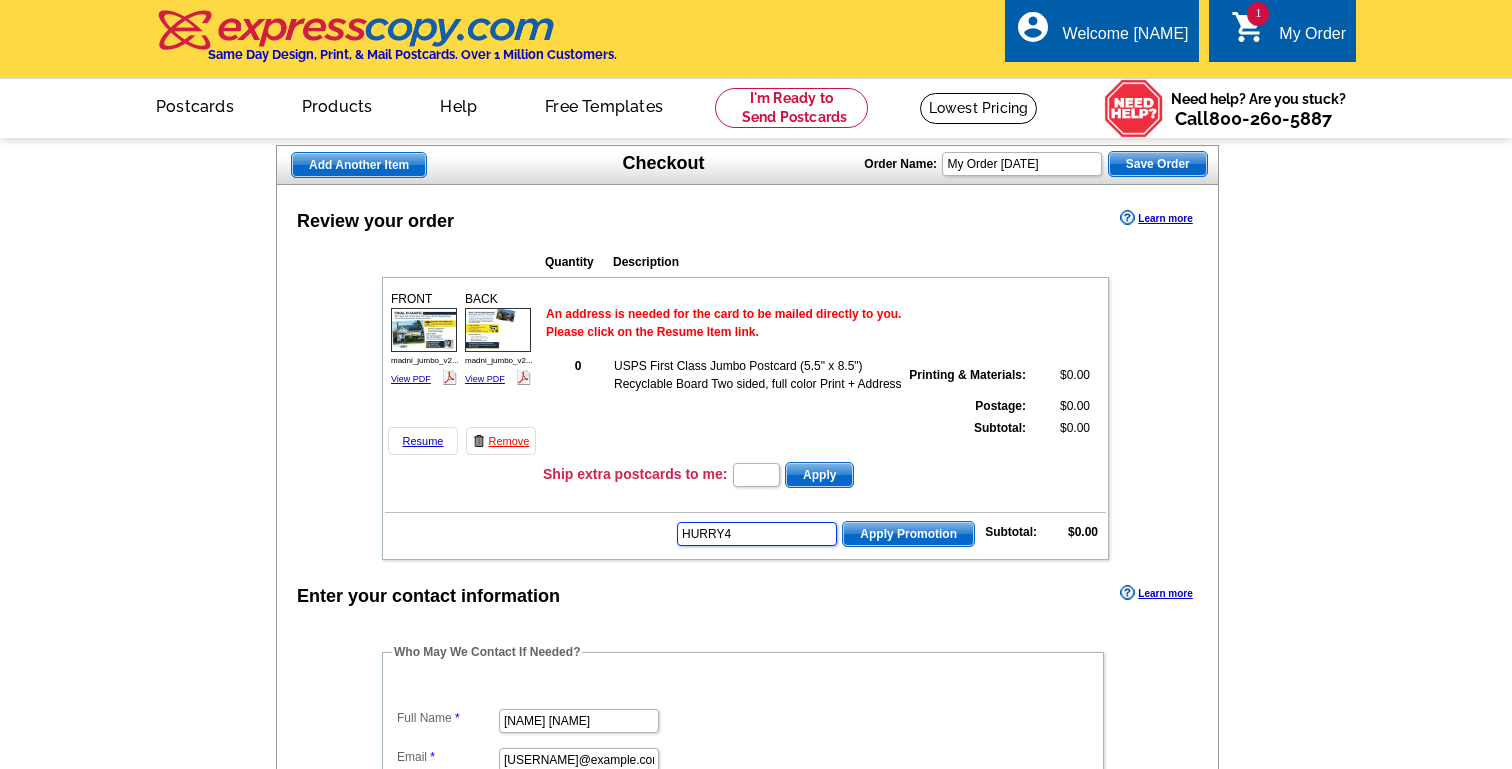 type on "HURRY40" 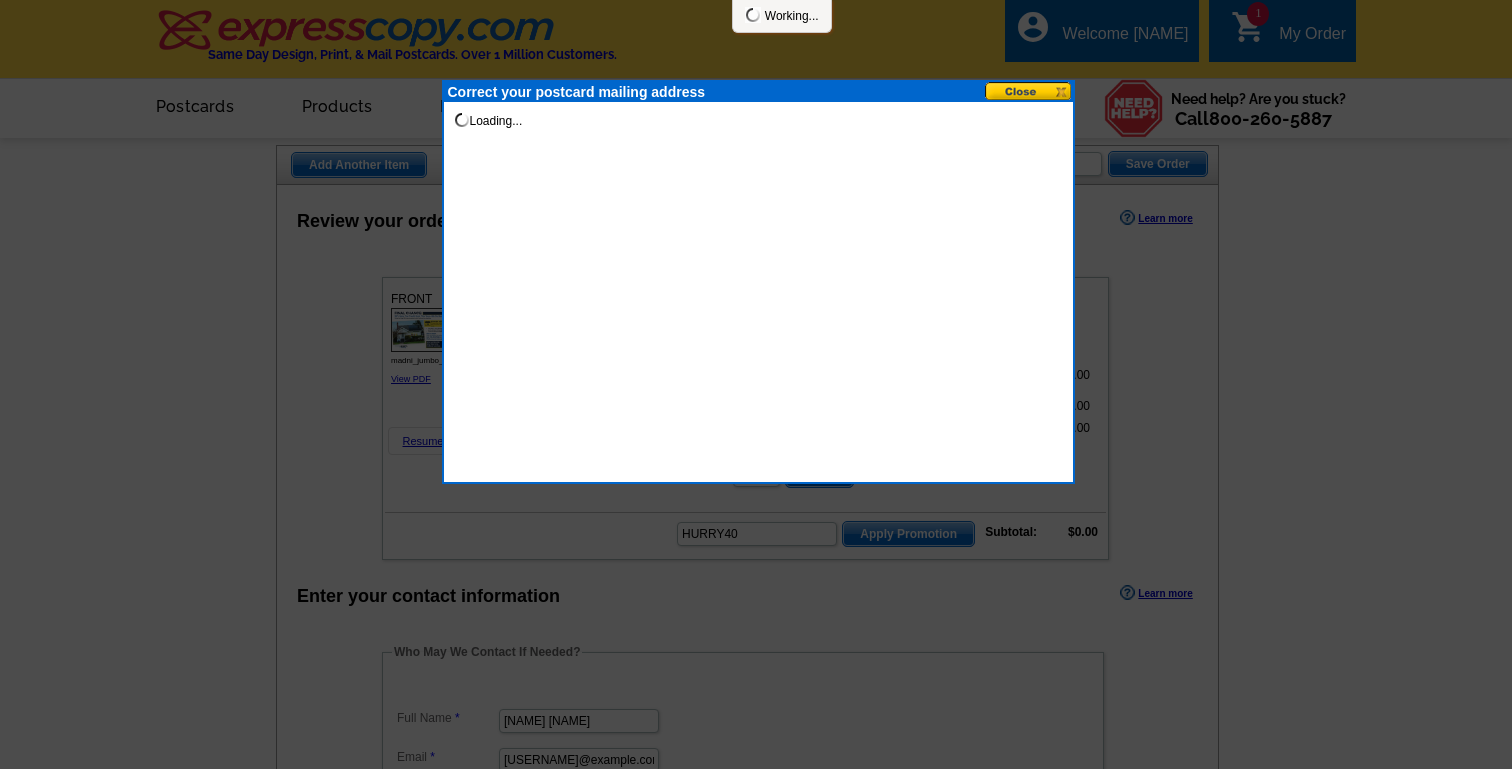 scroll, scrollTop: 0, scrollLeft: 0, axis: both 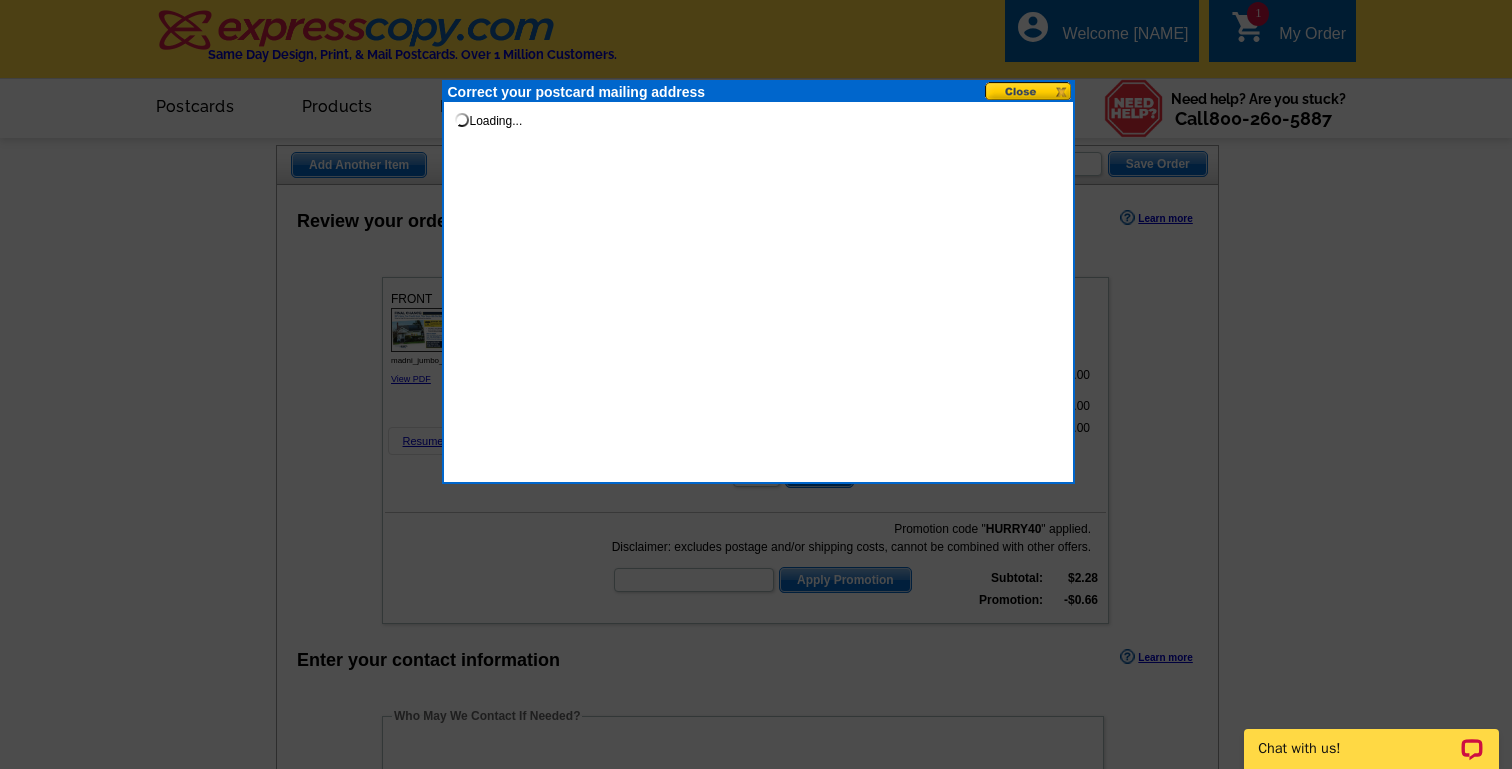 click at bounding box center (0, 2300) 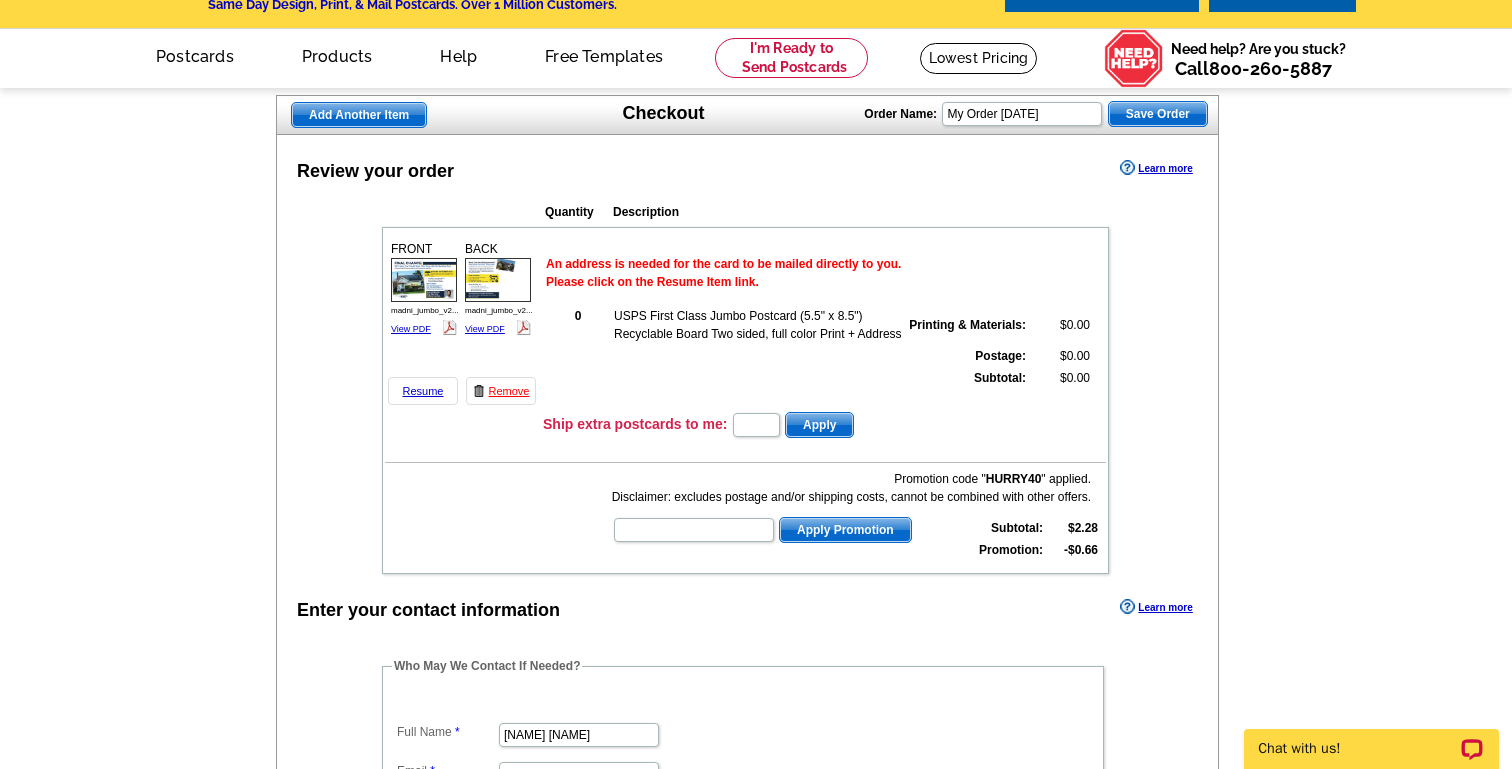 scroll, scrollTop: 0, scrollLeft: 0, axis: both 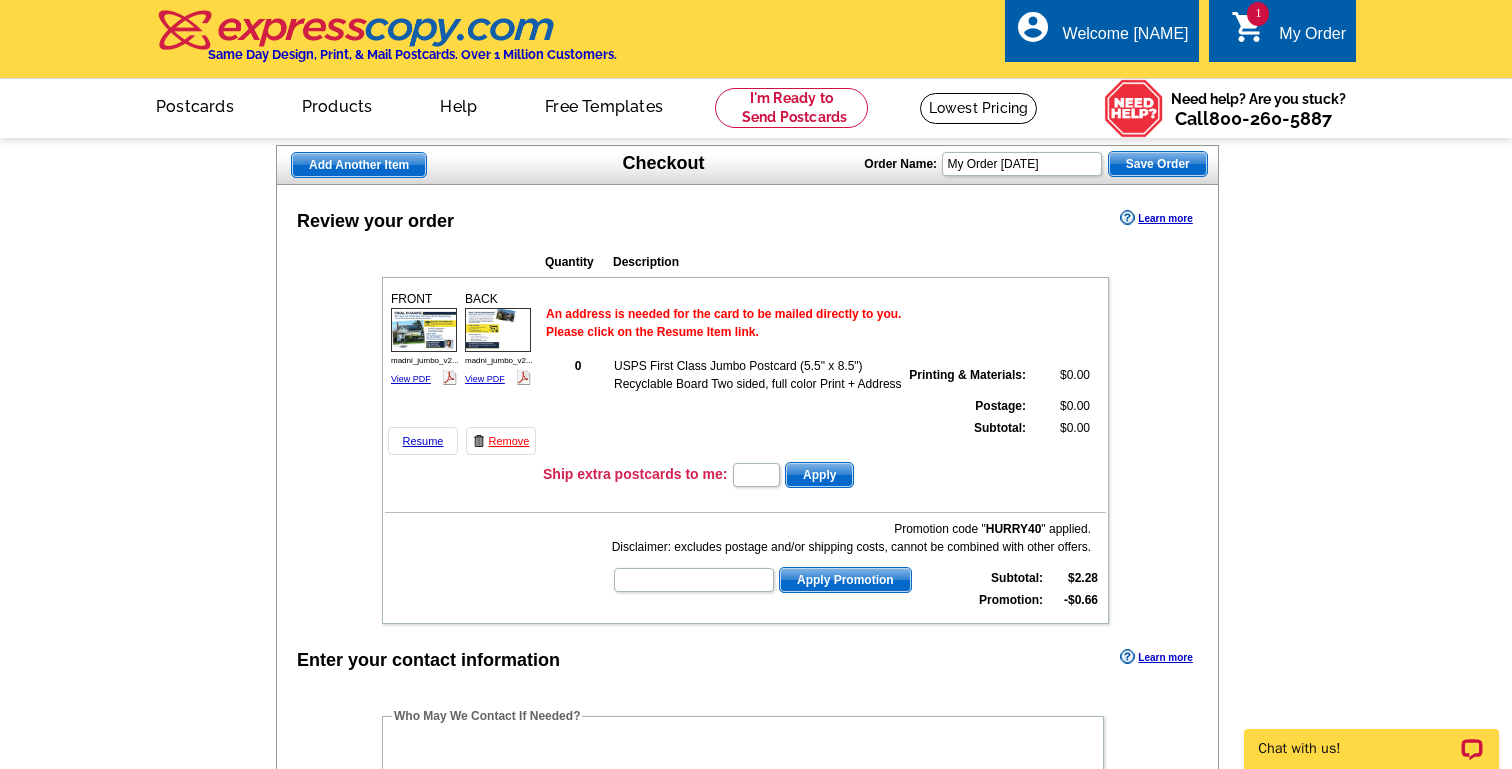 click on "Save Order" at bounding box center (1158, 164) 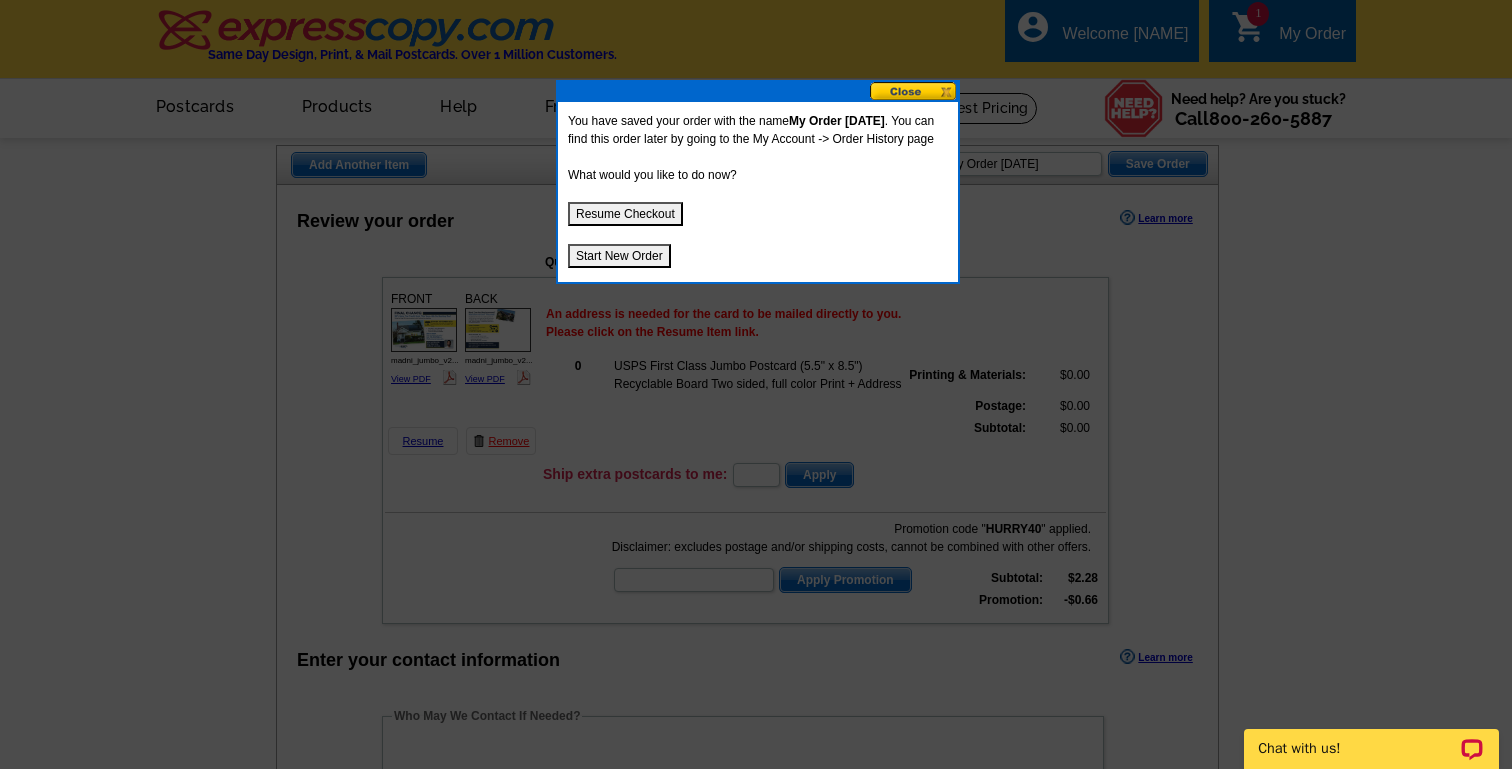 click at bounding box center [914, 91] 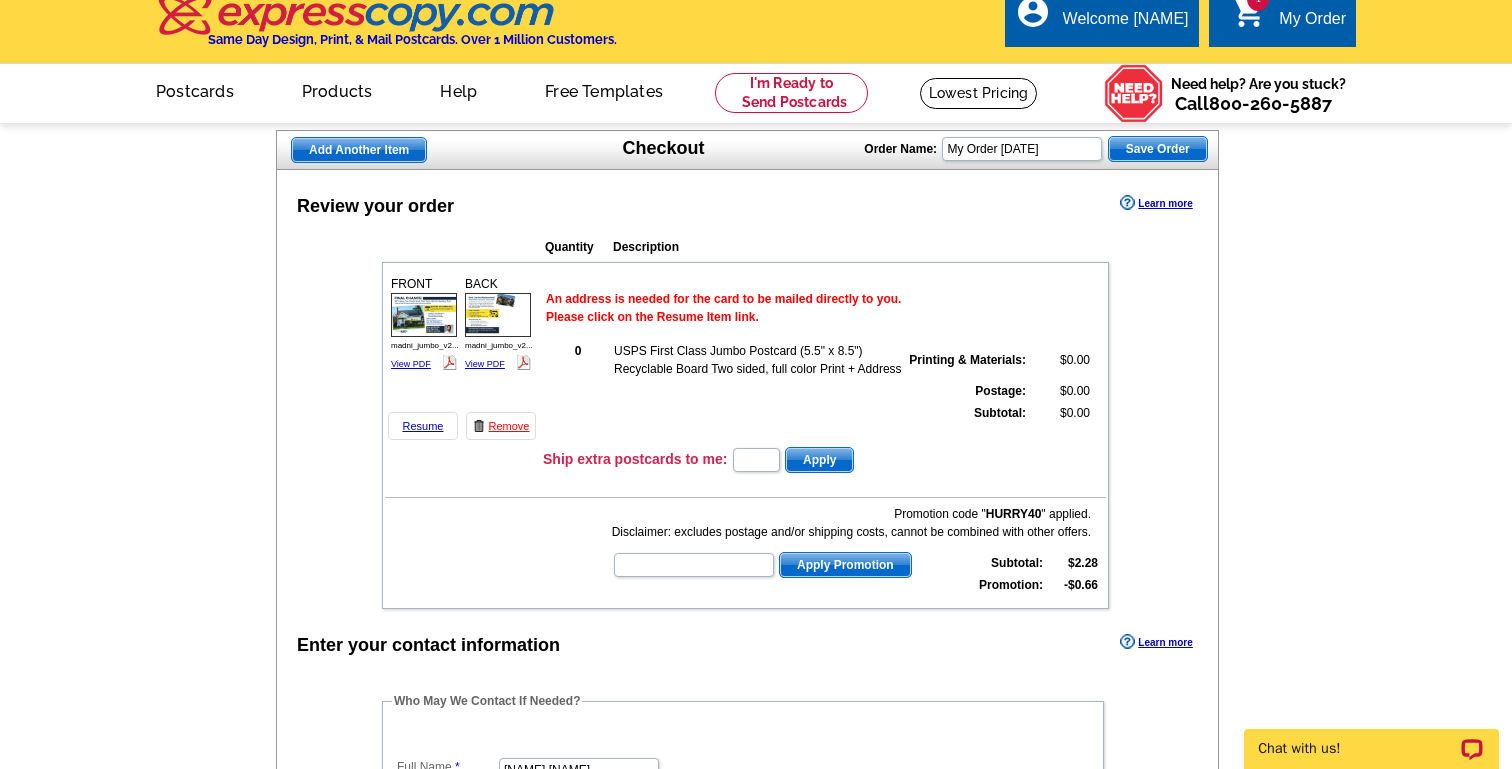 scroll, scrollTop: 0, scrollLeft: 0, axis: both 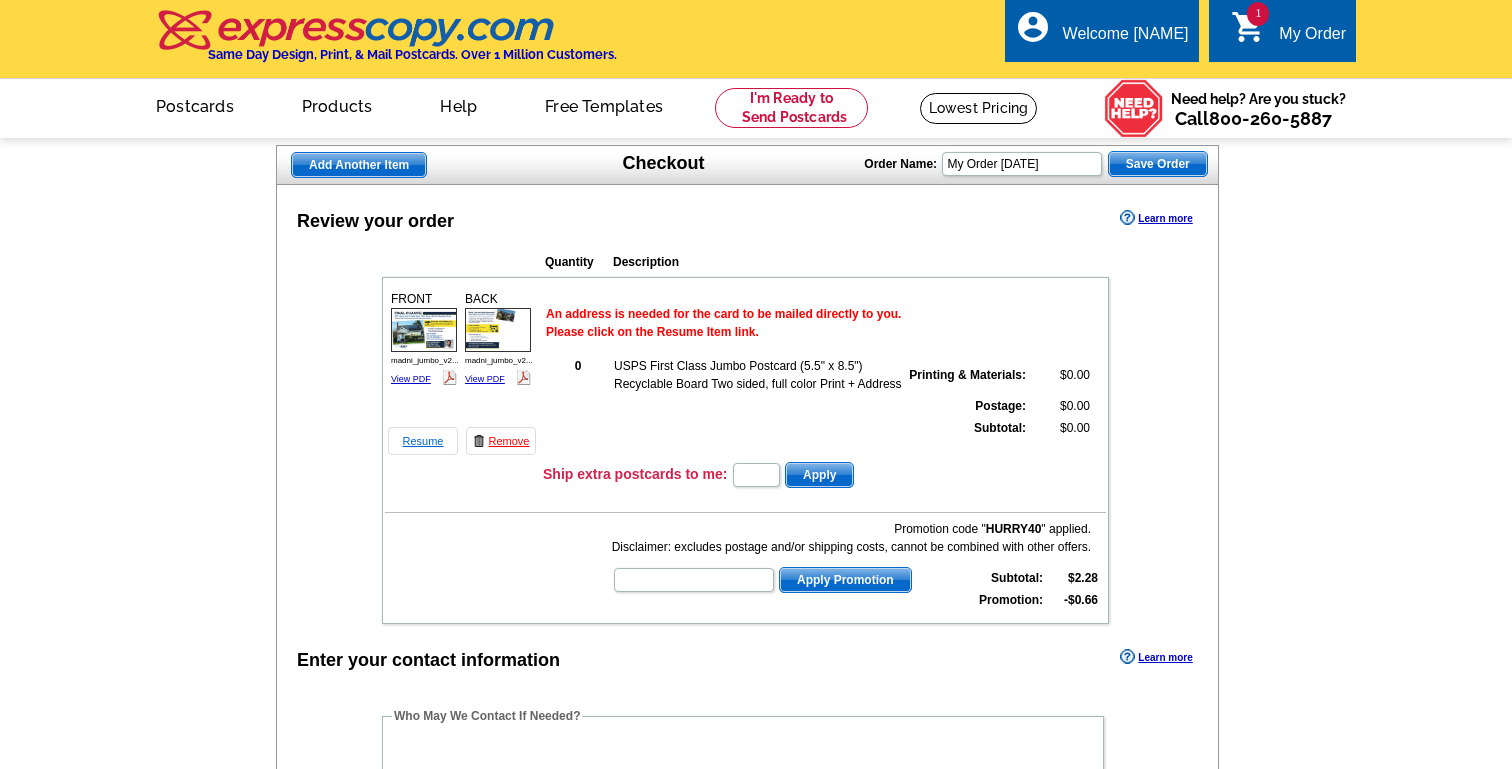 click on "Resume" at bounding box center [423, 441] 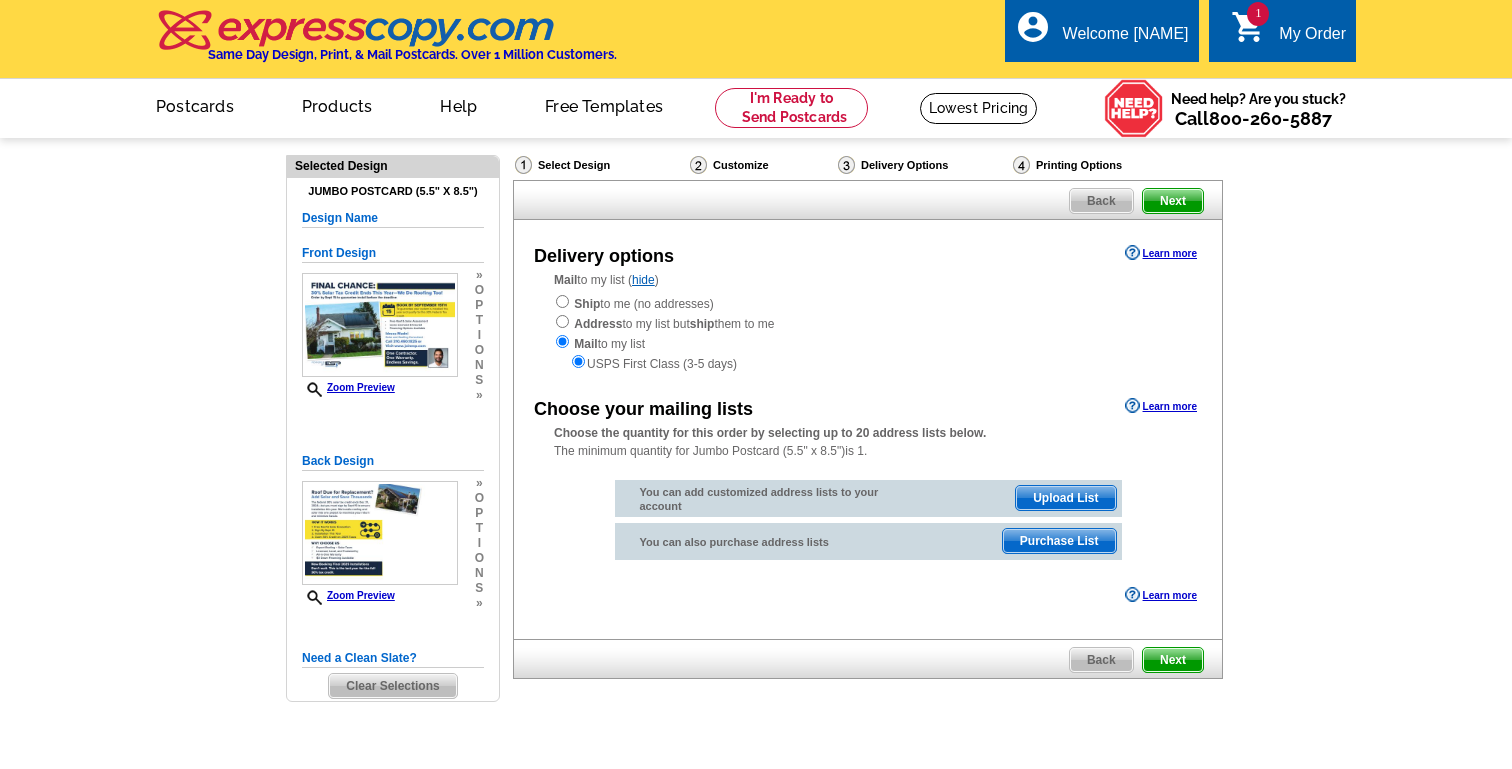 scroll, scrollTop: 0, scrollLeft: 0, axis: both 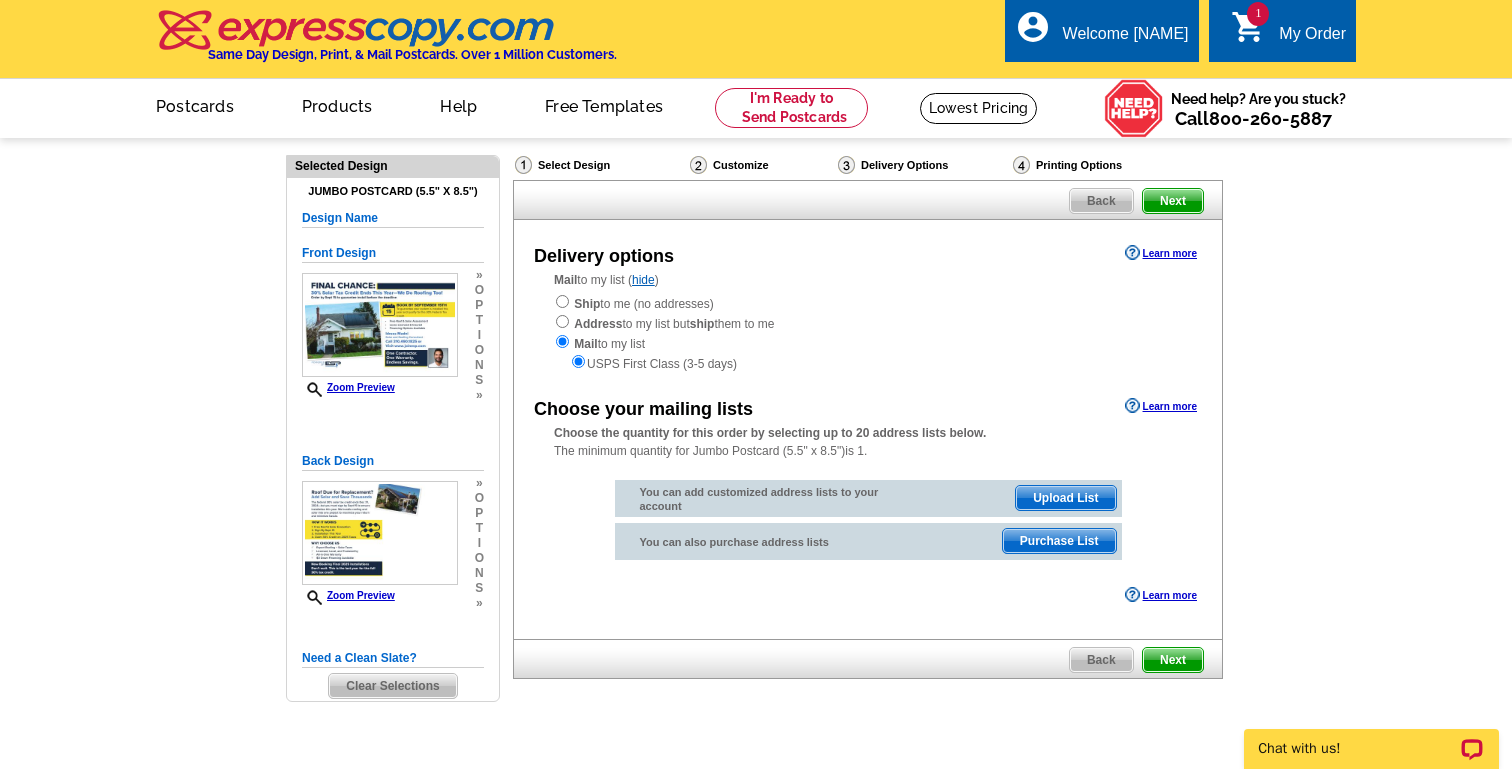 click on "Purchase List" at bounding box center (1059, 541) 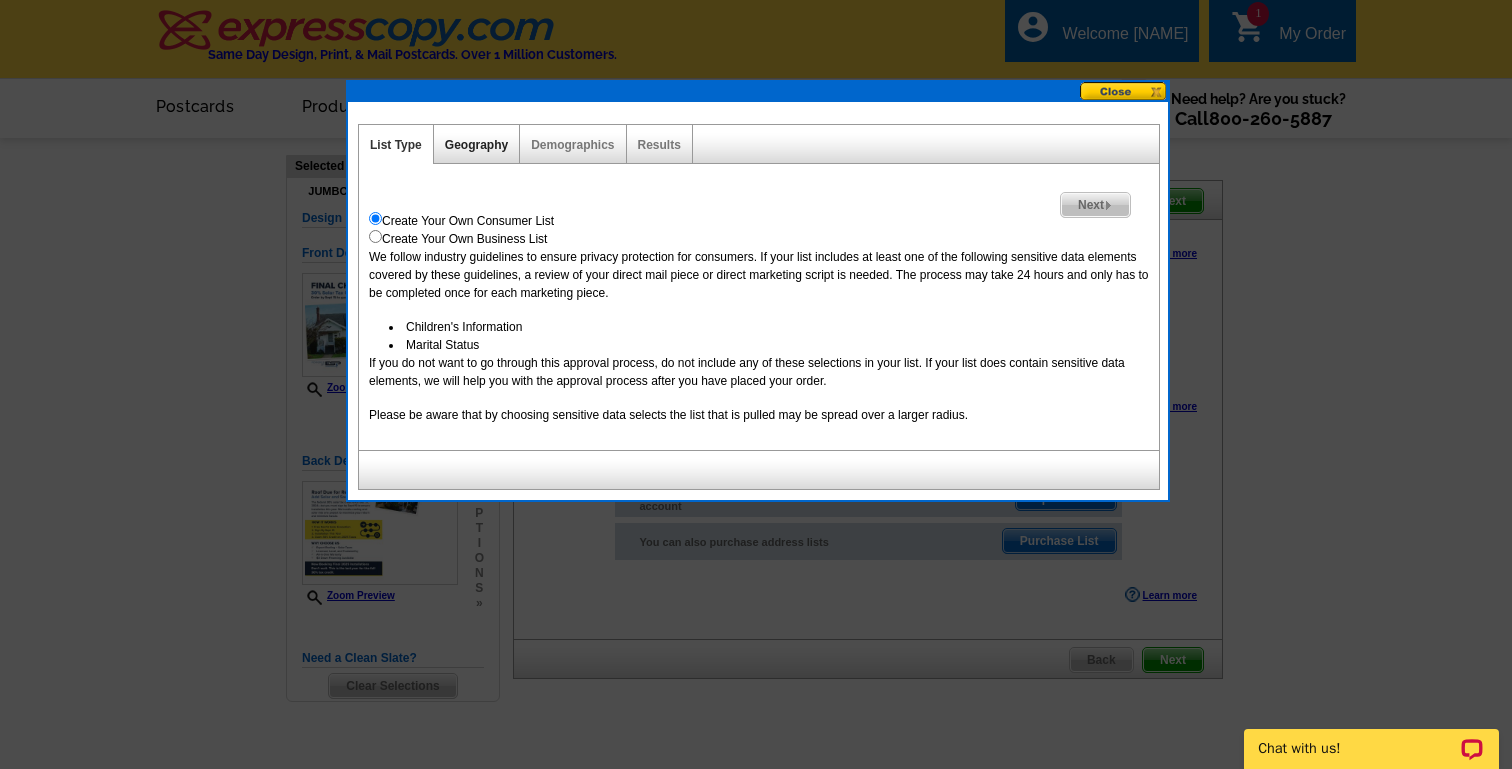 click on "Geography" at bounding box center (476, 145) 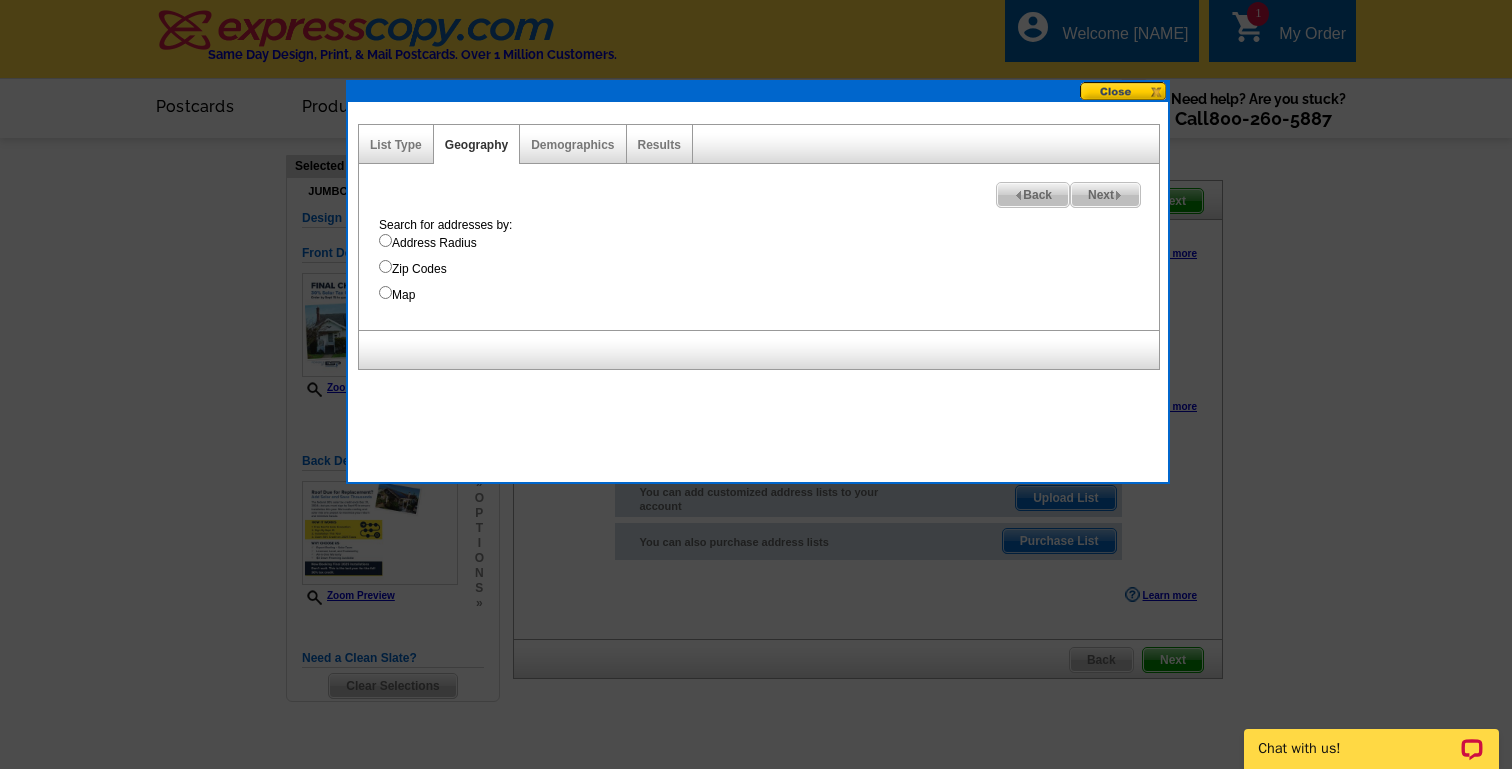 click on "Zip Codes" at bounding box center [385, 266] 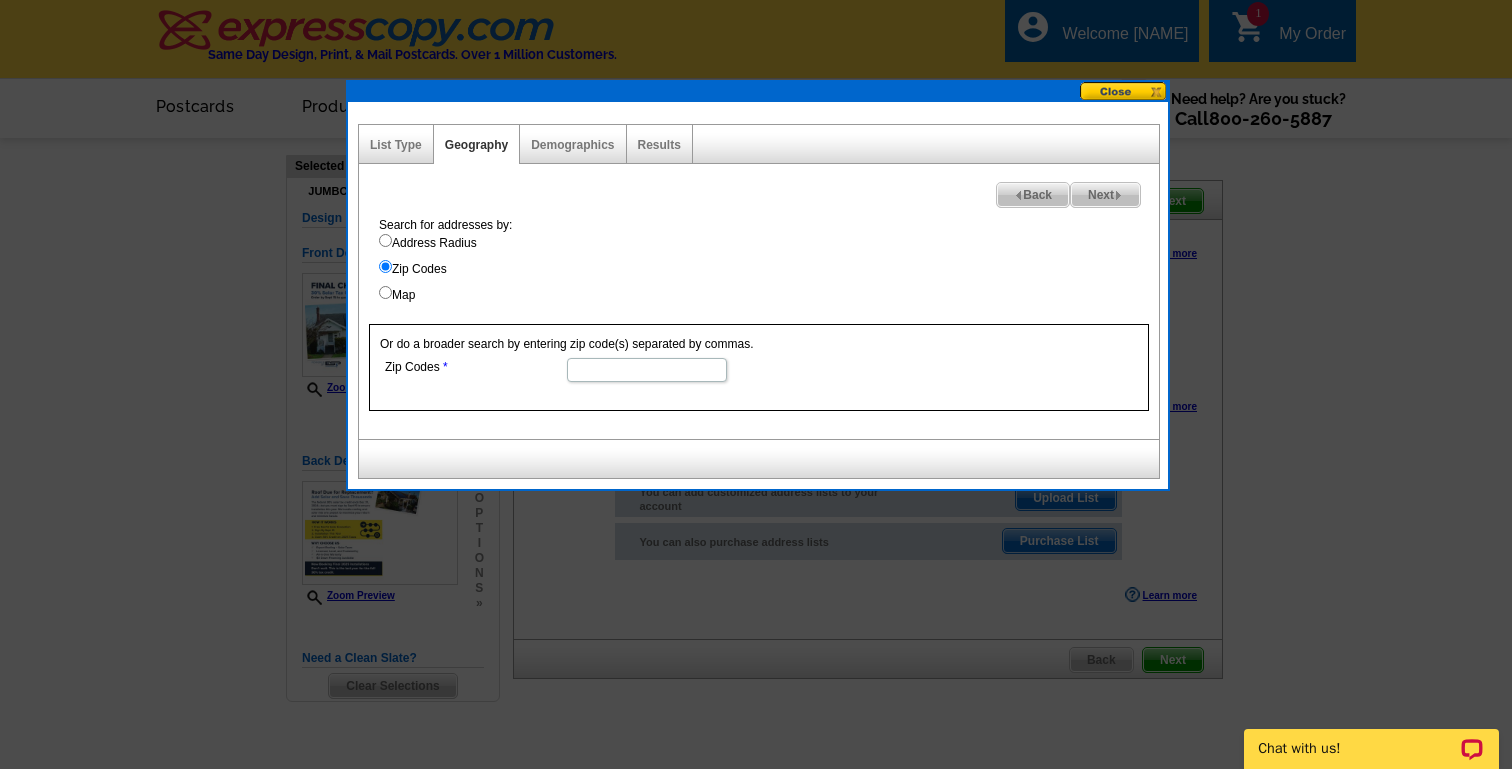 click on "Zip Codes" at bounding box center (647, 370) 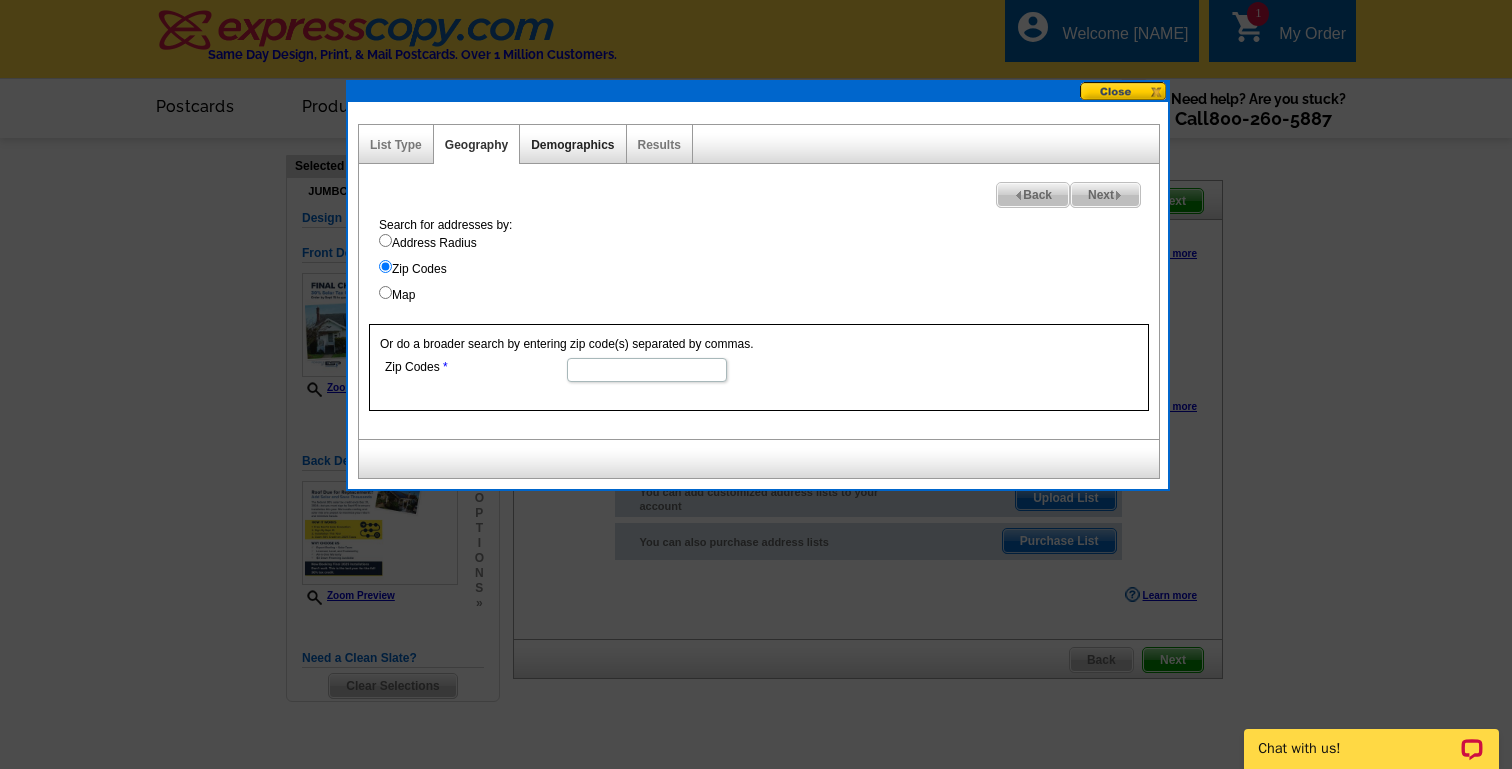 click on "Demographics" at bounding box center (572, 145) 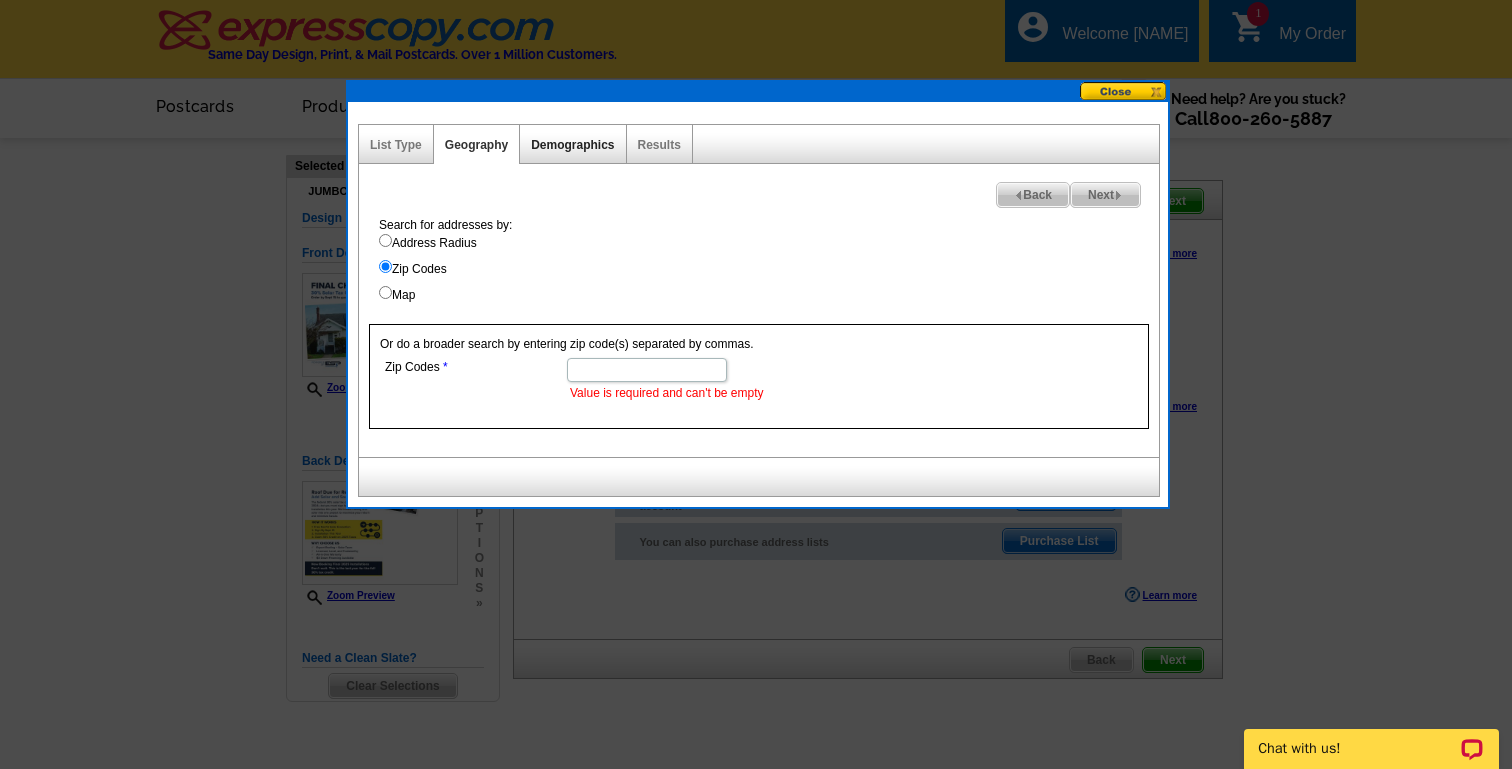 click on "Demographics" at bounding box center [572, 145] 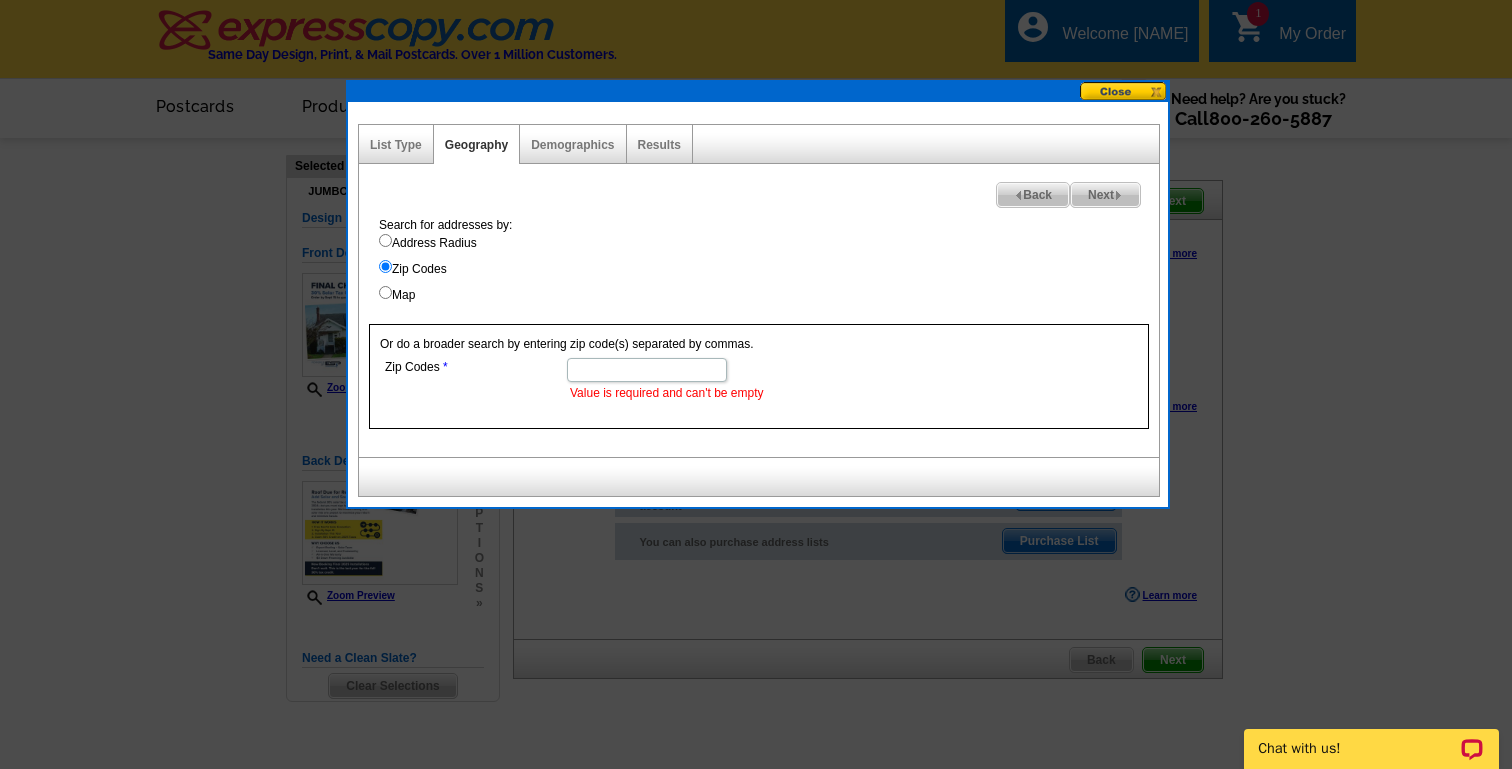 click on "Zip Codes" at bounding box center [647, 370] 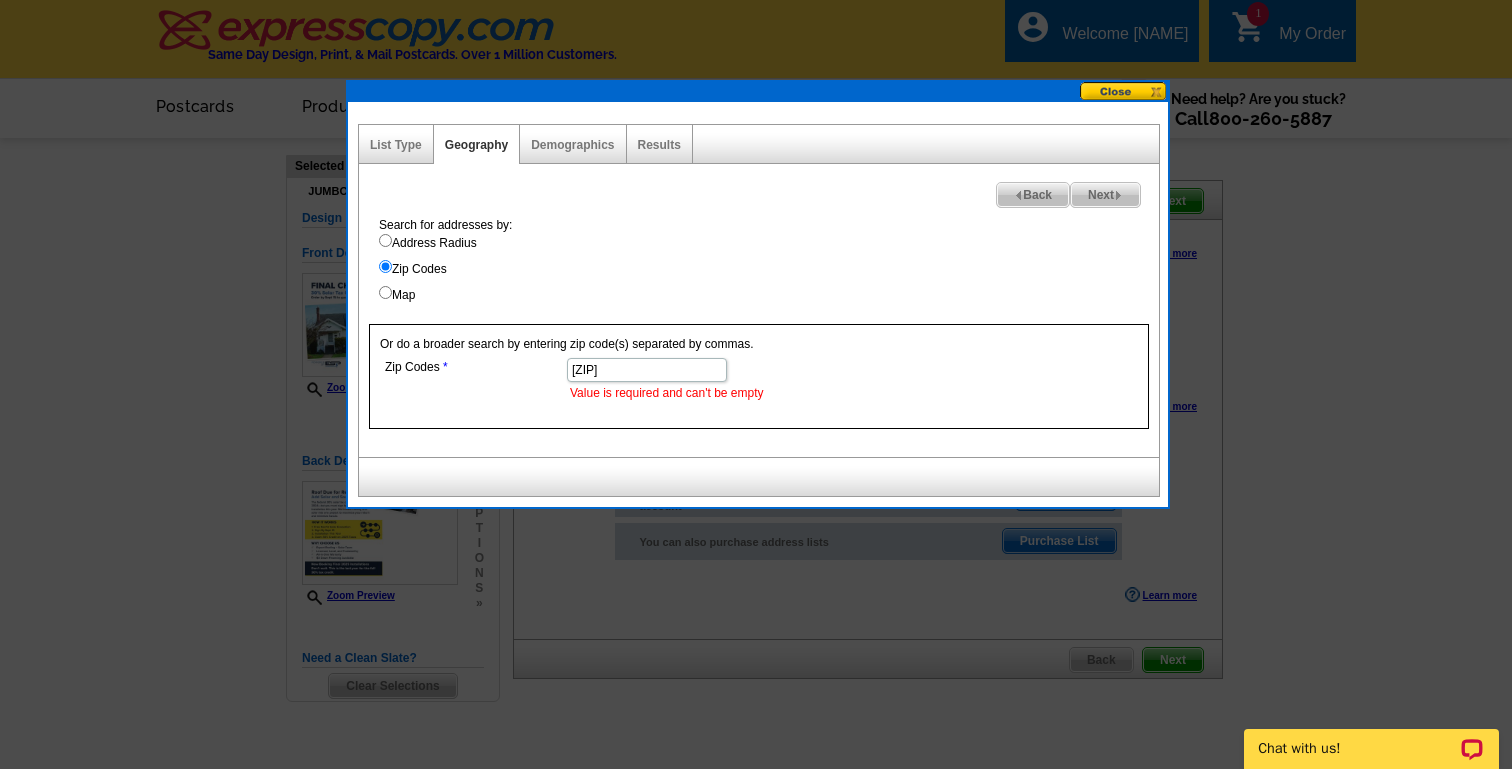 type on "90039" 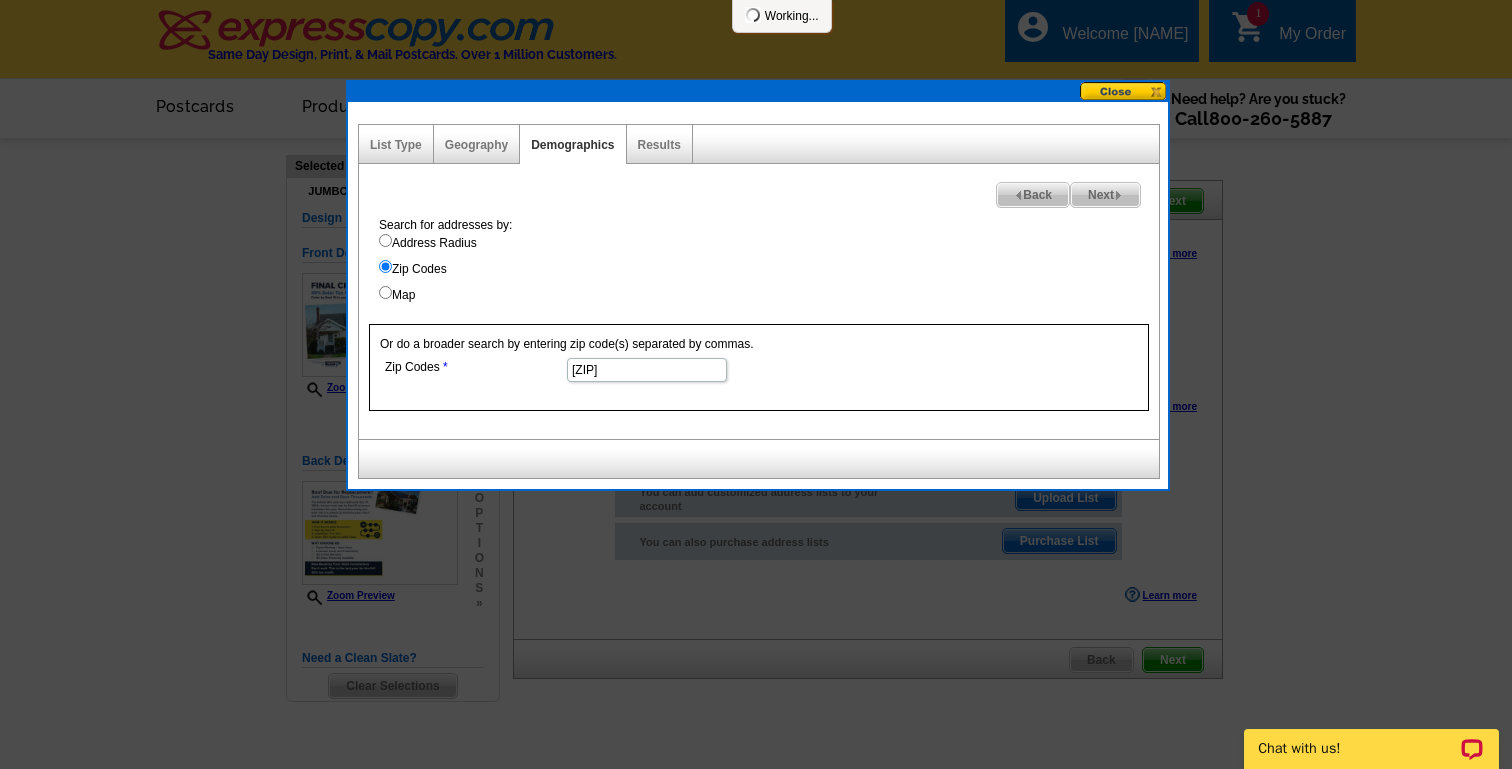 select 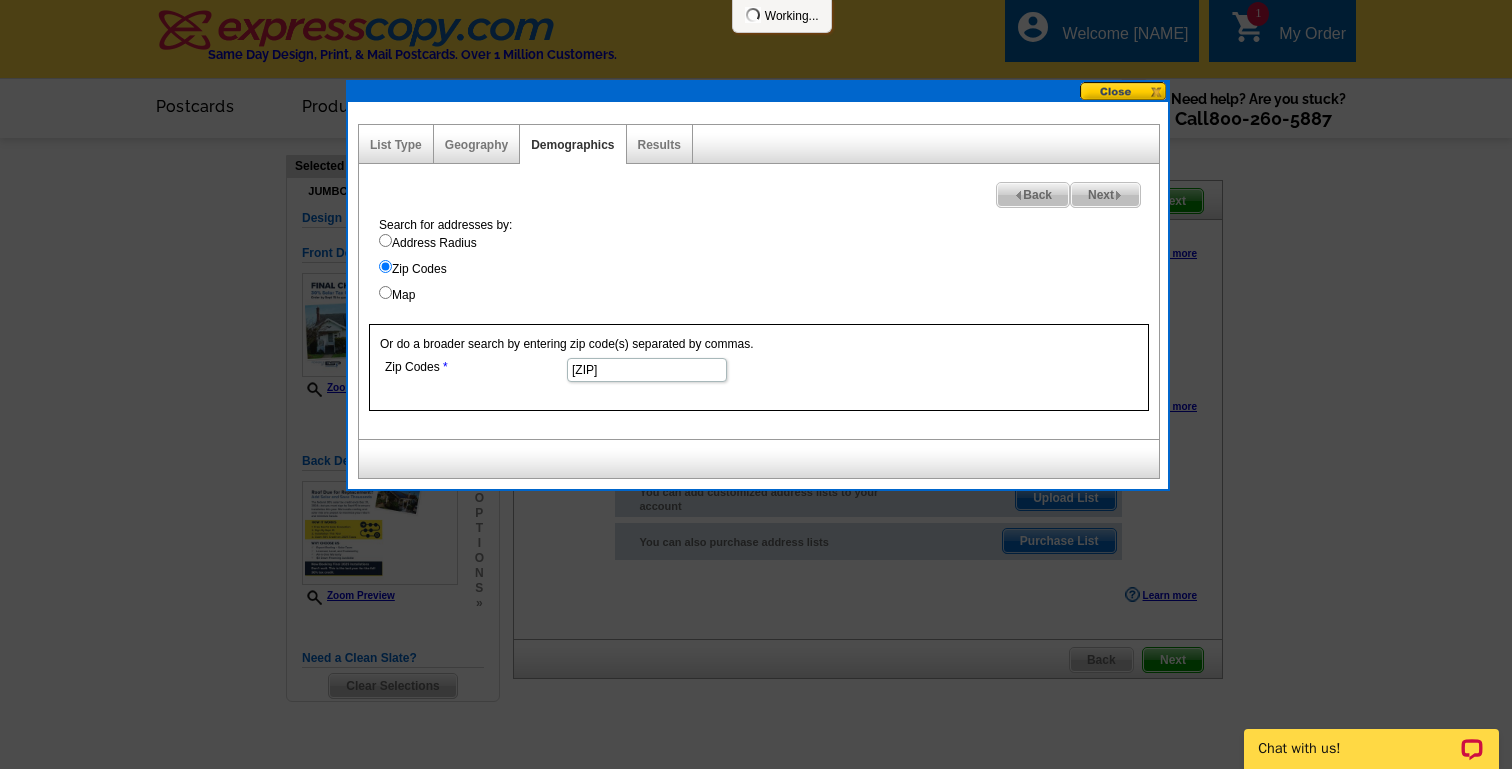 select 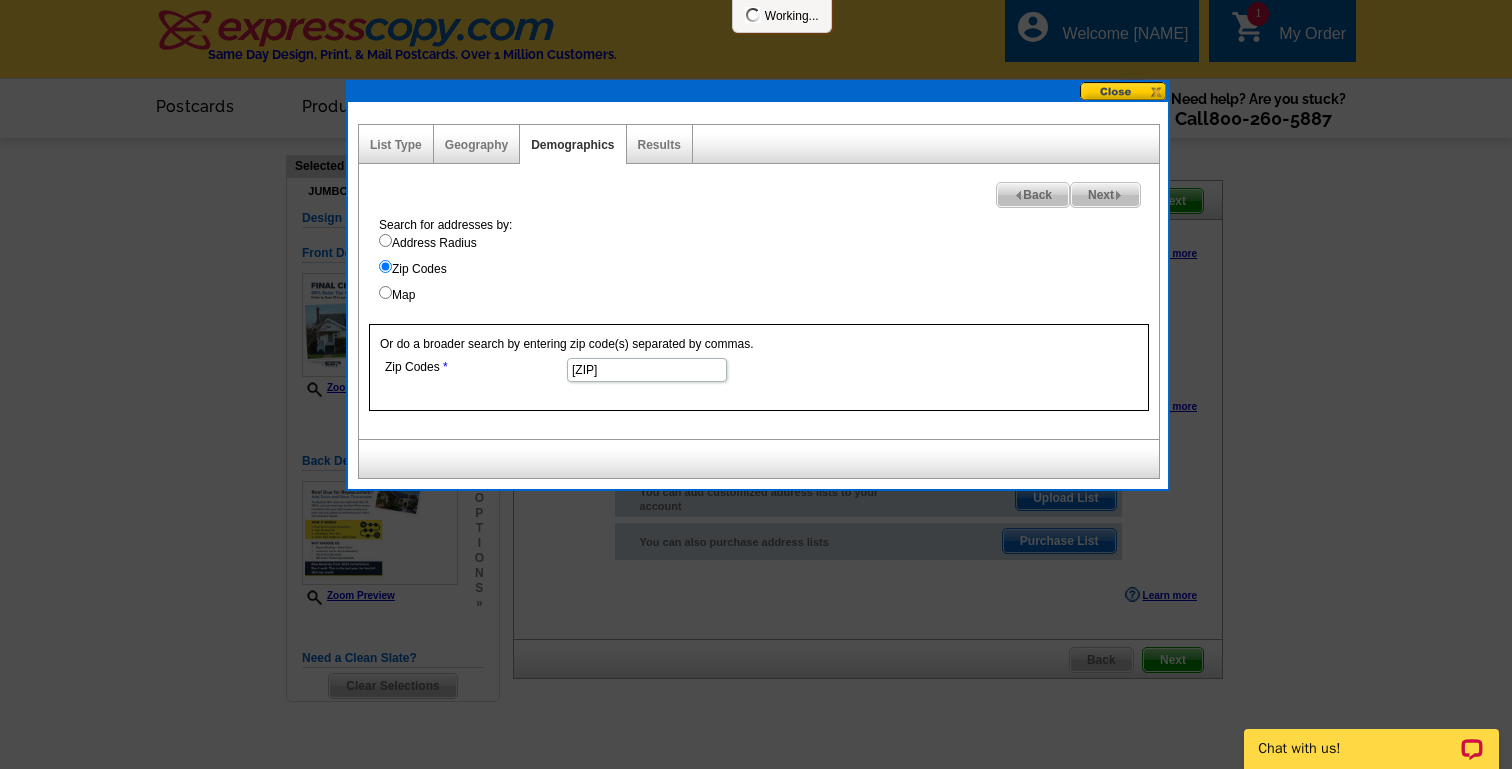 select 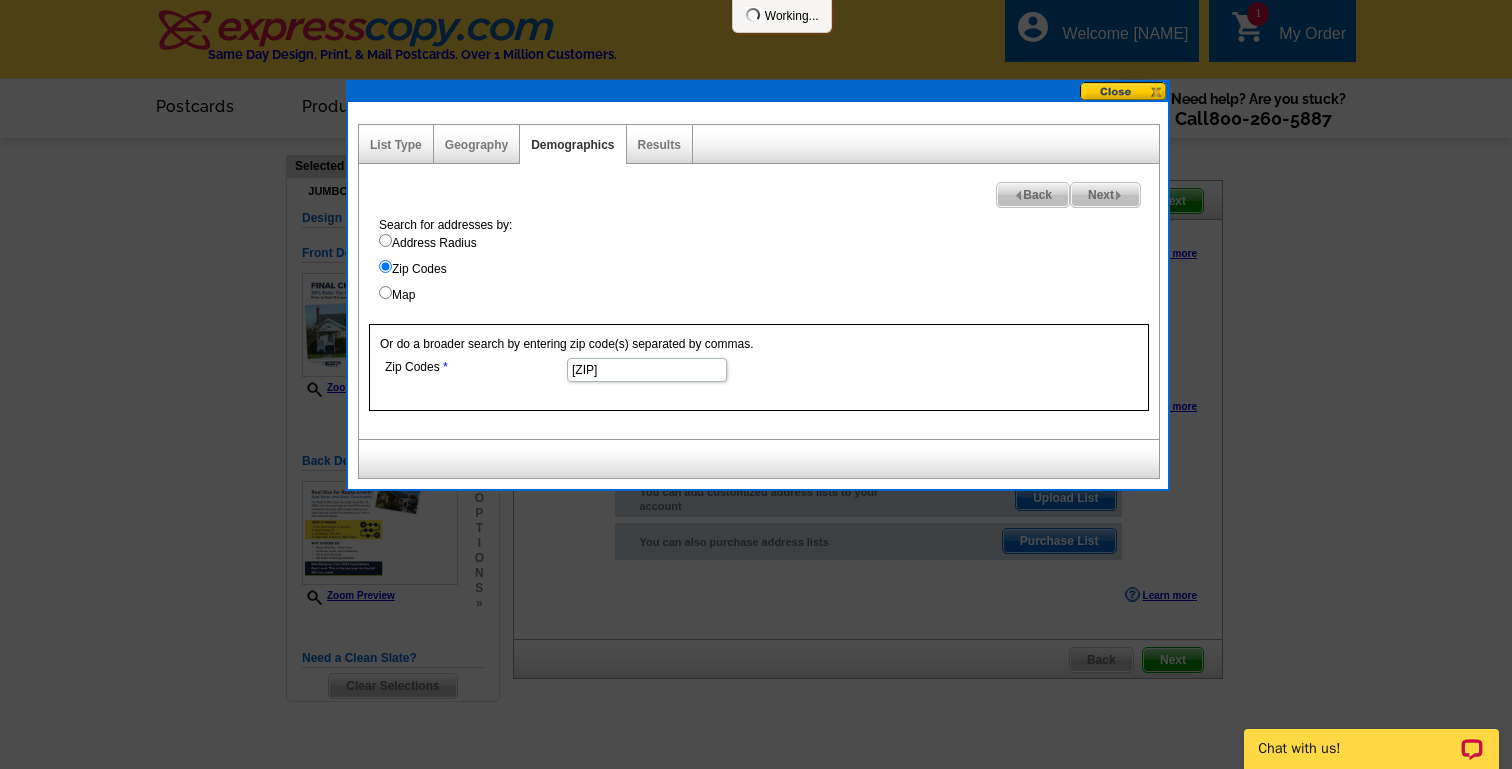 select 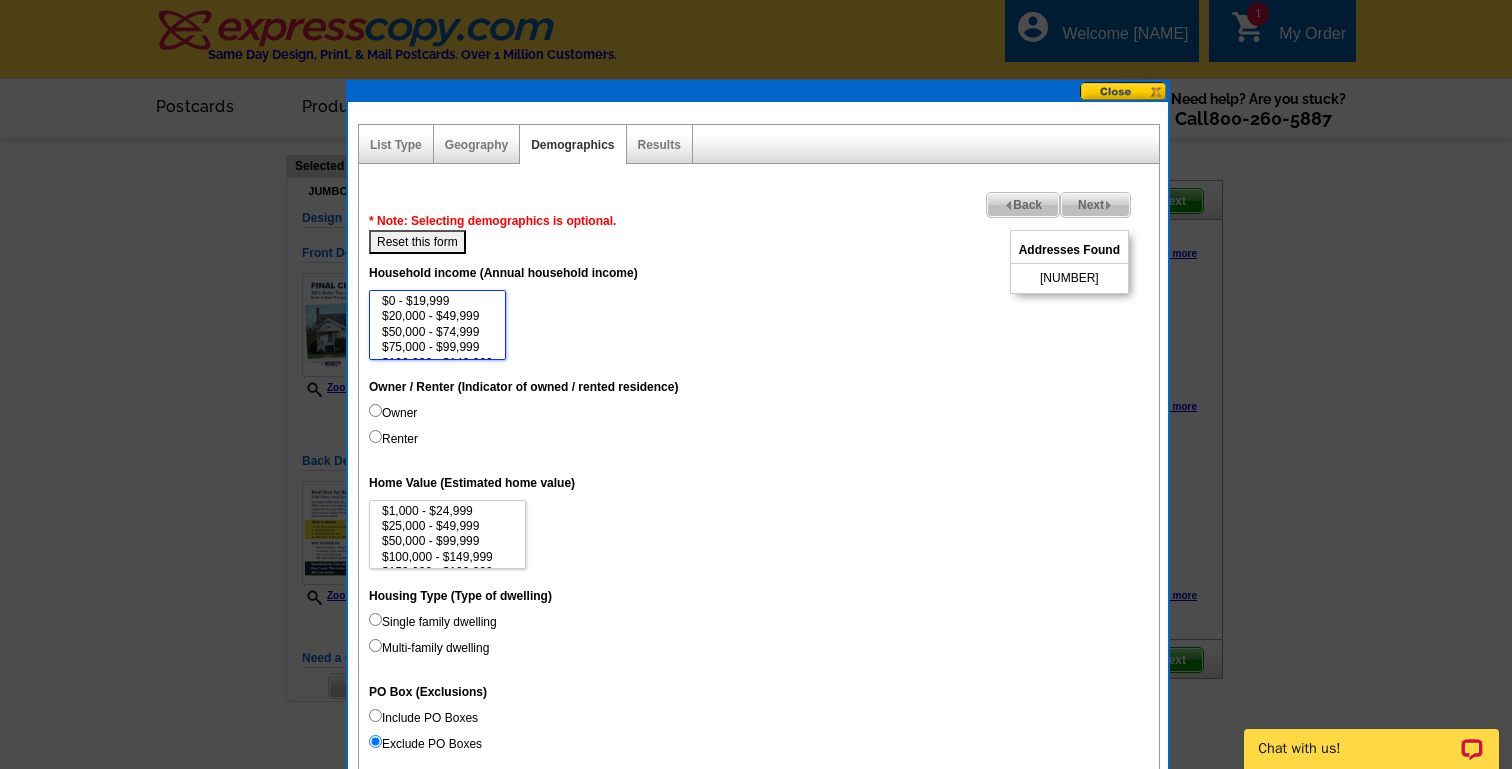 drag, startPoint x: 493, startPoint y: 300, endPoint x: 494, endPoint y: 325, distance: 25.019993 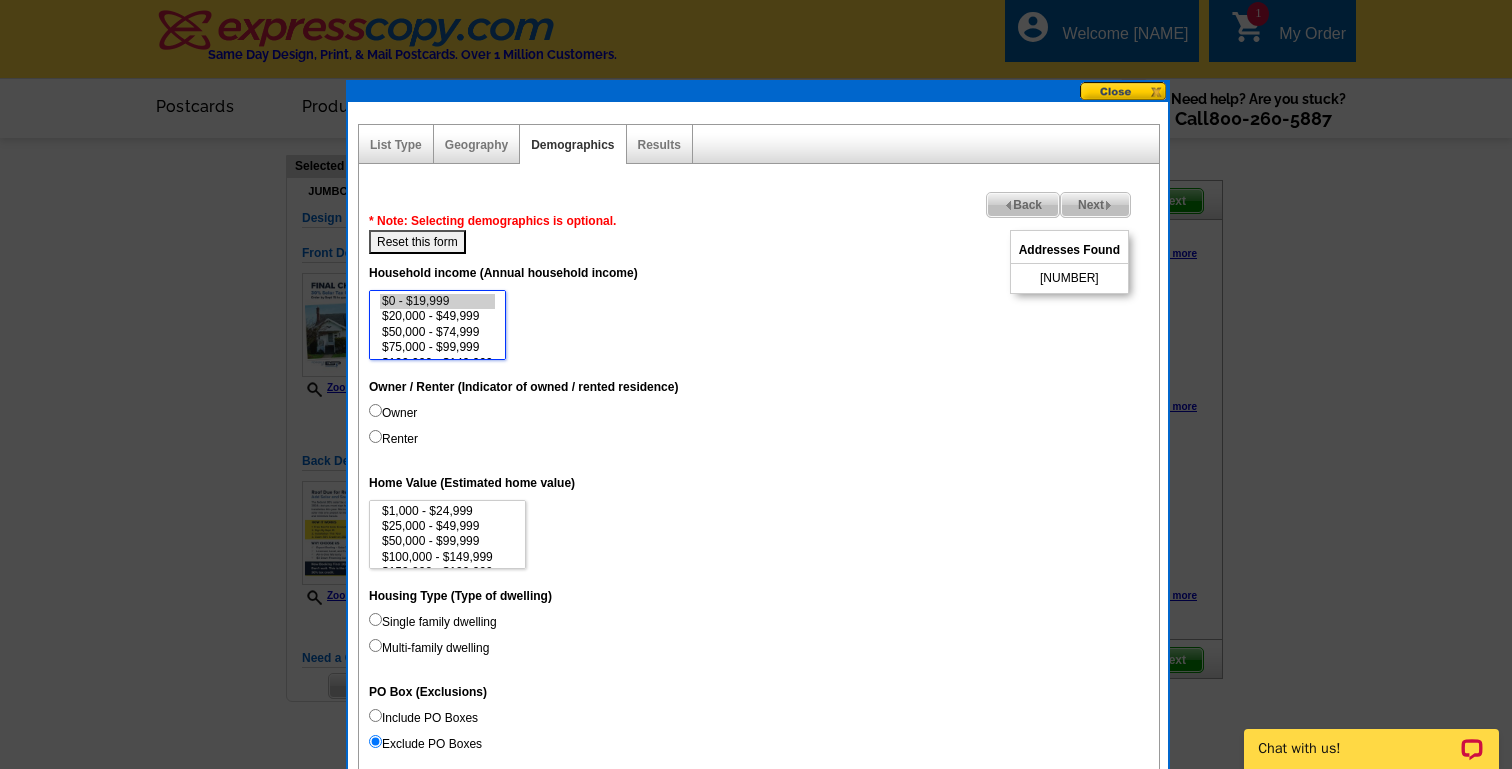 click on "$0 - $19,999
$20,000 - $49,999
$50,000 - $74,999
$75,000 - $99,999
$100,000 - $149,999
$150,000 - $199,999
$200,000 - $249,999
$250,000 - $499,999
$500,000 - $999,999
$1,000,000+" at bounding box center (437, 325) 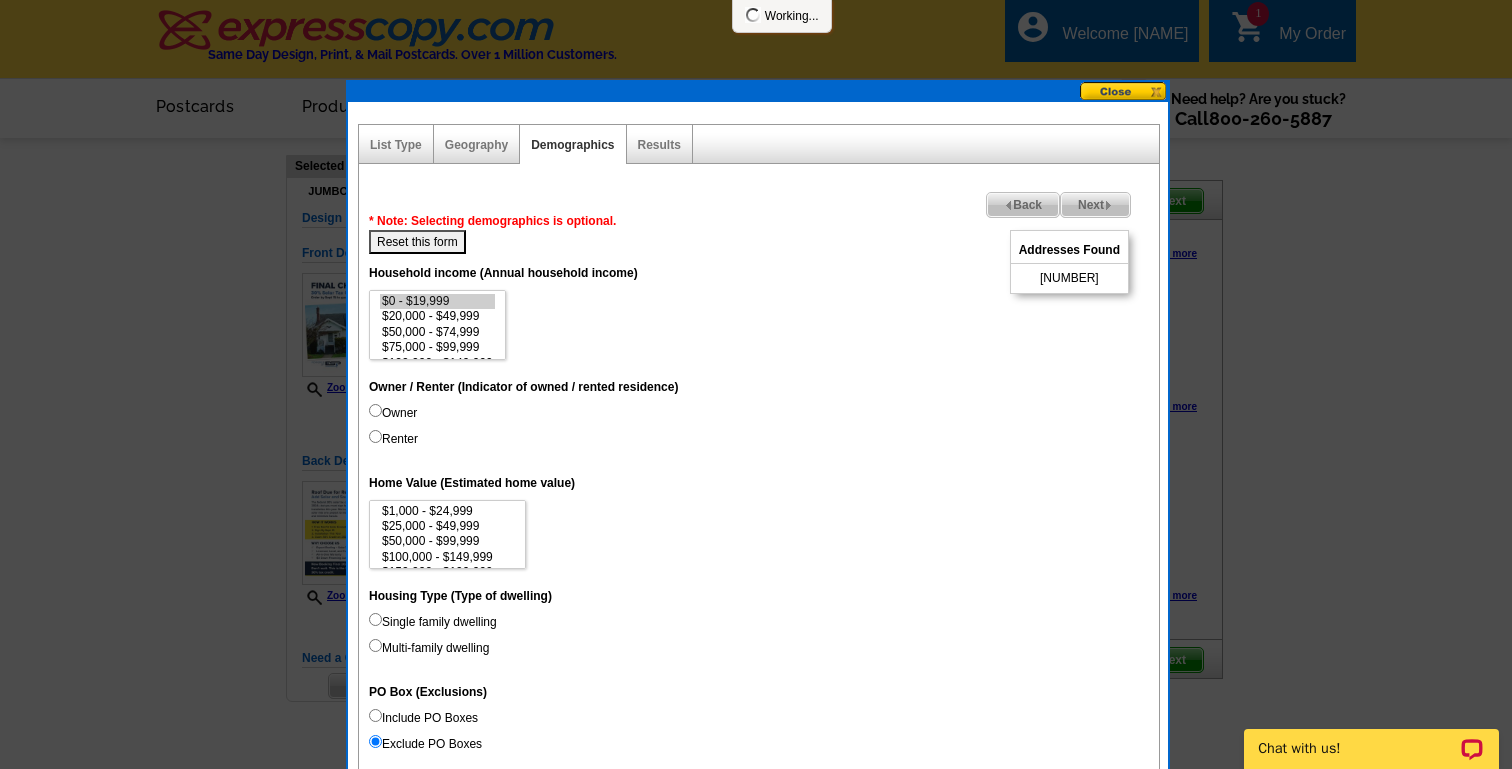 click on "$0 - $19,999
$20,000 - $49,999
$50,000 - $74,999
$75,000 - $99,999
$100,000 - $149,999
$150,000 - $199,999
$200,000 - $249,999
$250,000 - $499,999
$500,000 - $999,999
$1,000,000+" at bounding box center (759, 325) 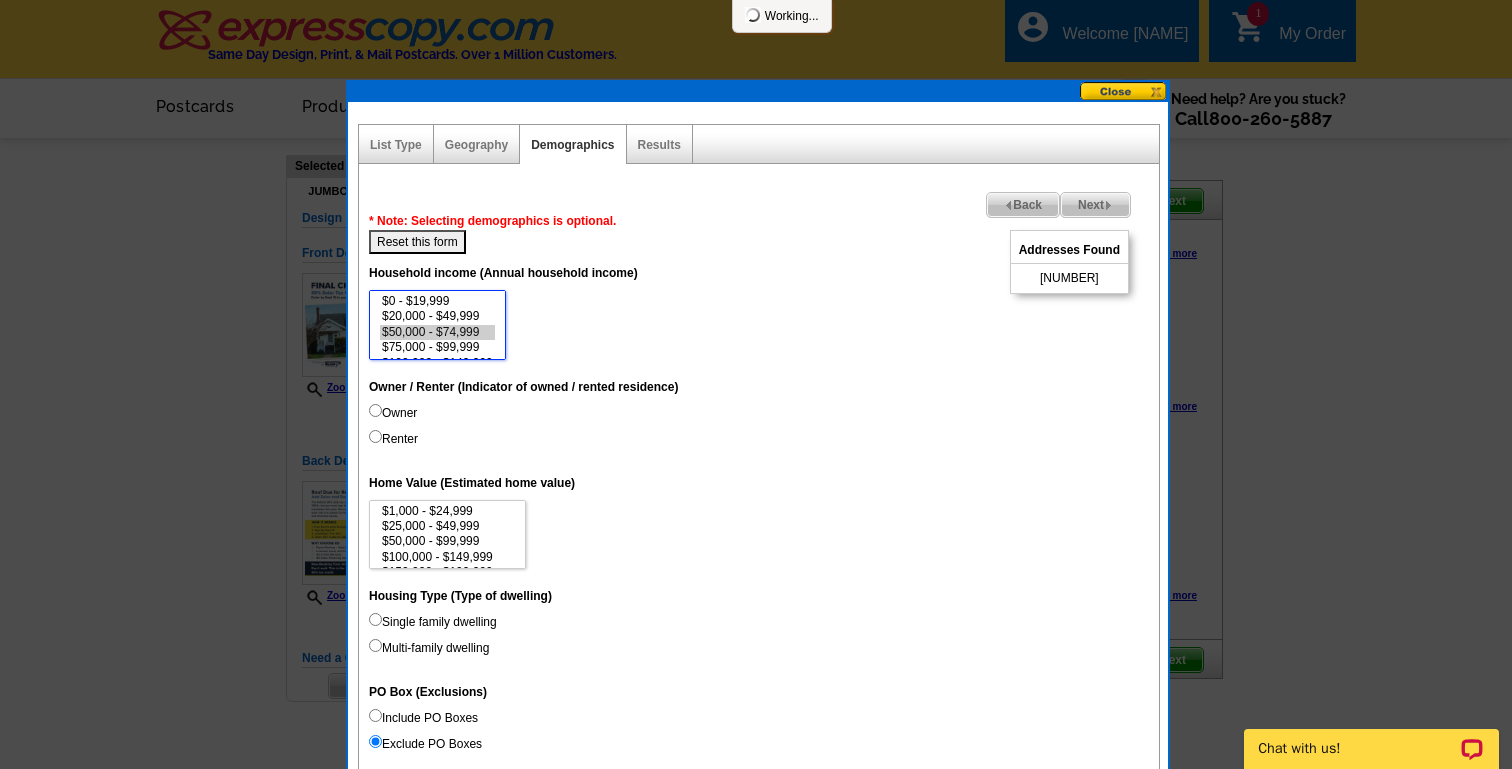 click on "$50,000 - $74,999" at bounding box center [437, 332] 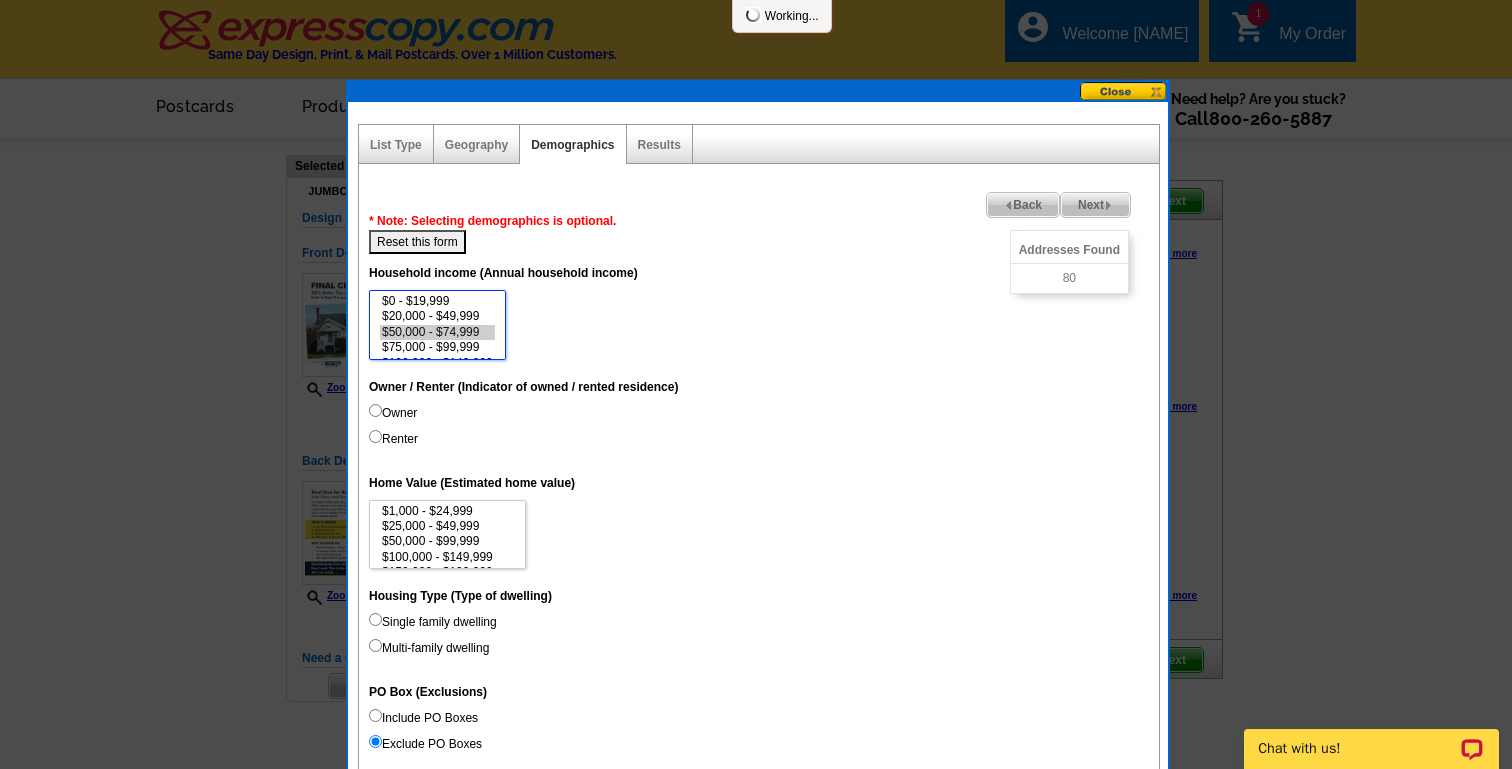 scroll, scrollTop: 34, scrollLeft: 0, axis: vertical 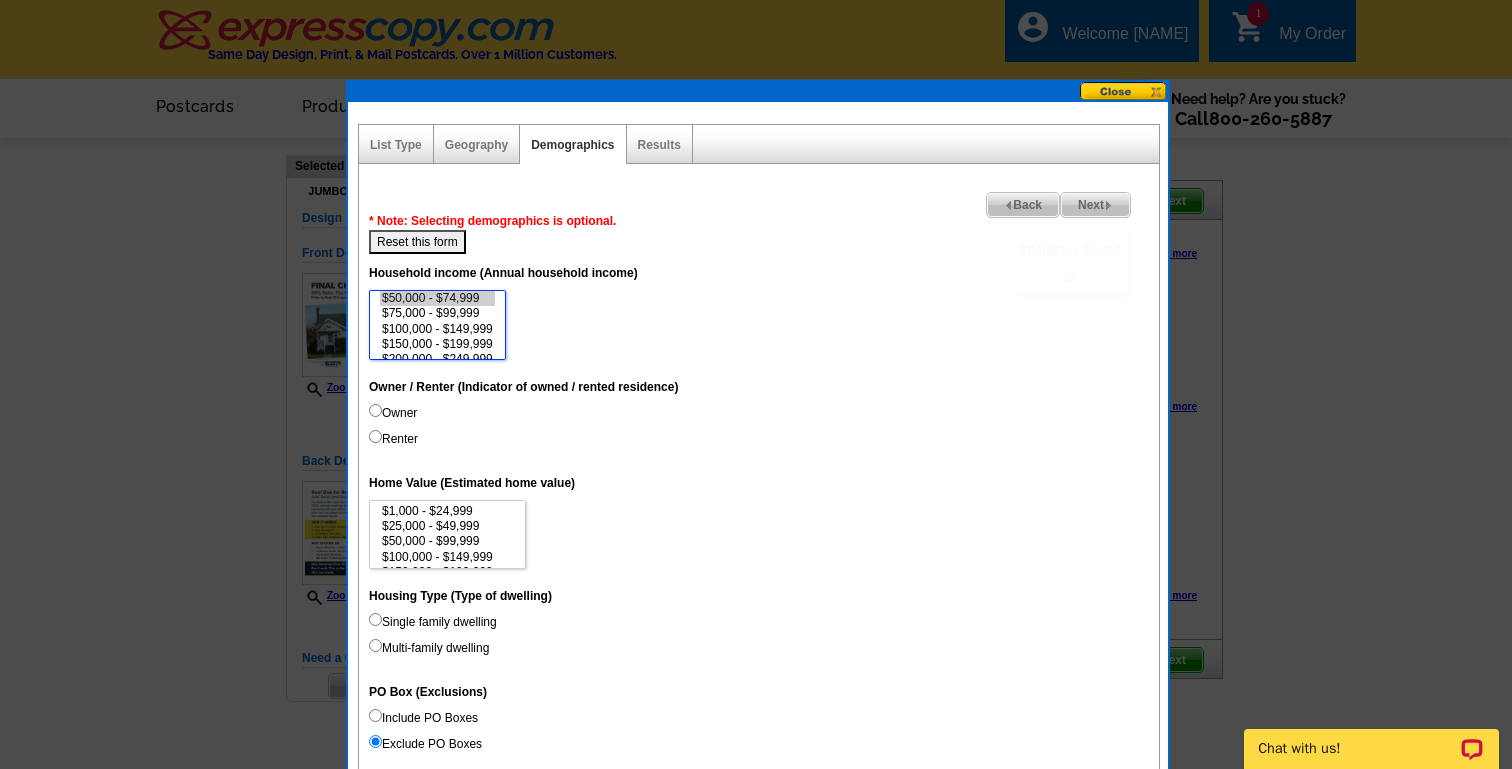 click on "$75,000 - $99,999" at bounding box center [437, 313] 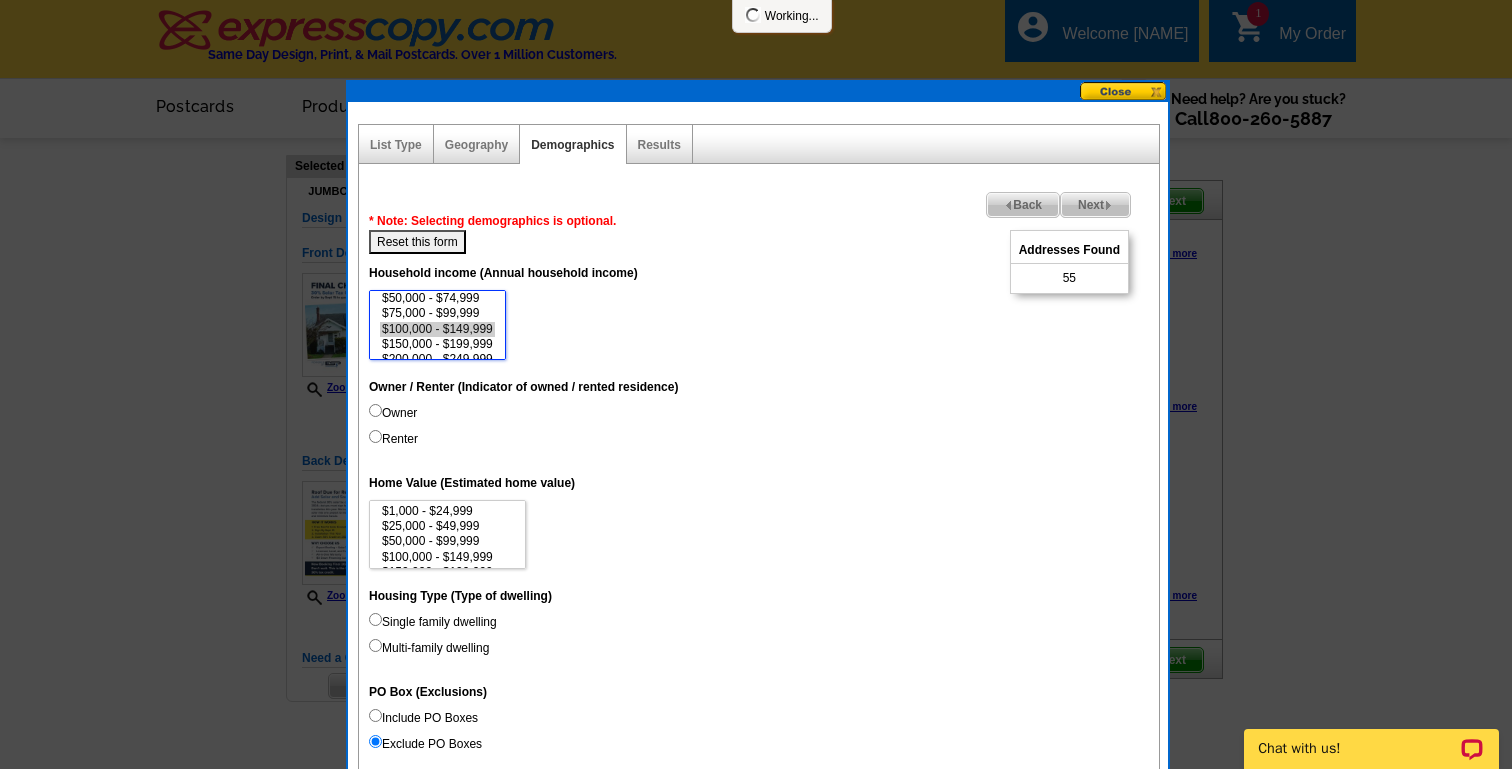 click on "$100,000 - $149,999" at bounding box center [437, 329] 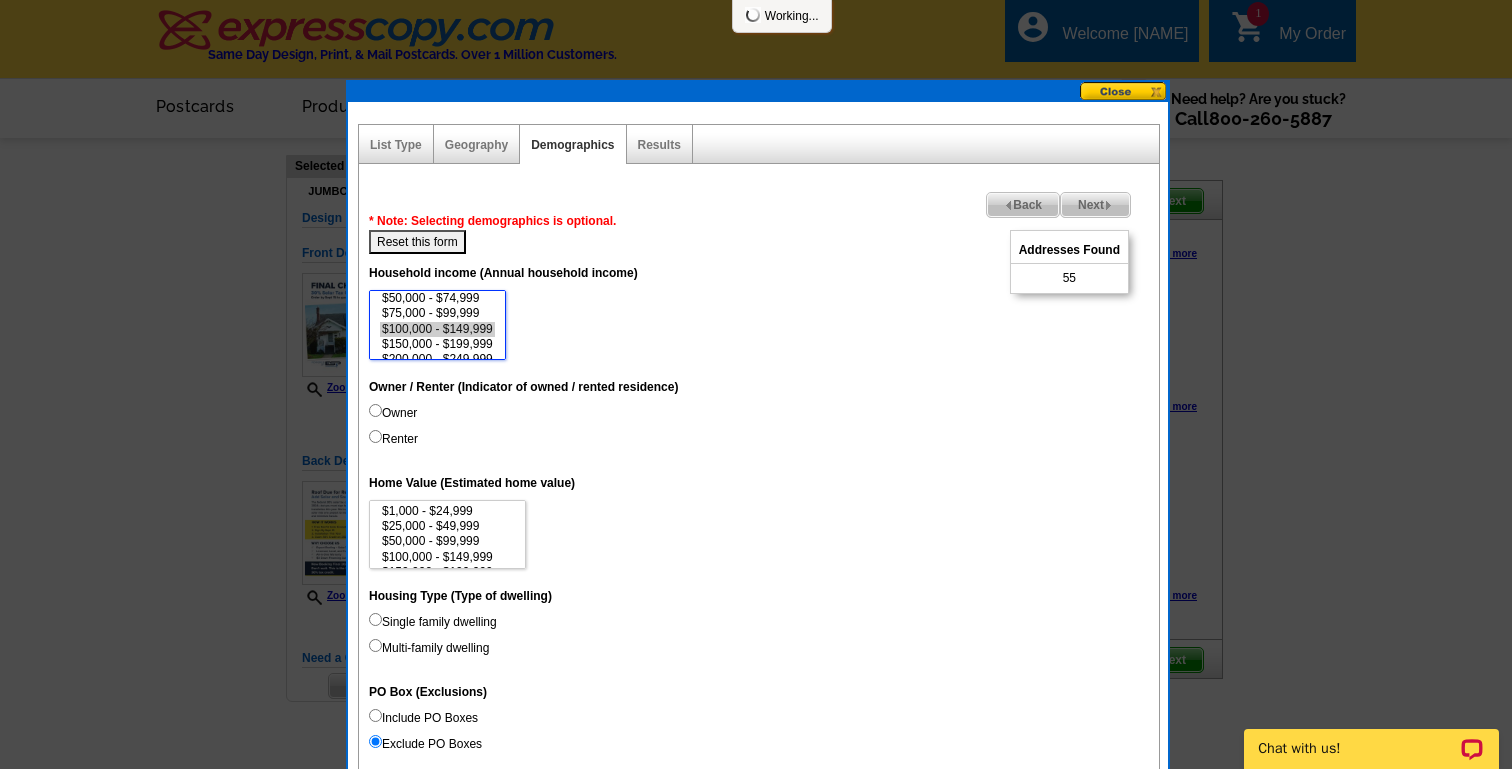 click on "$150,000 - $199,999" at bounding box center [437, 344] 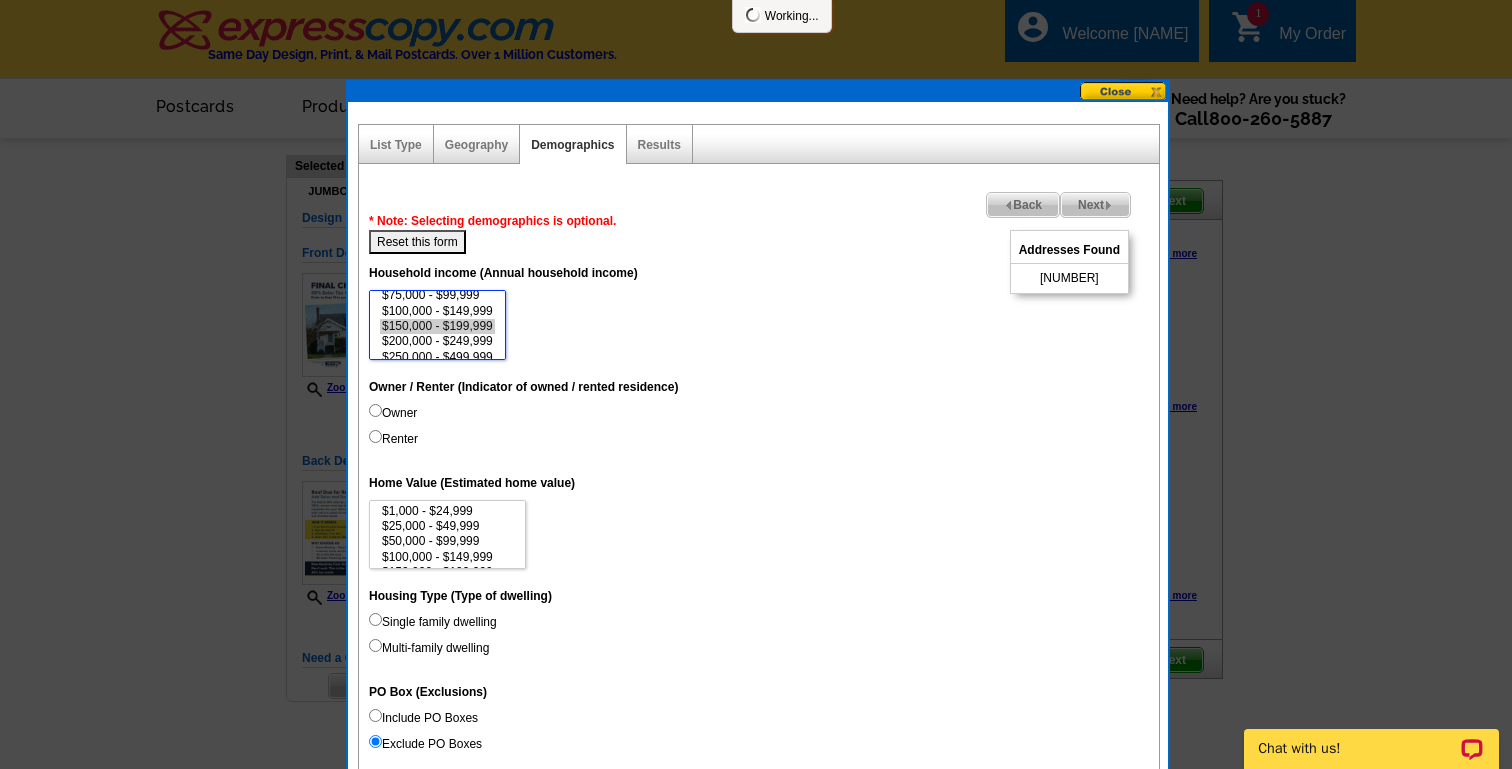 scroll, scrollTop: 53, scrollLeft: 0, axis: vertical 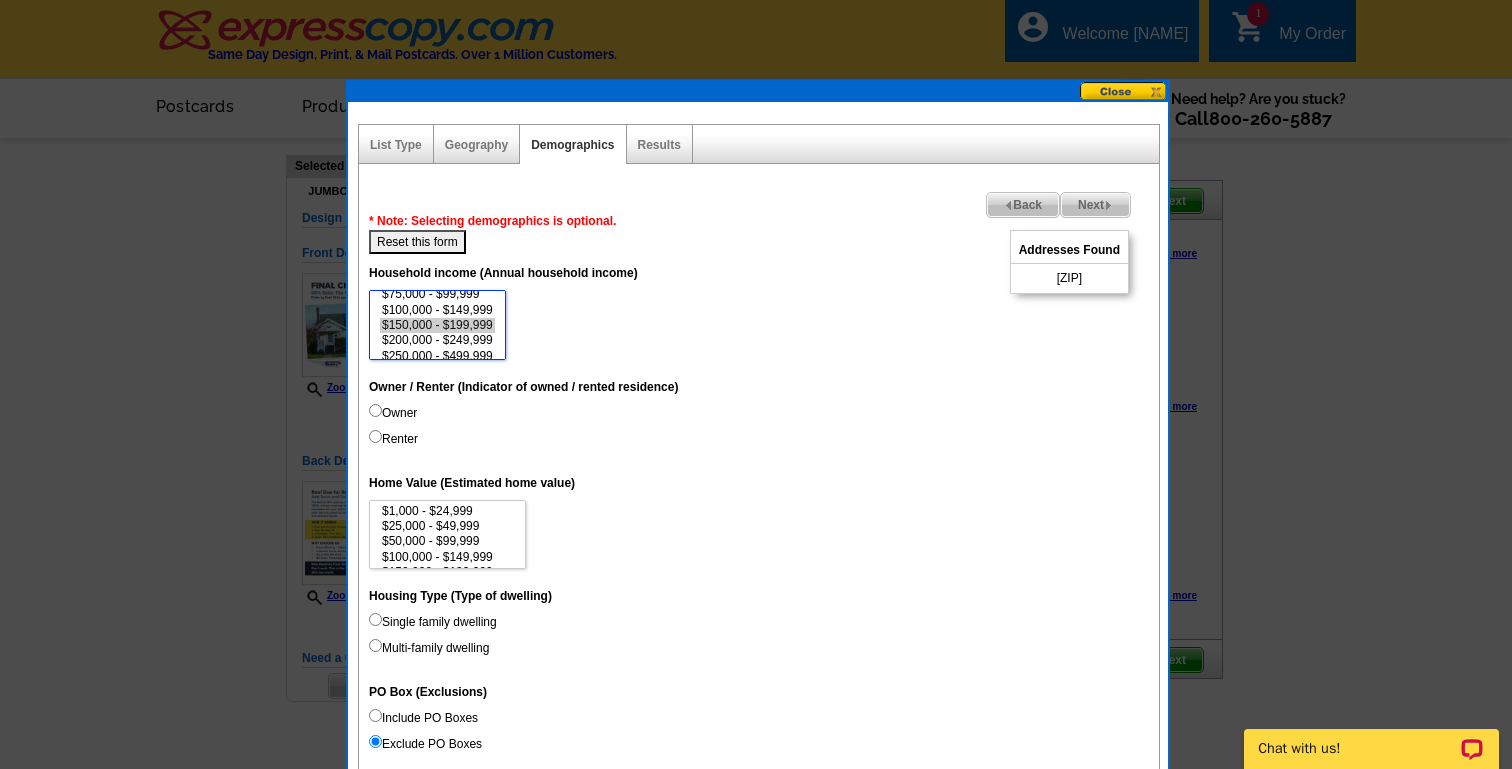 click on "$200,000 - $249,999" at bounding box center [437, 340] 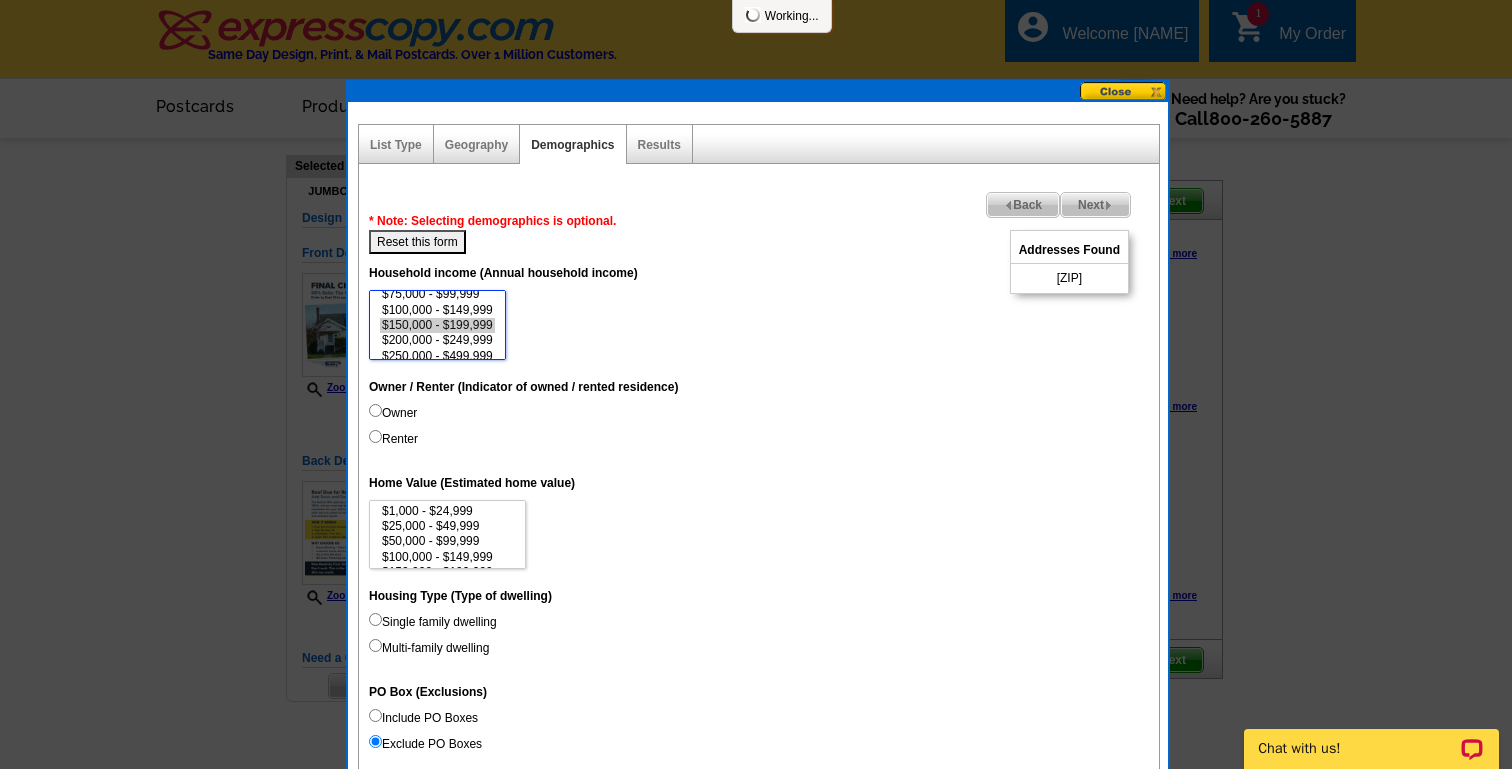 click on "$100,000 - $149,999" at bounding box center [437, 310] 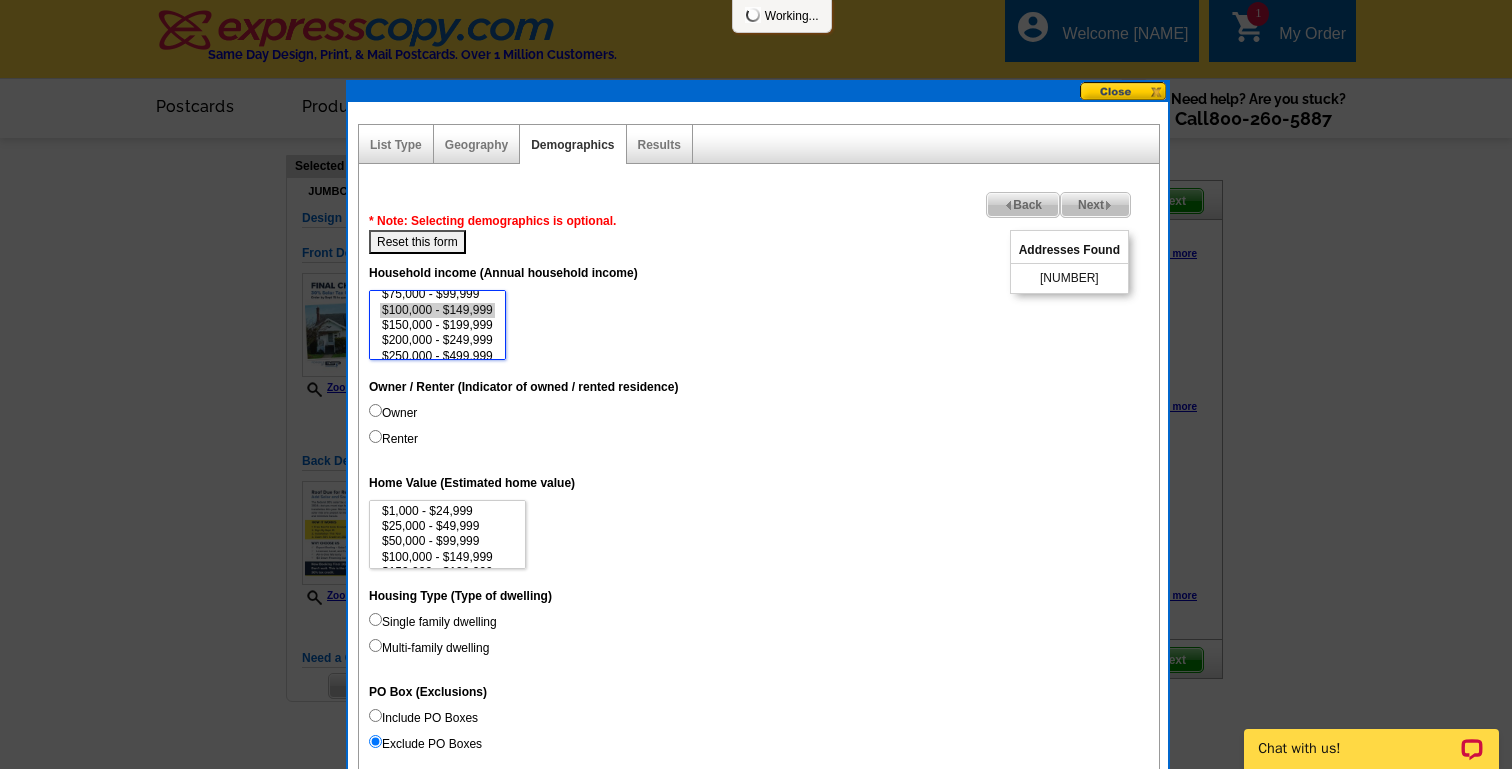 select on "150000-199999" 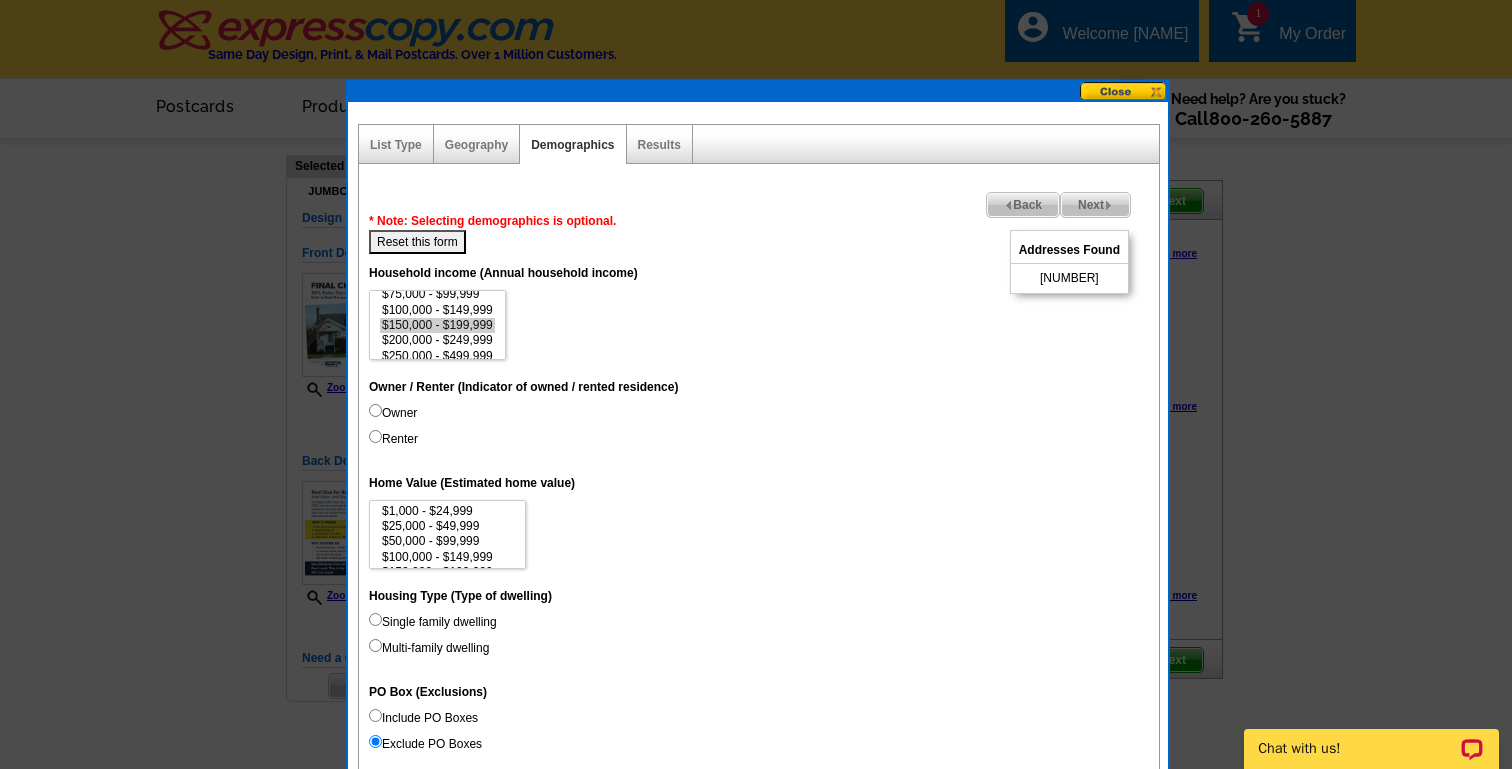 click on "Owner" at bounding box center [393, 413] 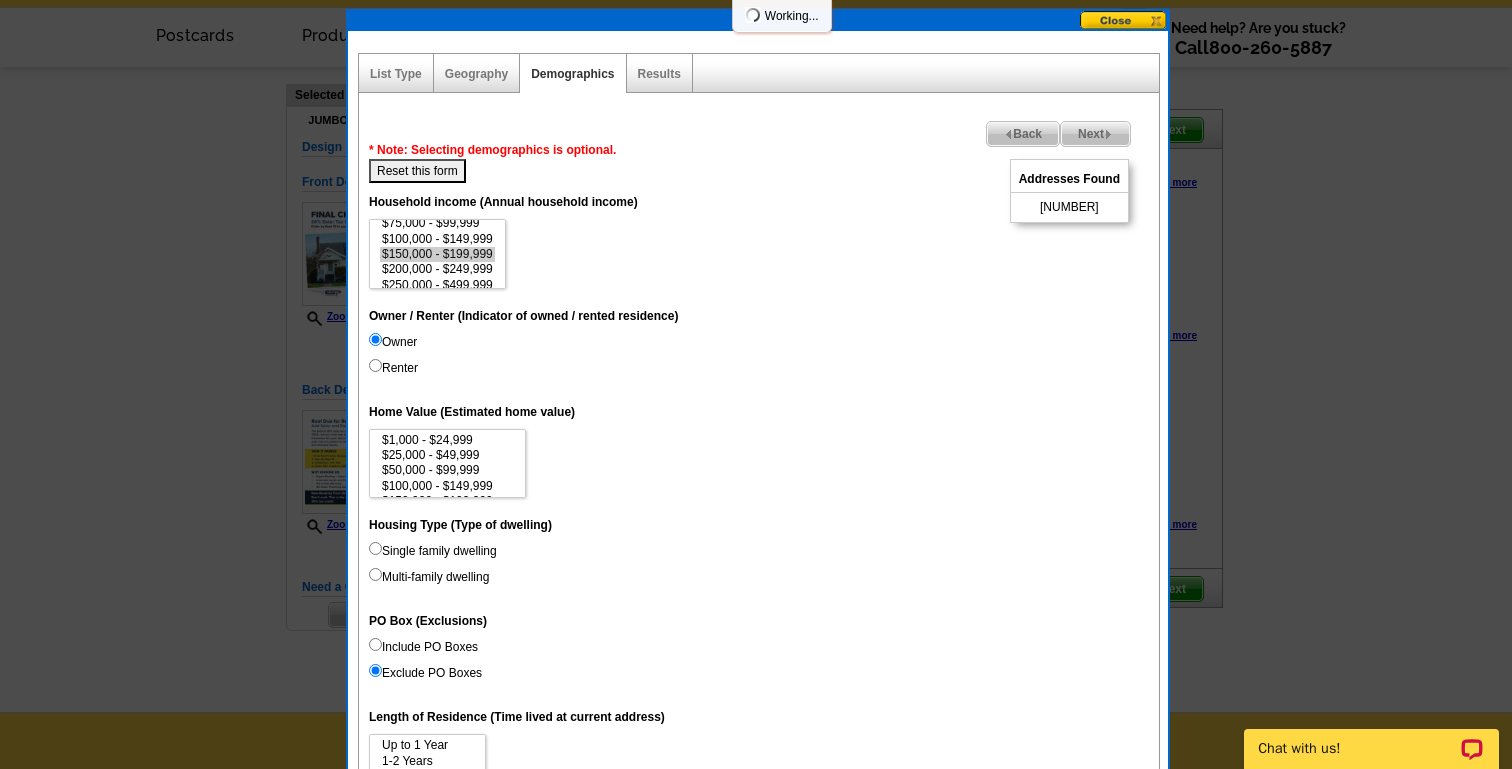 scroll, scrollTop: 72, scrollLeft: 0, axis: vertical 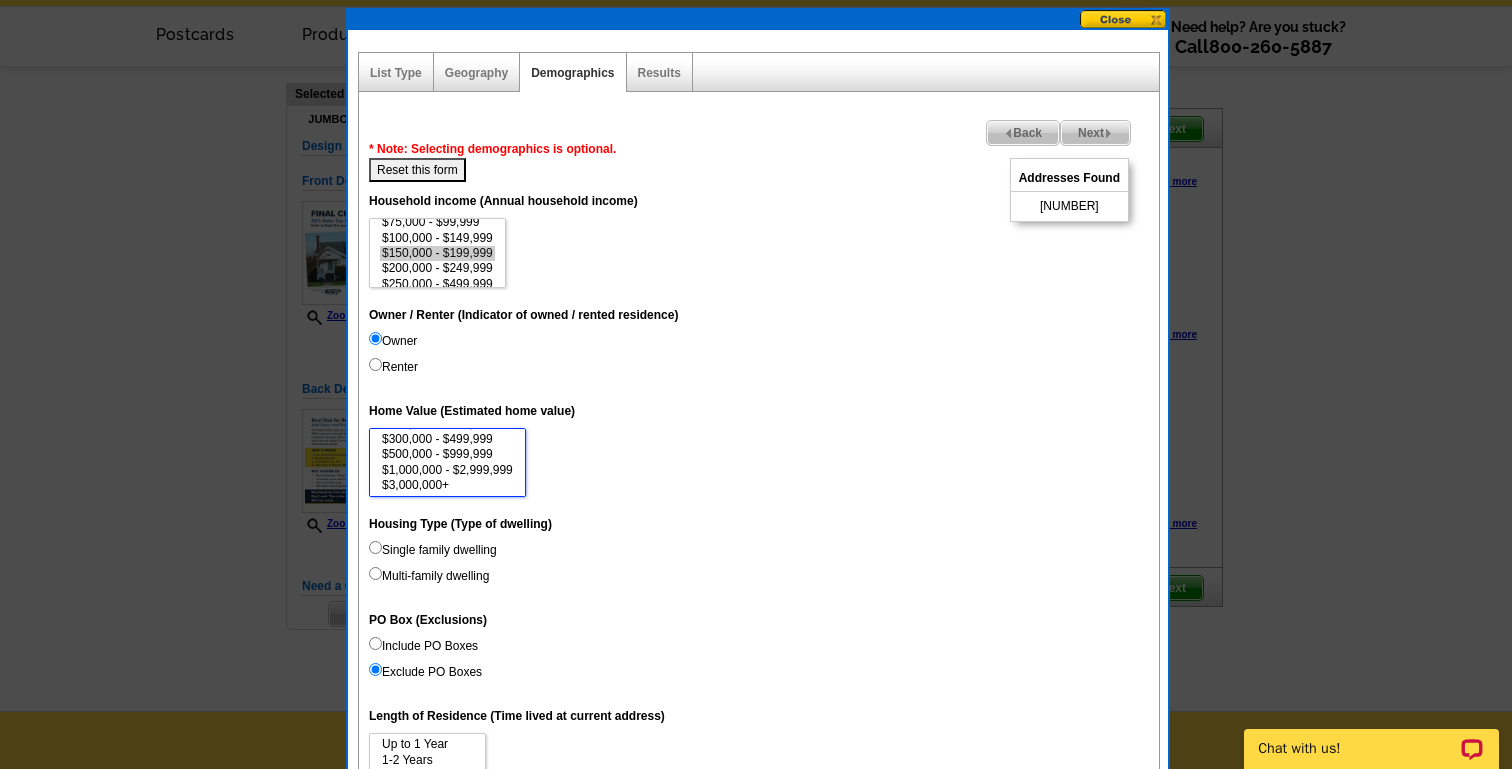 click on "$500,000 - $999,999" at bounding box center (447, 454) 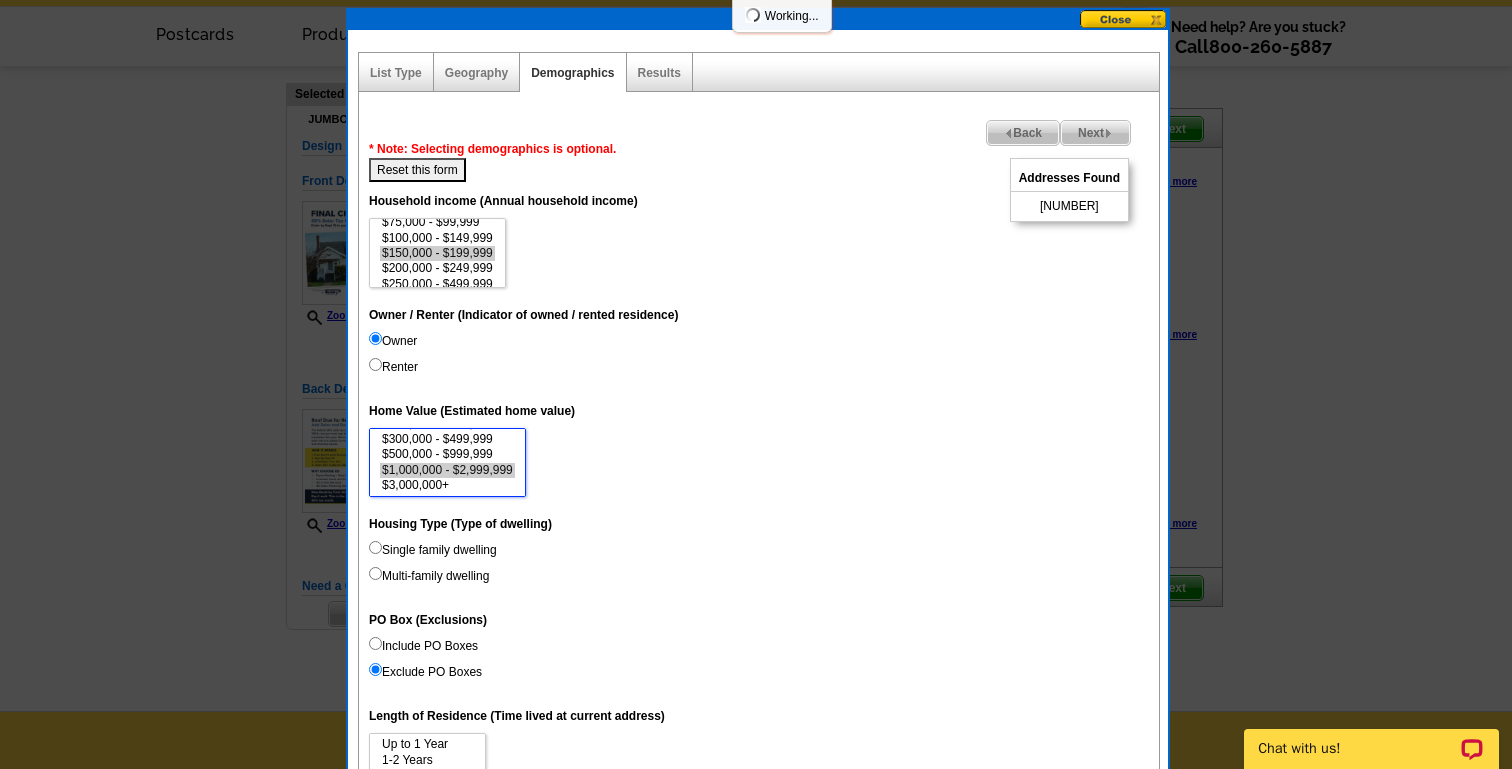 click on "$1,000,000 - $2,999,999" at bounding box center [447, 470] 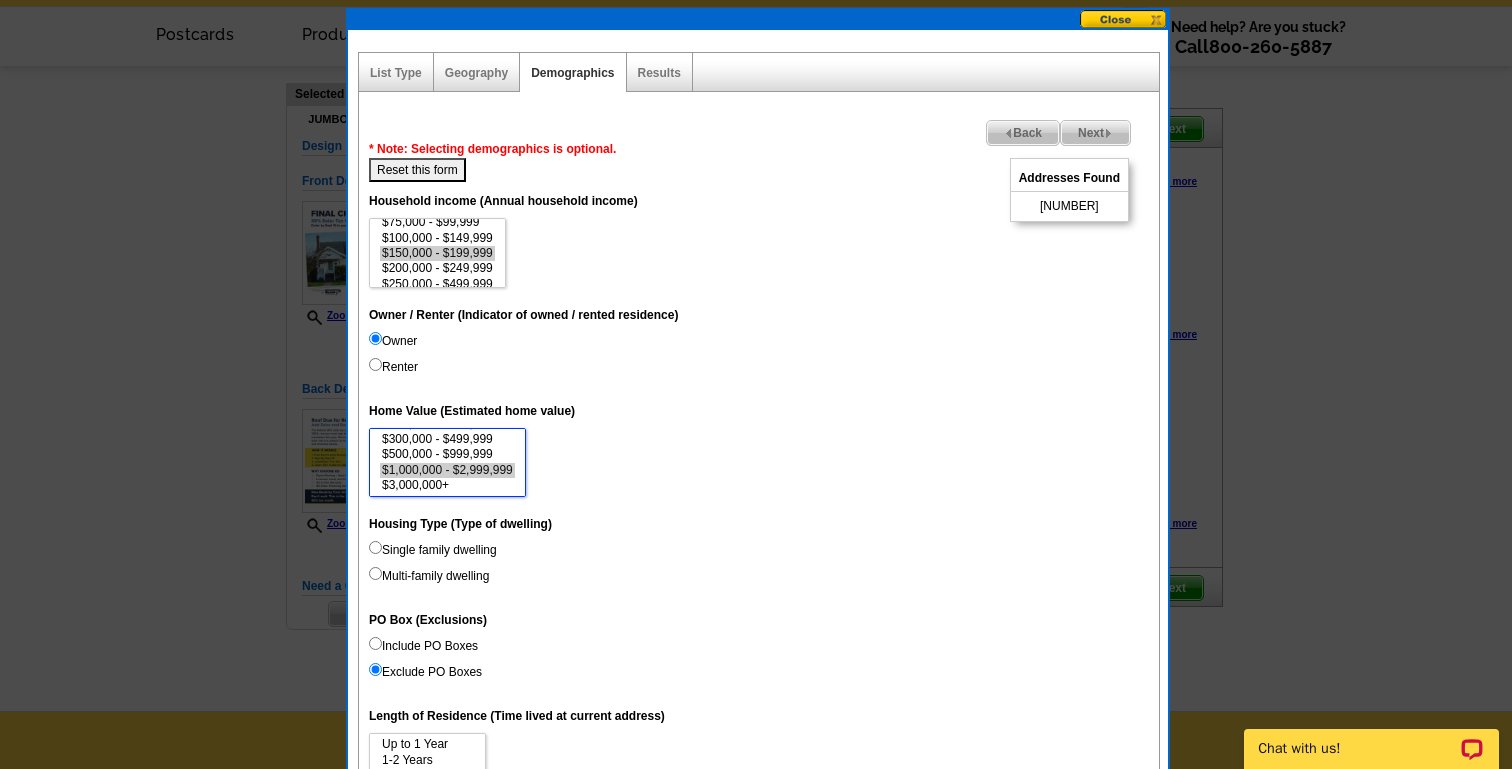 click on "$500,000 - $999,999" at bounding box center [447, 454] 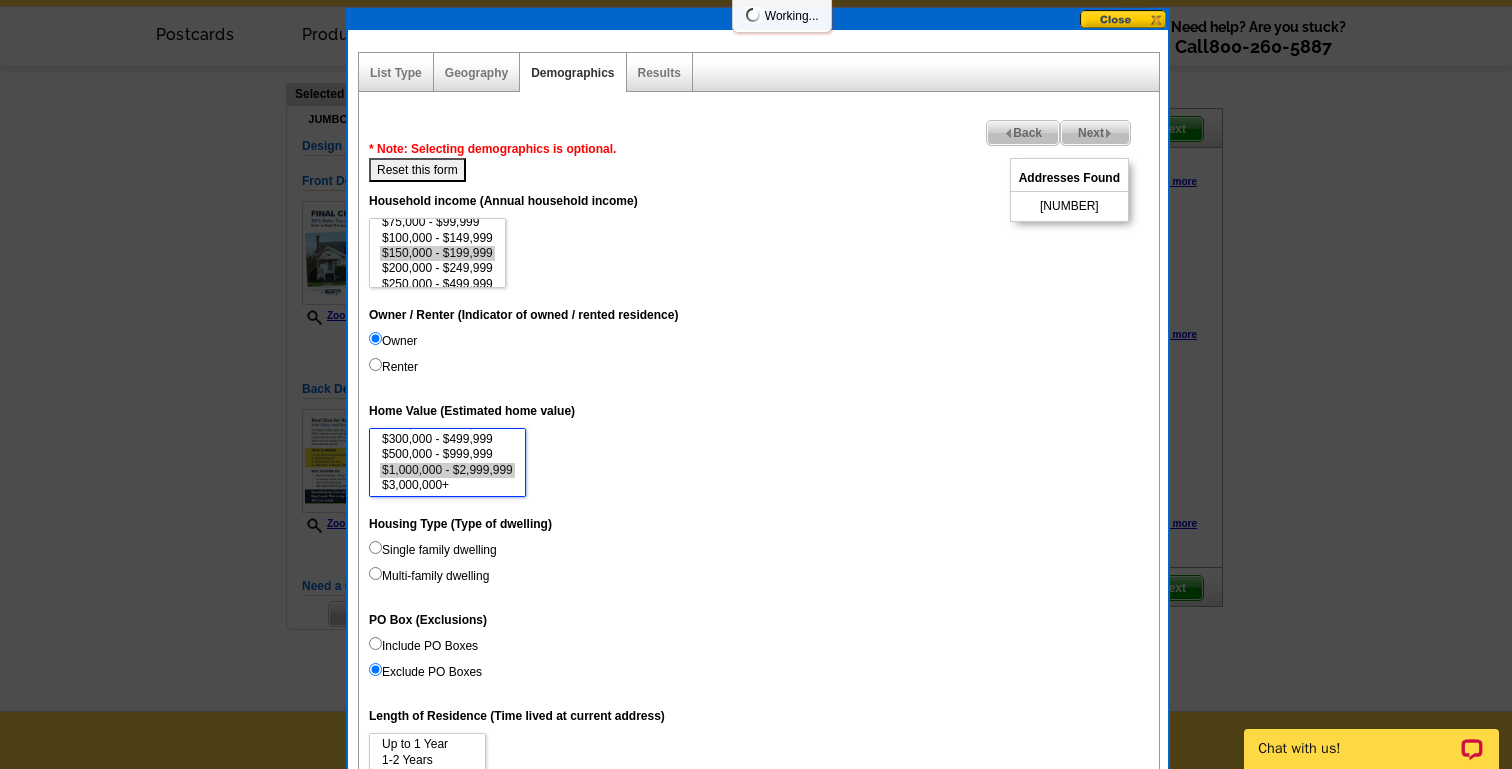 click on "$3,000,000+" at bounding box center (447, 485) 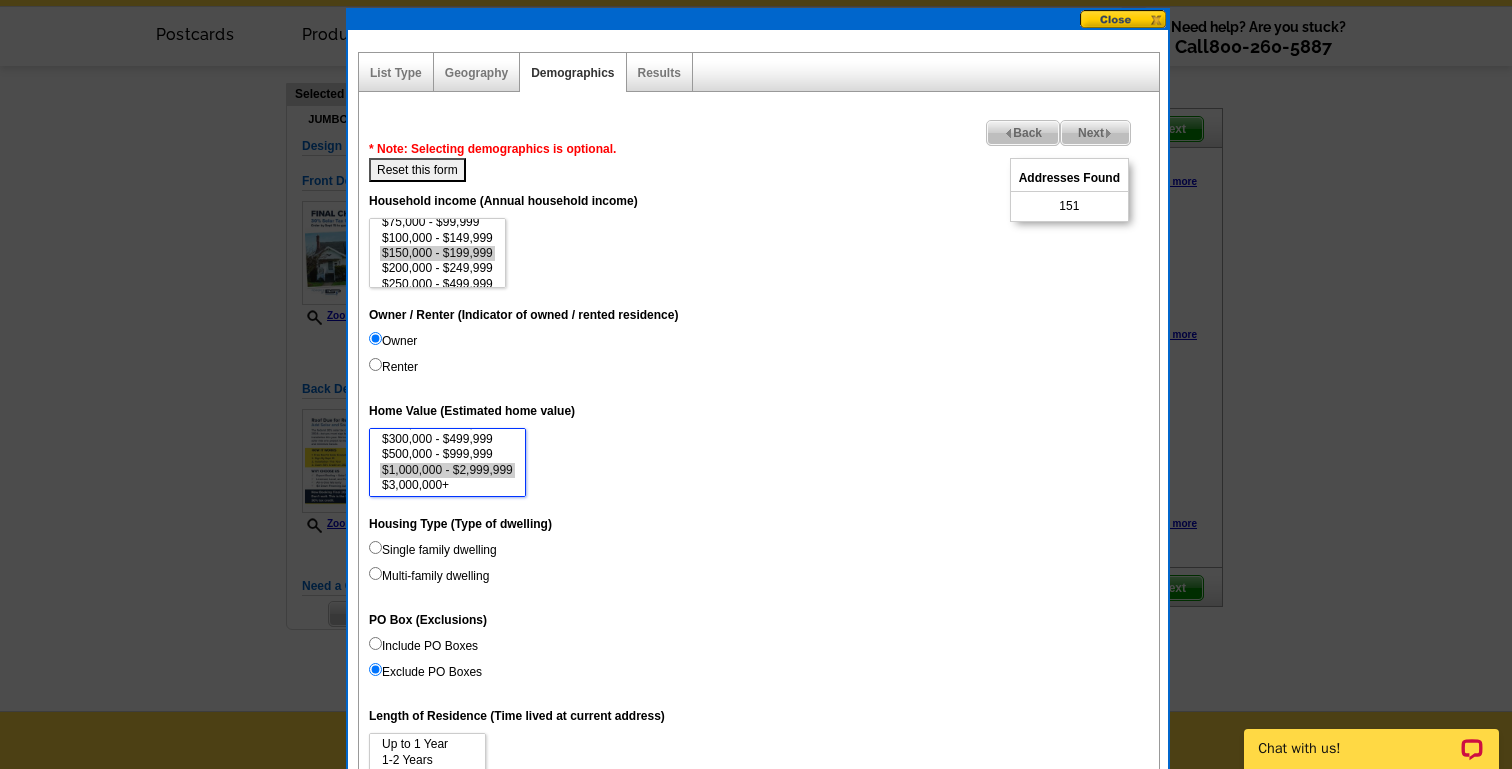 click on "$500,000 - $999,999" at bounding box center [447, 454] 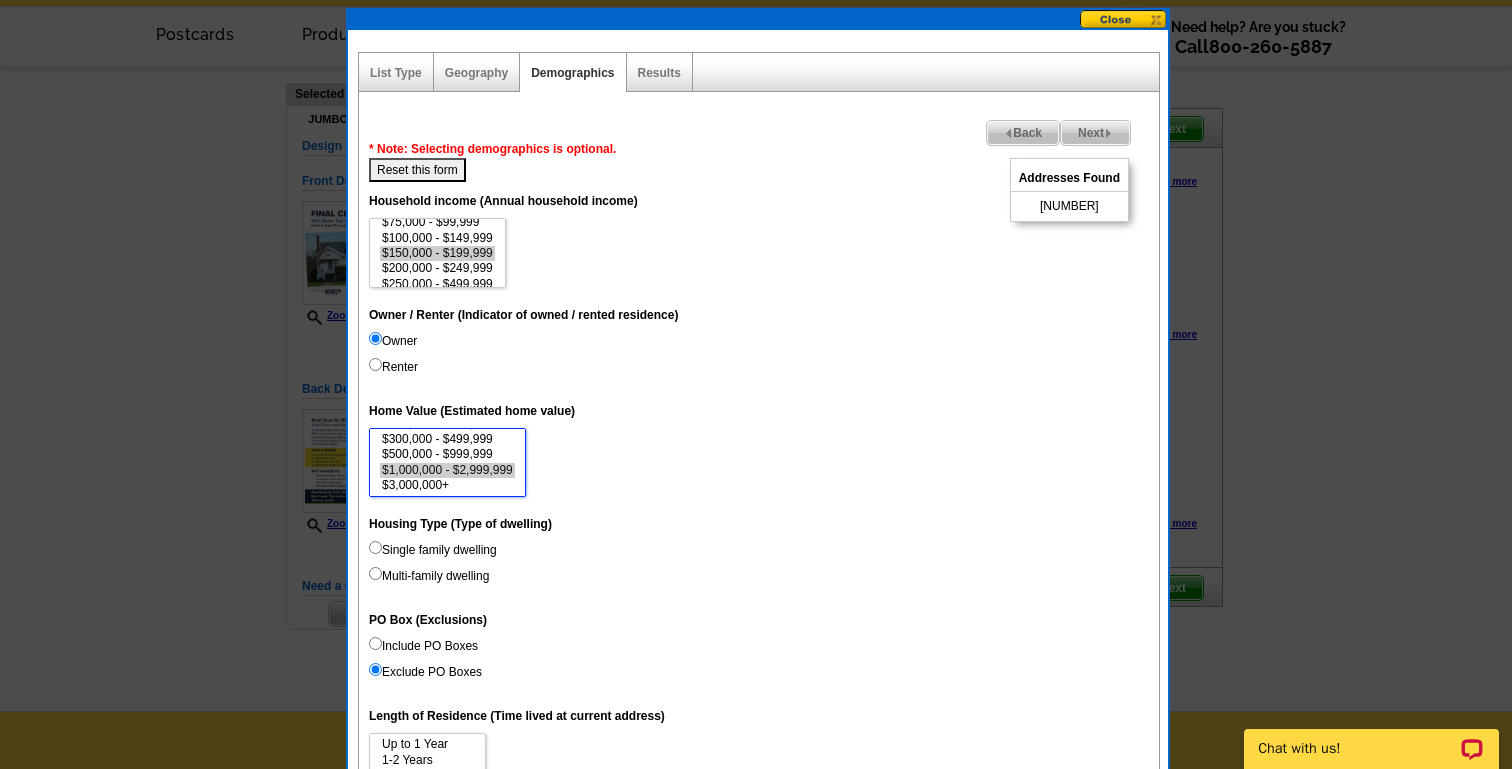 click on "$1,000,000 - $2,999,999" at bounding box center (447, 470) 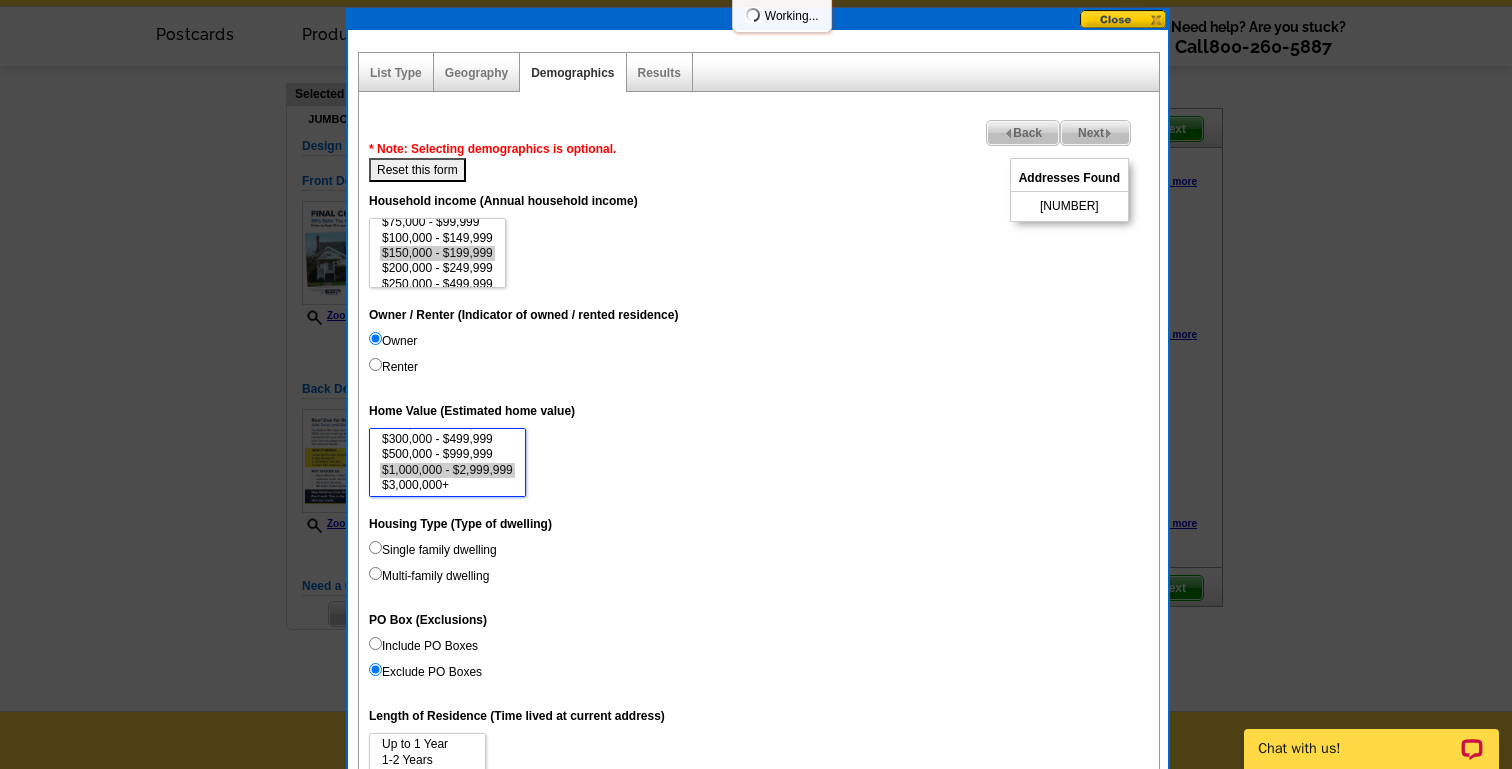click on "$500,000 - $999,999" at bounding box center [447, 454] 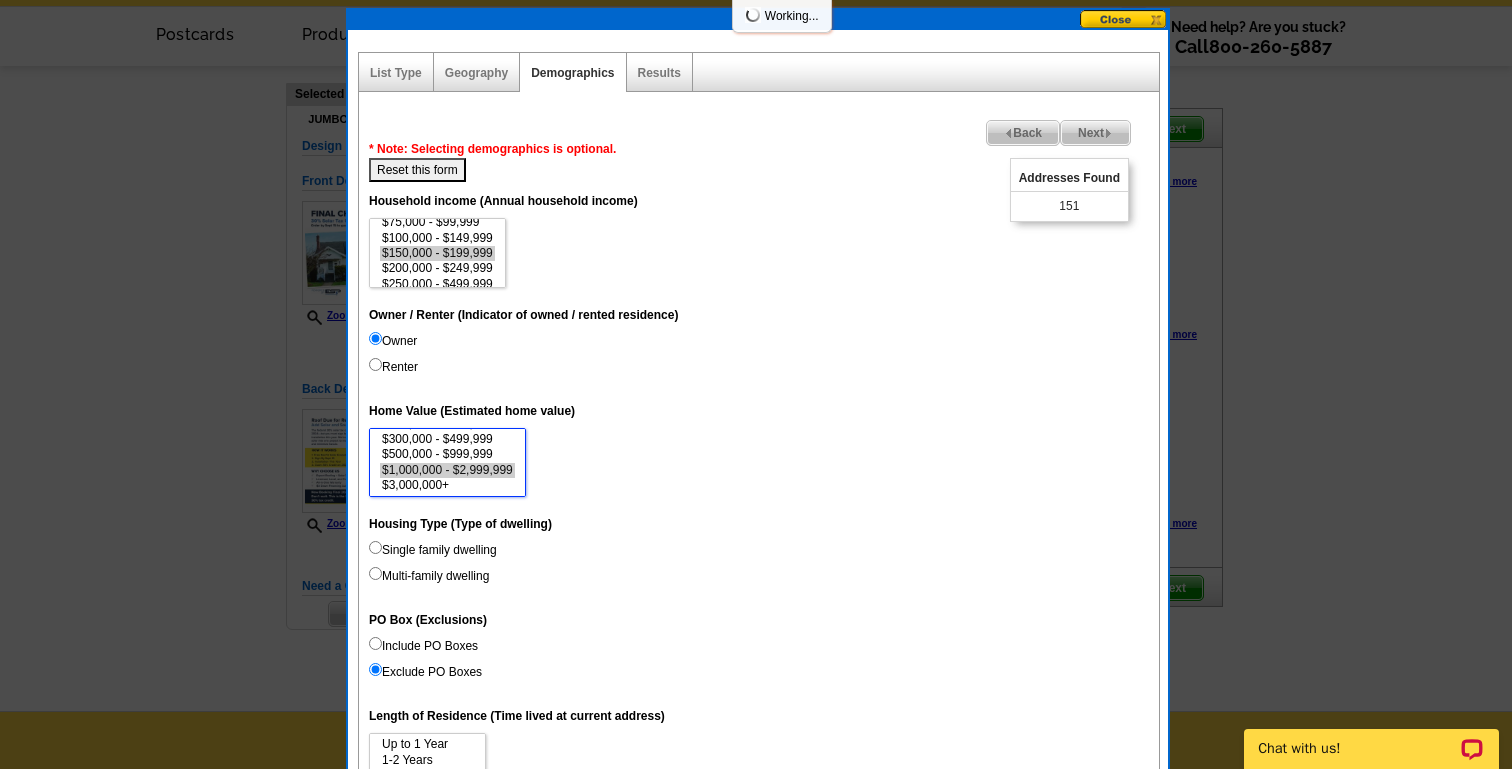 click on "$1,000,000 - $2,999,999" at bounding box center (447, 470) 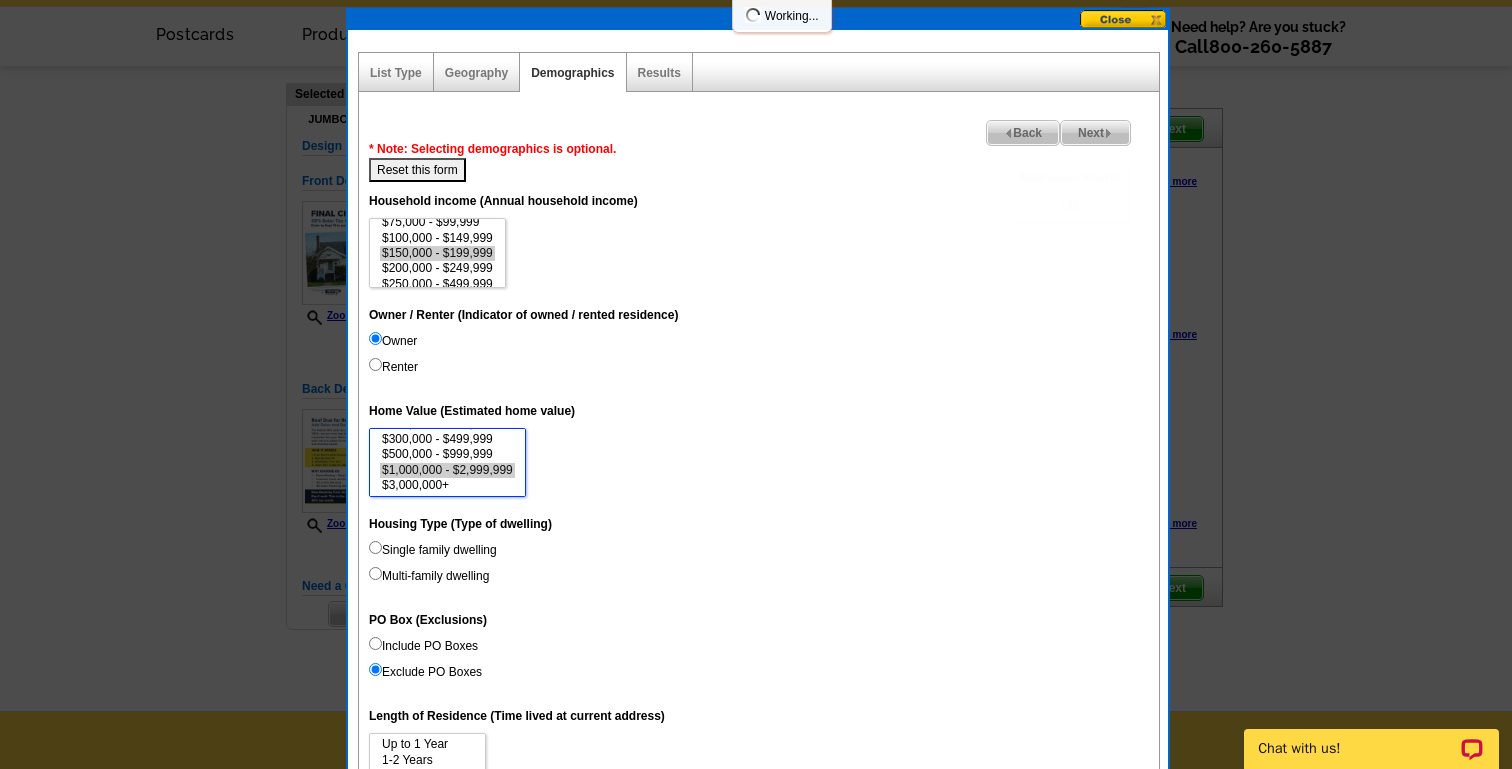 select on "500000-999999" 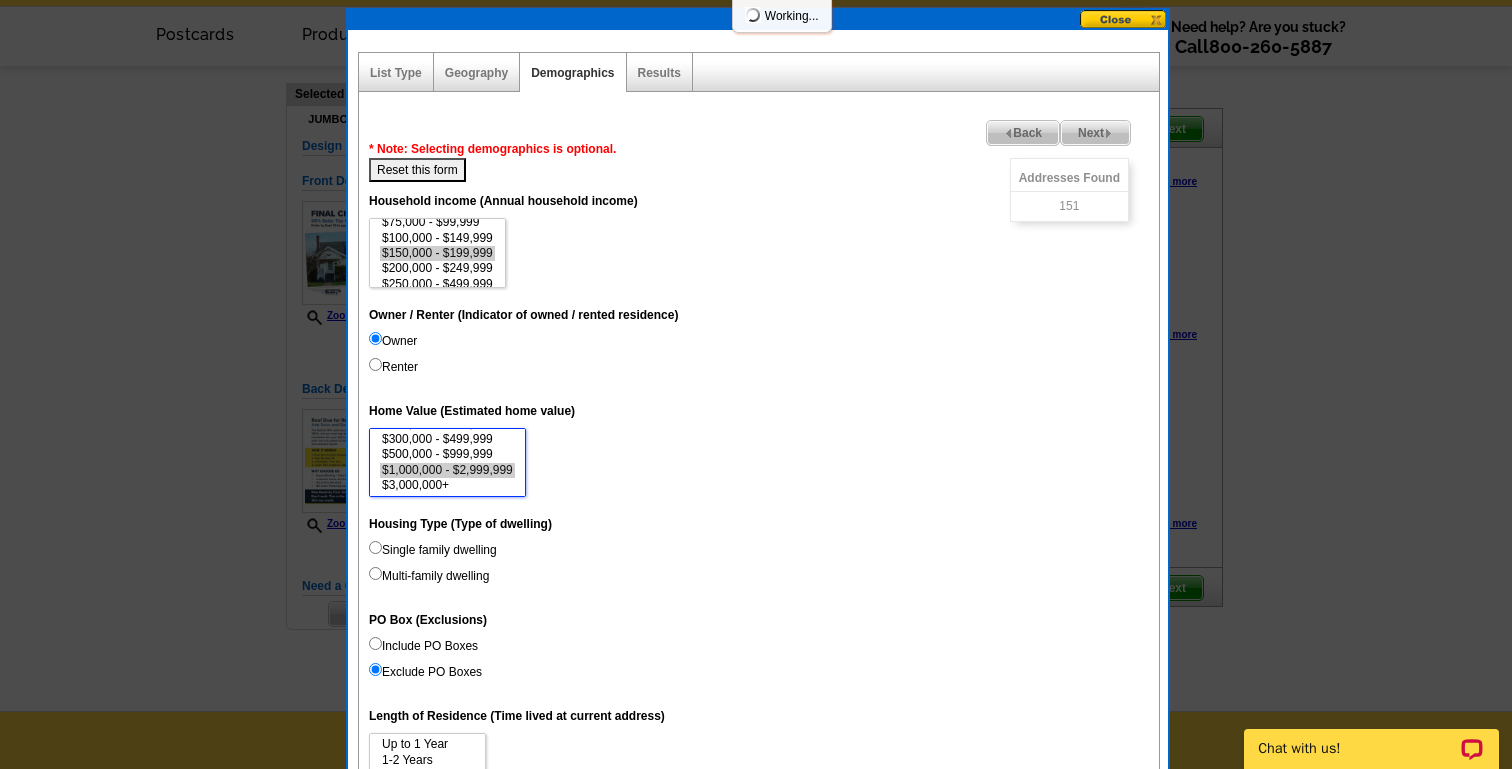 click on "$3,000,000+" at bounding box center [447, 485] 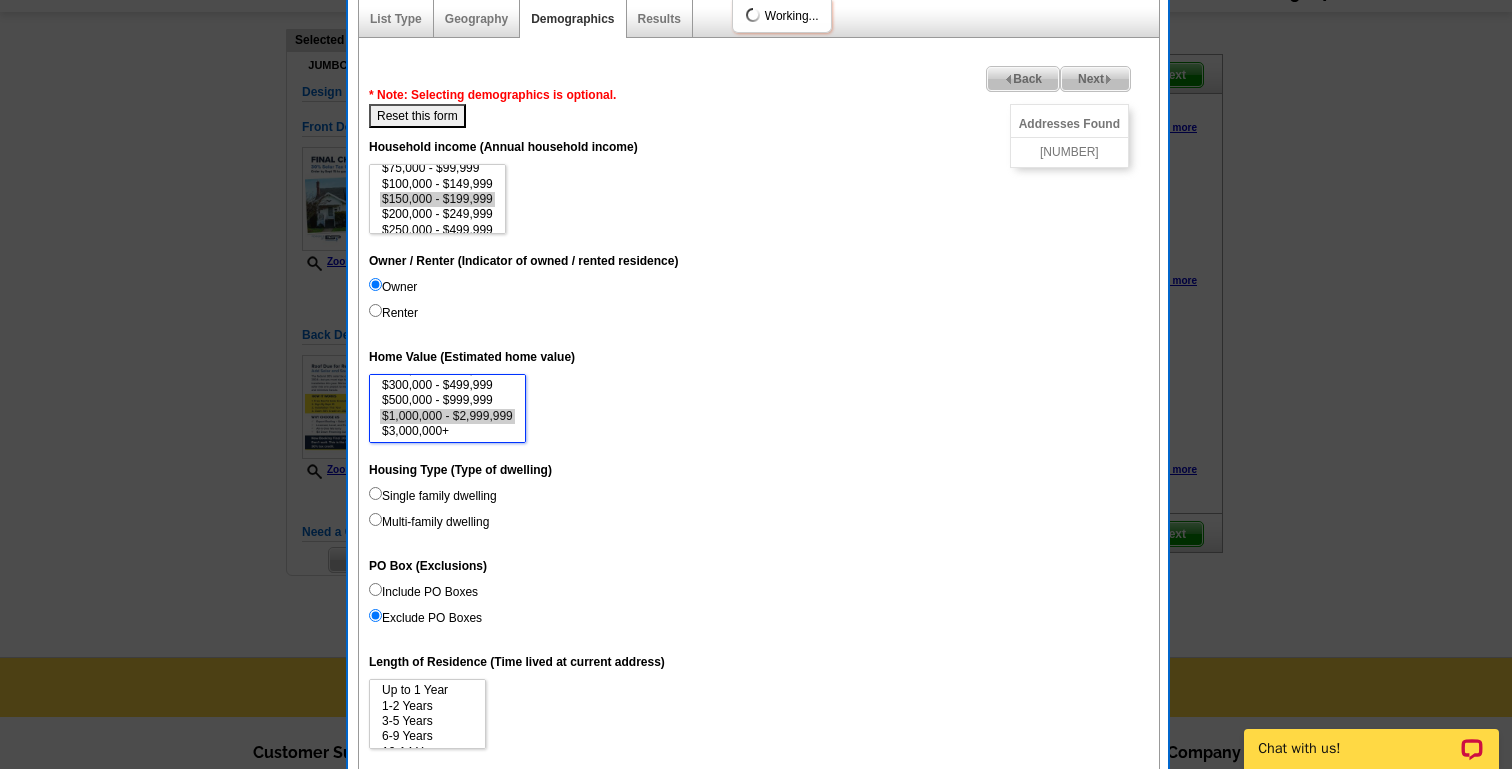 scroll, scrollTop: 127, scrollLeft: 0, axis: vertical 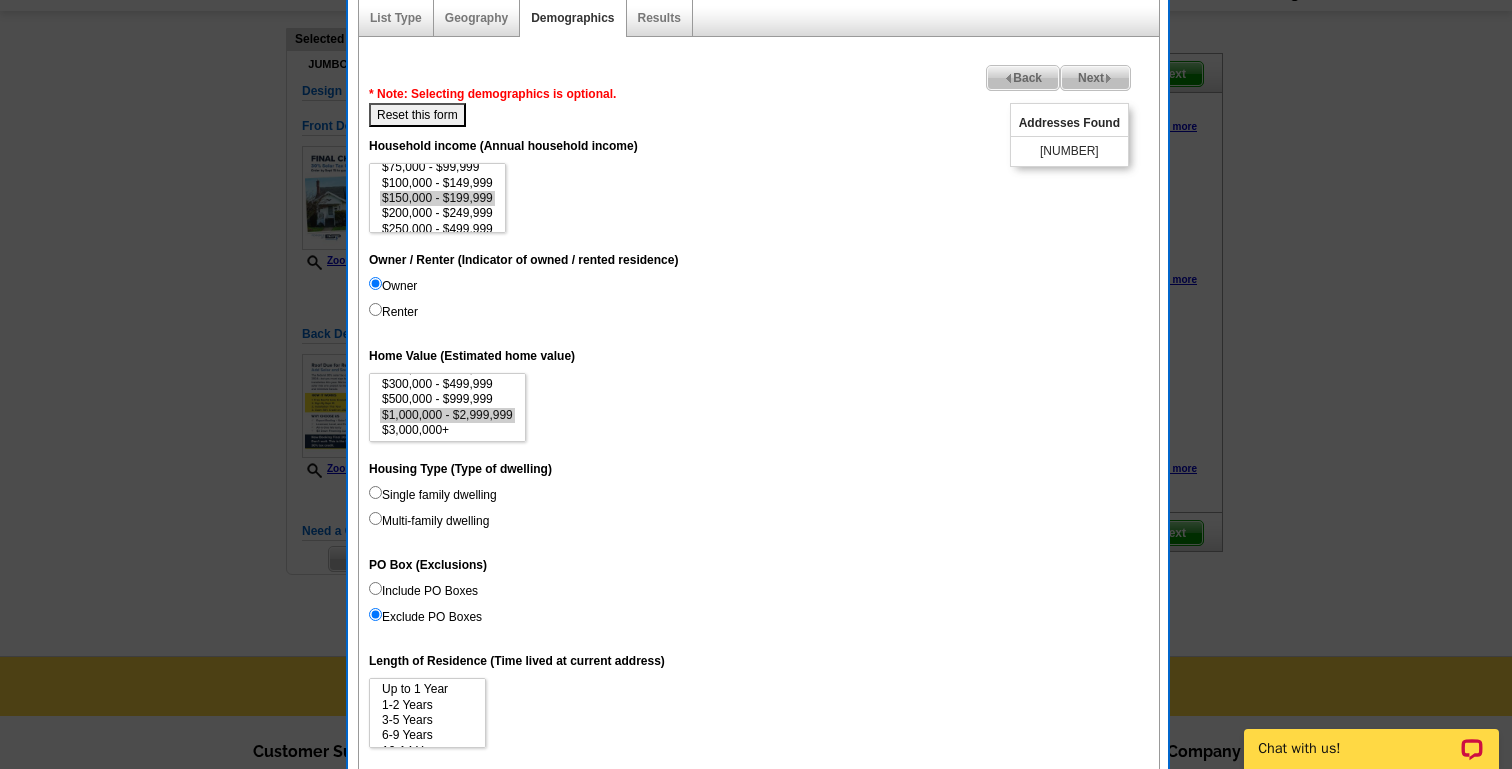 click on "Single family dwelling" at bounding box center [433, 495] 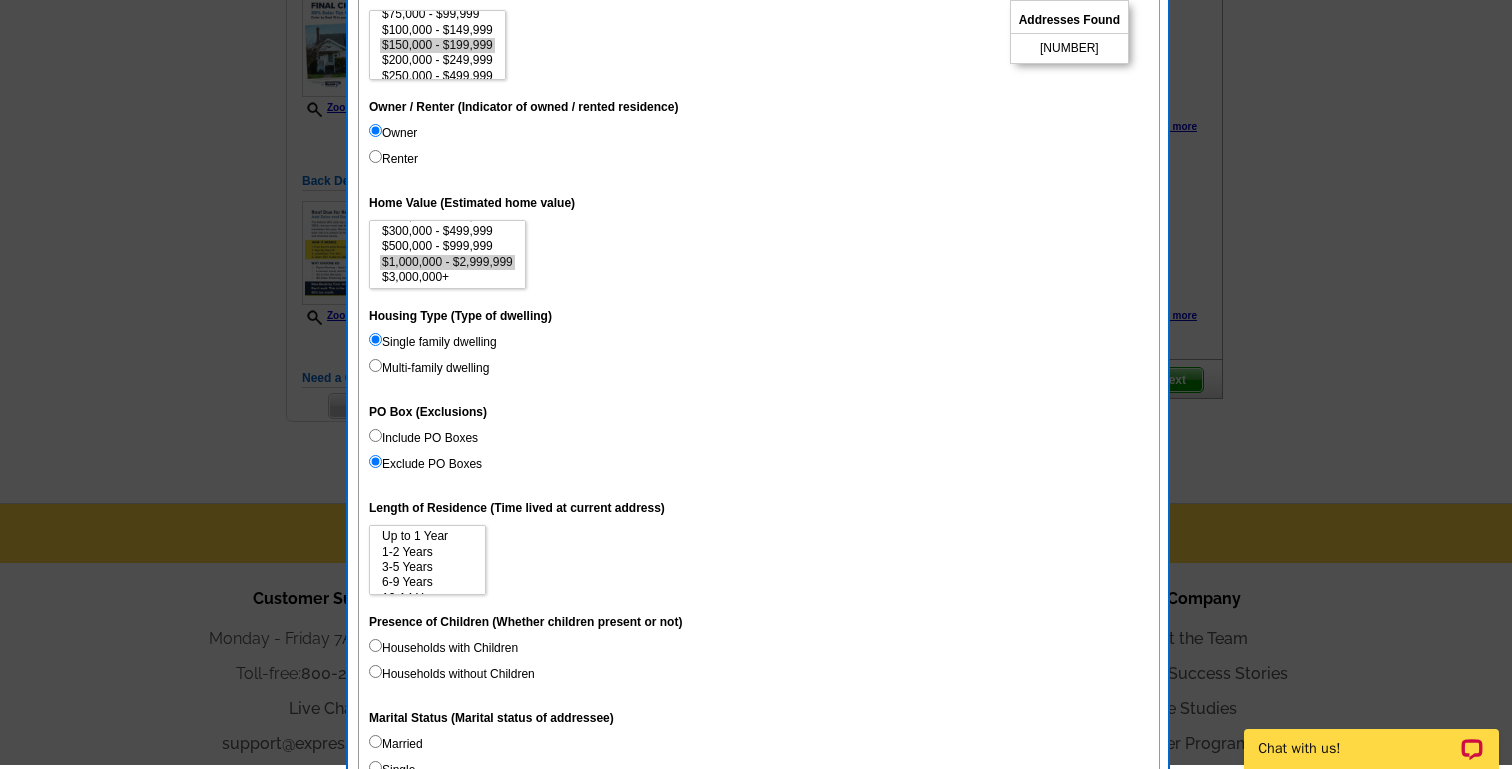 scroll, scrollTop: 284, scrollLeft: 0, axis: vertical 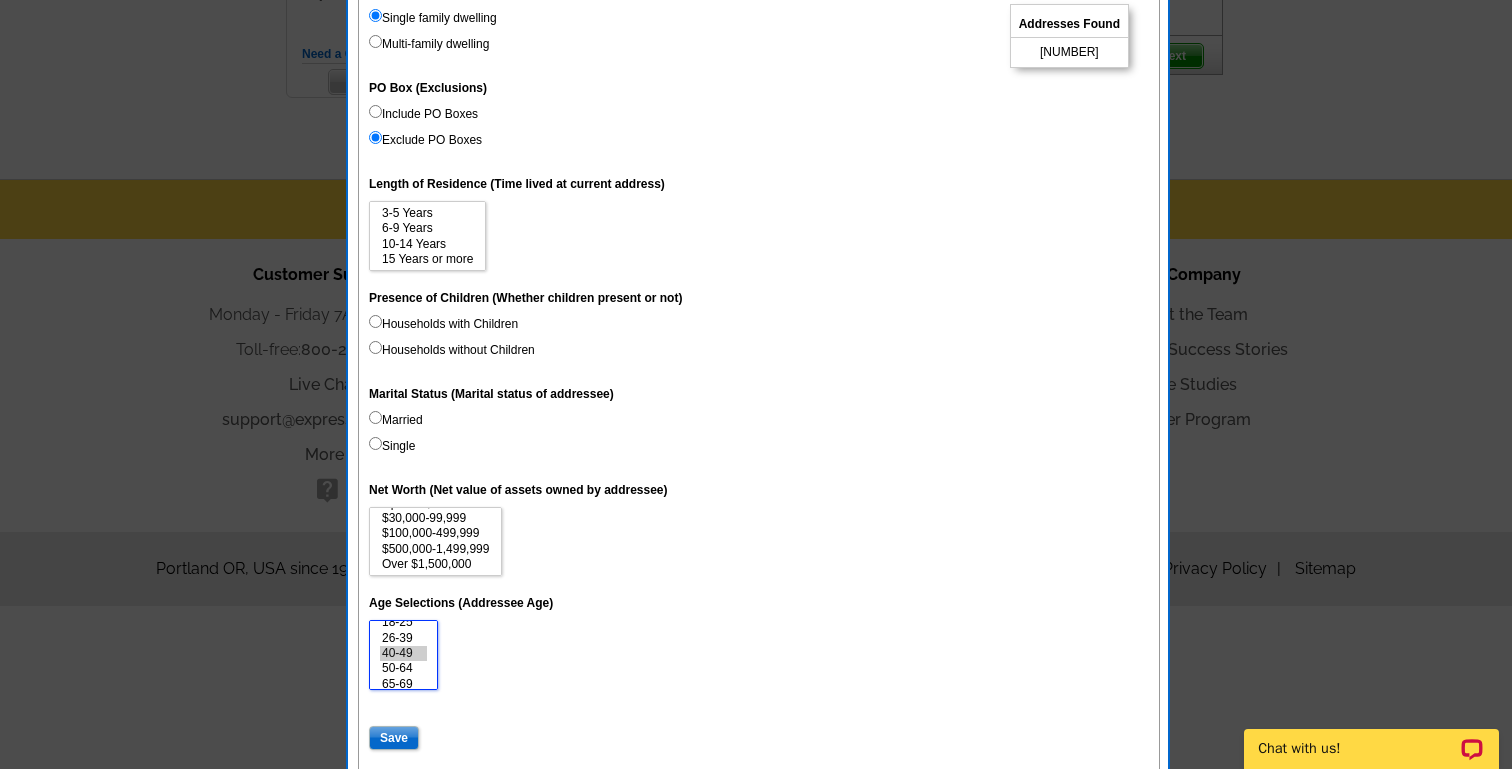 click on "40-49" at bounding box center (403, 653) 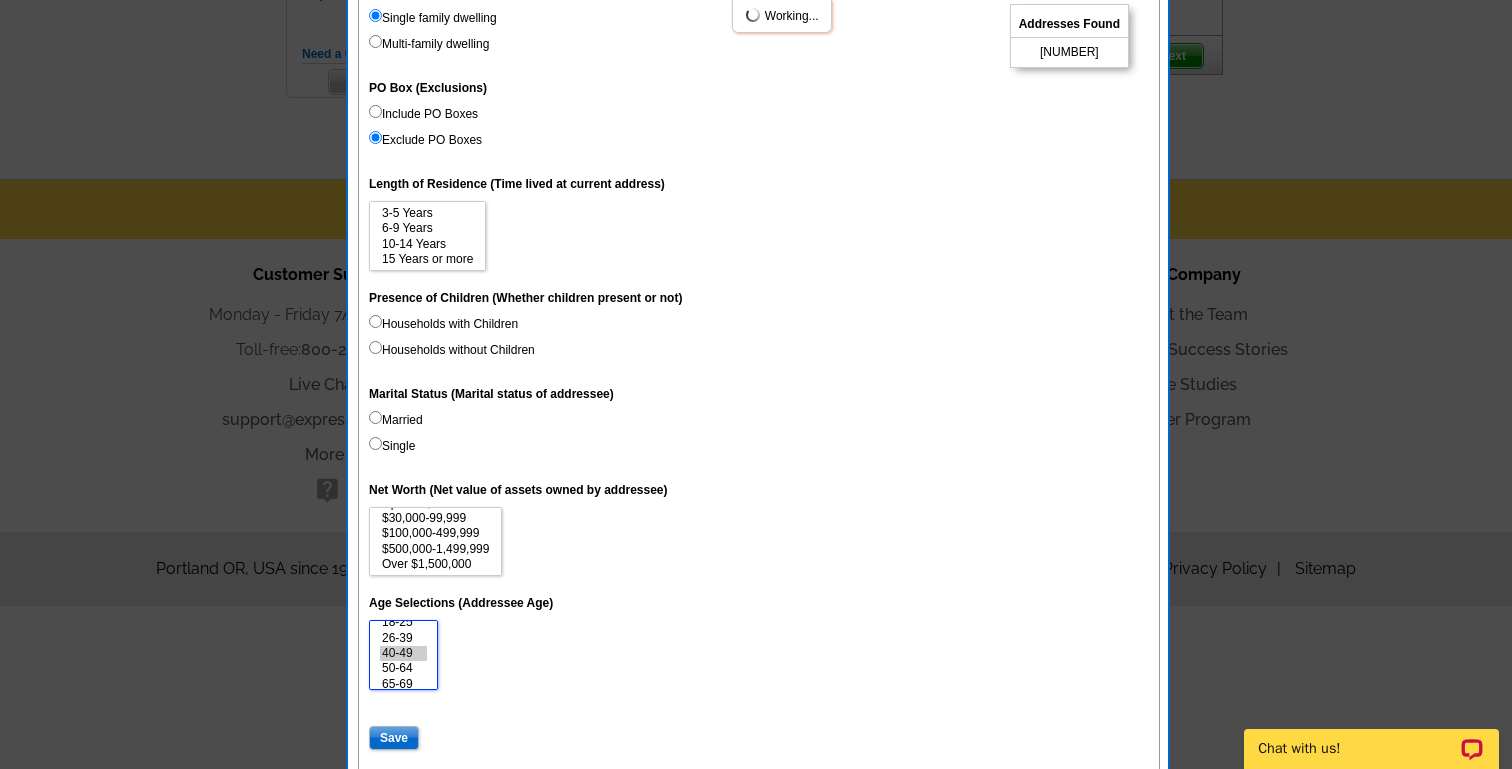 click on "50-64" at bounding box center [403, 668] 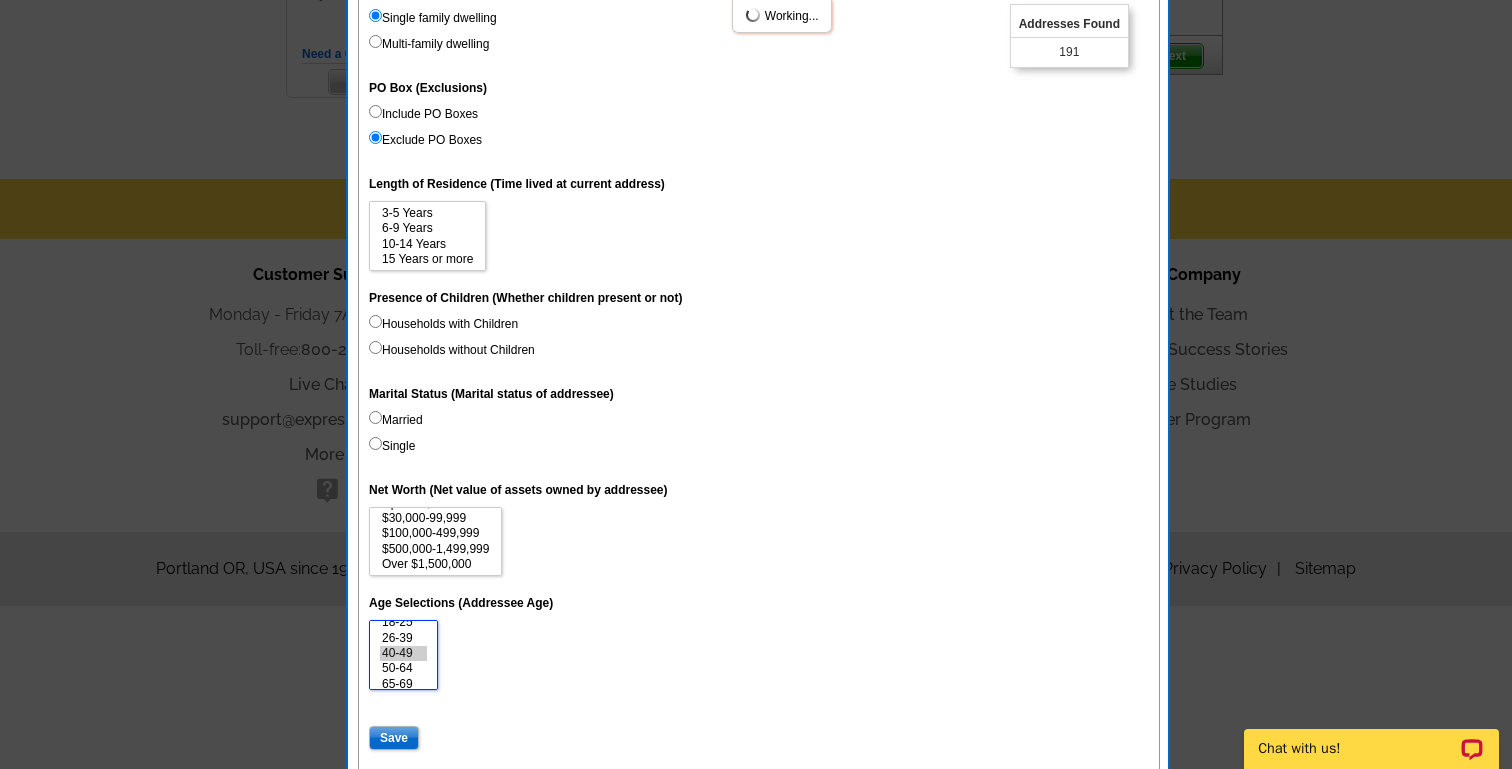 scroll, scrollTop: 12, scrollLeft: 0, axis: vertical 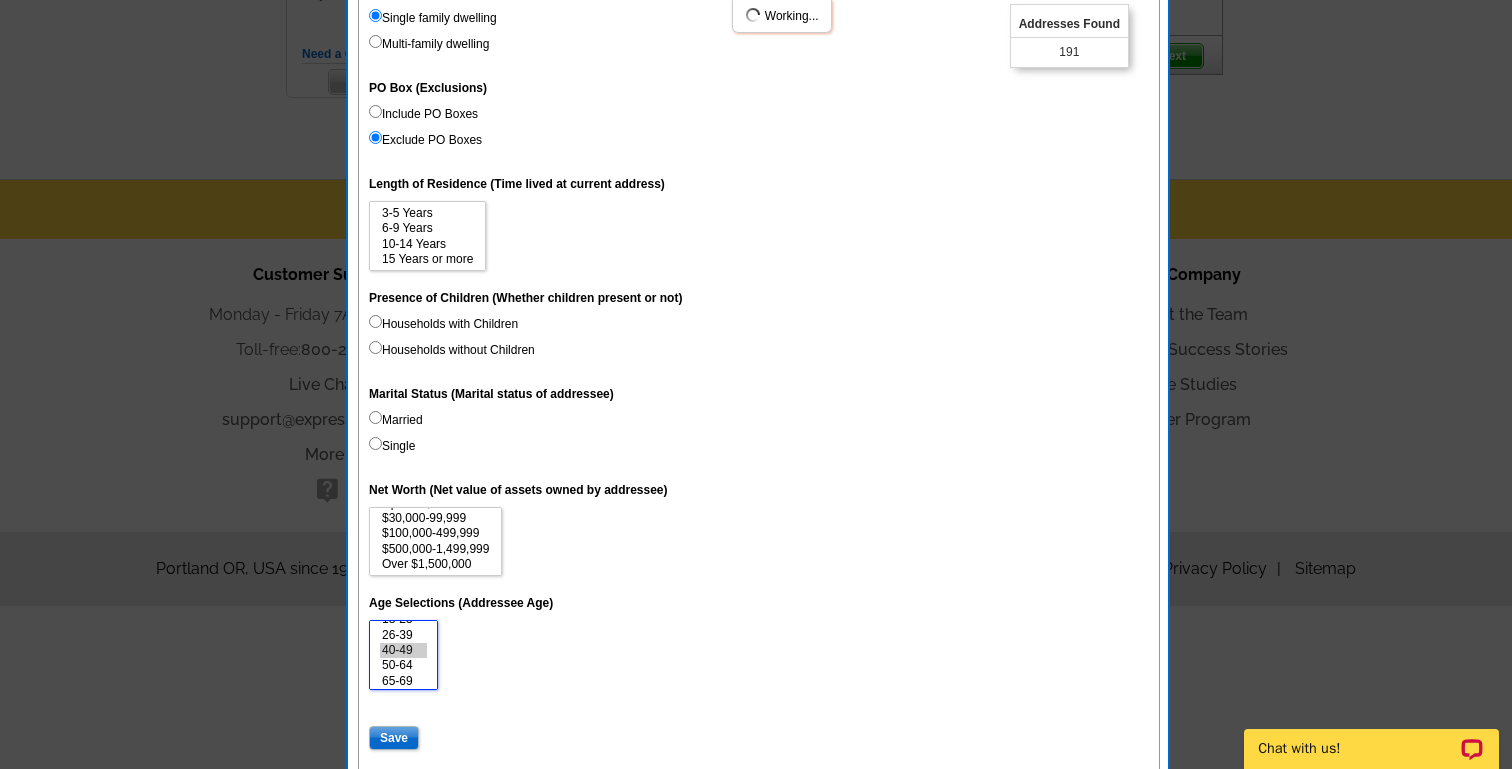 click on "65-69" at bounding box center (403, 681) 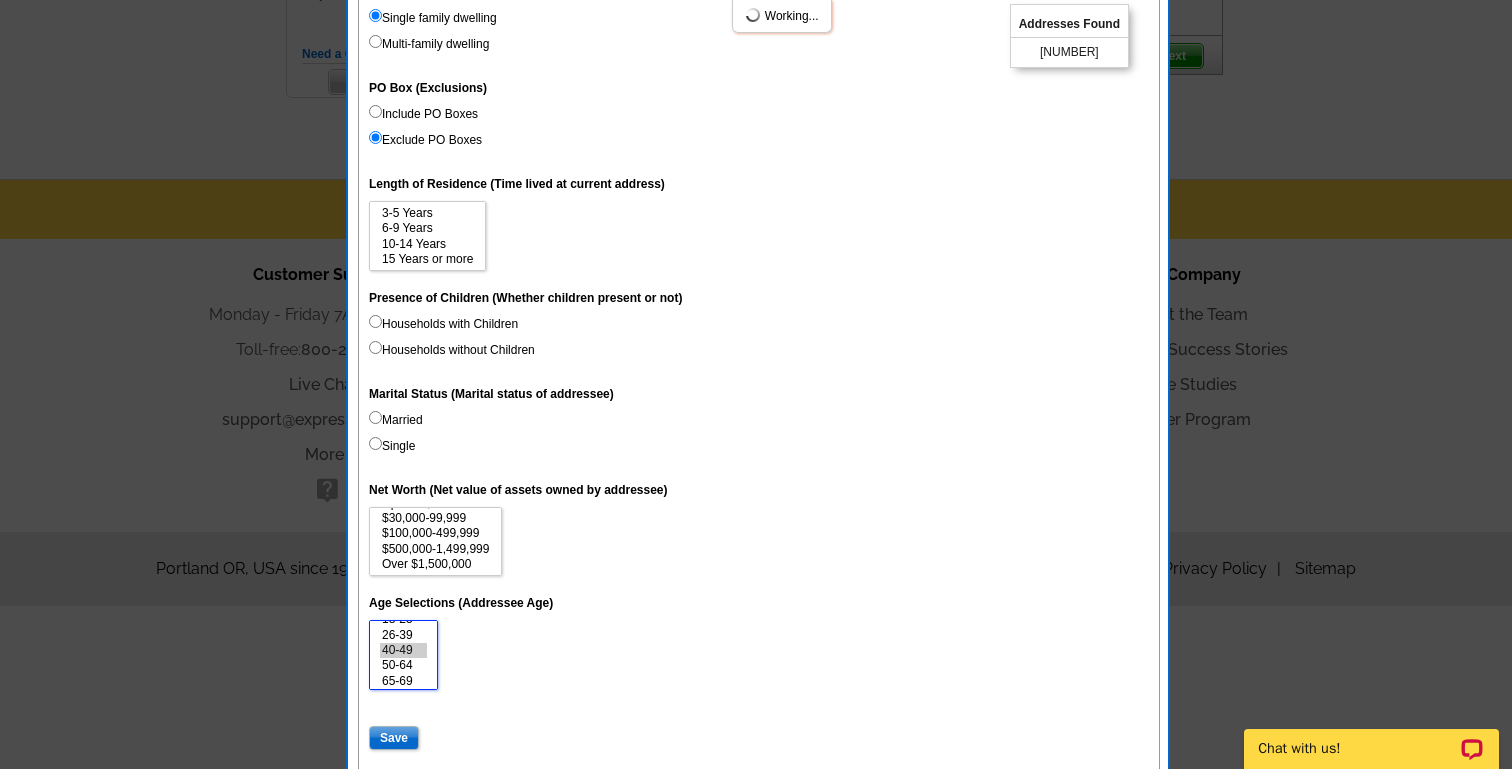 click on "26-39" at bounding box center (403, 635) 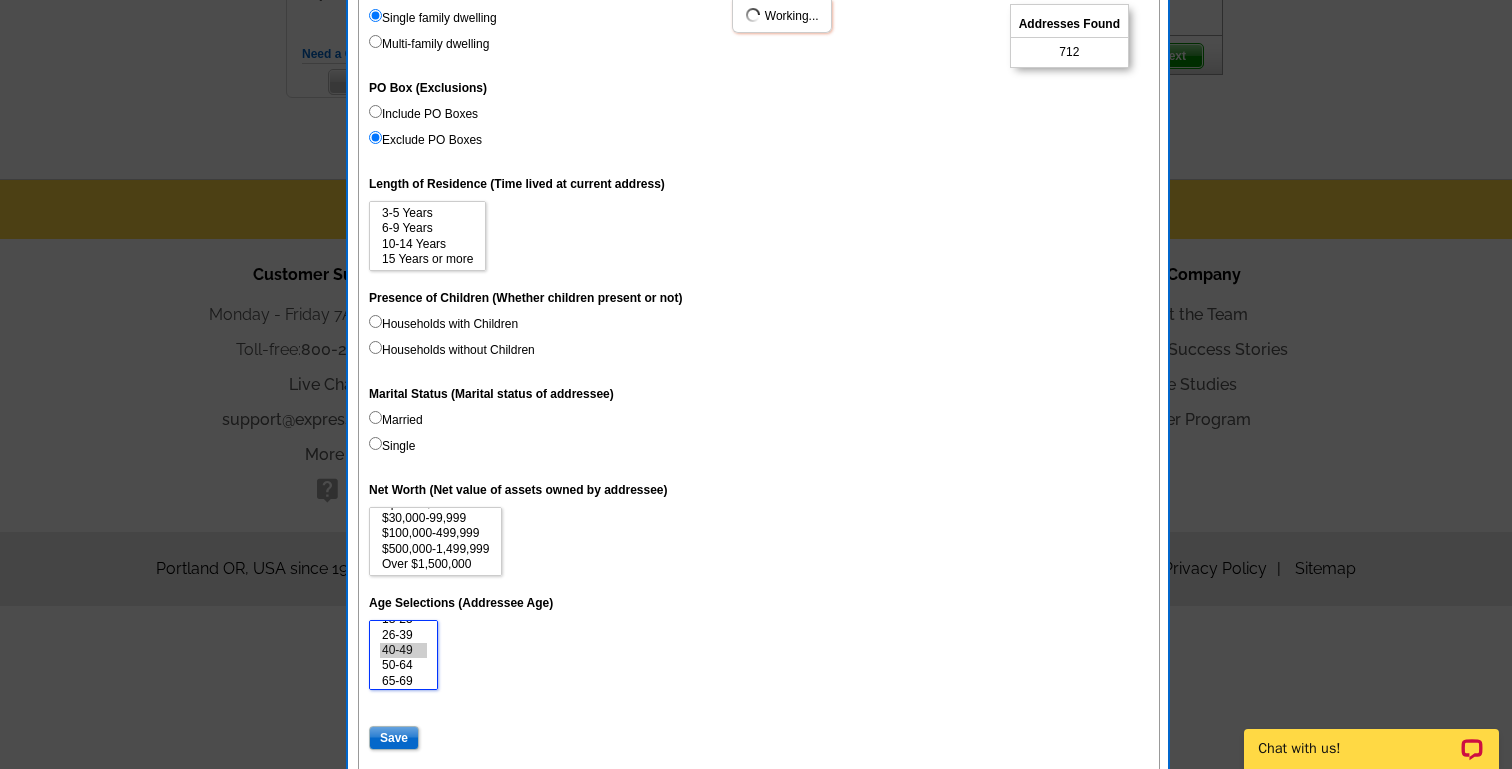 click on "50-64" at bounding box center [403, 665] 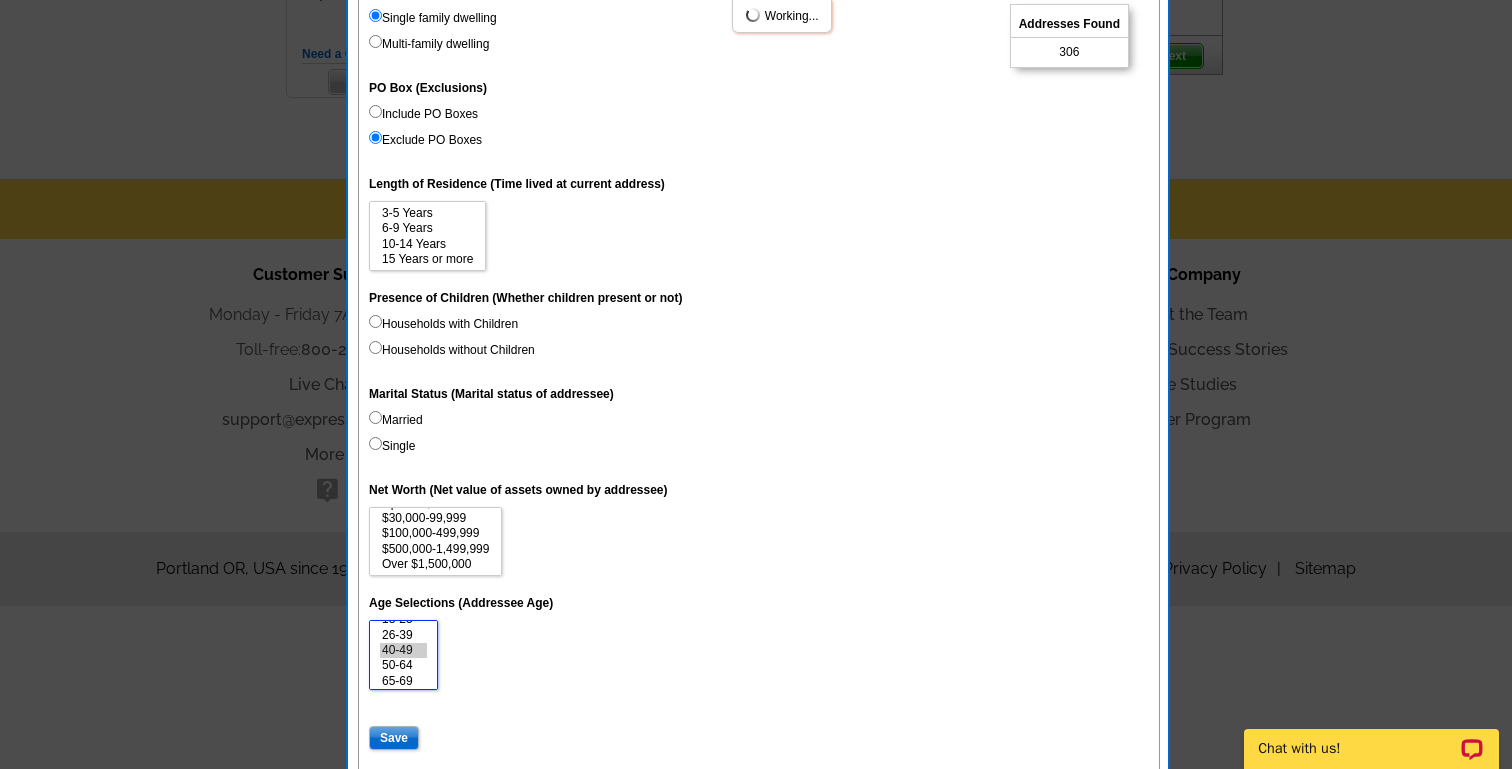 click on "65-69" at bounding box center [403, 681] 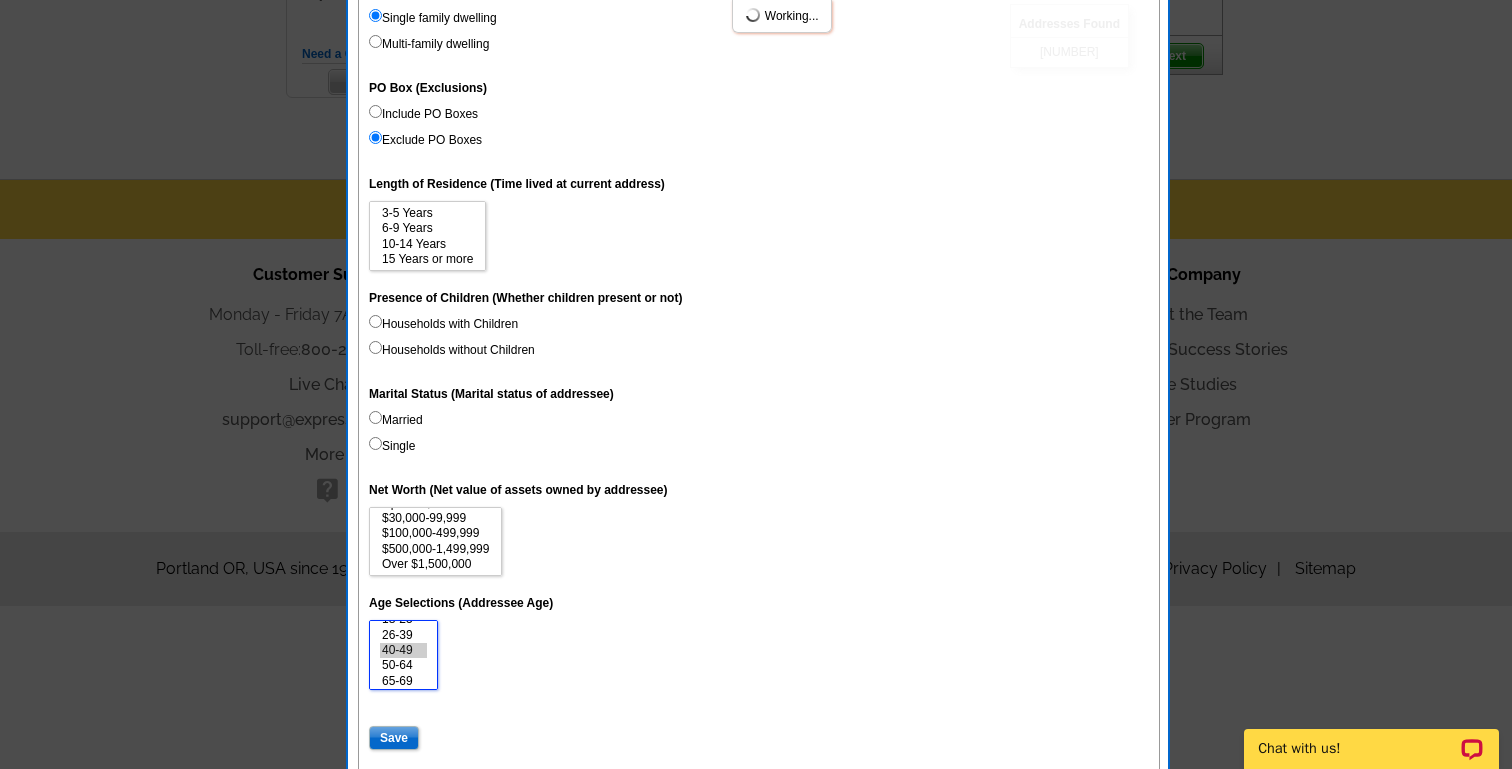 scroll, scrollTop: 0, scrollLeft: 0, axis: both 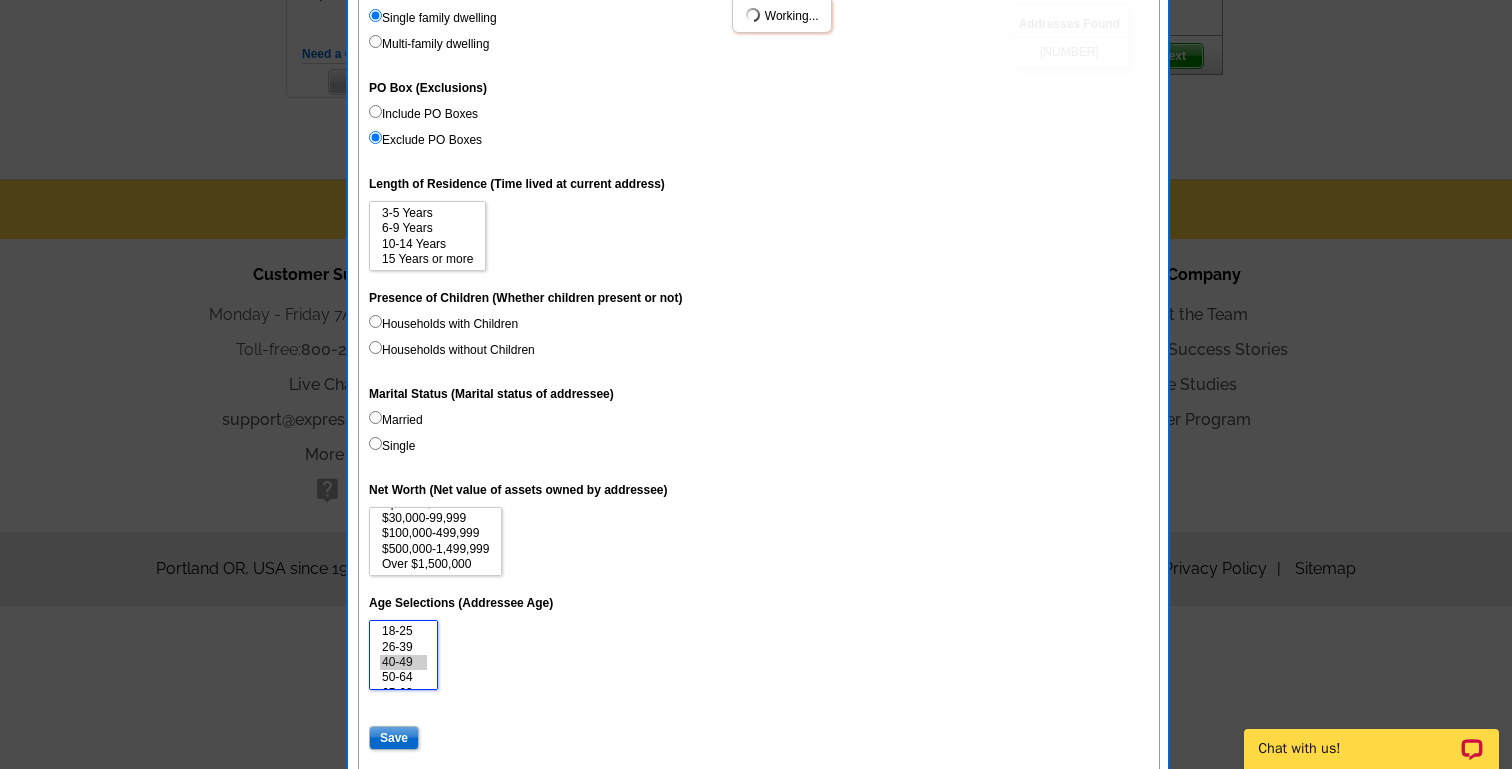 click on "18-25
26-39
40-49
50-64
65-69
70-74
Over 75" at bounding box center (403, 655) 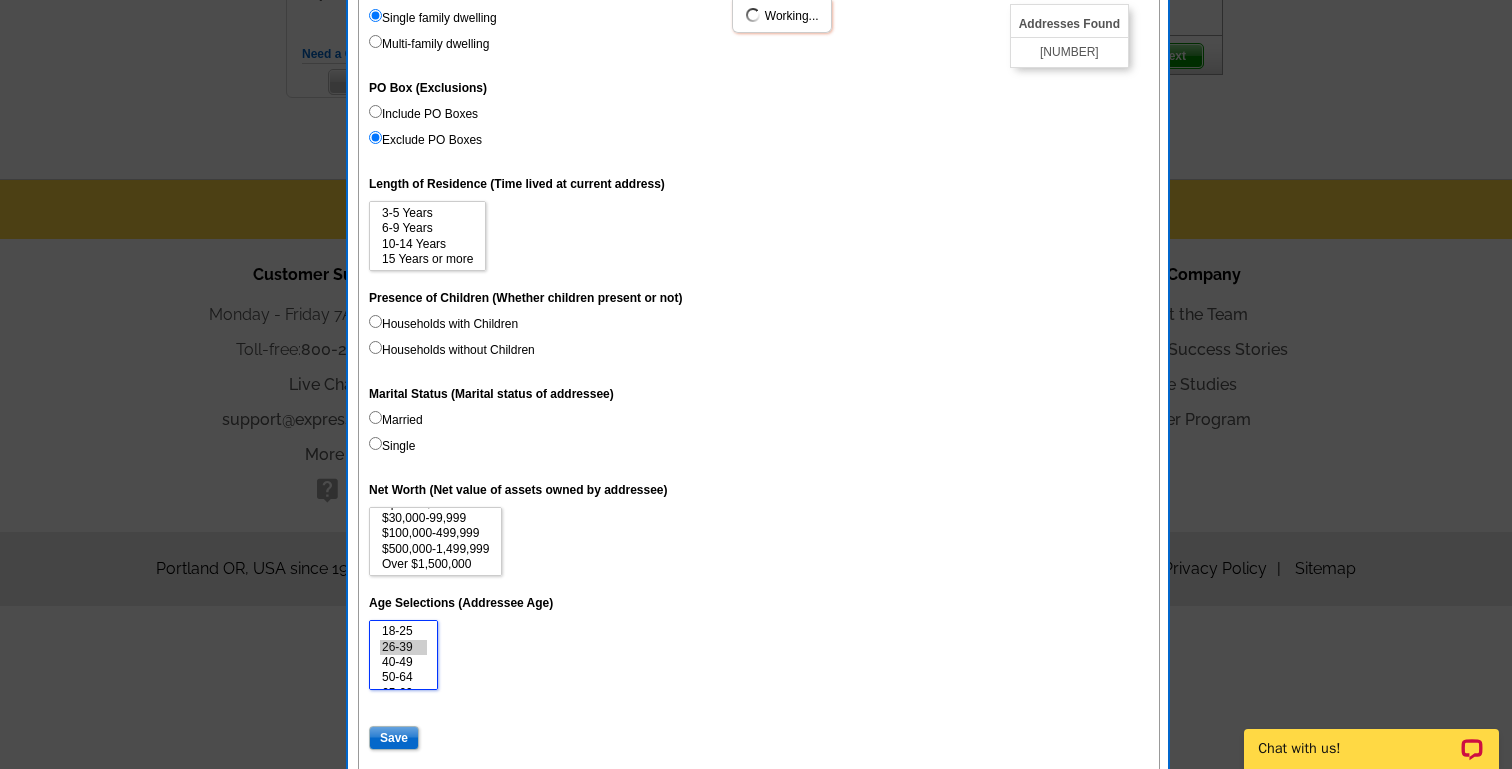 scroll, scrollTop: 24, scrollLeft: 0, axis: vertical 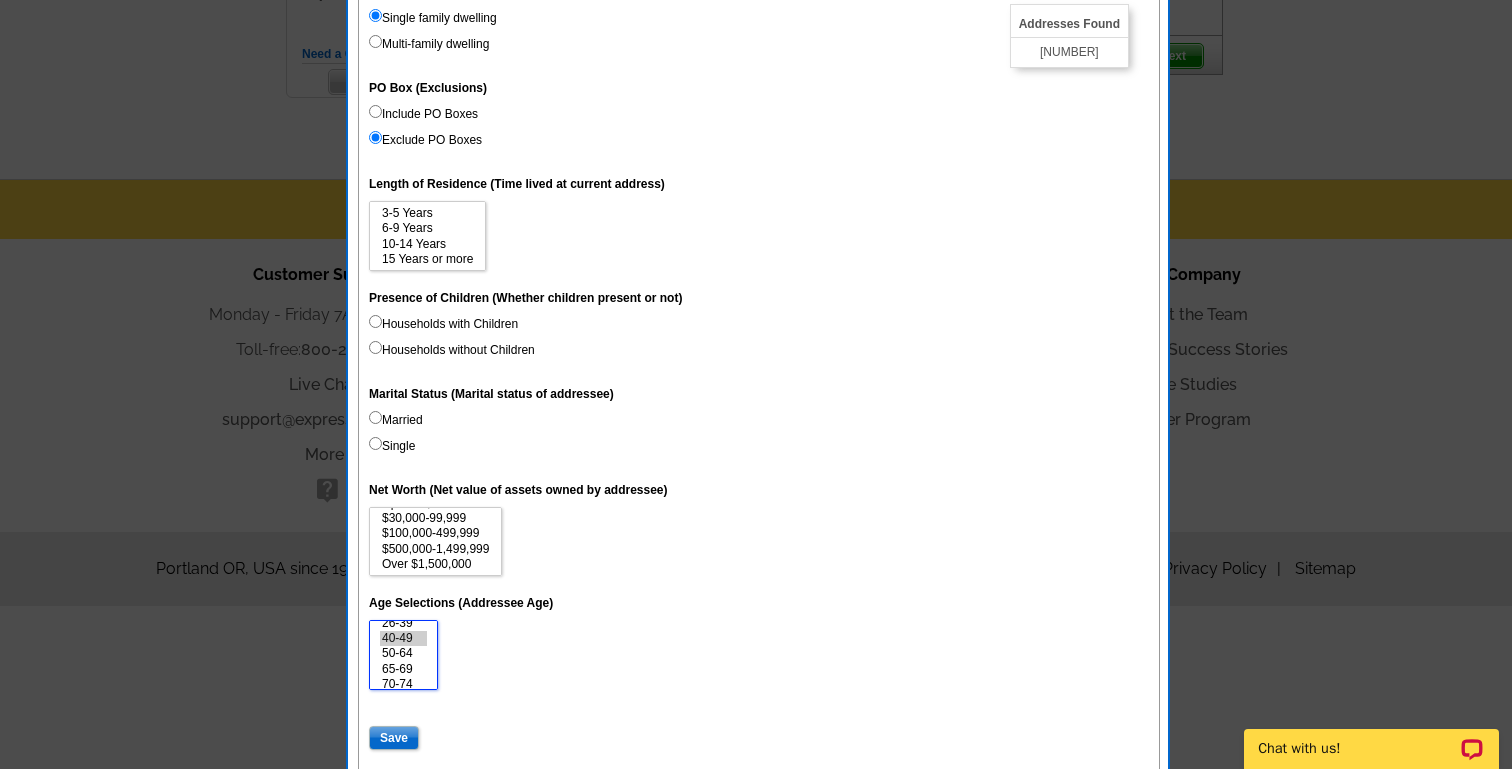 click on "50-64" at bounding box center (403, 653) 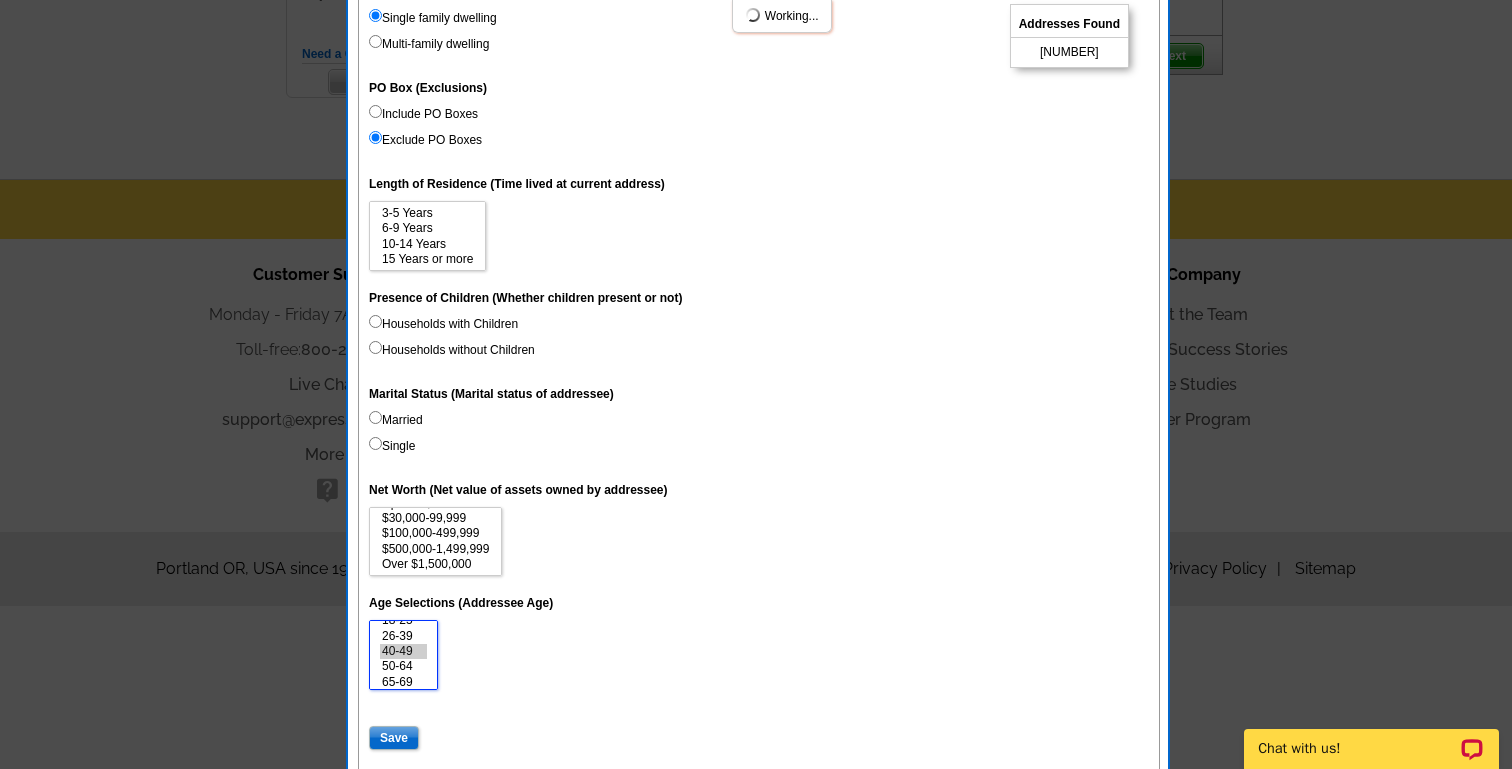 scroll, scrollTop: 6, scrollLeft: 0, axis: vertical 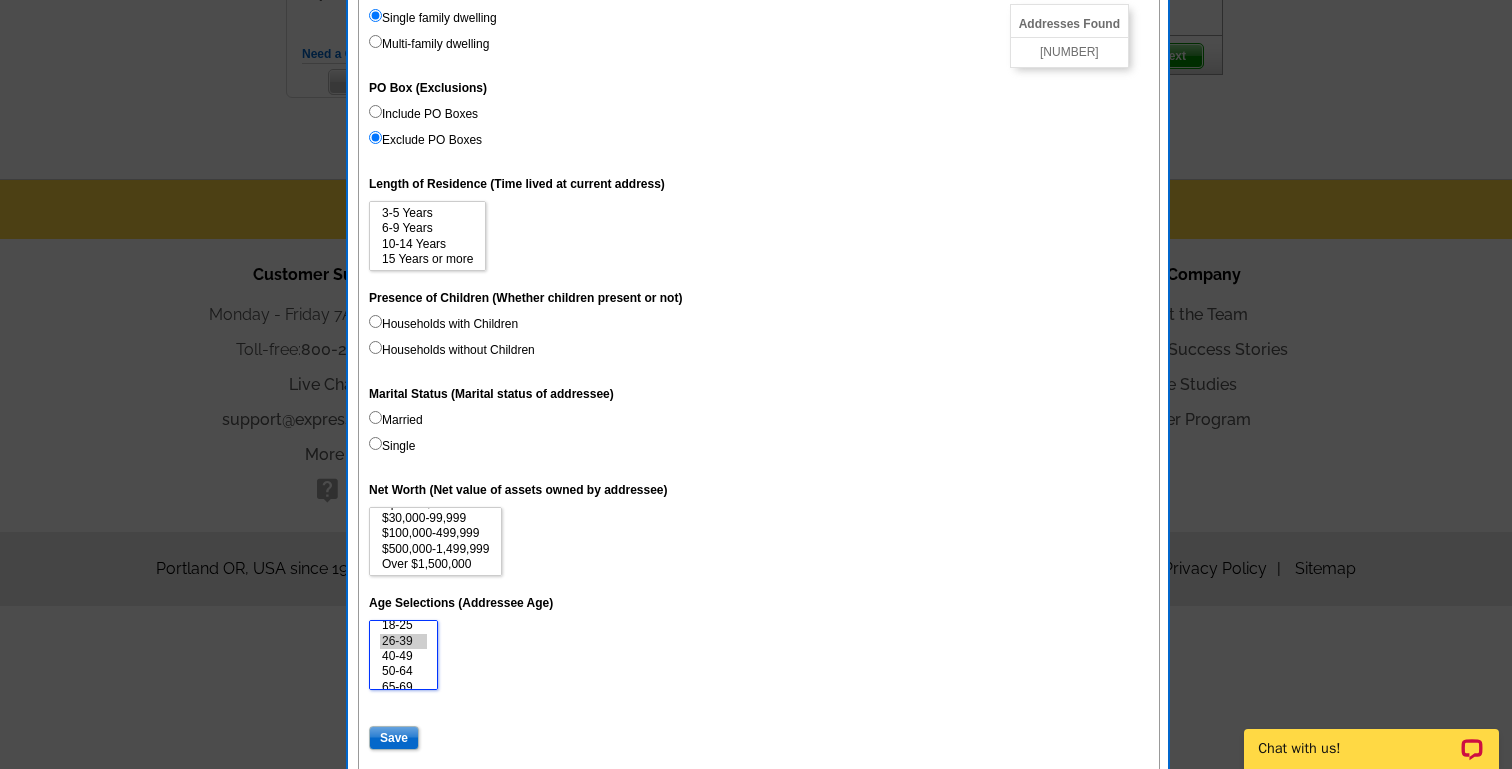 click on "26-39" at bounding box center (403, 641) 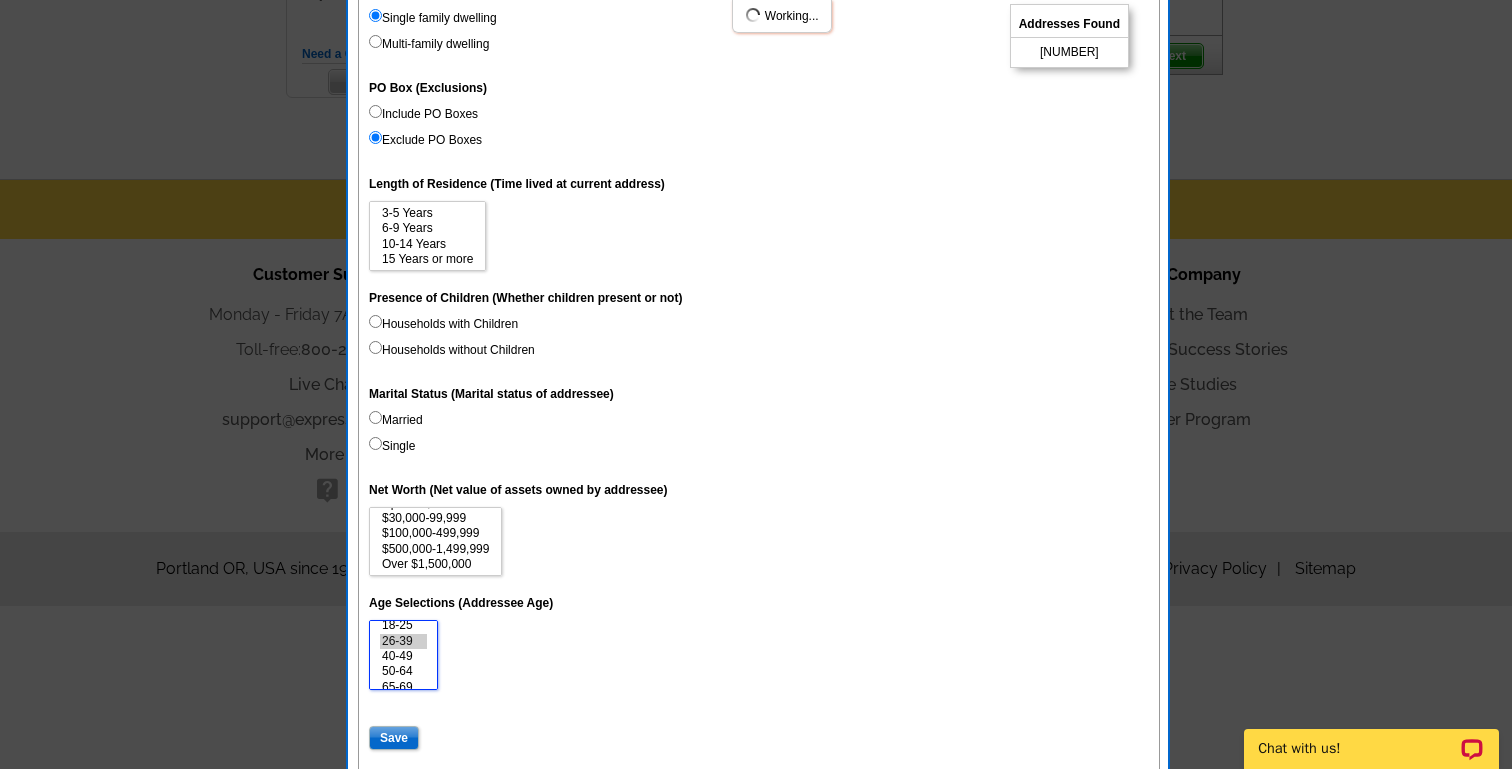 select on "40-49" 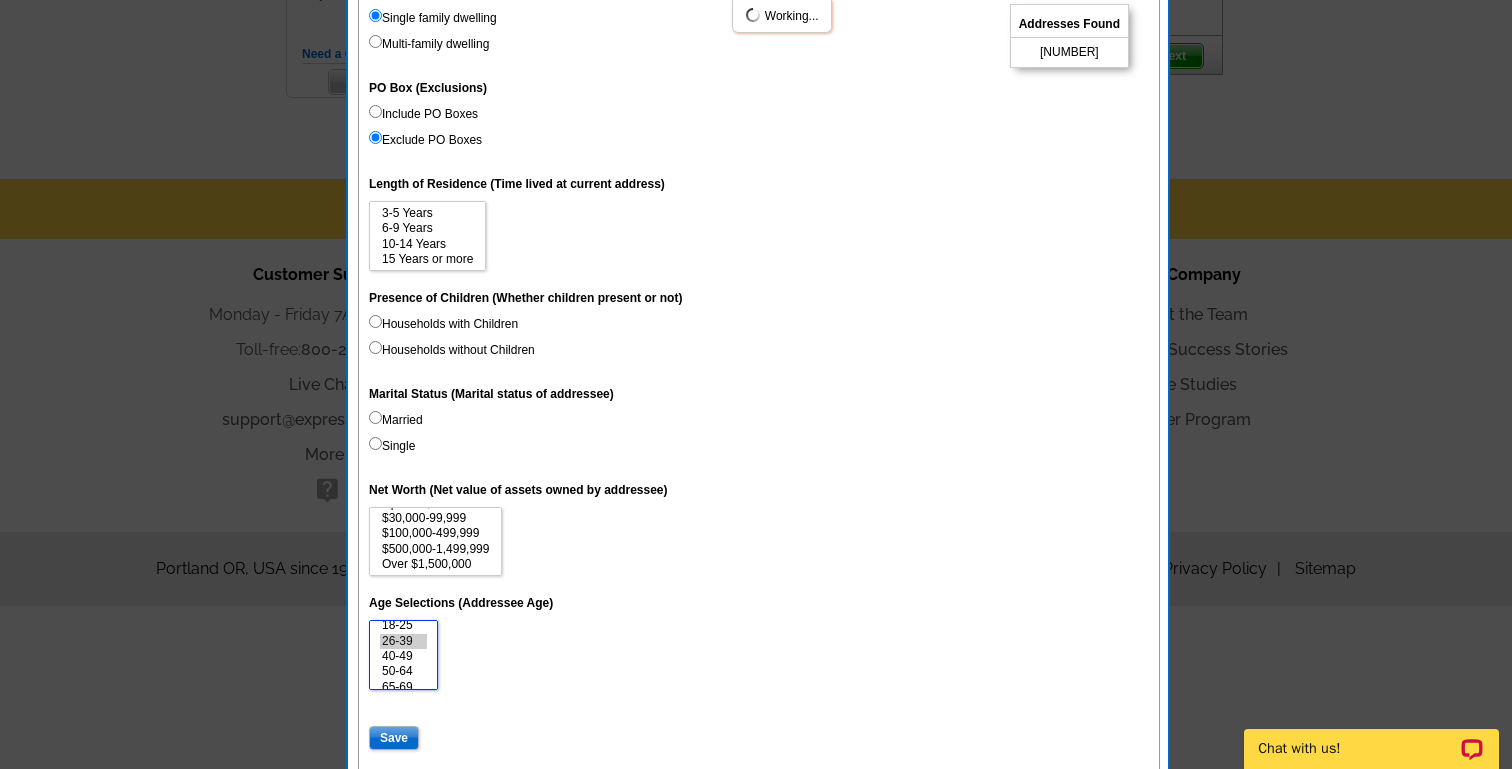 click on "50-64" at bounding box center [403, 671] 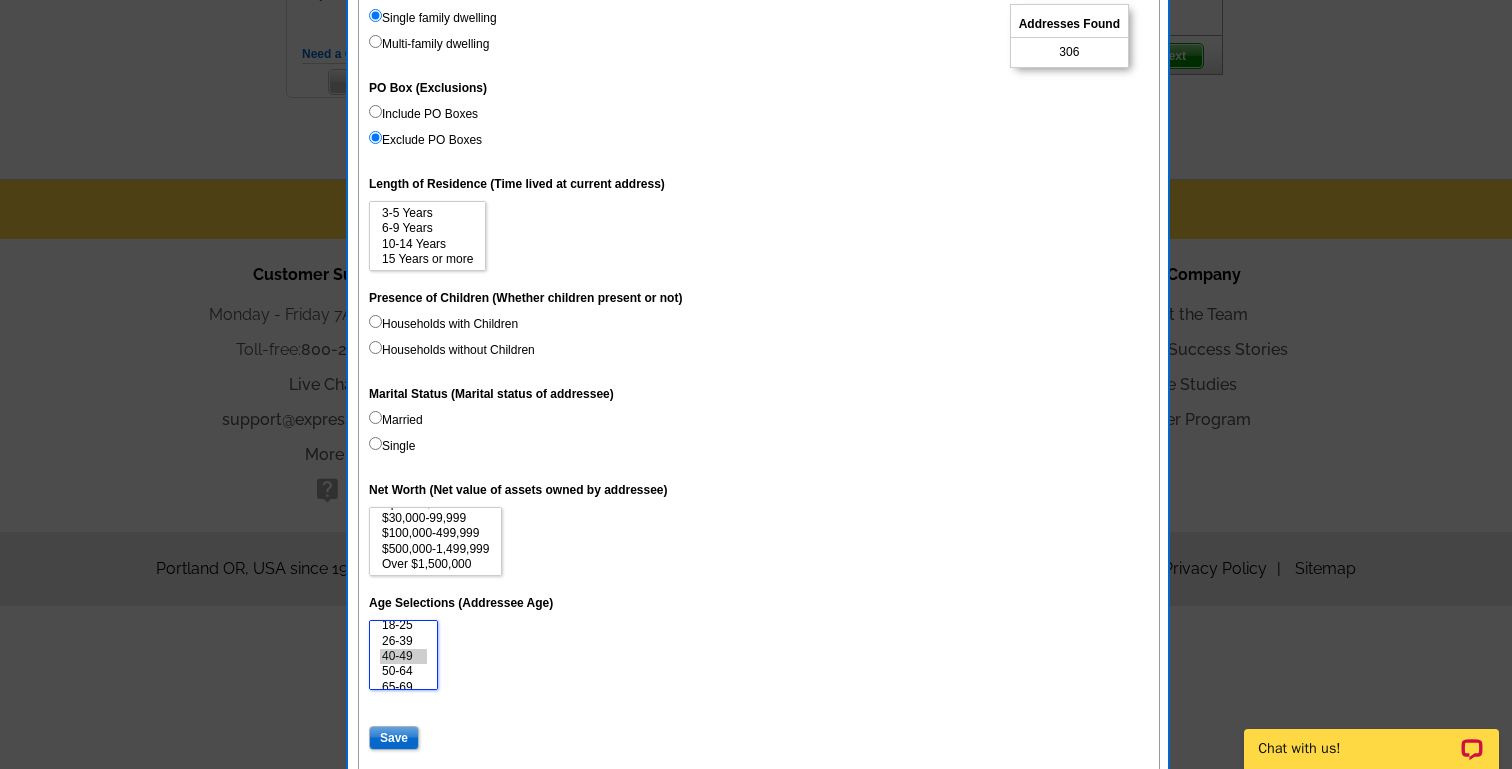 scroll, scrollTop: 46, scrollLeft: 0, axis: vertical 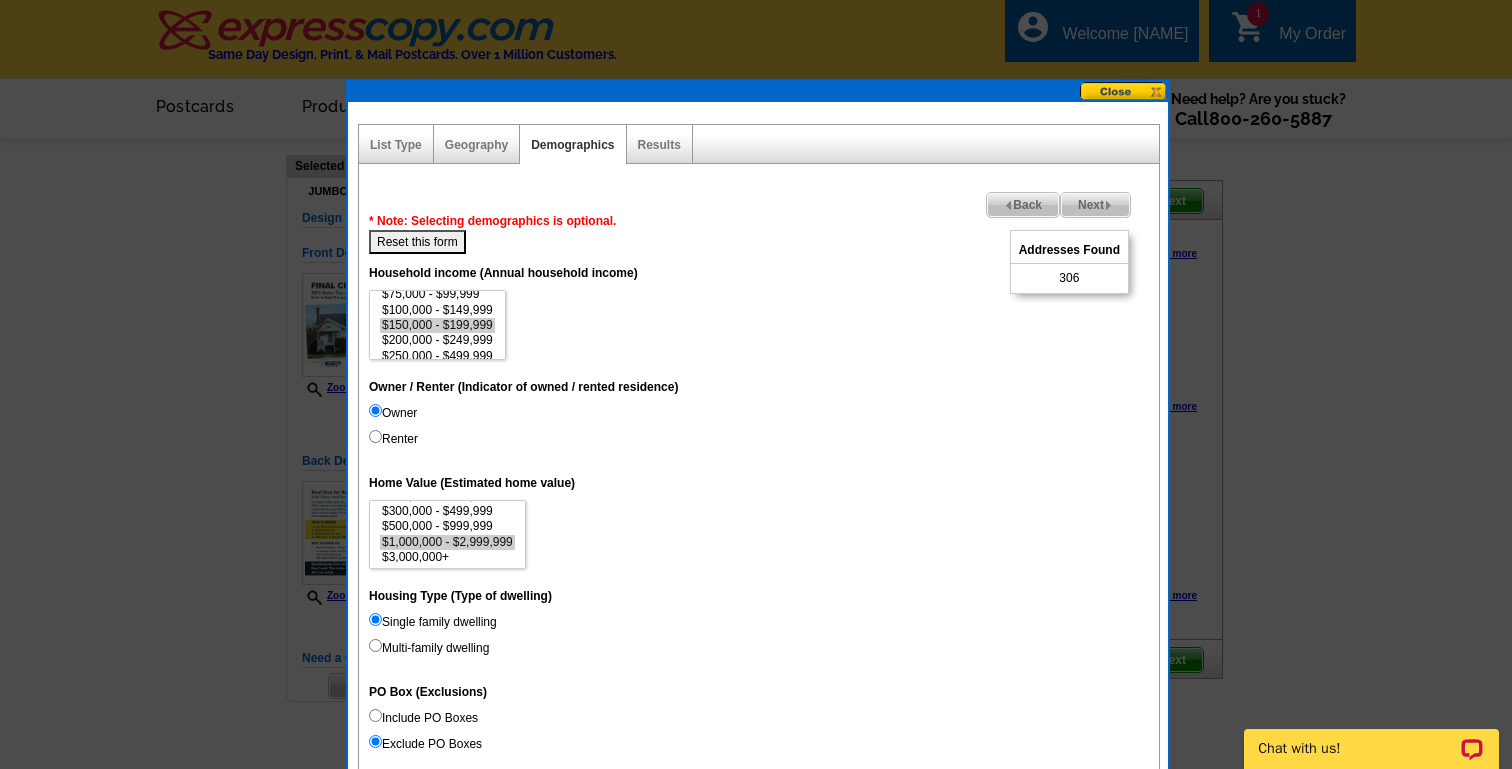 click on "Geography" at bounding box center (477, 144) 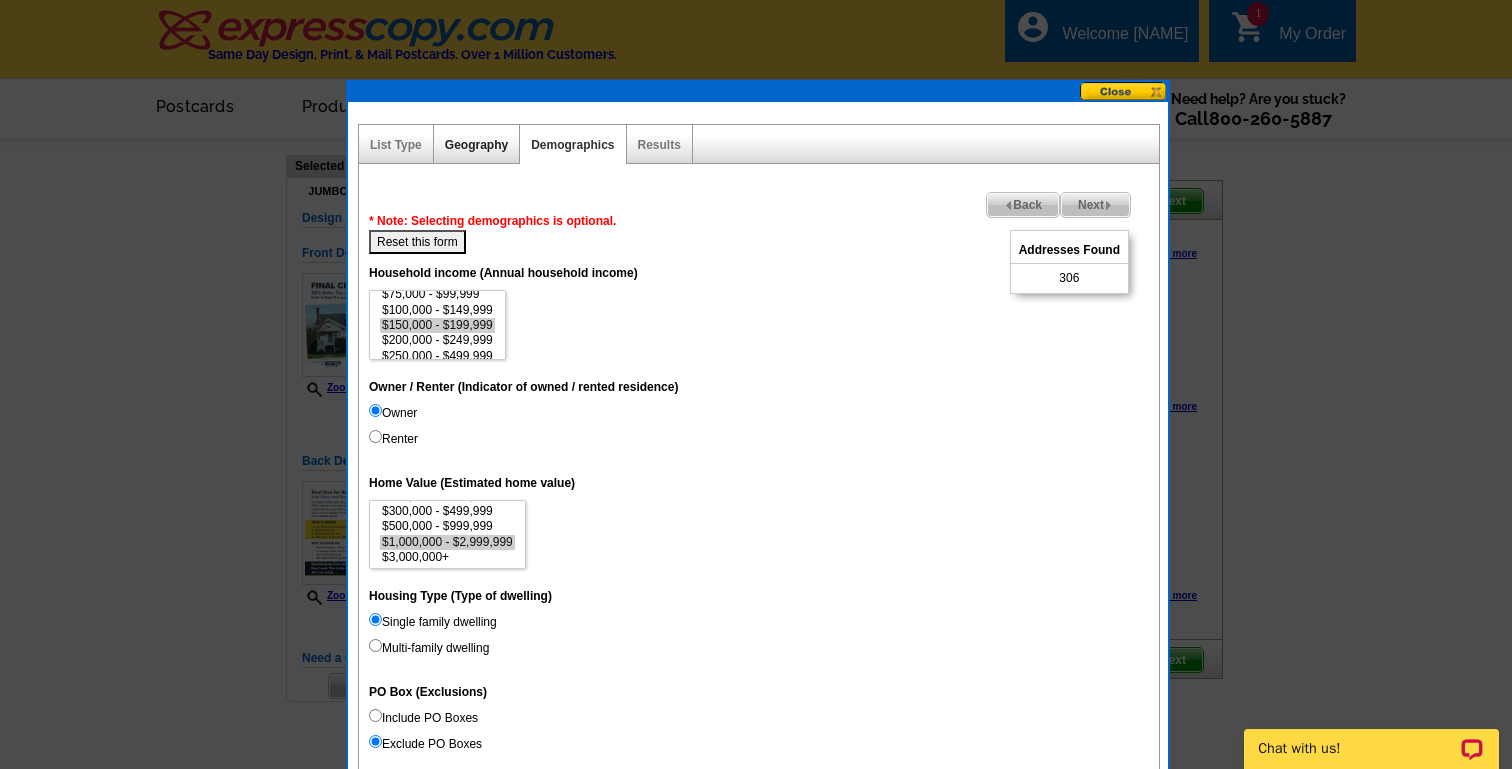 click on "Geography" at bounding box center (476, 145) 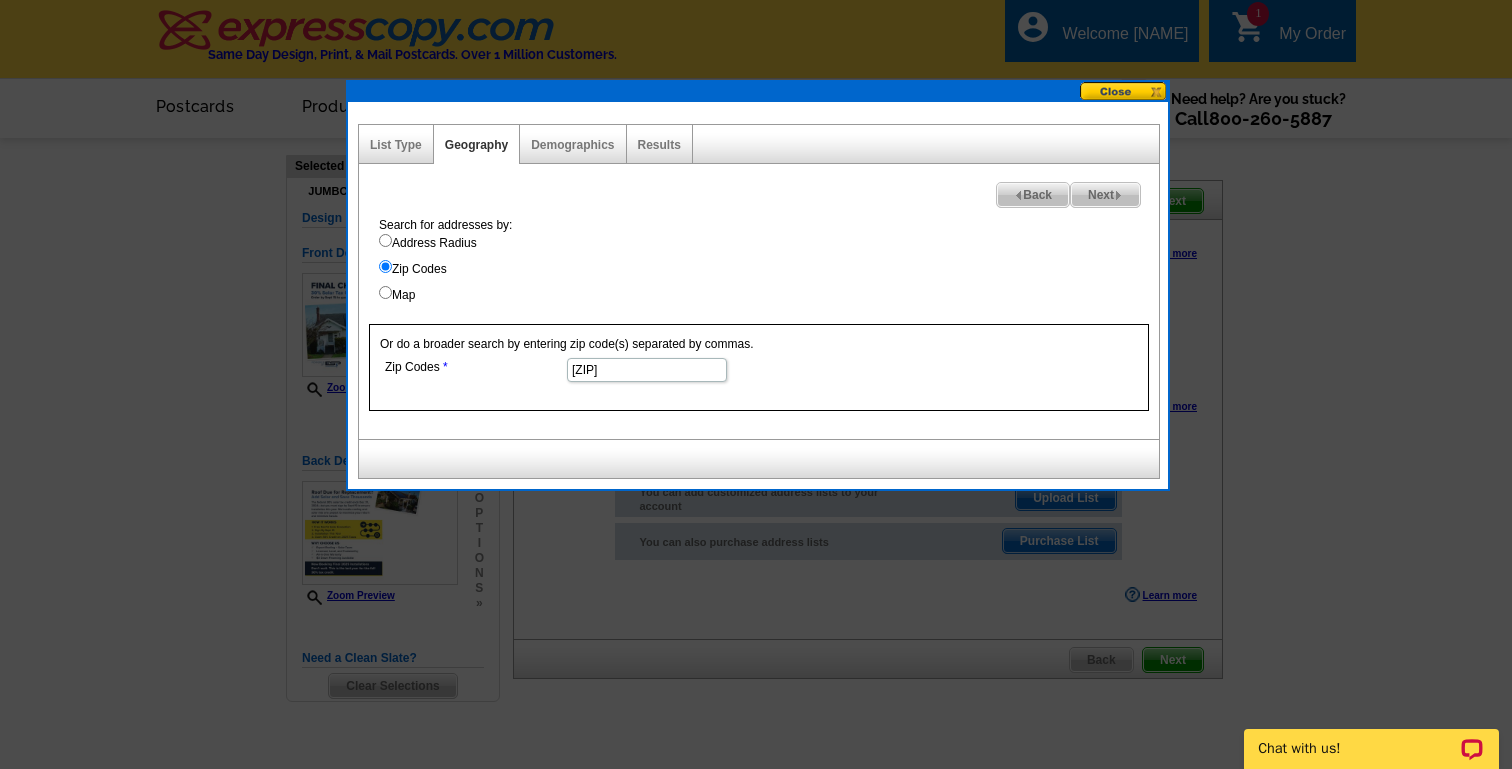 click on "90039" at bounding box center (647, 370) 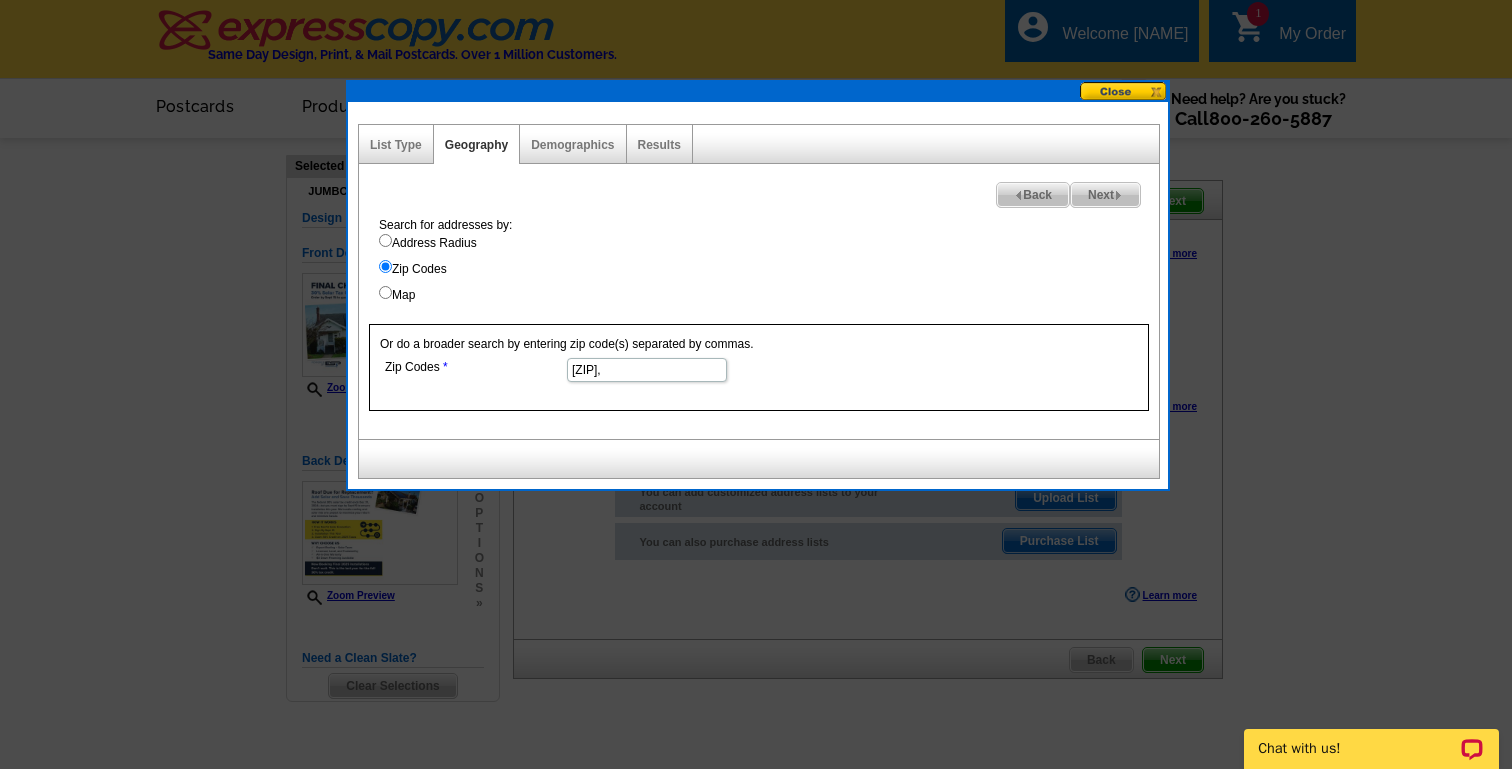 drag, startPoint x: 624, startPoint y: 363, endPoint x: 498, endPoint y: 359, distance: 126.06348 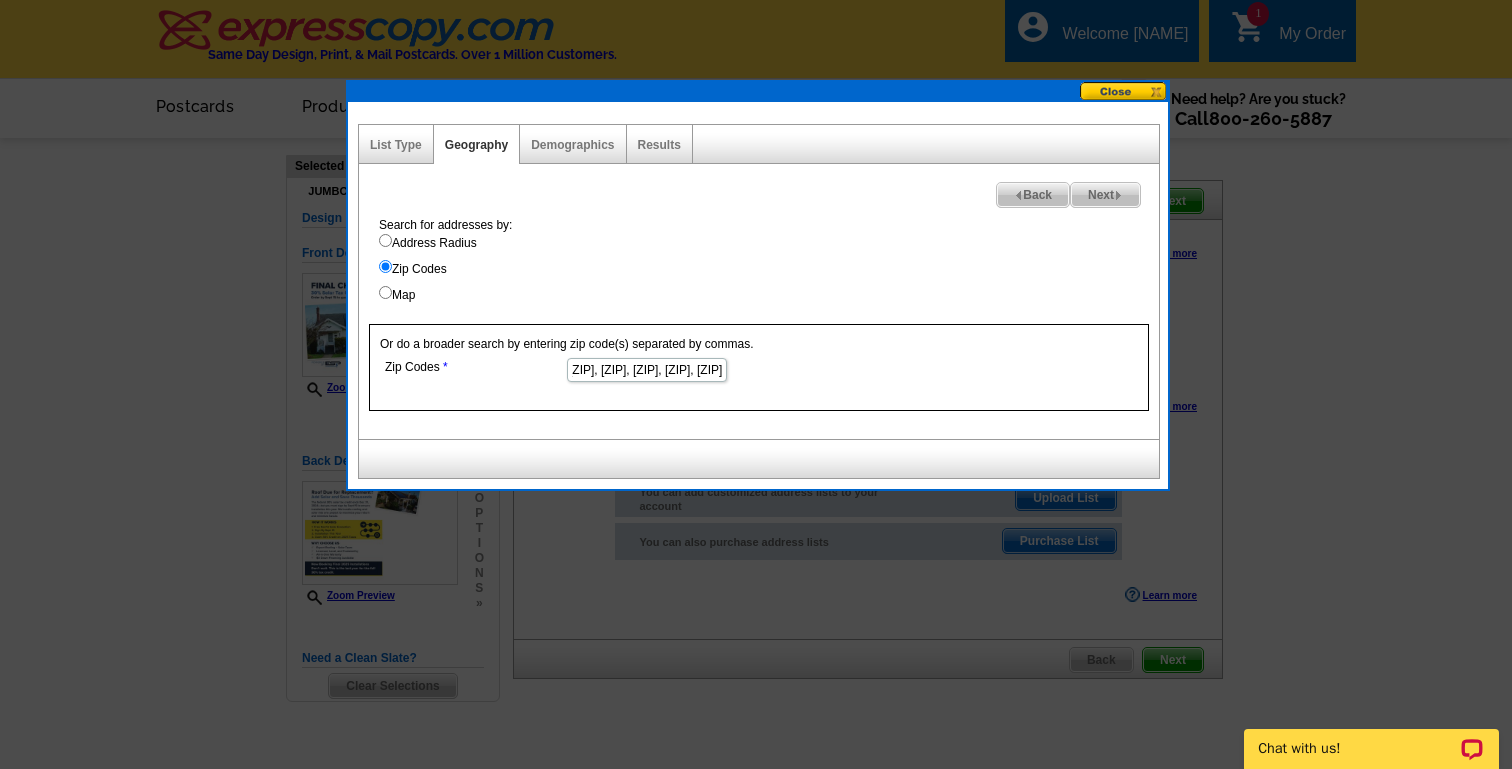 scroll, scrollTop: 0, scrollLeft: 298, axis: horizontal 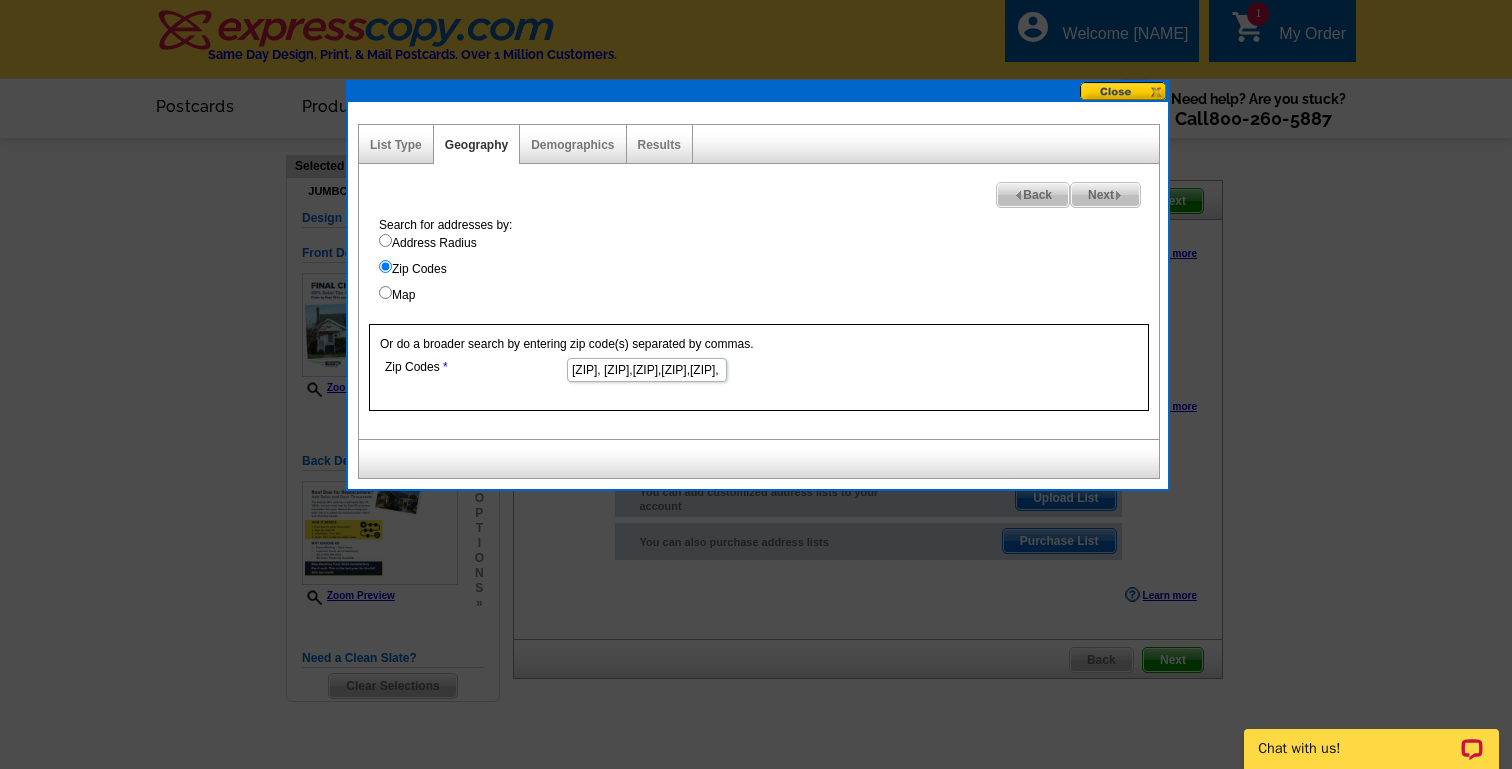 click on "Next" at bounding box center (1105, 195) 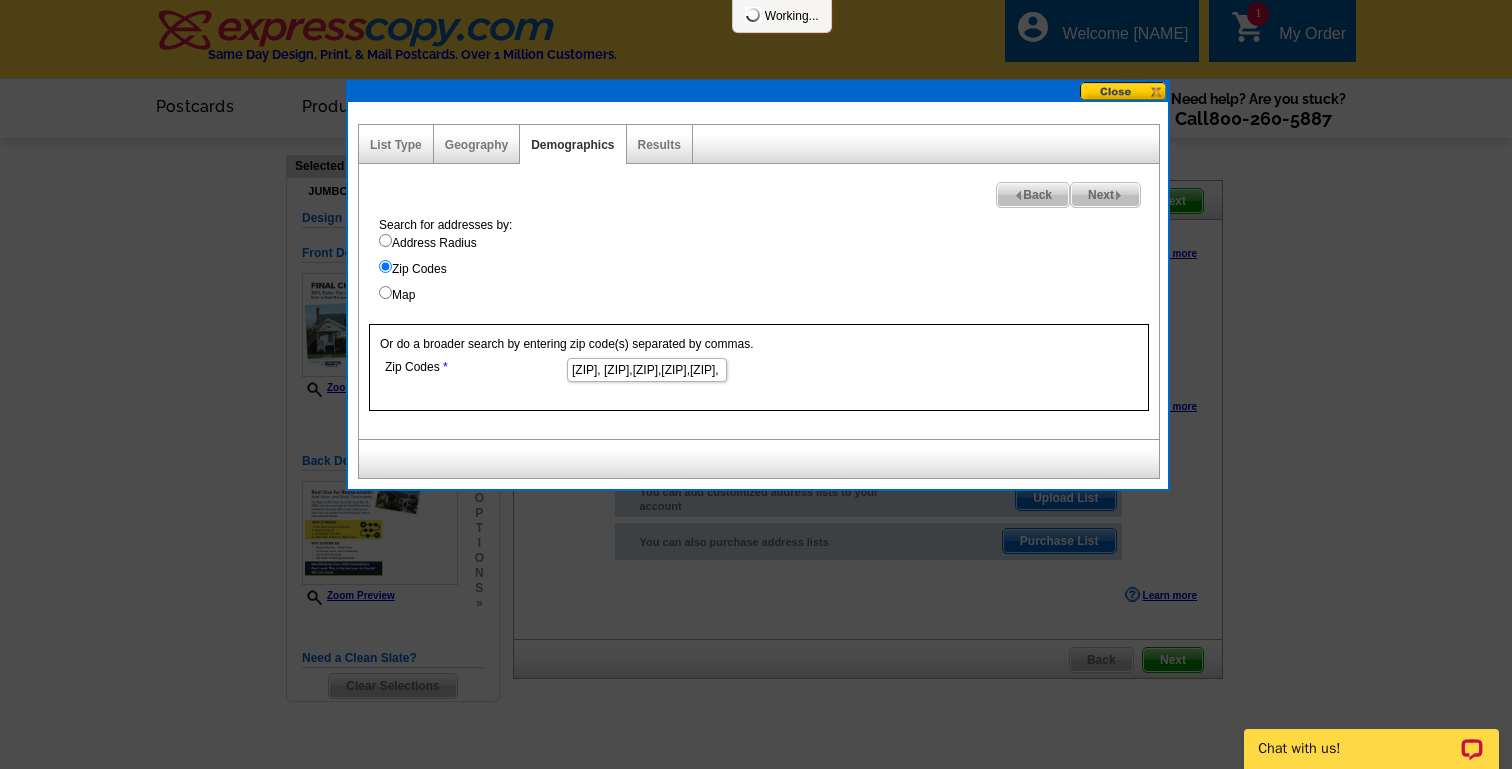 select 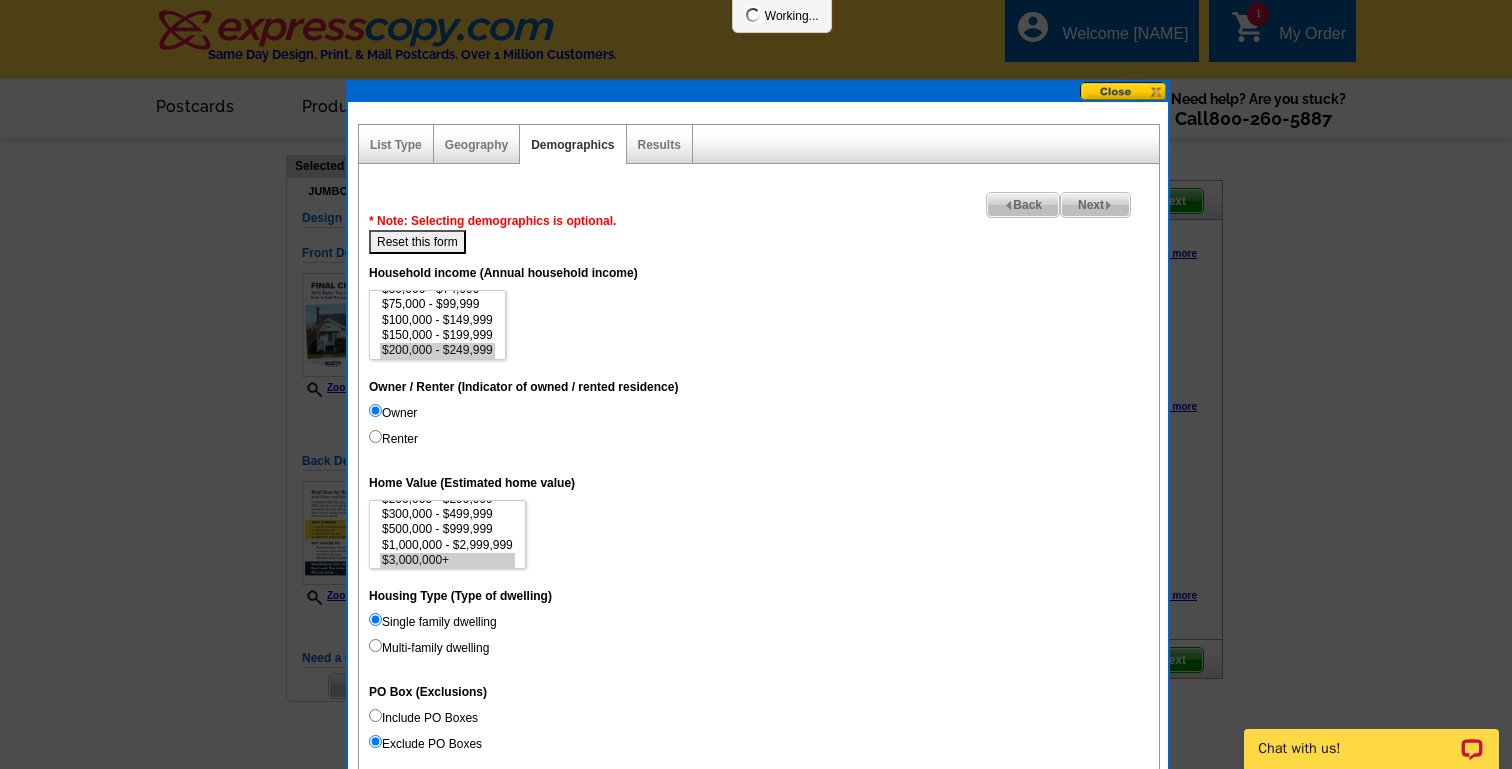 scroll, scrollTop: 28, scrollLeft: 0, axis: vertical 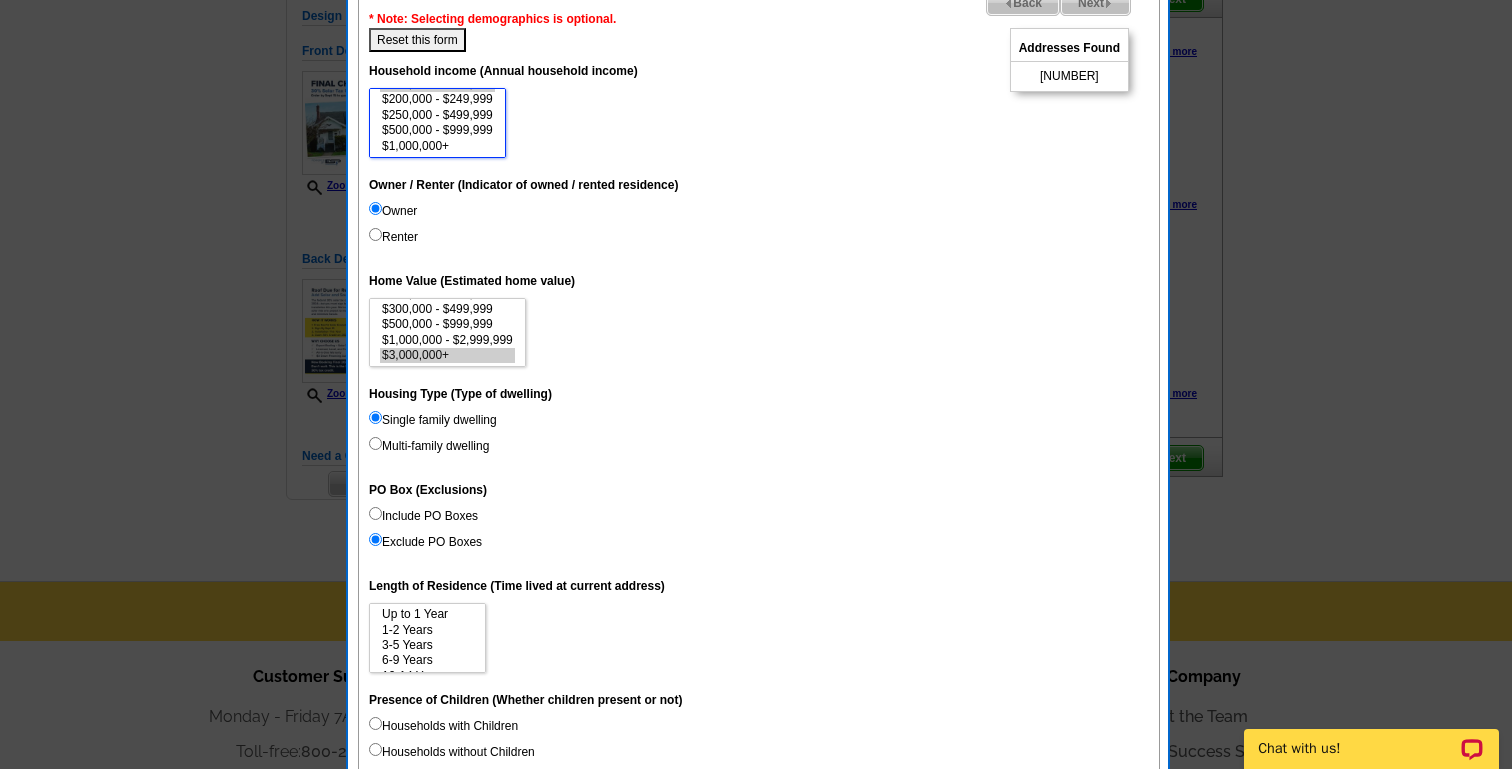 click on "$250,000 - $499,999" at bounding box center (437, 115) 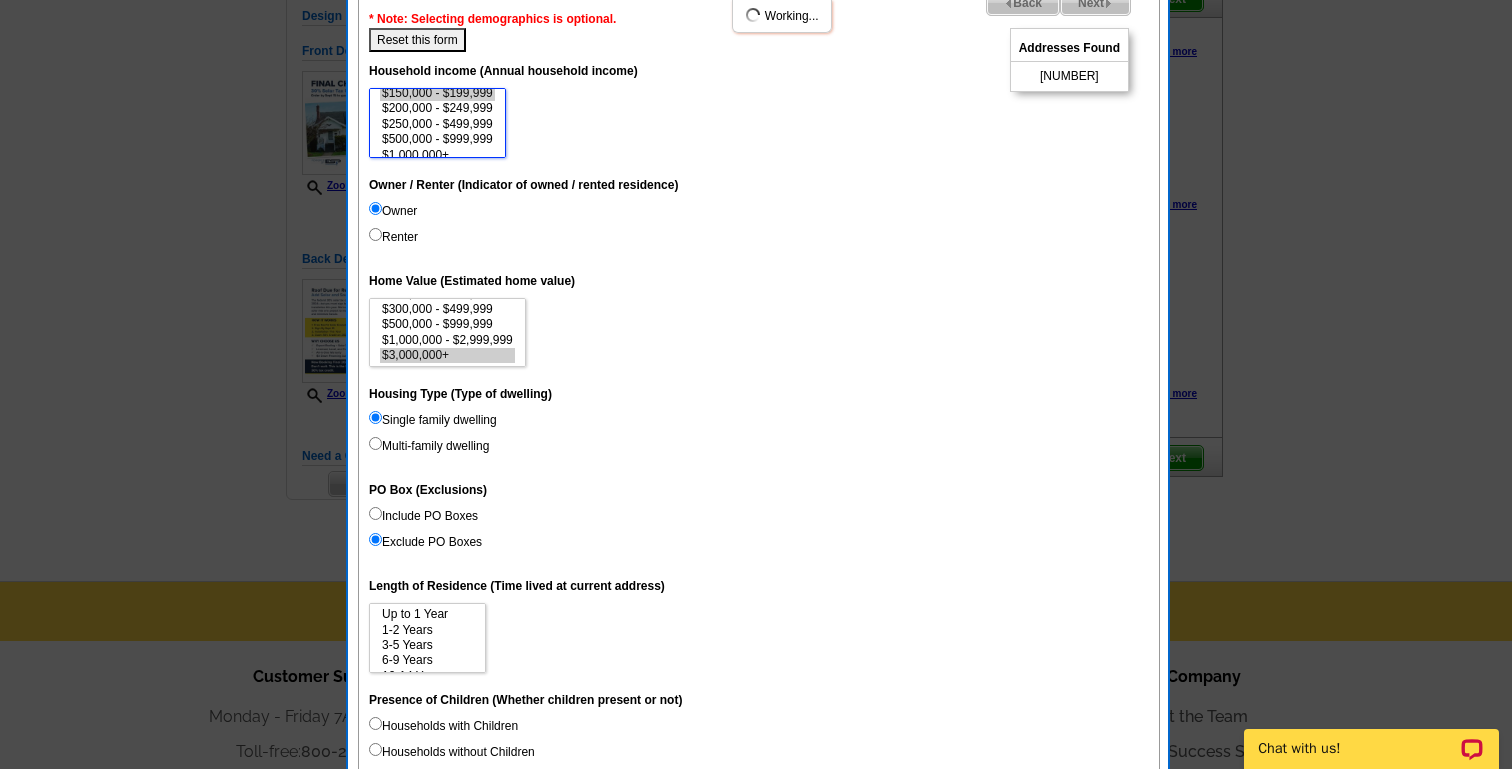 scroll, scrollTop: 85, scrollLeft: 0, axis: vertical 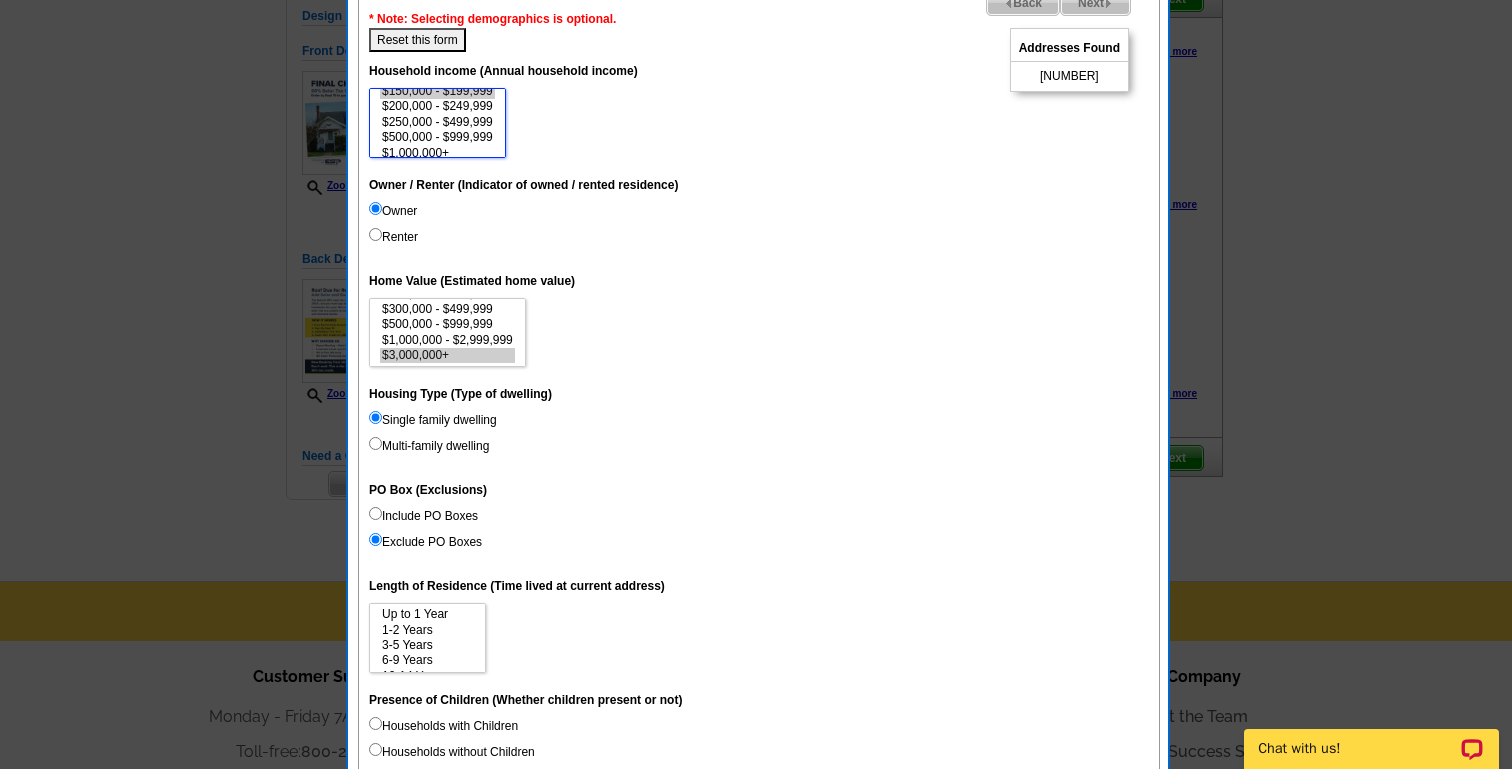 click on "$500,000 - $999,999" at bounding box center [437, 137] 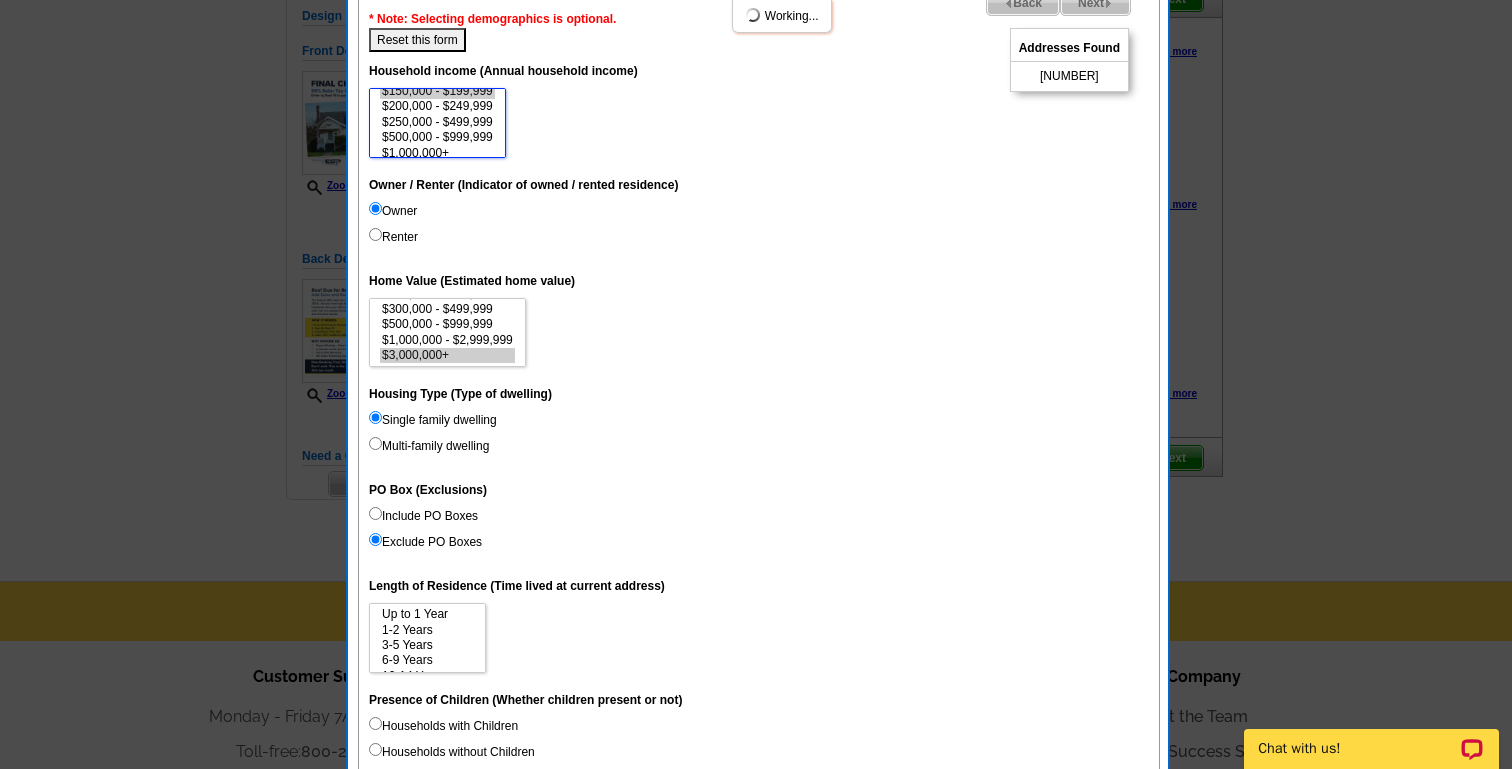 scroll, scrollTop: 92, scrollLeft: 0, axis: vertical 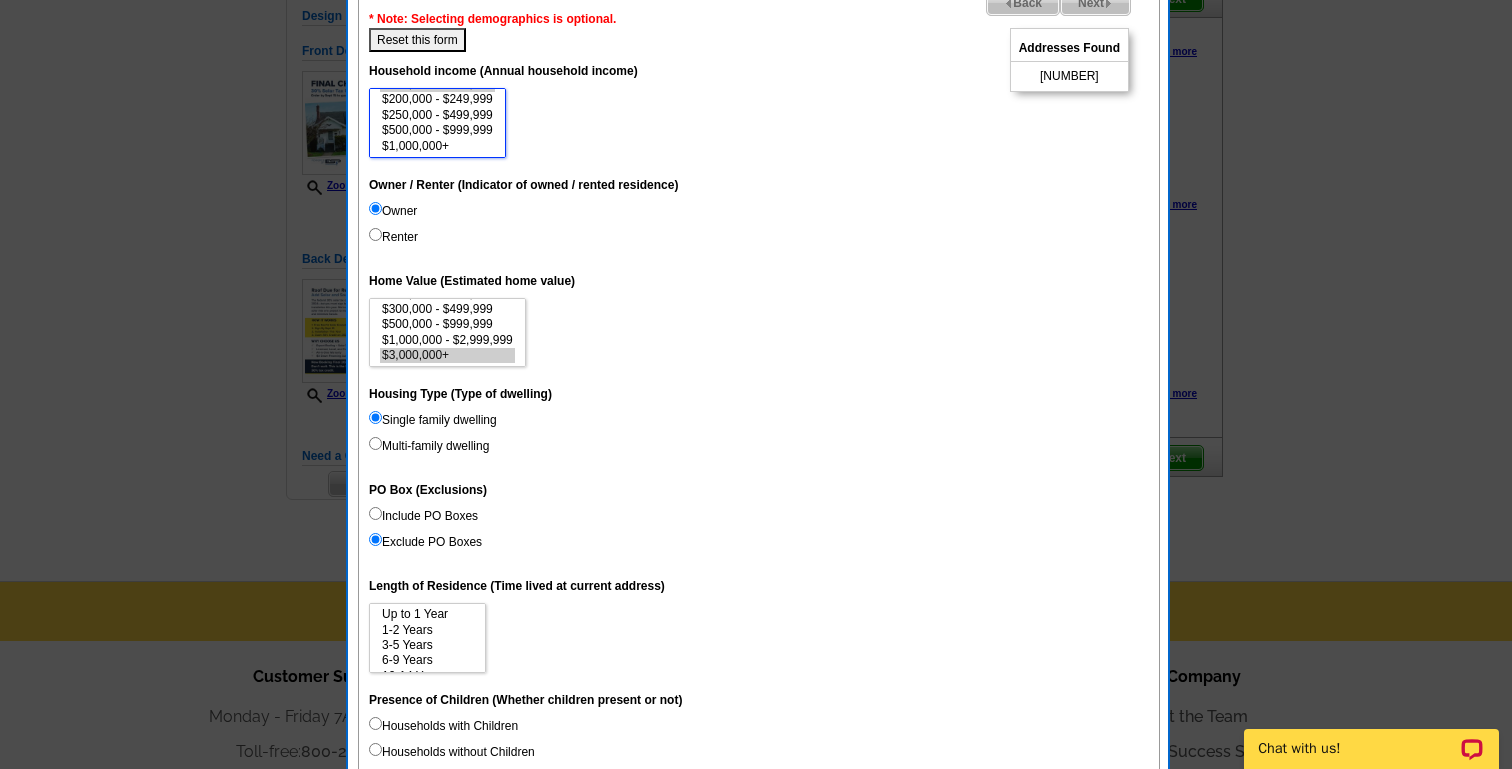 select on "150000-199999" 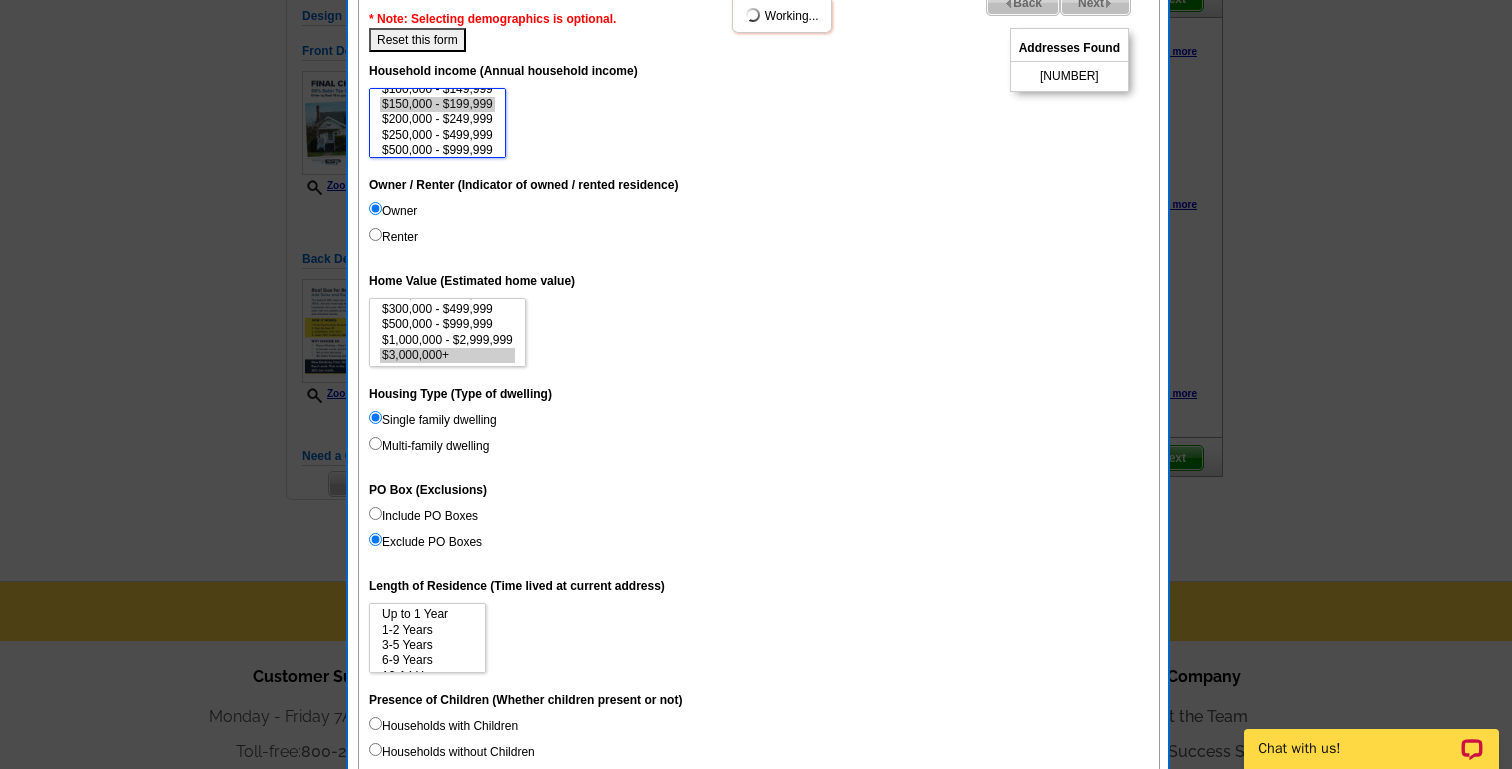 scroll, scrollTop: 92, scrollLeft: 0, axis: vertical 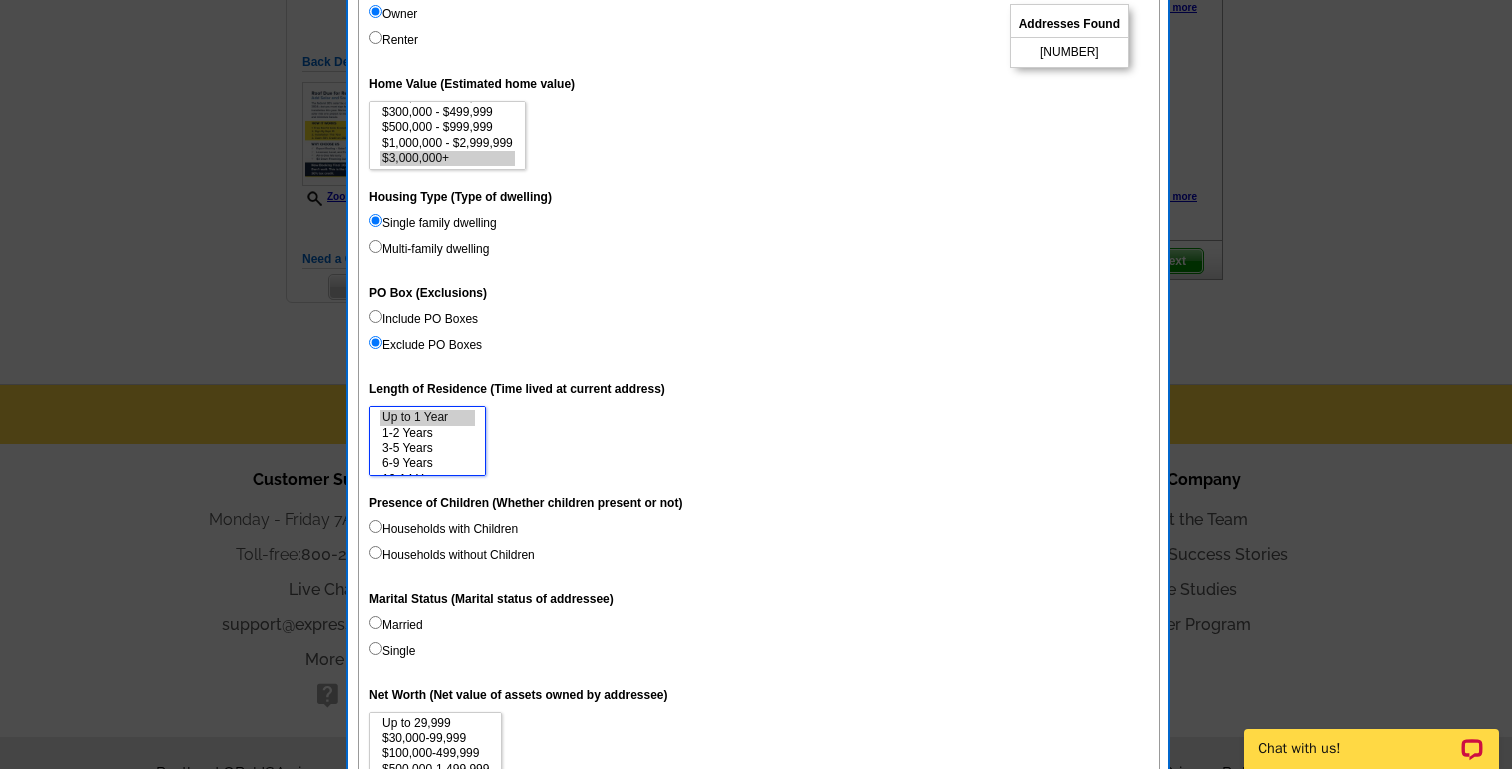 click on "Up to 1 Year" at bounding box center (427, 417) 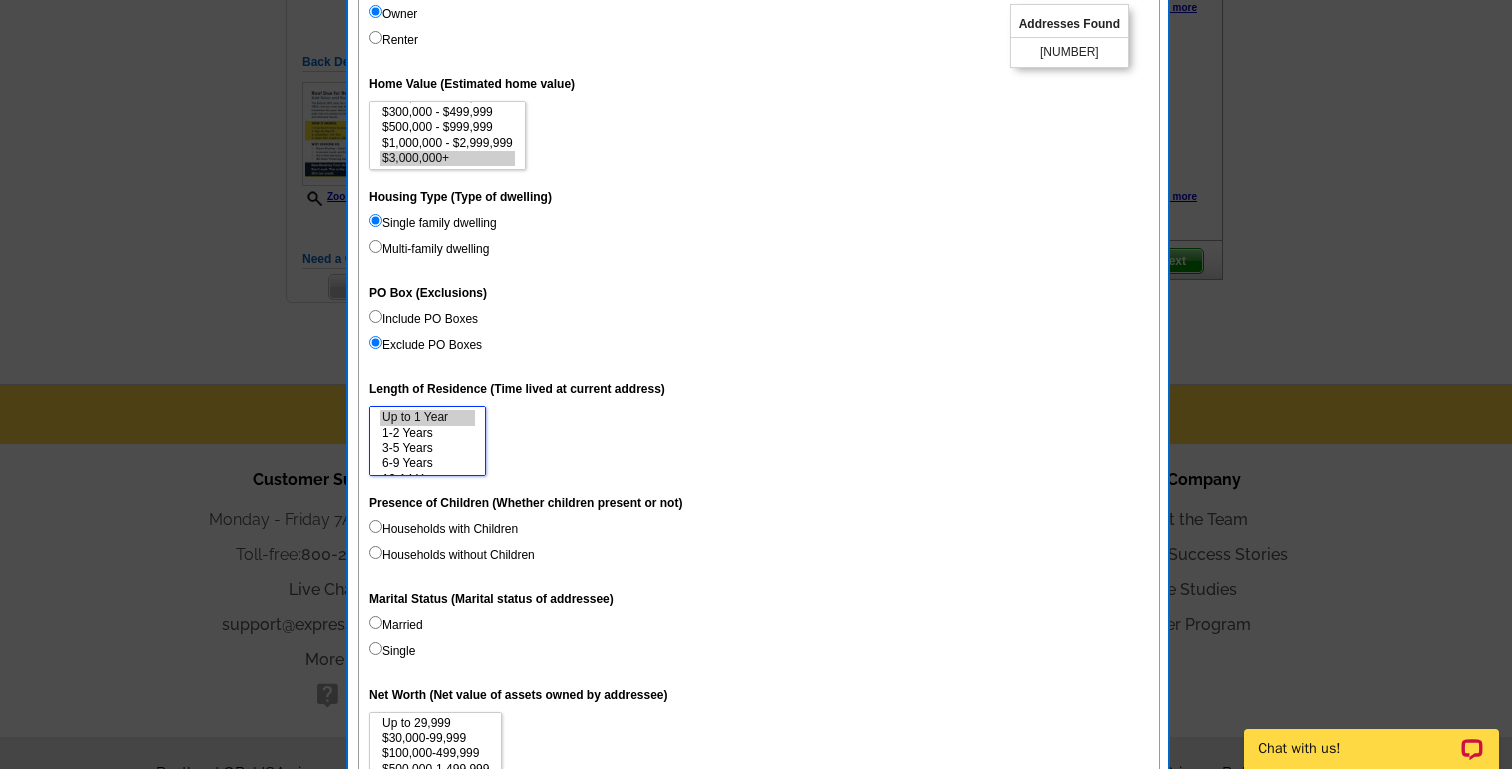 click on "1-2 Years" at bounding box center (427, 433) 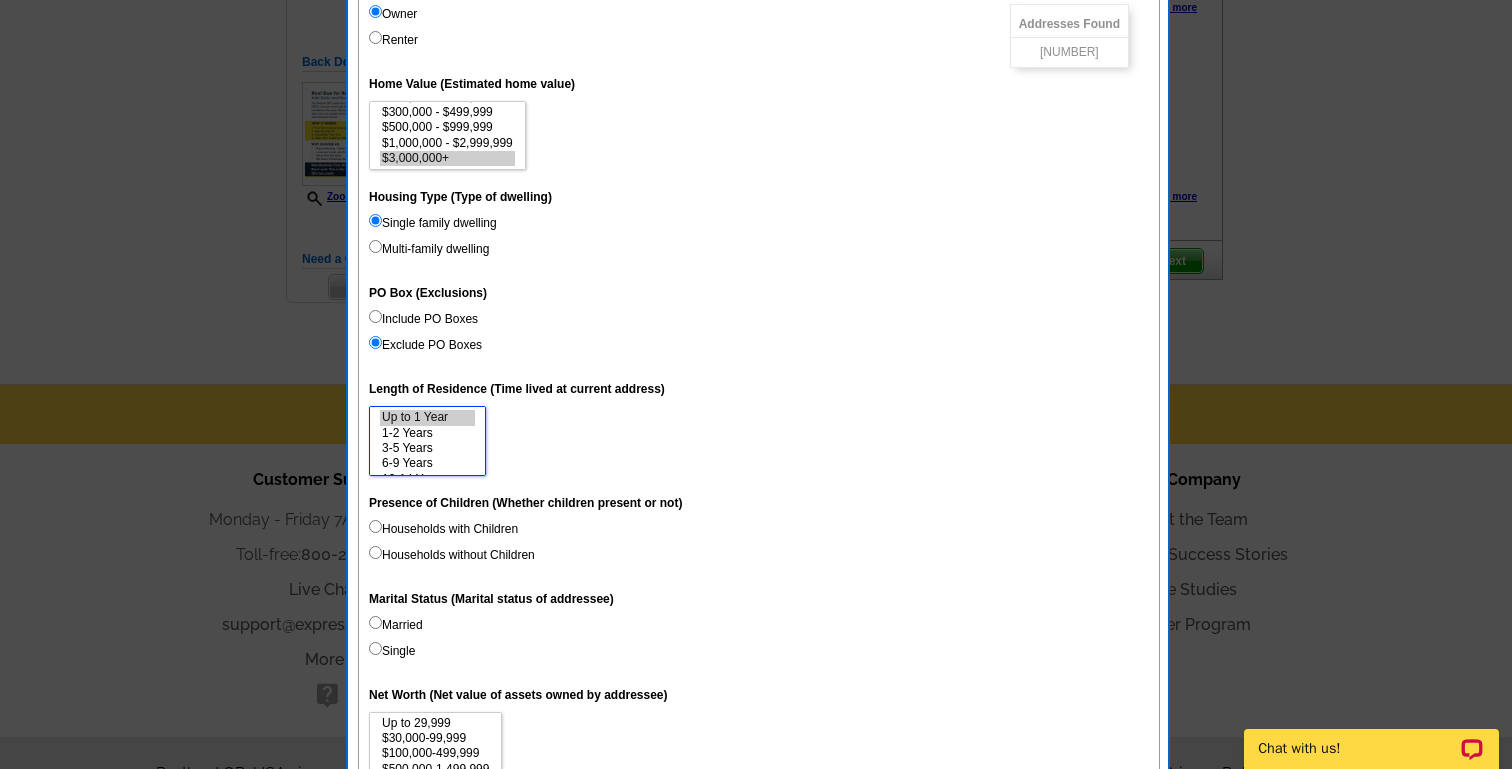 click on "3-5 Years" at bounding box center [427, 448] 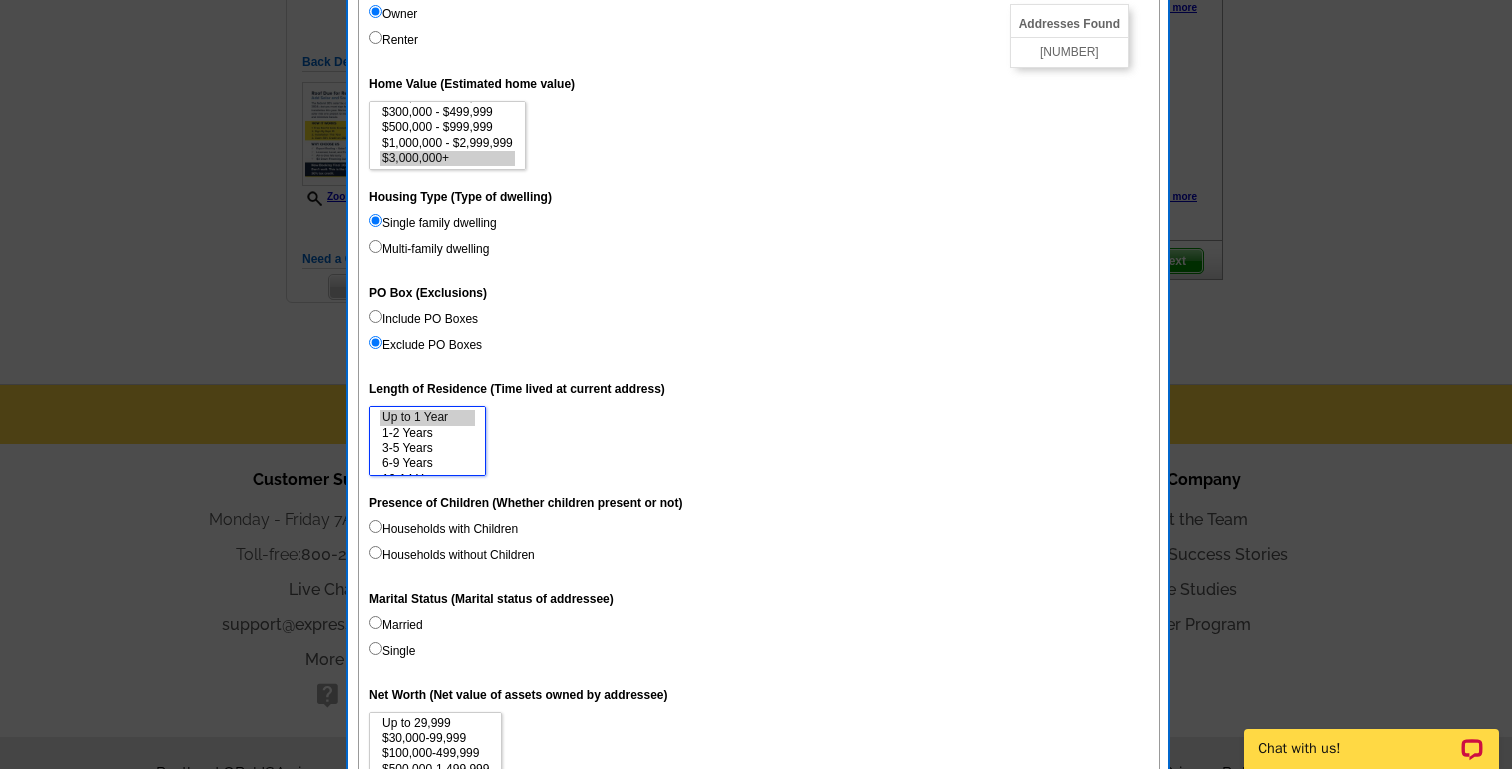 click on "6-9 Years" at bounding box center (427, 463) 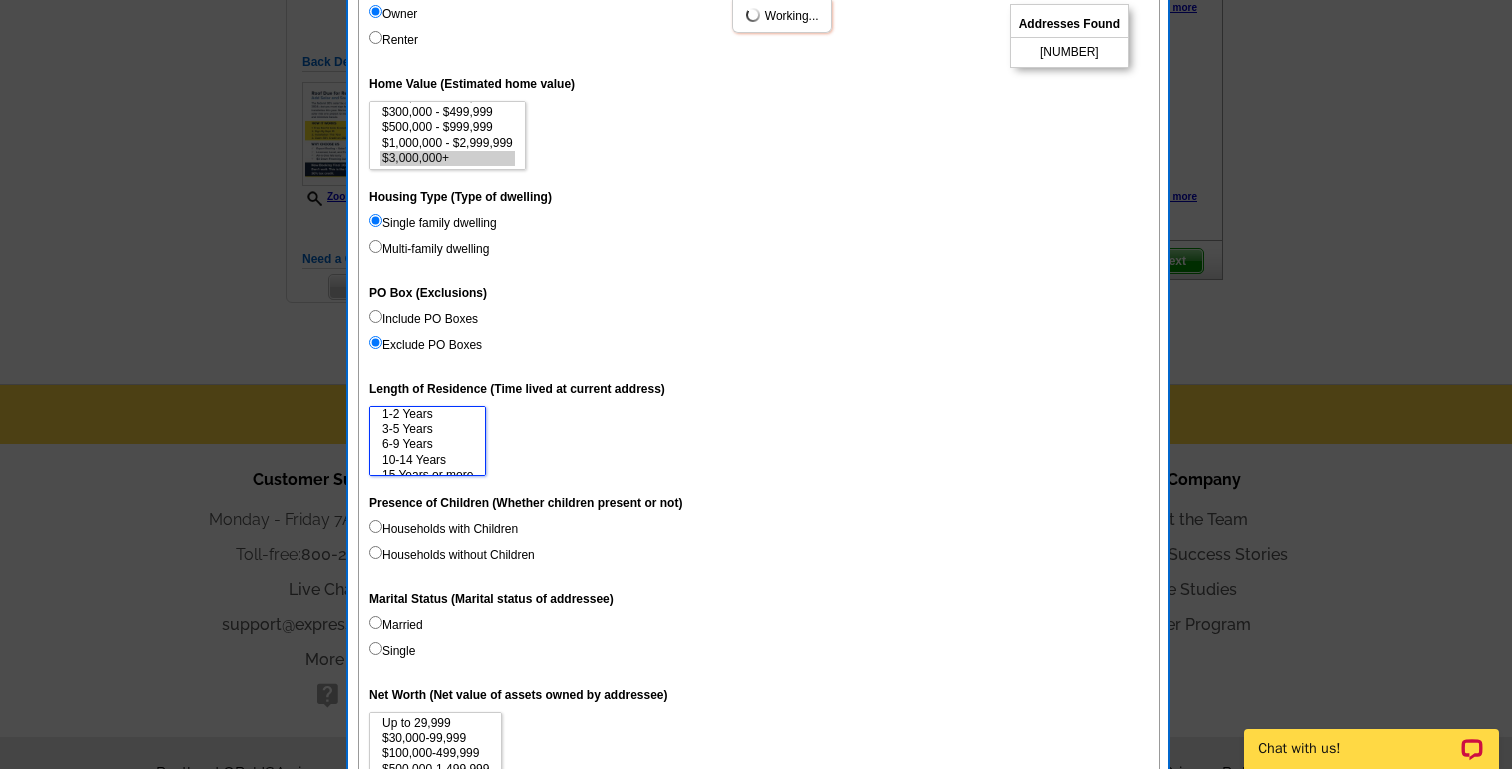 scroll, scrollTop: 30, scrollLeft: 0, axis: vertical 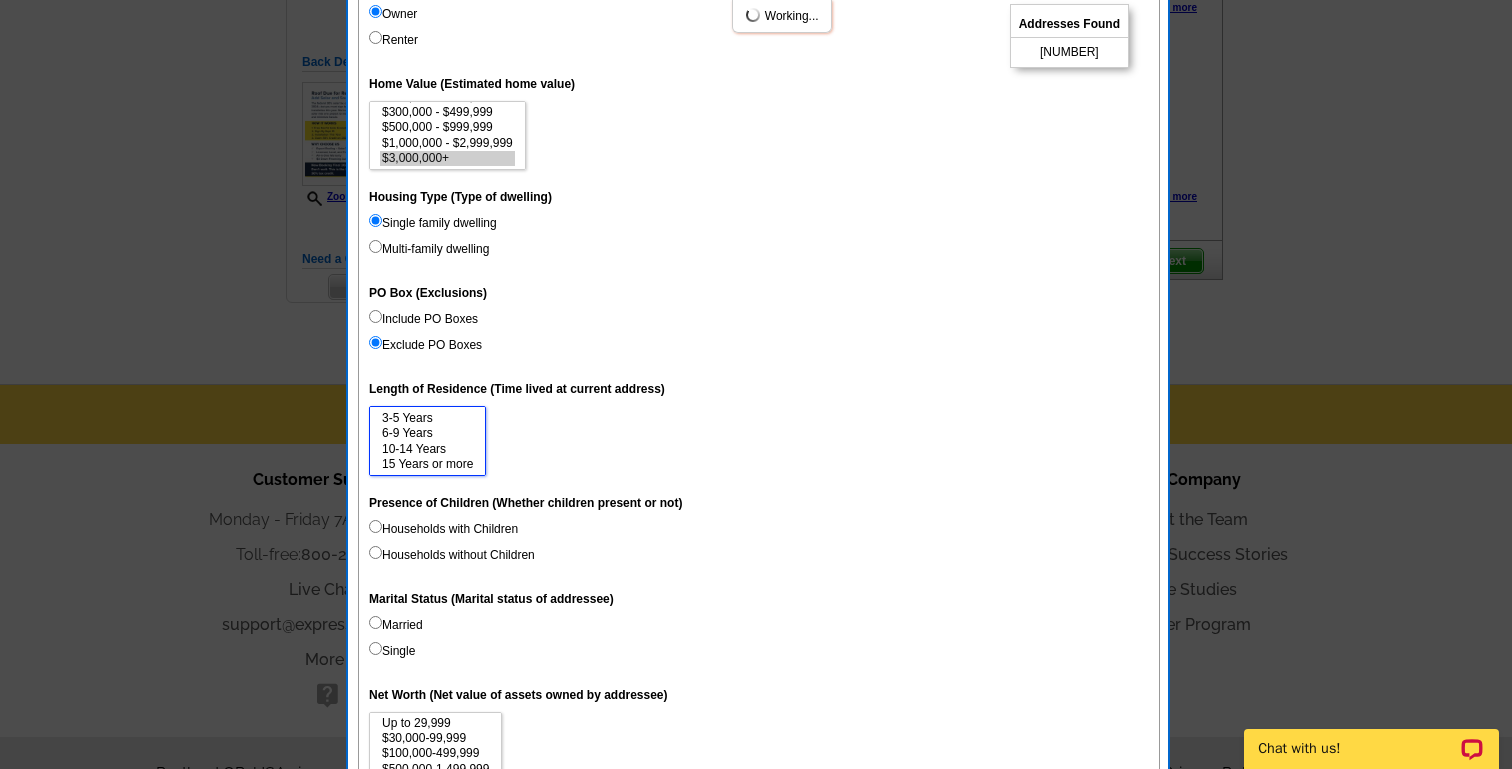 click on "10-14 Years" at bounding box center (427, 449) 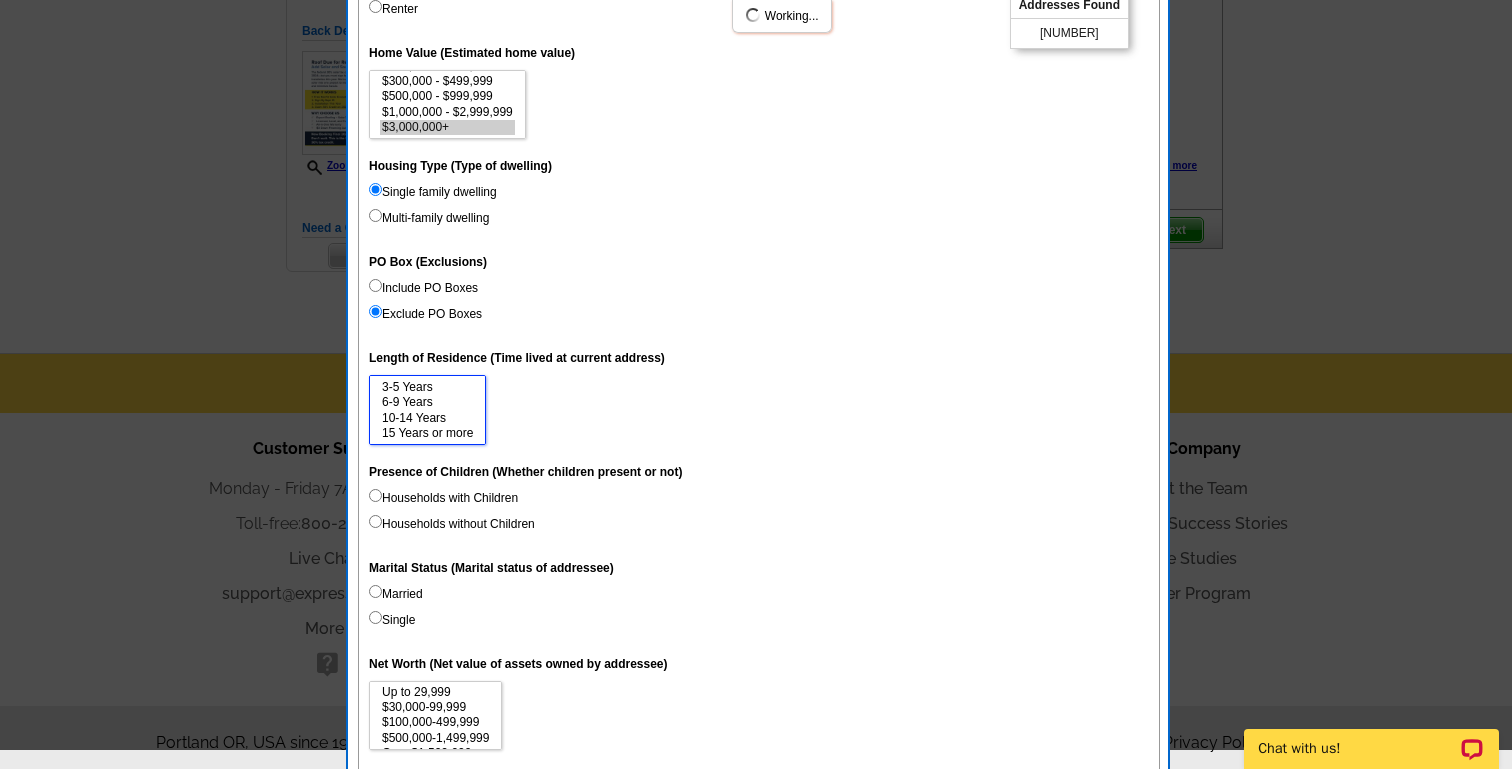 scroll, scrollTop: 435, scrollLeft: 0, axis: vertical 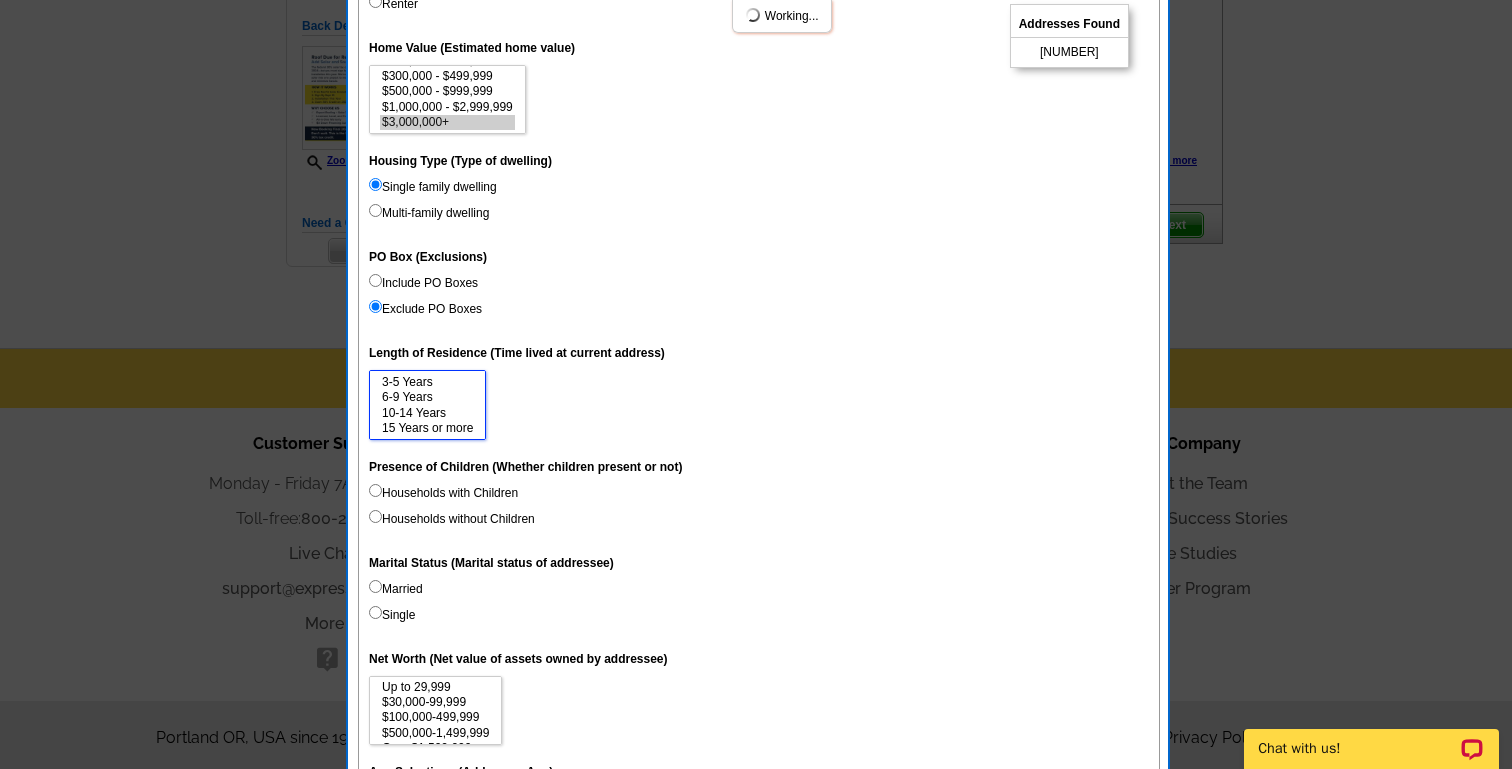 select on "0-1" 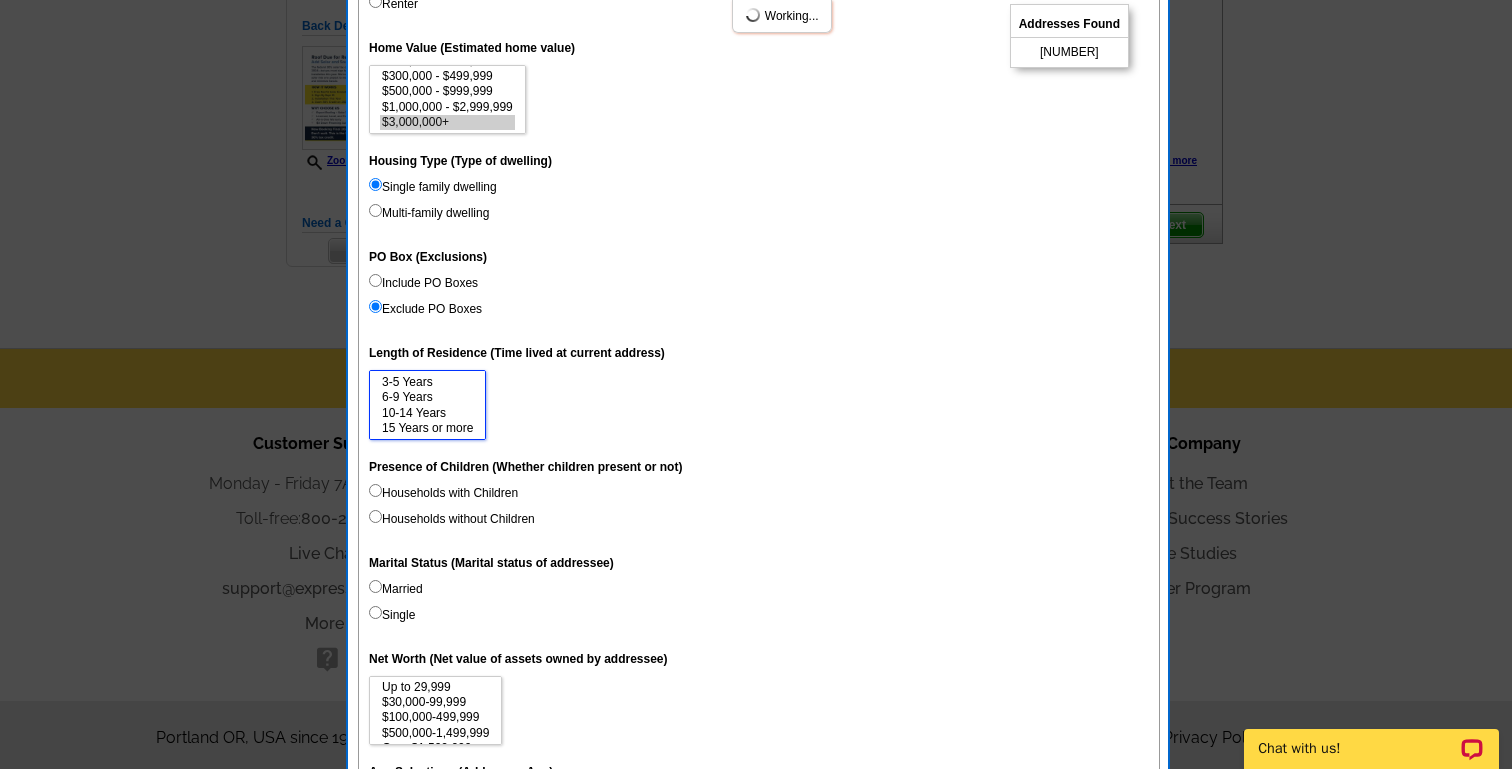 click on "15 Years or more" at bounding box center [427, 428] 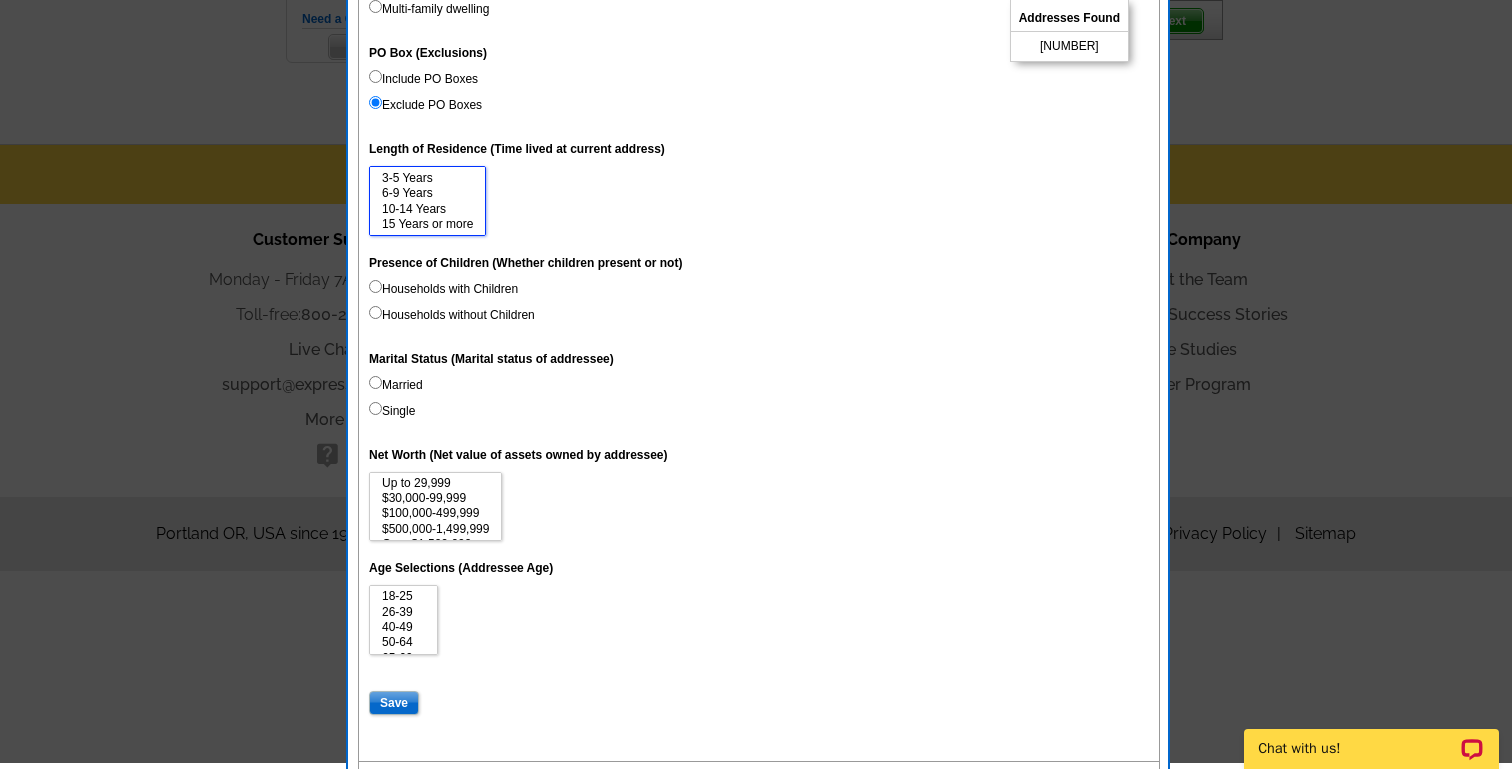 scroll, scrollTop: 683, scrollLeft: 0, axis: vertical 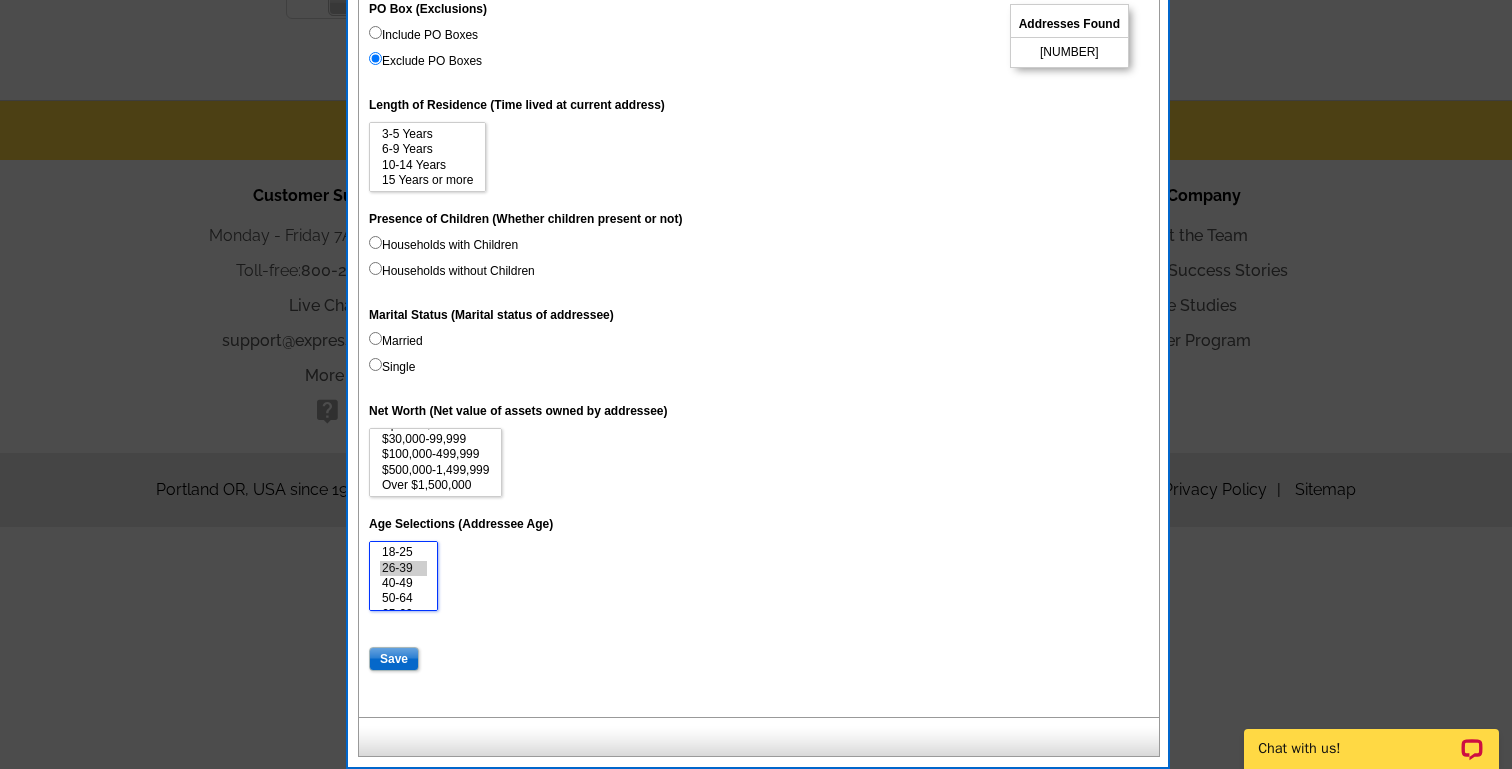 click on "26-39" at bounding box center (403, 568) 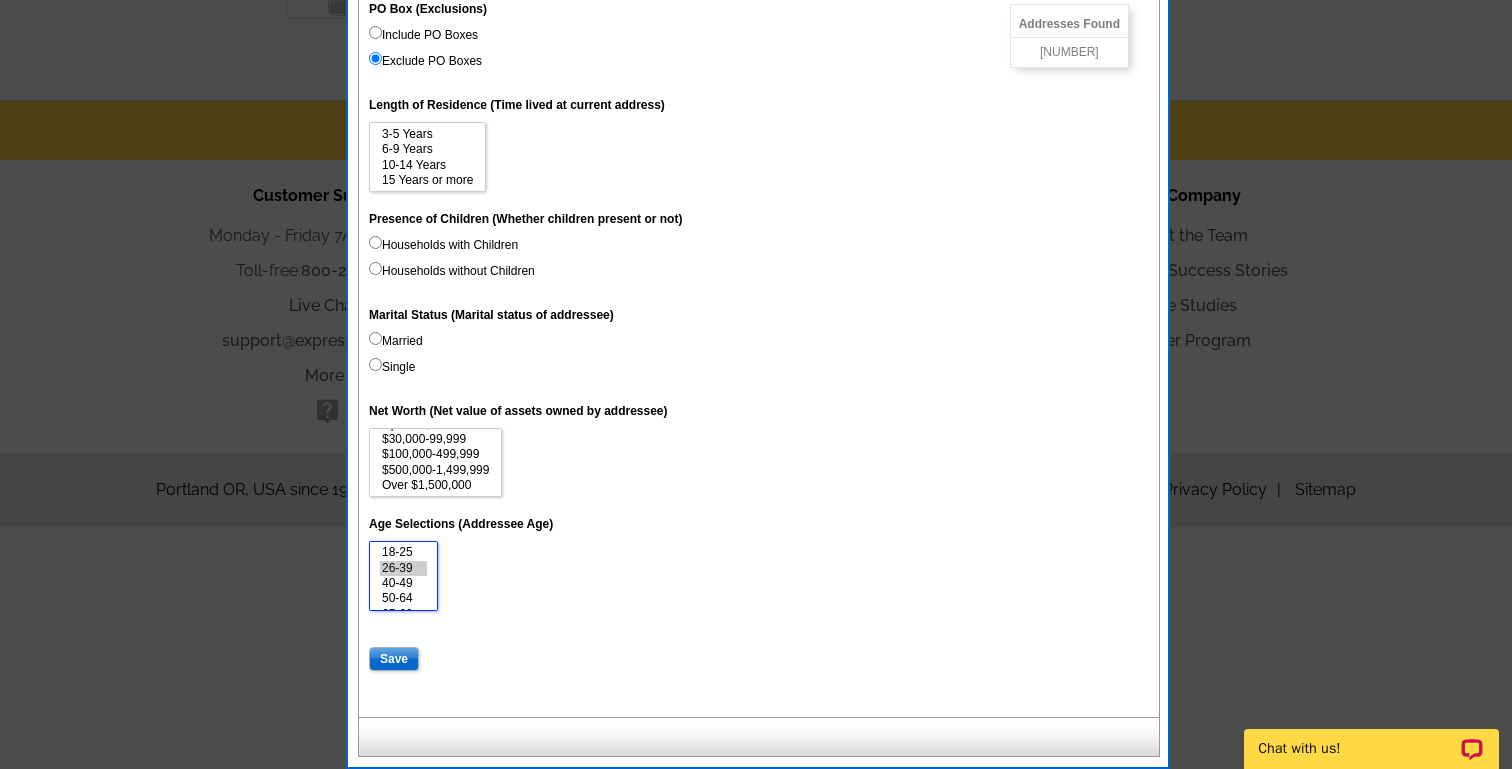 click on "40-49" at bounding box center (403, 583) 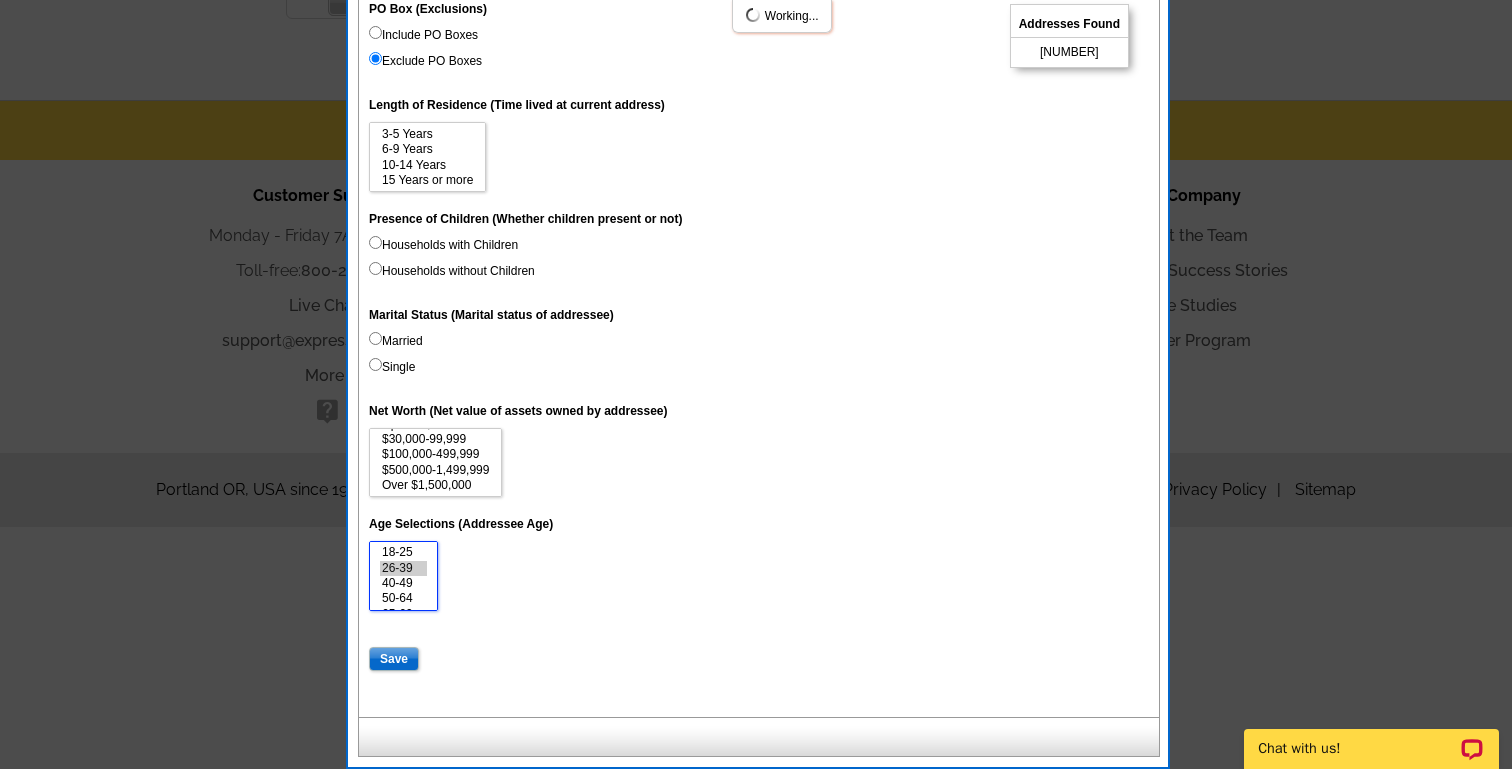 click on "50-64" at bounding box center (403, 598) 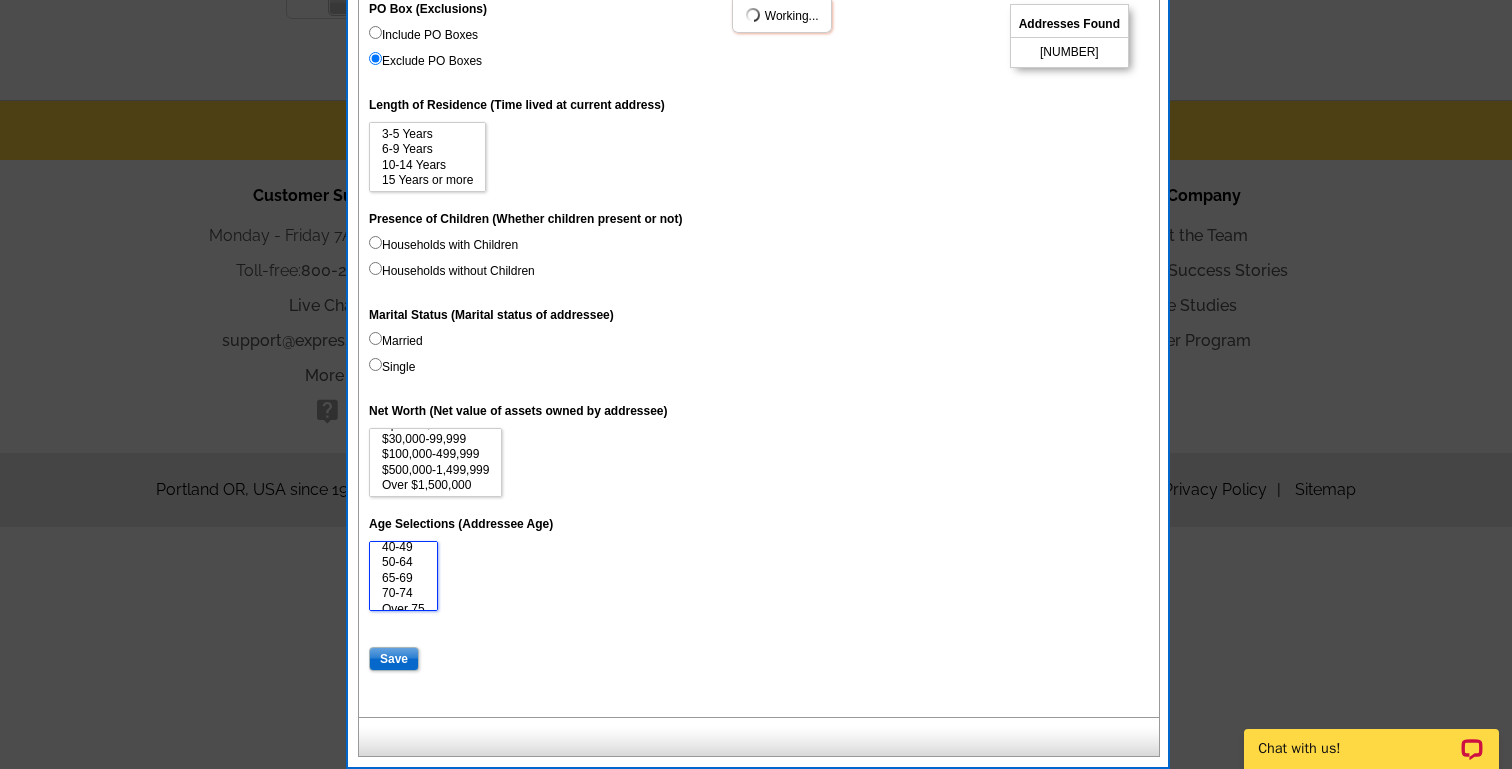 scroll, scrollTop: 46, scrollLeft: 0, axis: vertical 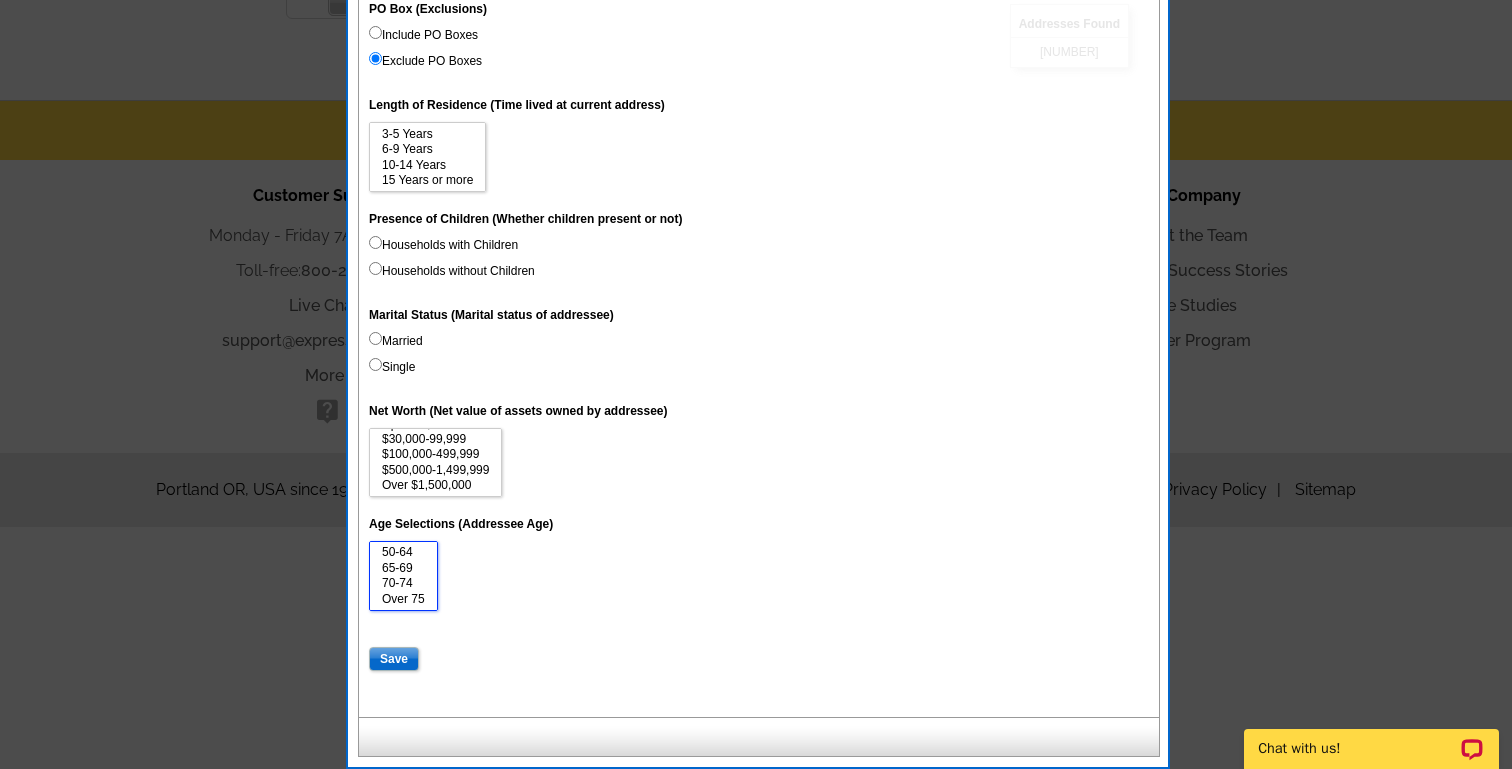 select on "26-39" 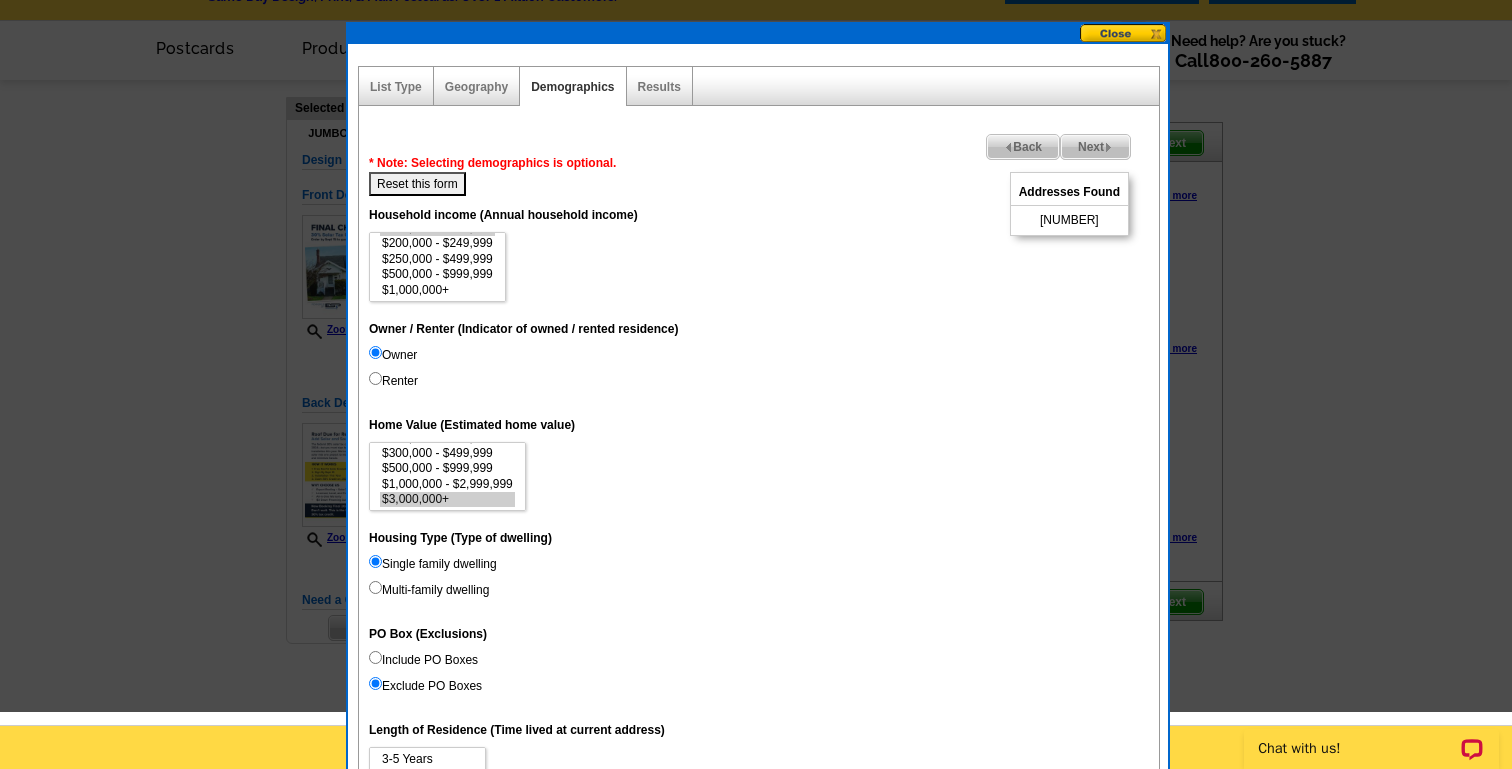 scroll, scrollTop: 0, scrollLeft: 0, axis: both 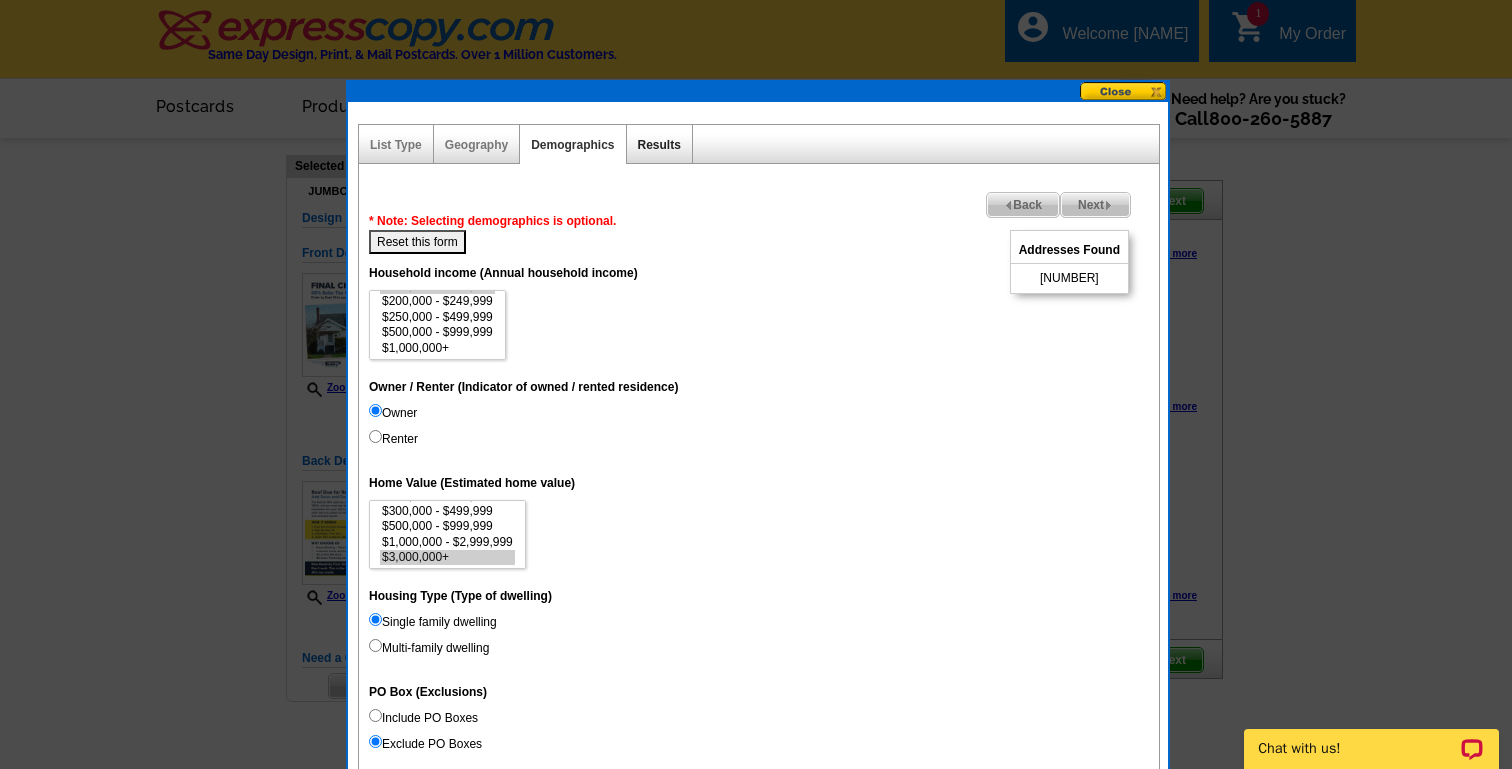 click on "Results" at bounding box center [659, 145] 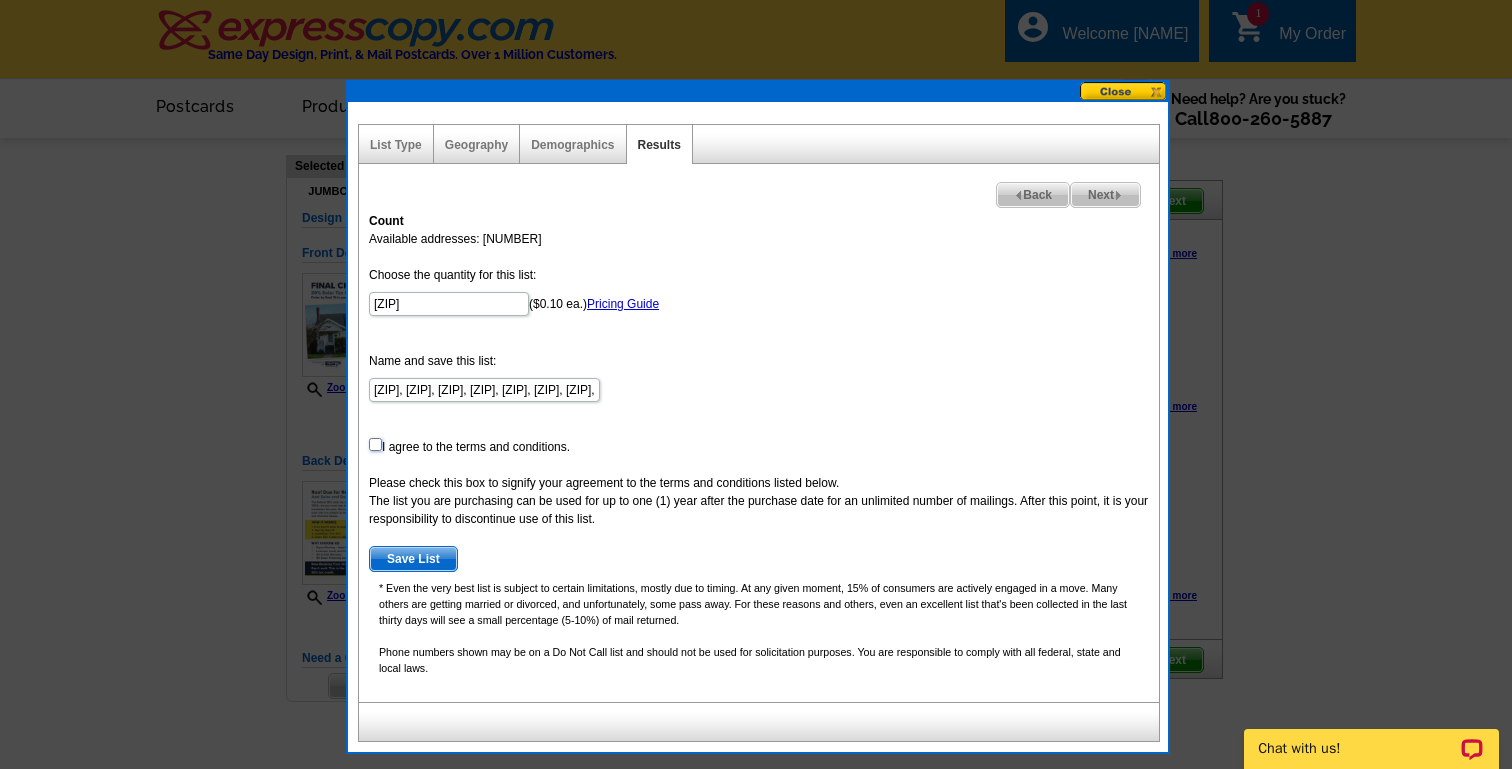 click at bounding box center (375, 444) 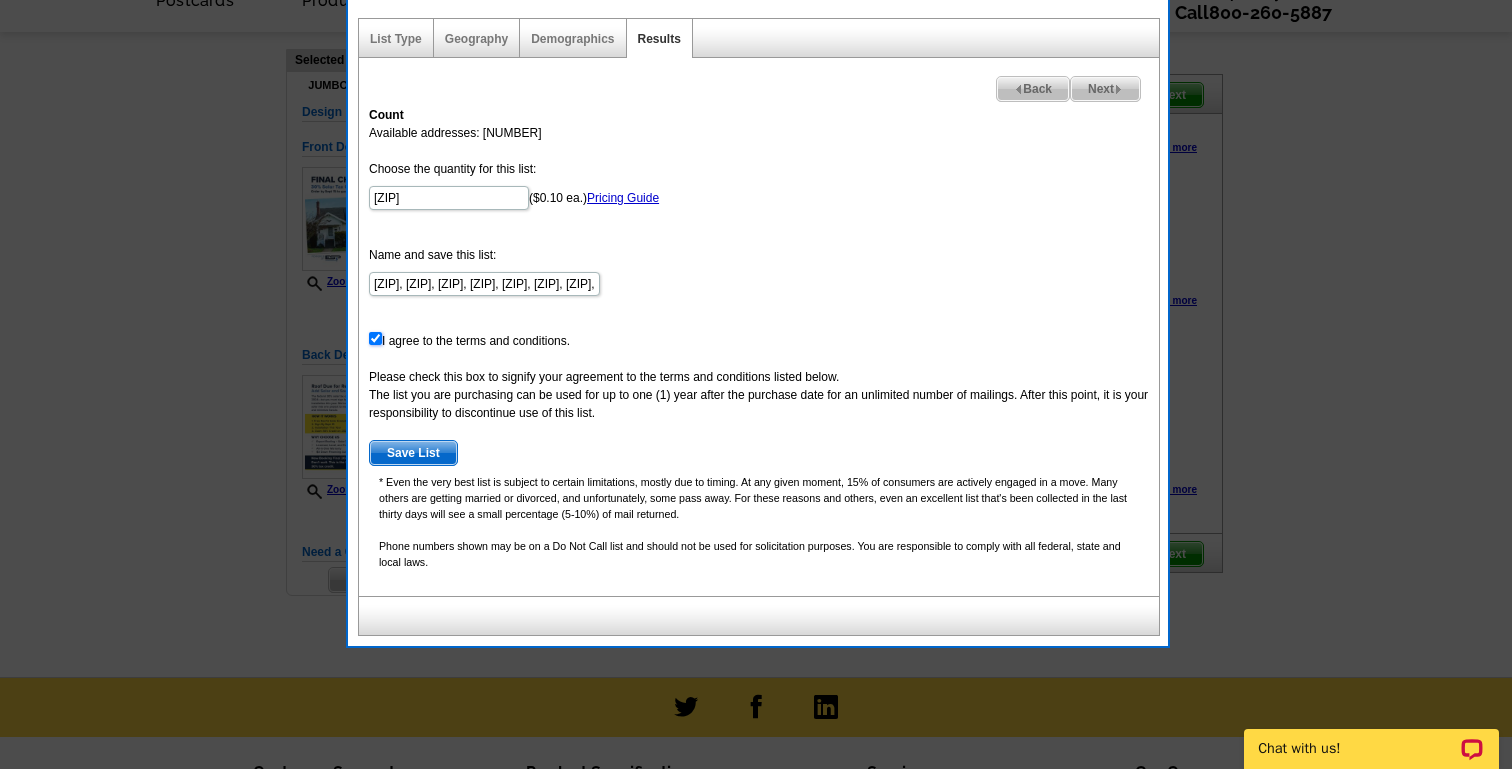 scroll, scrollTop: 155, scrollLeft: 0, axis: vertical 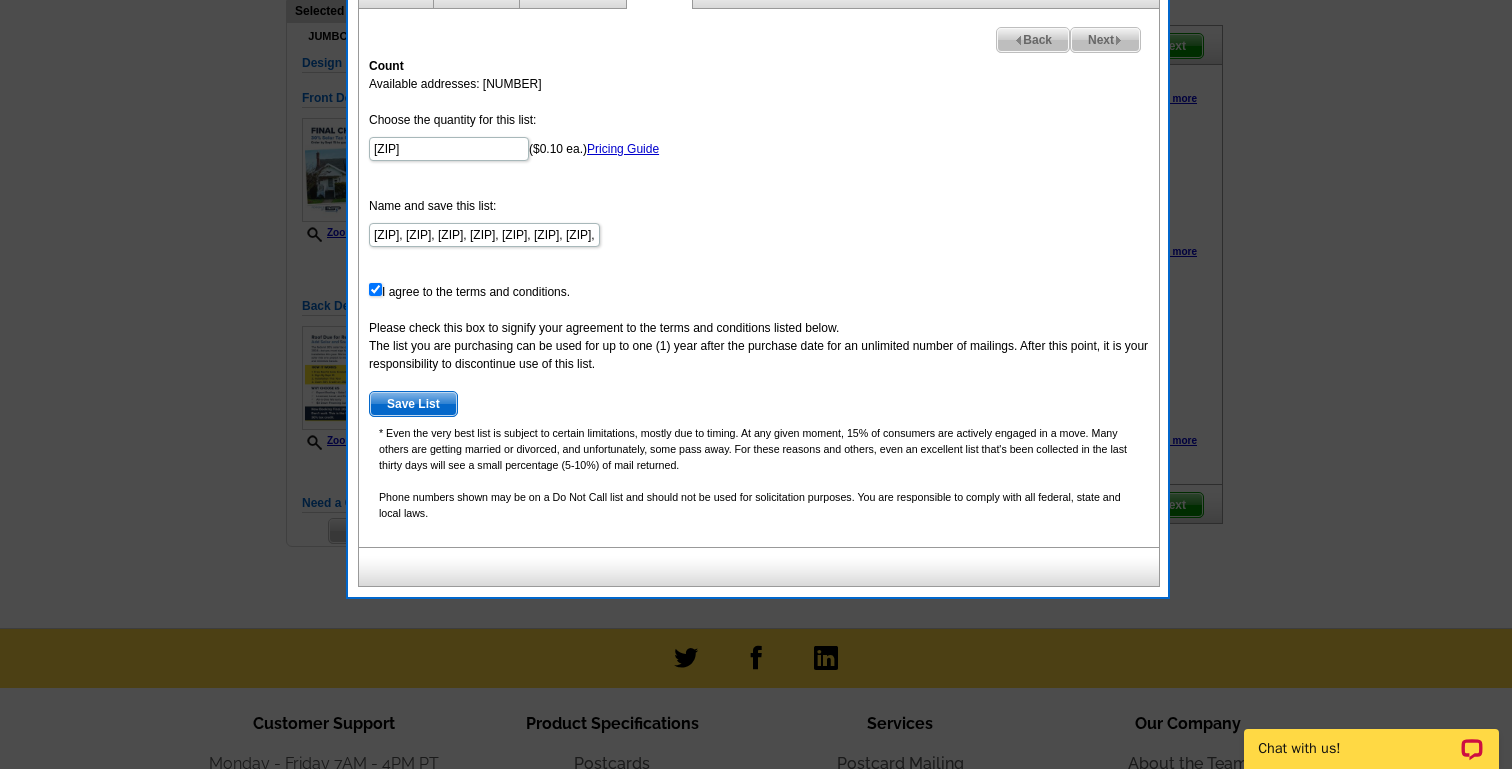 click on "Save List" at bounding box center (413, 404) 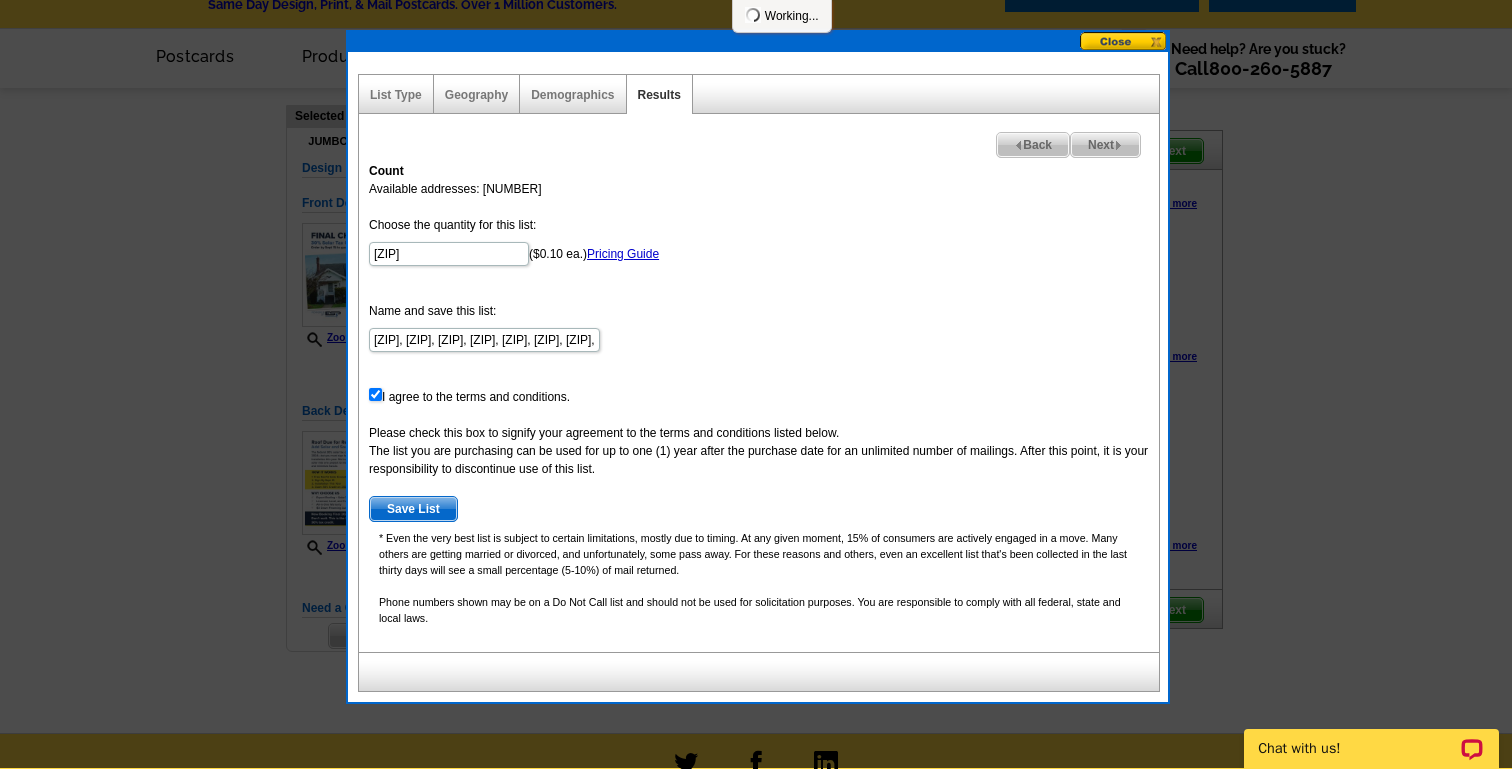 scroll, scrollTop: 49, scrollLeft: 0, axis: vertical 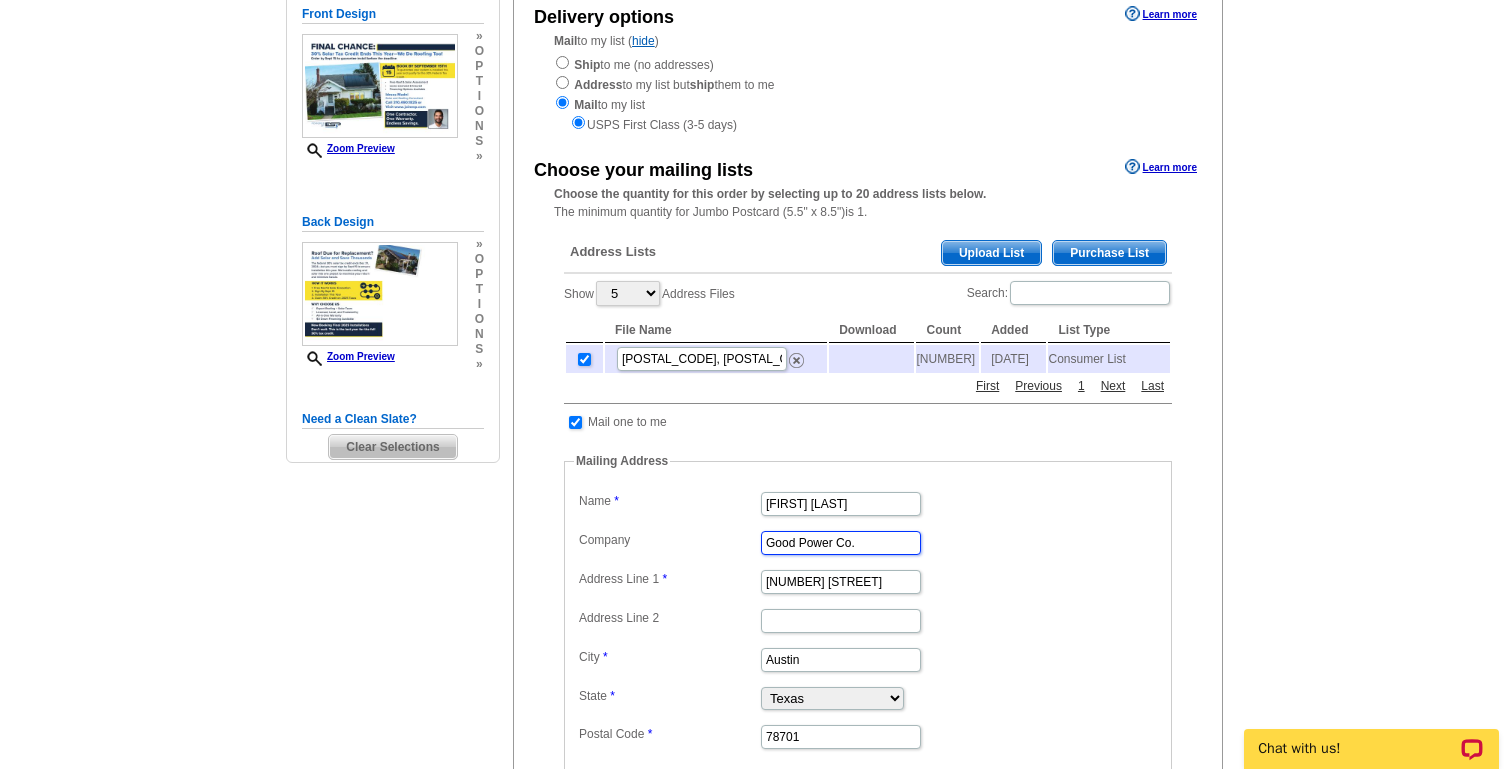 drag, startPoint x: 866, startPoint y: 558, endPoint x: 580, endPoint y: 558, distance: 286 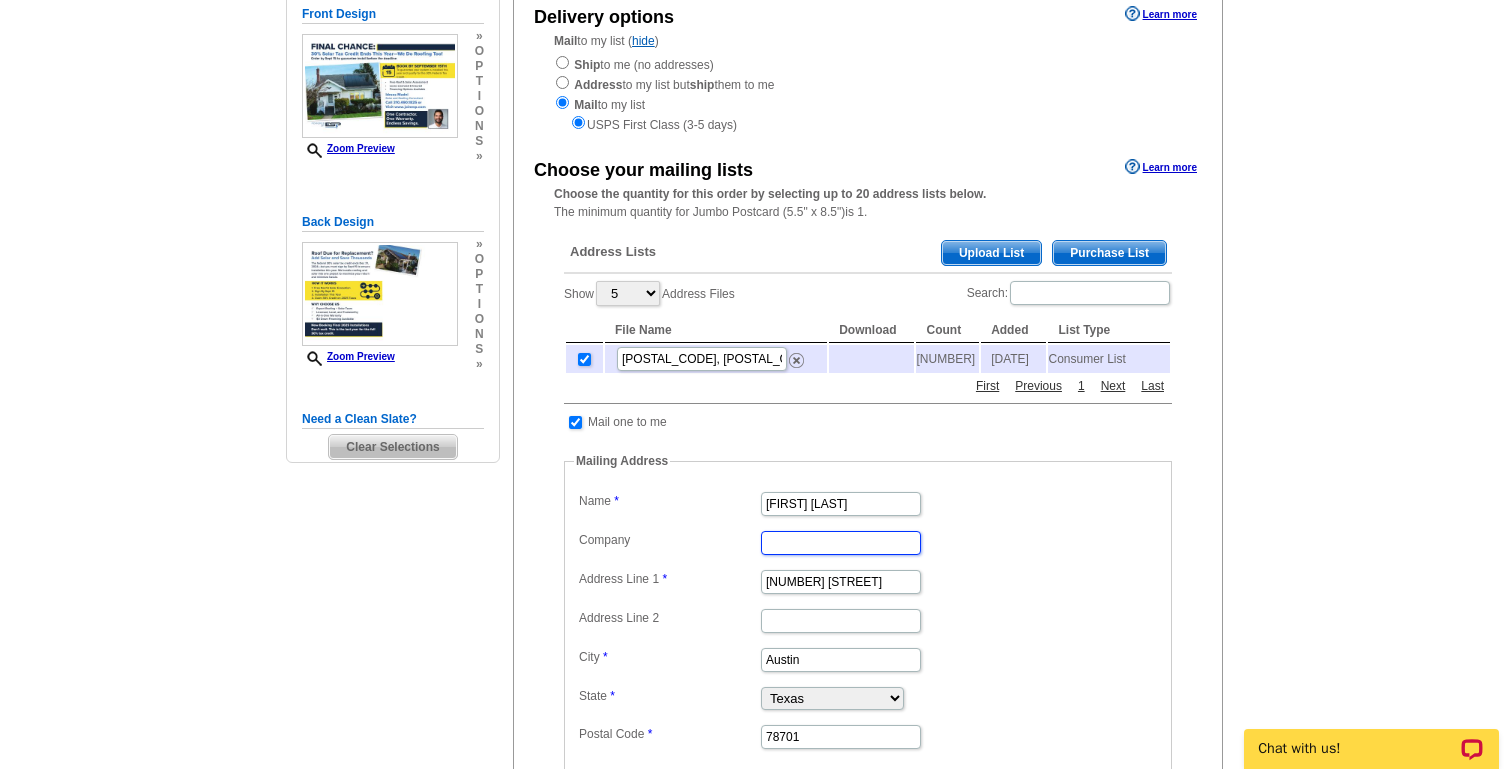 type 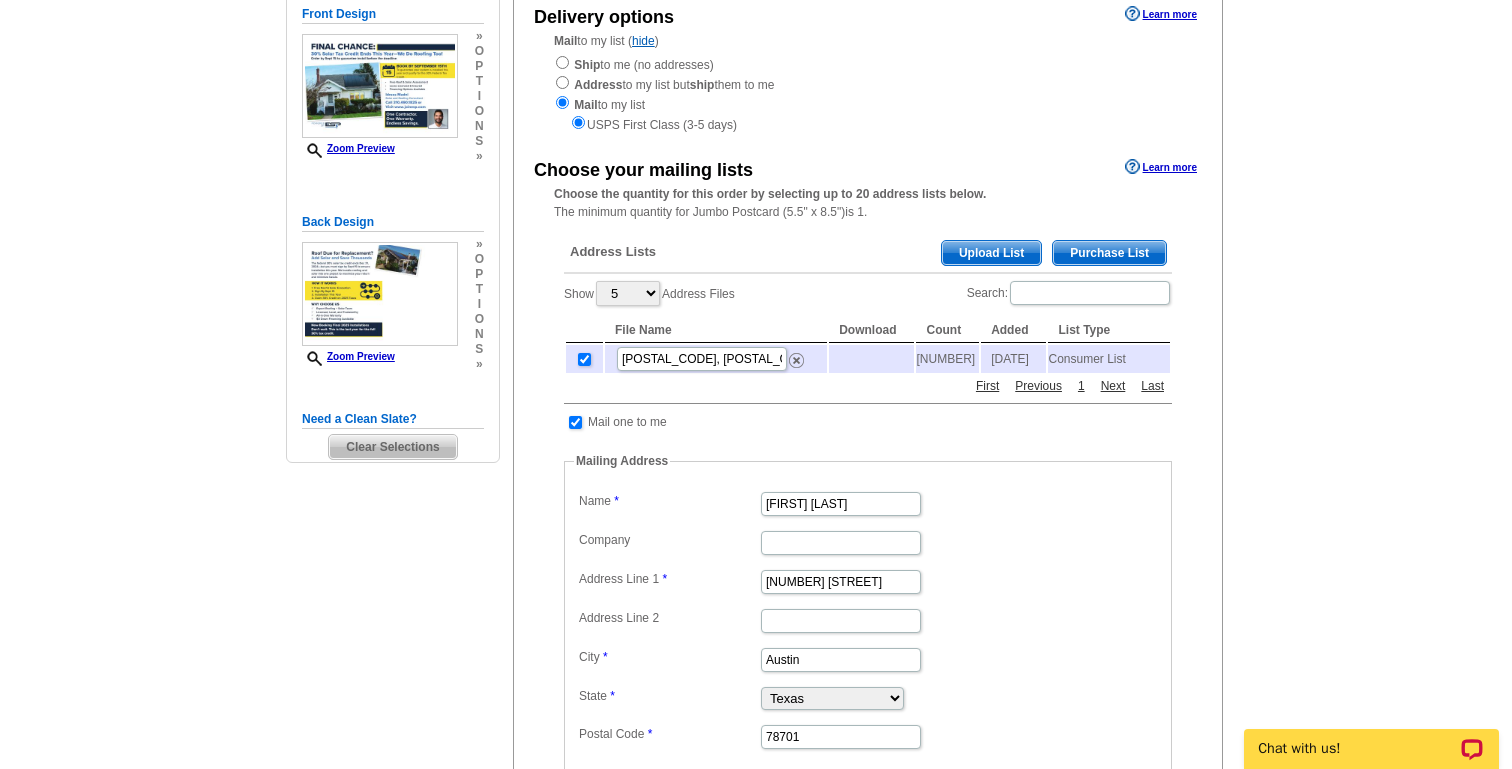 click at bounding box center [858, 443] 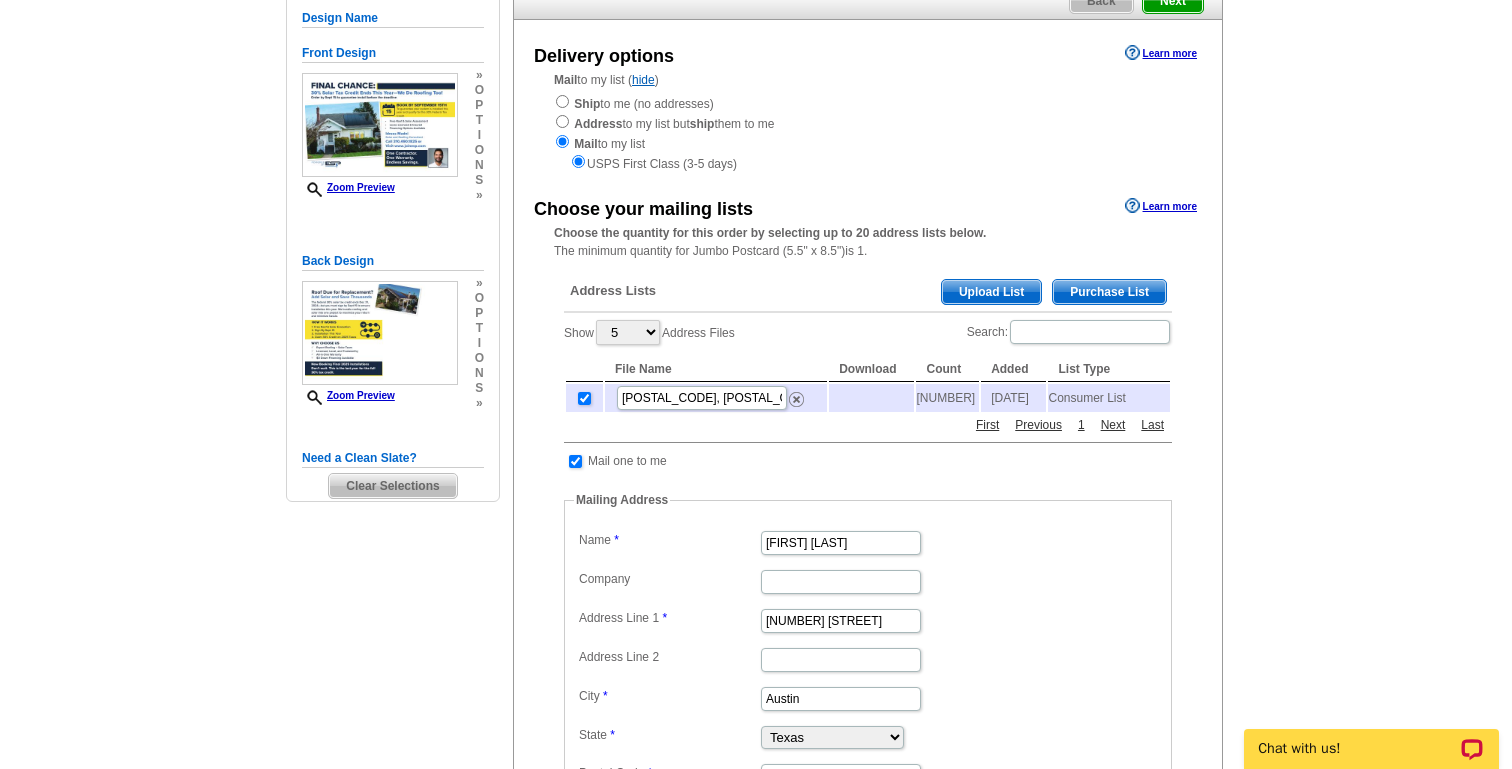 scroll, scrollTop: 239, scrollLeft: 0, axis: vertical 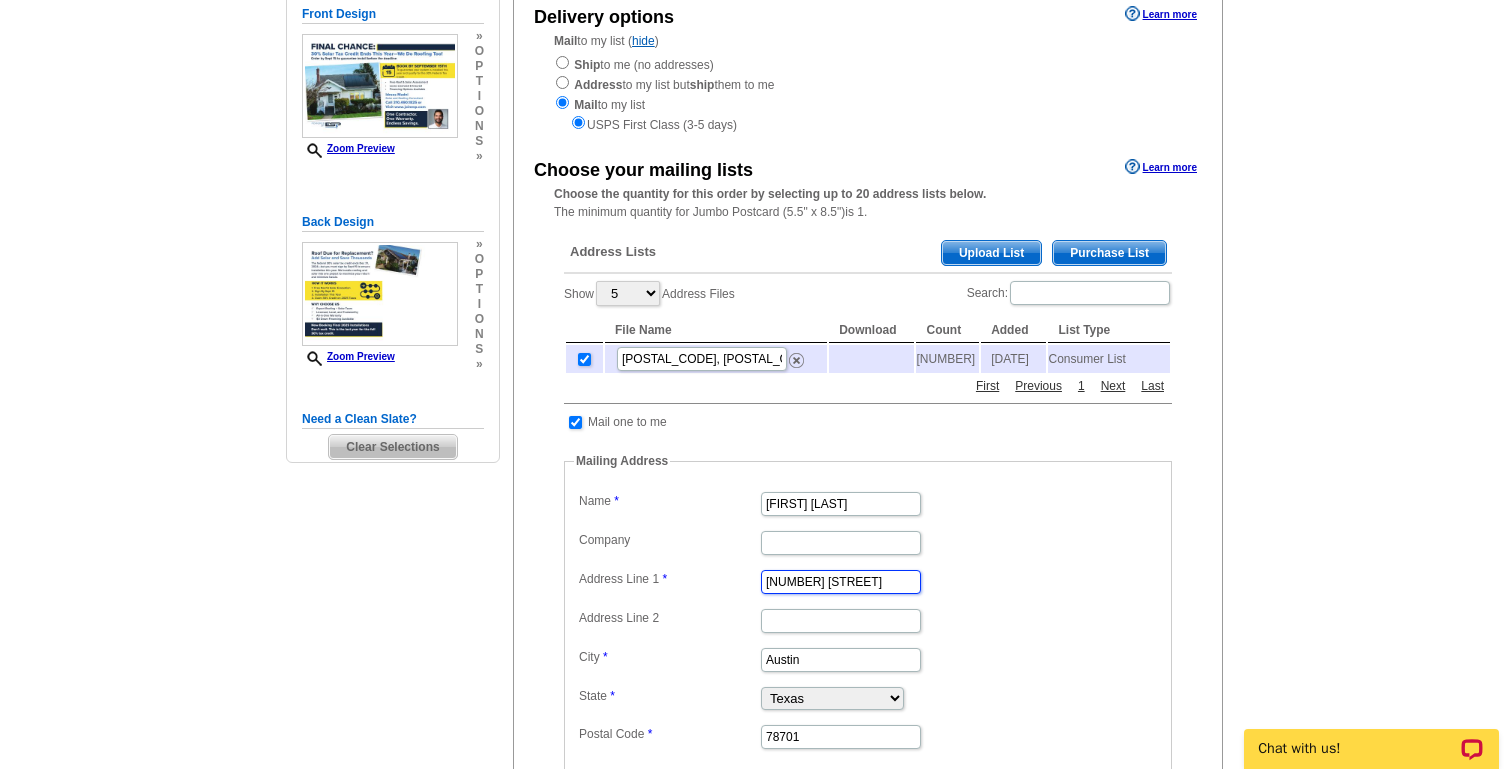 drag, startPoint x: 867, startPoint y: 588, endPoint x: 584, endPoint y: 541, distance: 286.87628 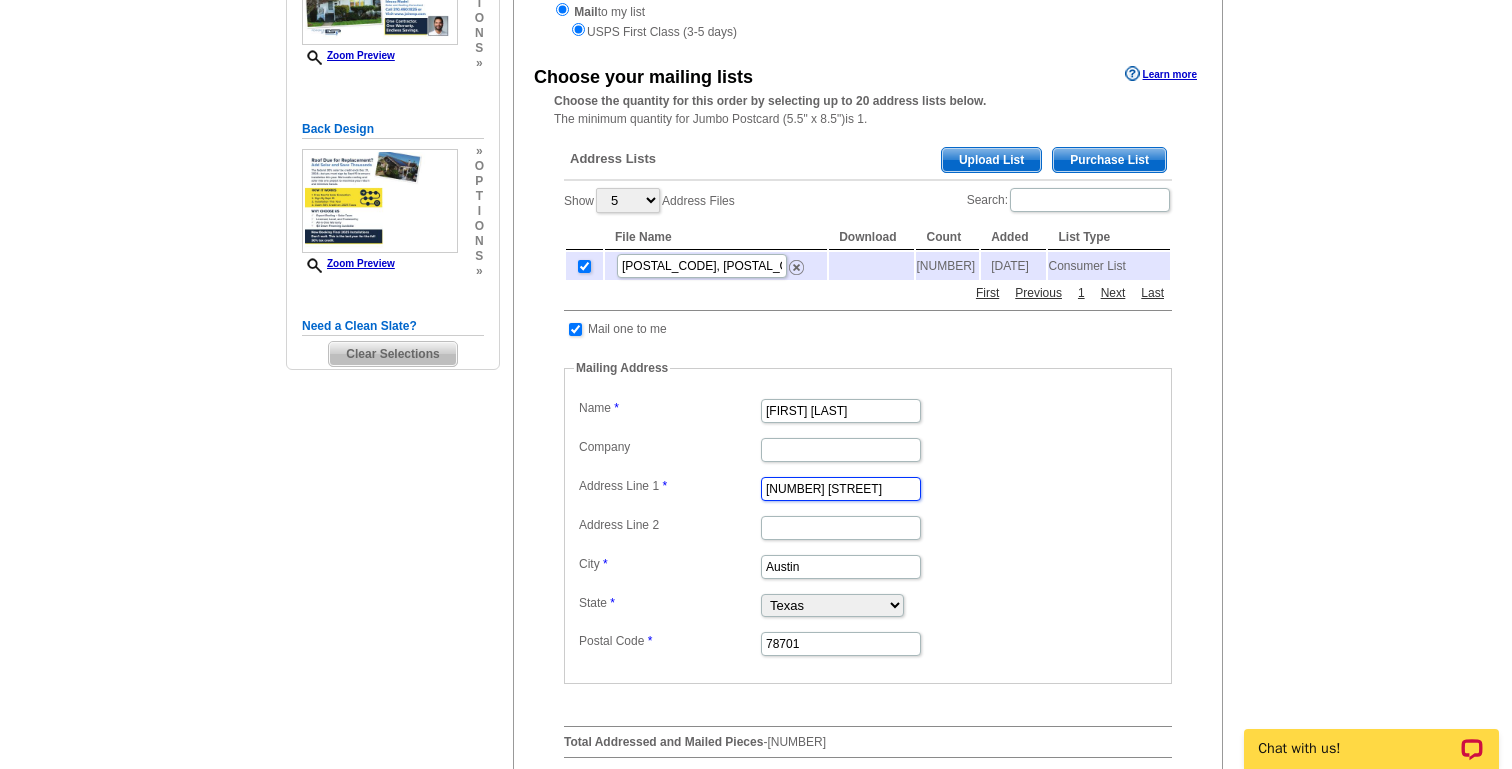 scroll, scrollTop: 333, scrollLeft: 0, axis: vertical 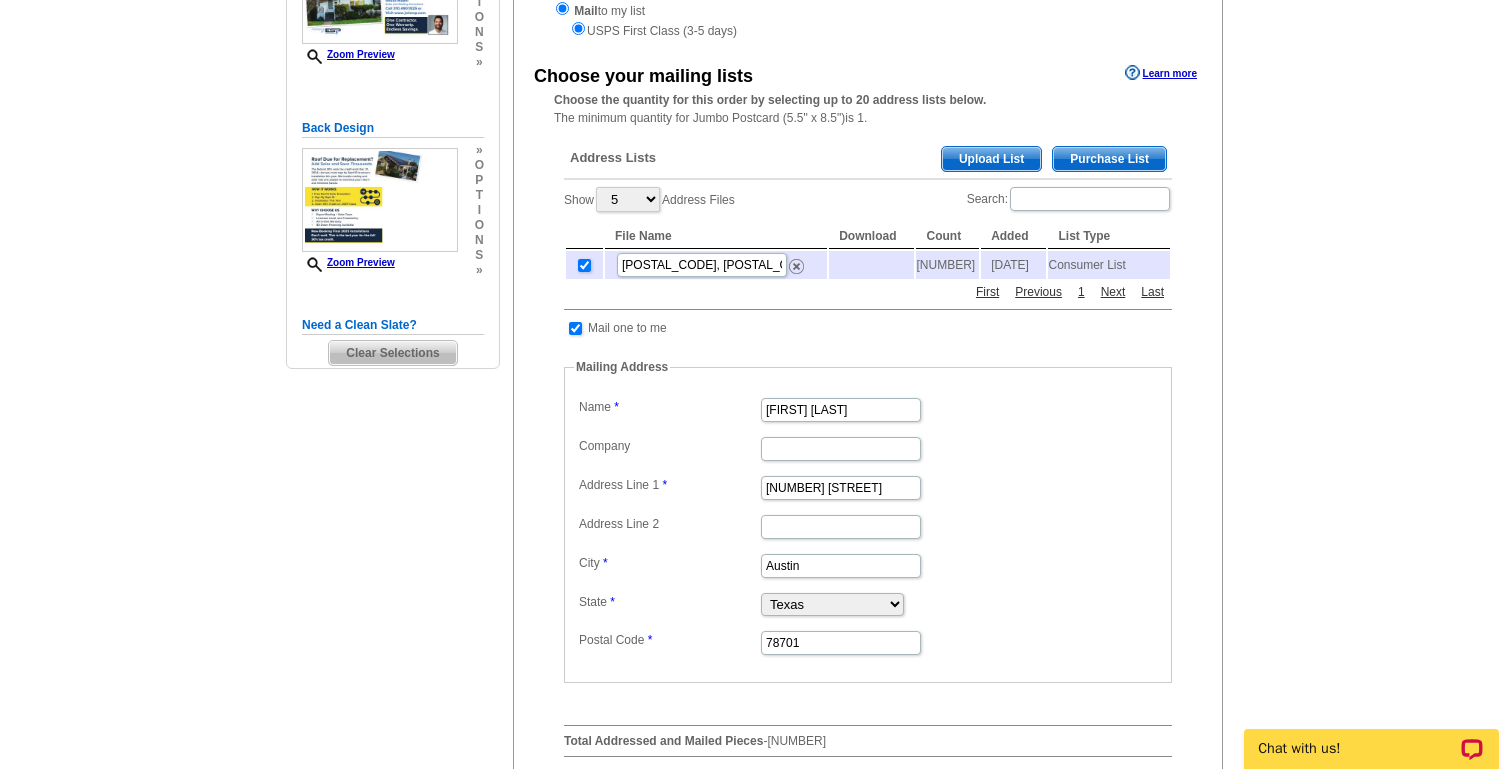 click at bounding box center (868, 525) 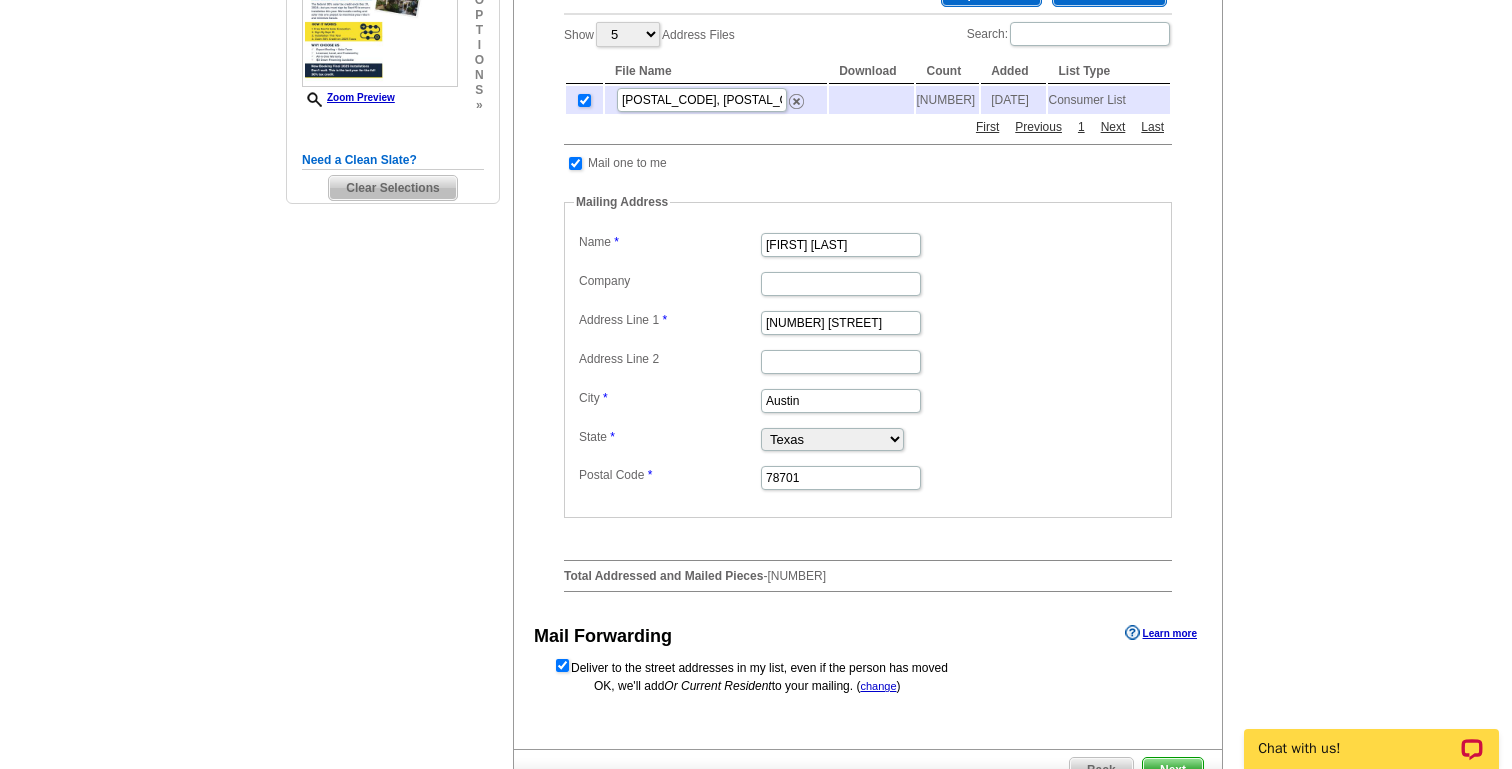 scroll, scrollTop: 499, scrollLeft: 0, axis: vertical 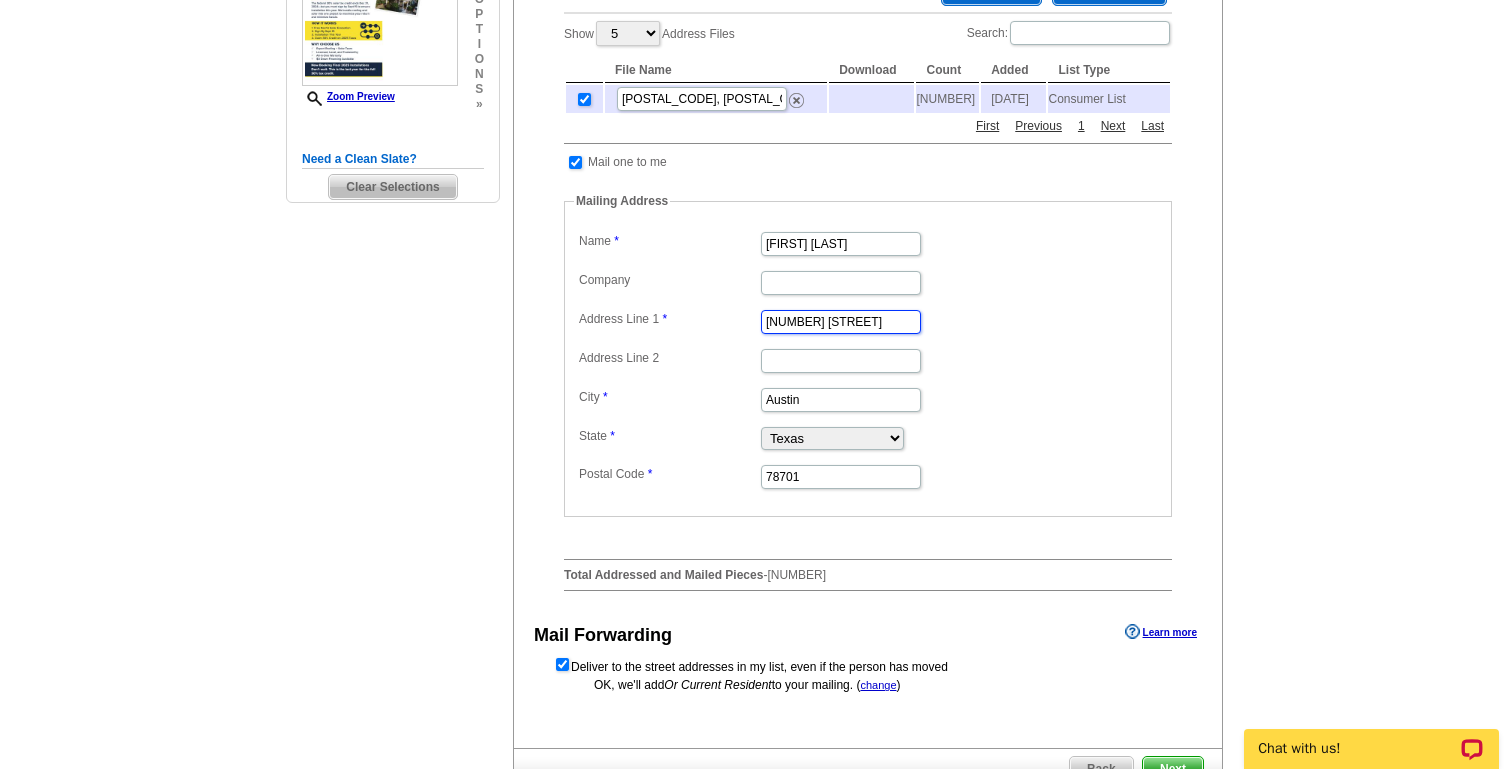 click on "1401 Lavaca St" at bounding box center (841, 322) 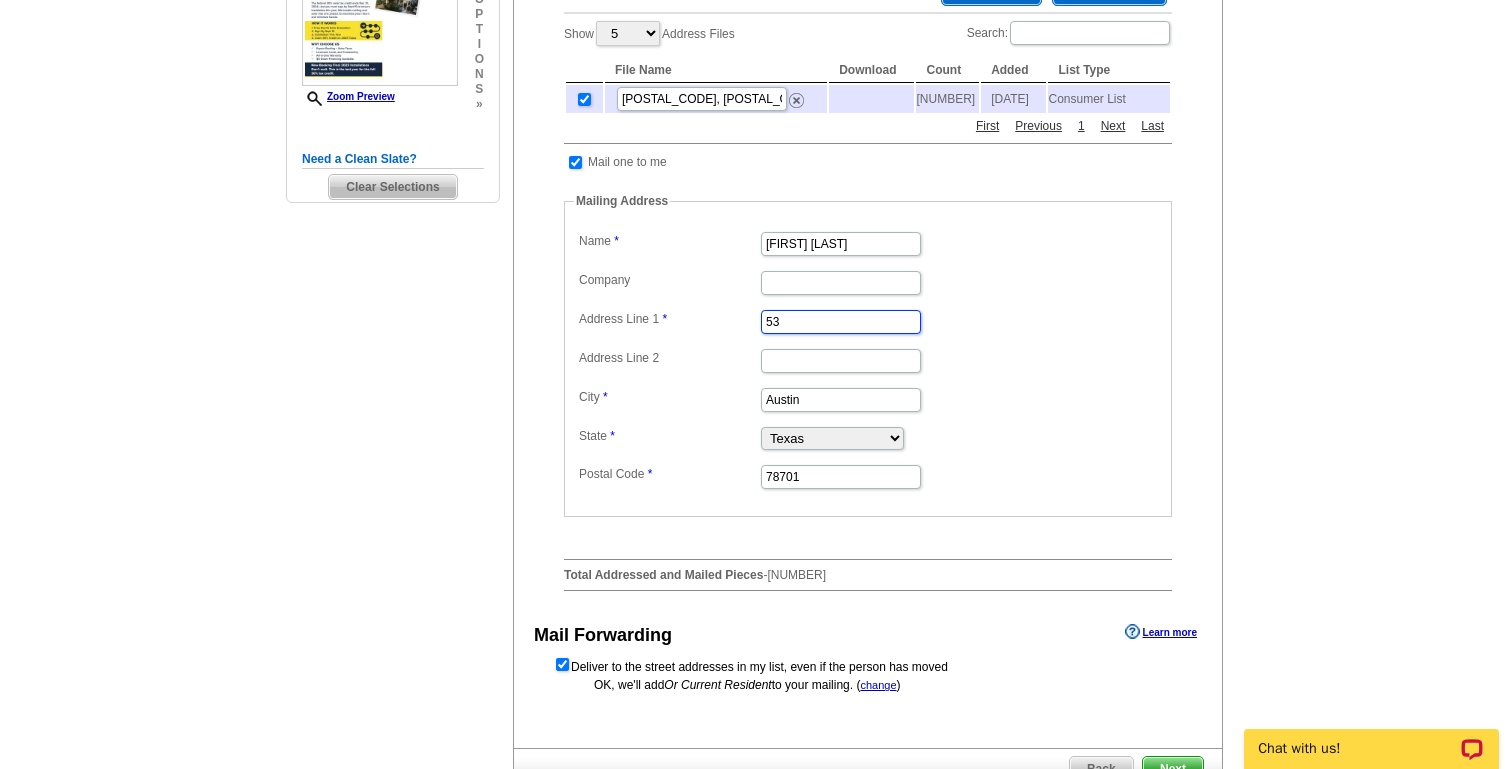 type on "5307 Cobalt Canopy Bend" 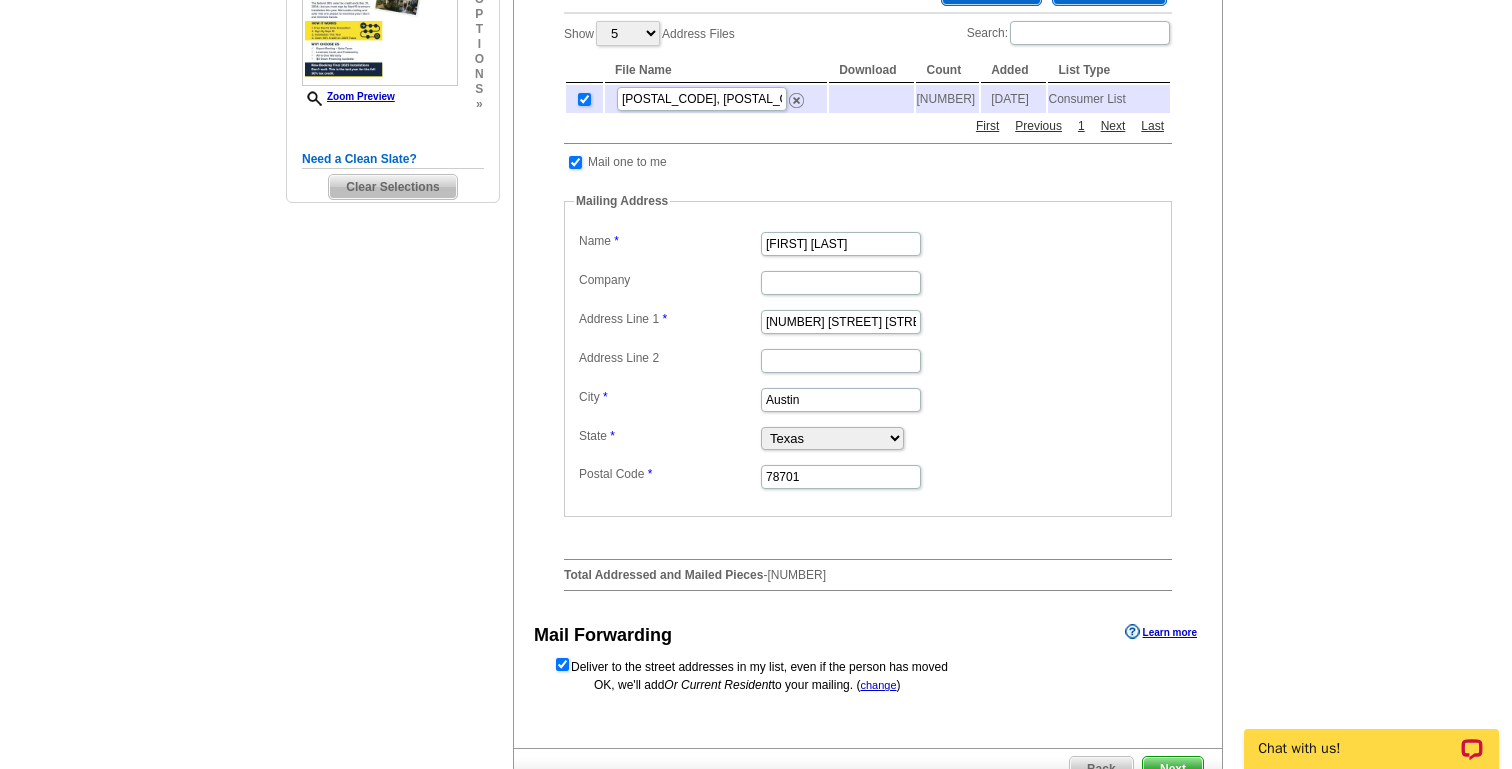 click on "Austin" at bounding box center [868, 398] 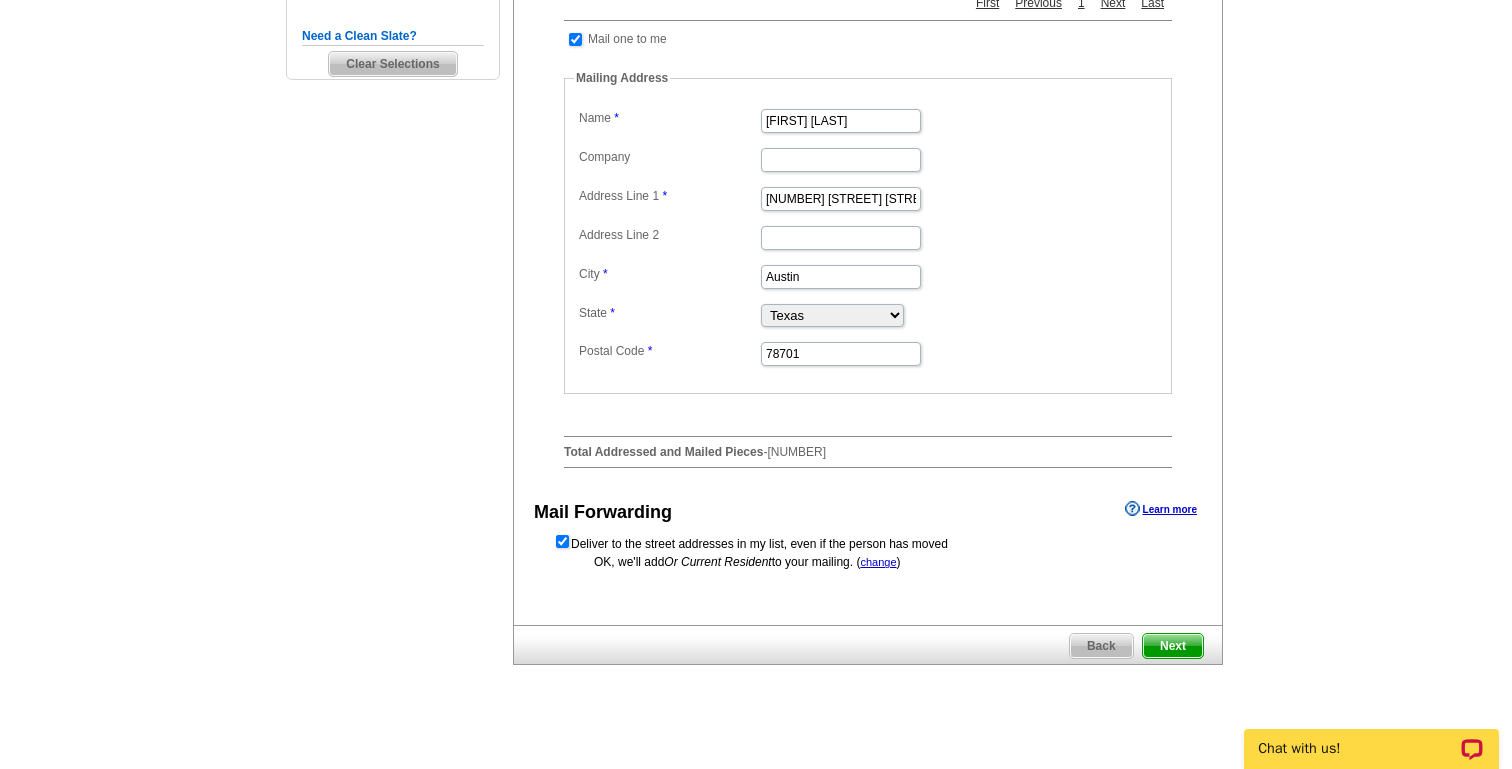 scroll, scrollTop: 652, scrollLeft: 0, axis: vertical 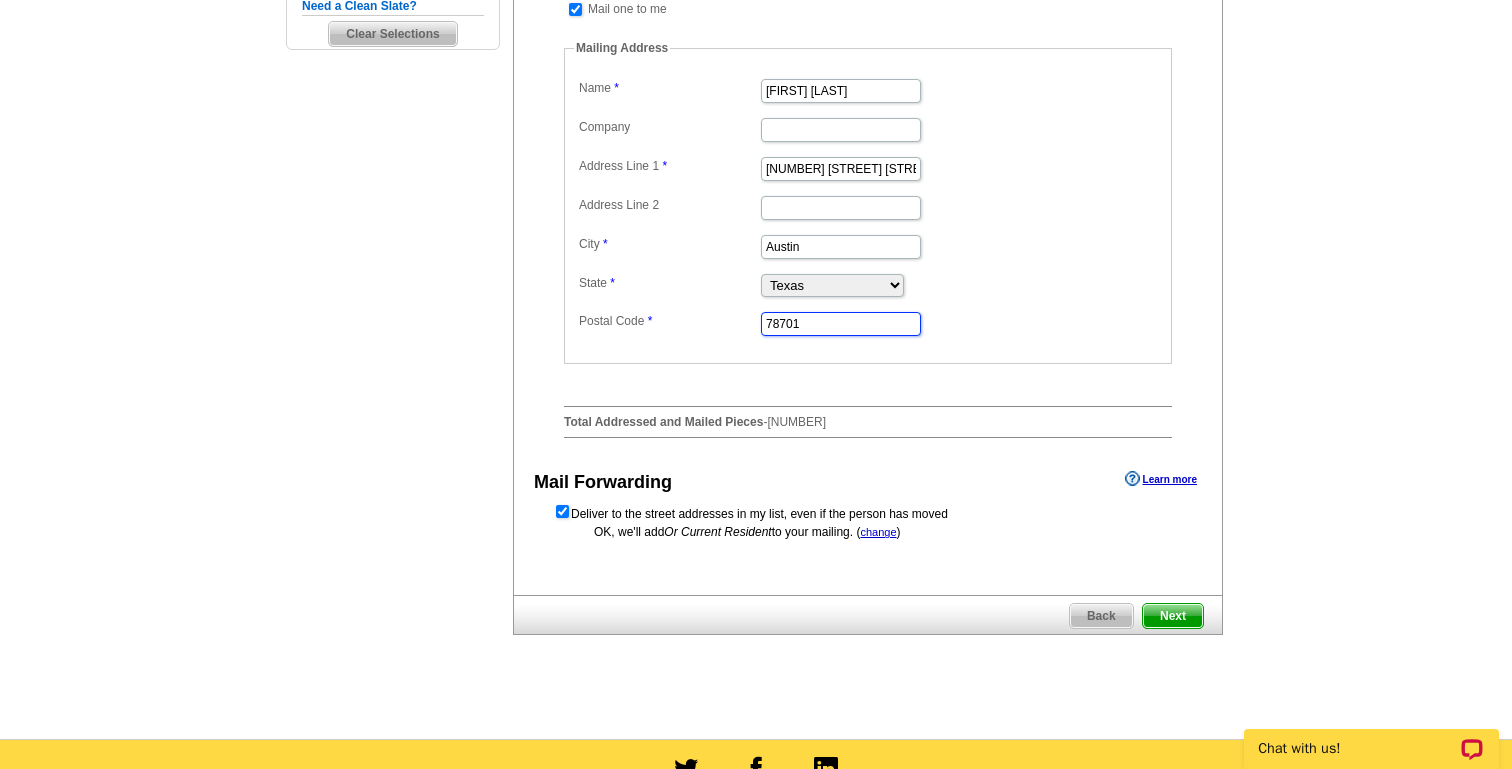 click on "78701" at bounding box center (841, 324) 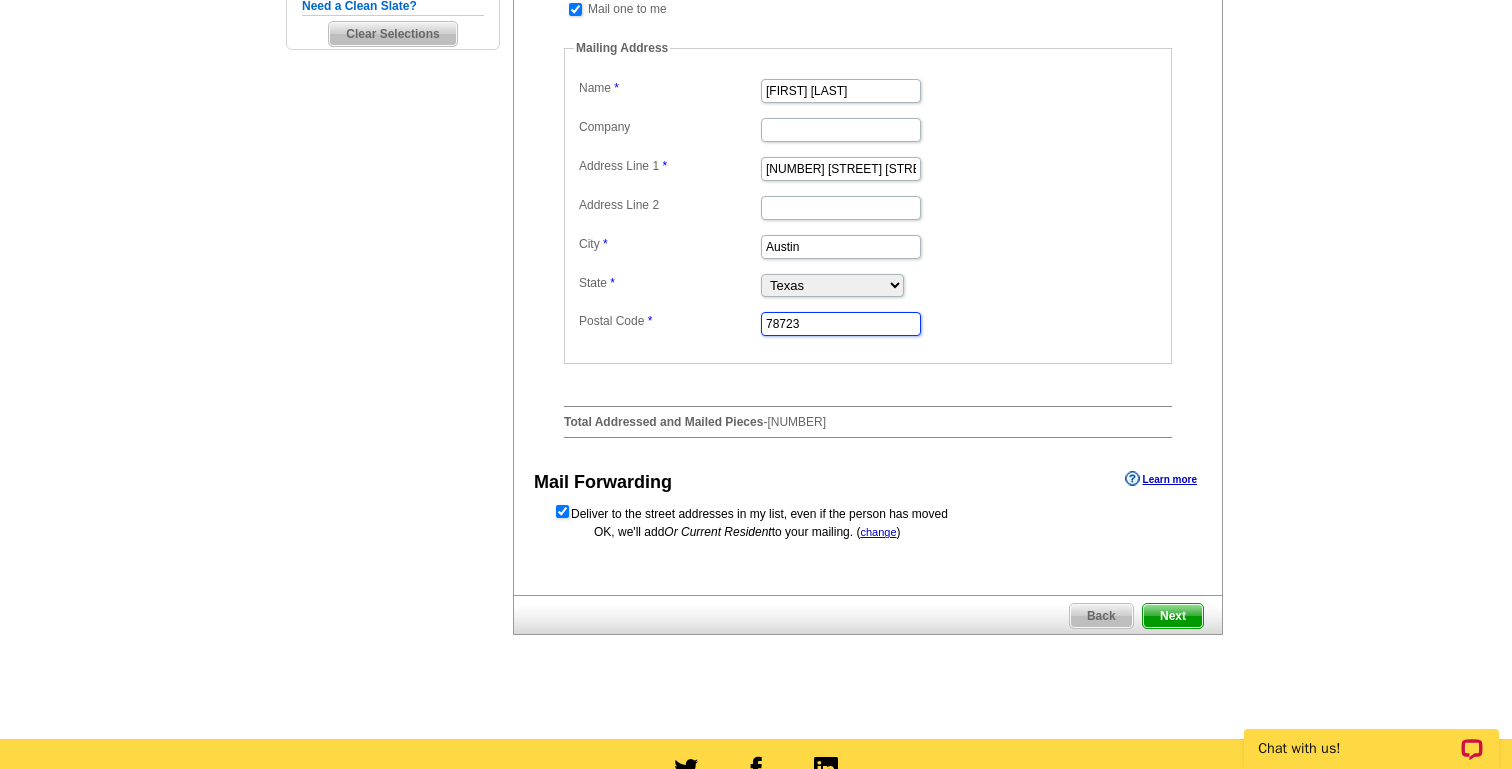 type on "78723" 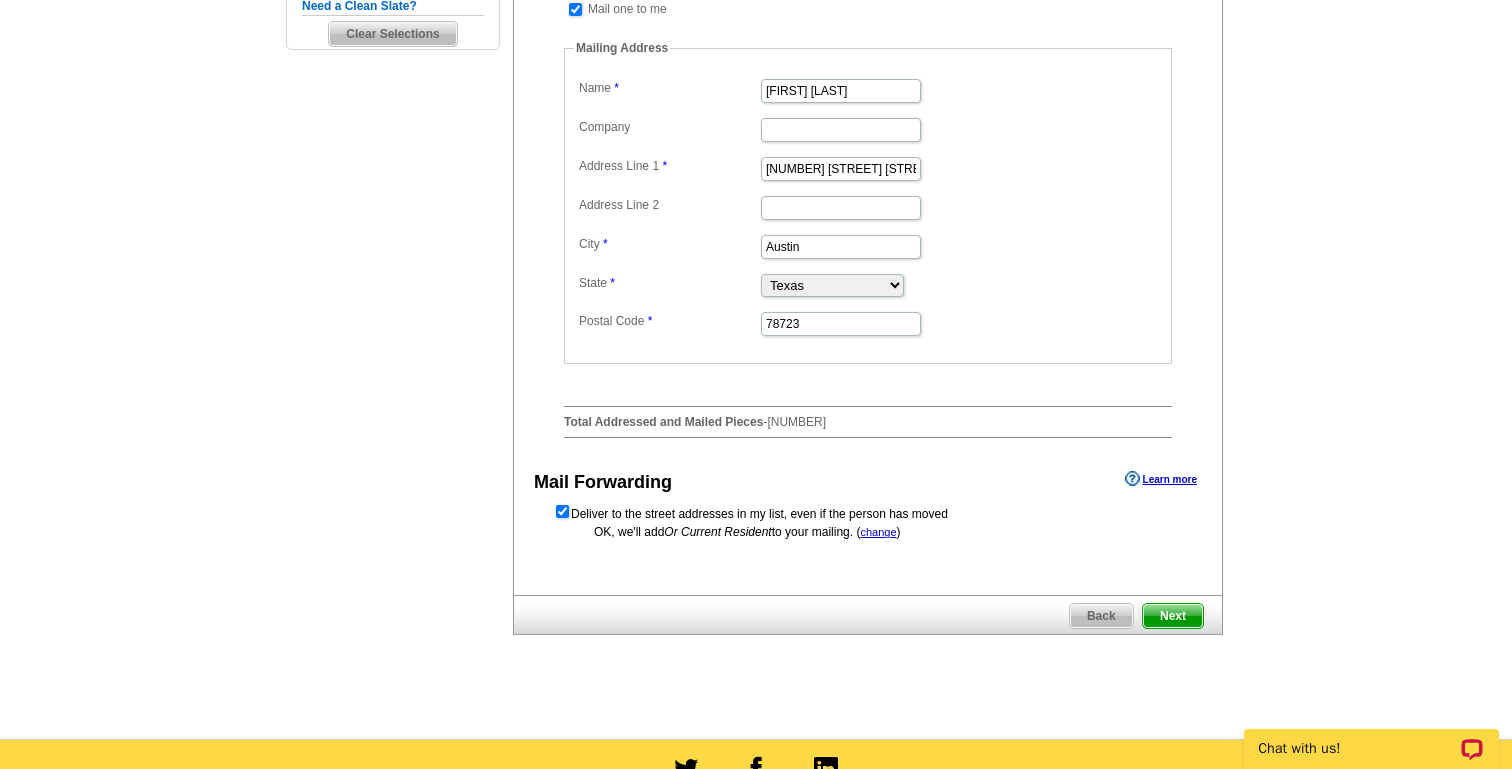 click on "Austin" at bounding box center [868, 245] 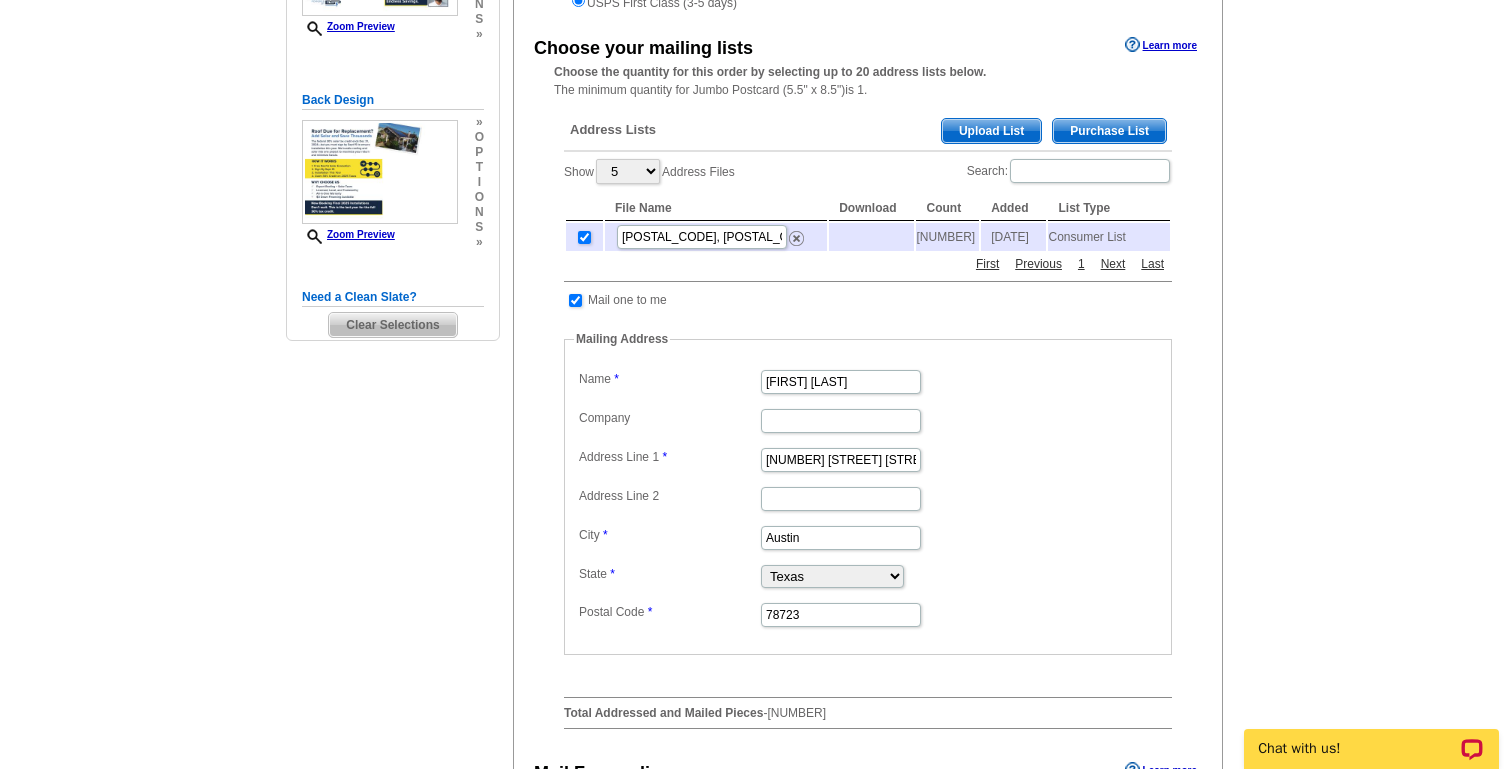scroll, scrollTop: 355, scrollLeft: 0, axis: vertical 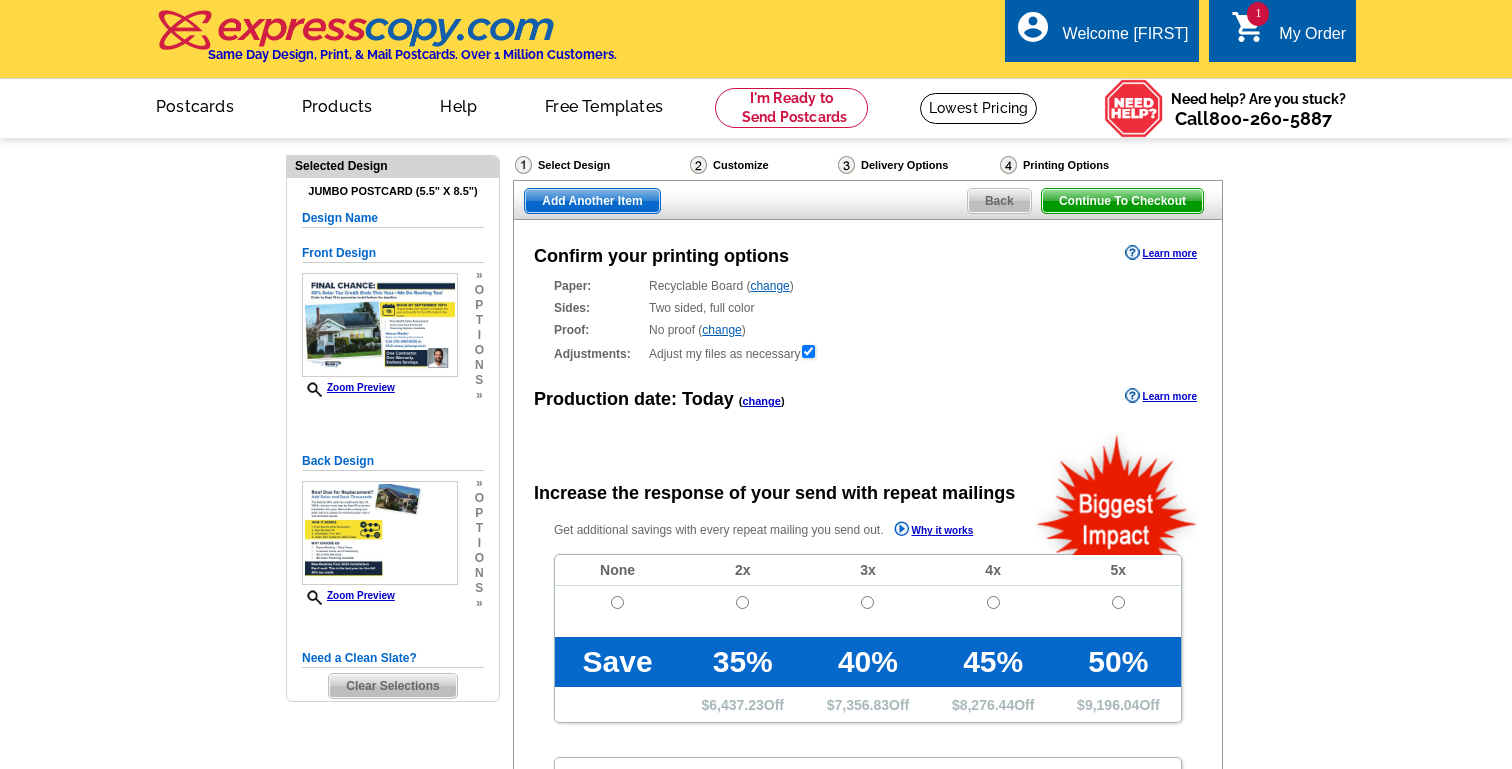 radio on "false" 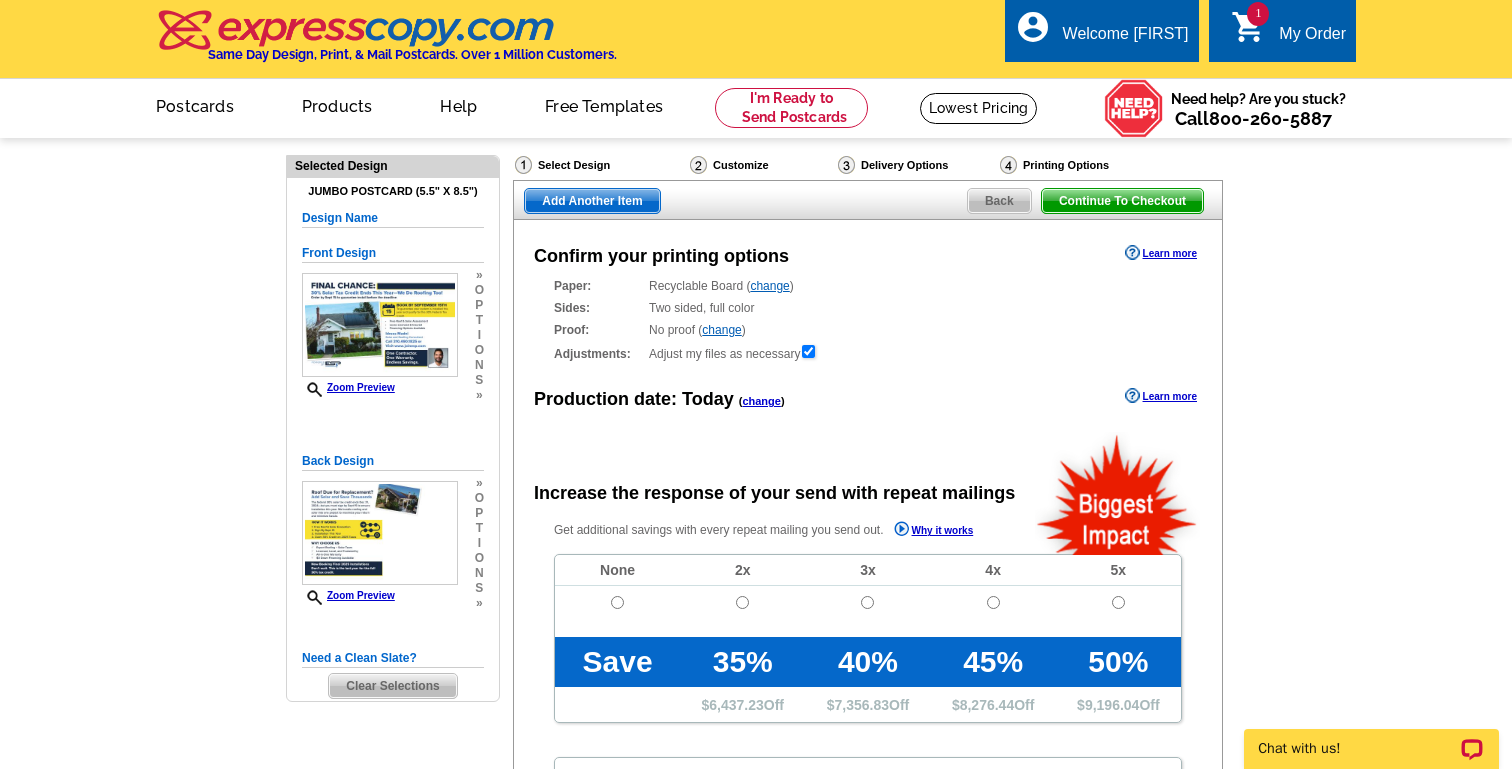 scroll, scrollTop: 0, scrollLeft: 0, axis: both 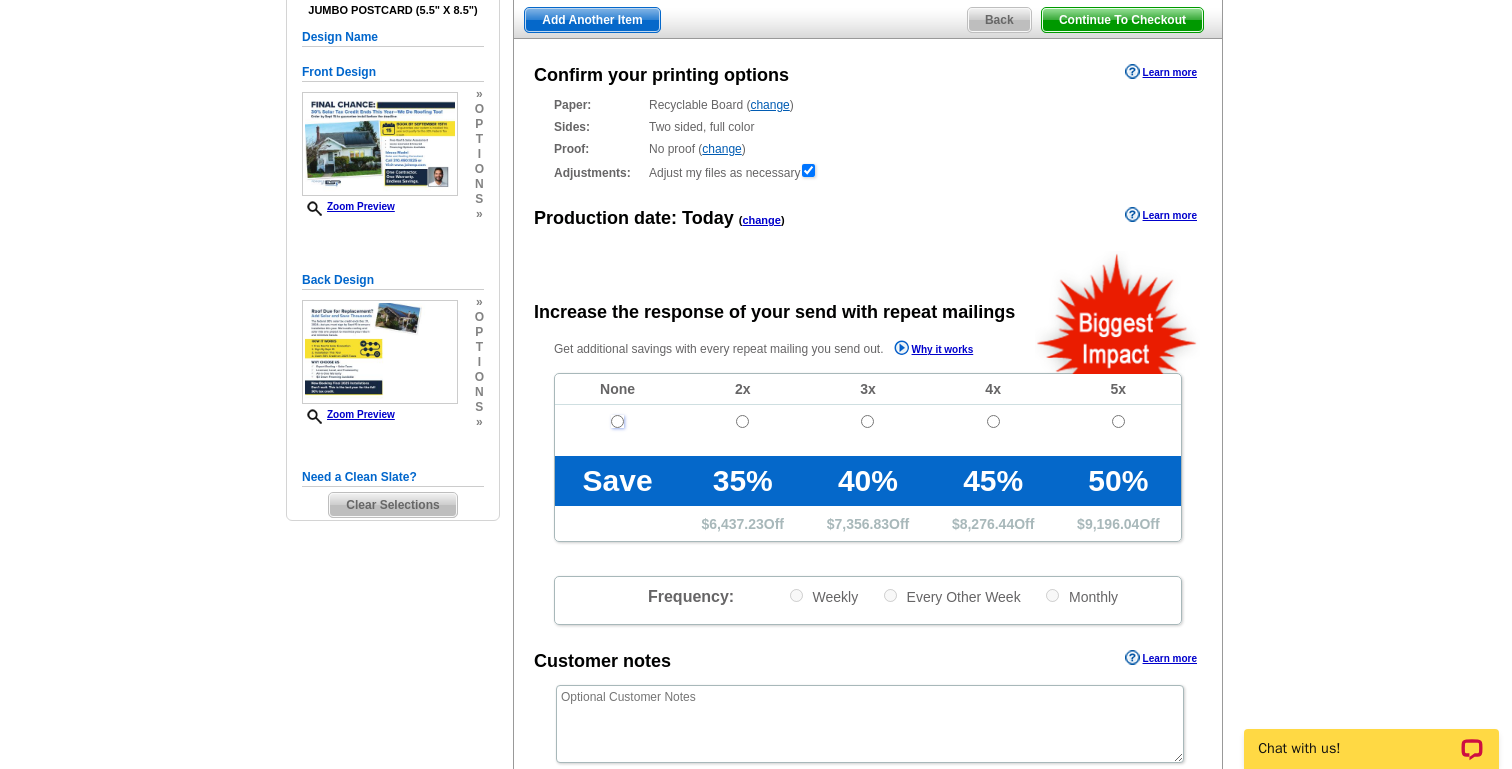 click at bounding box center [617, 421] 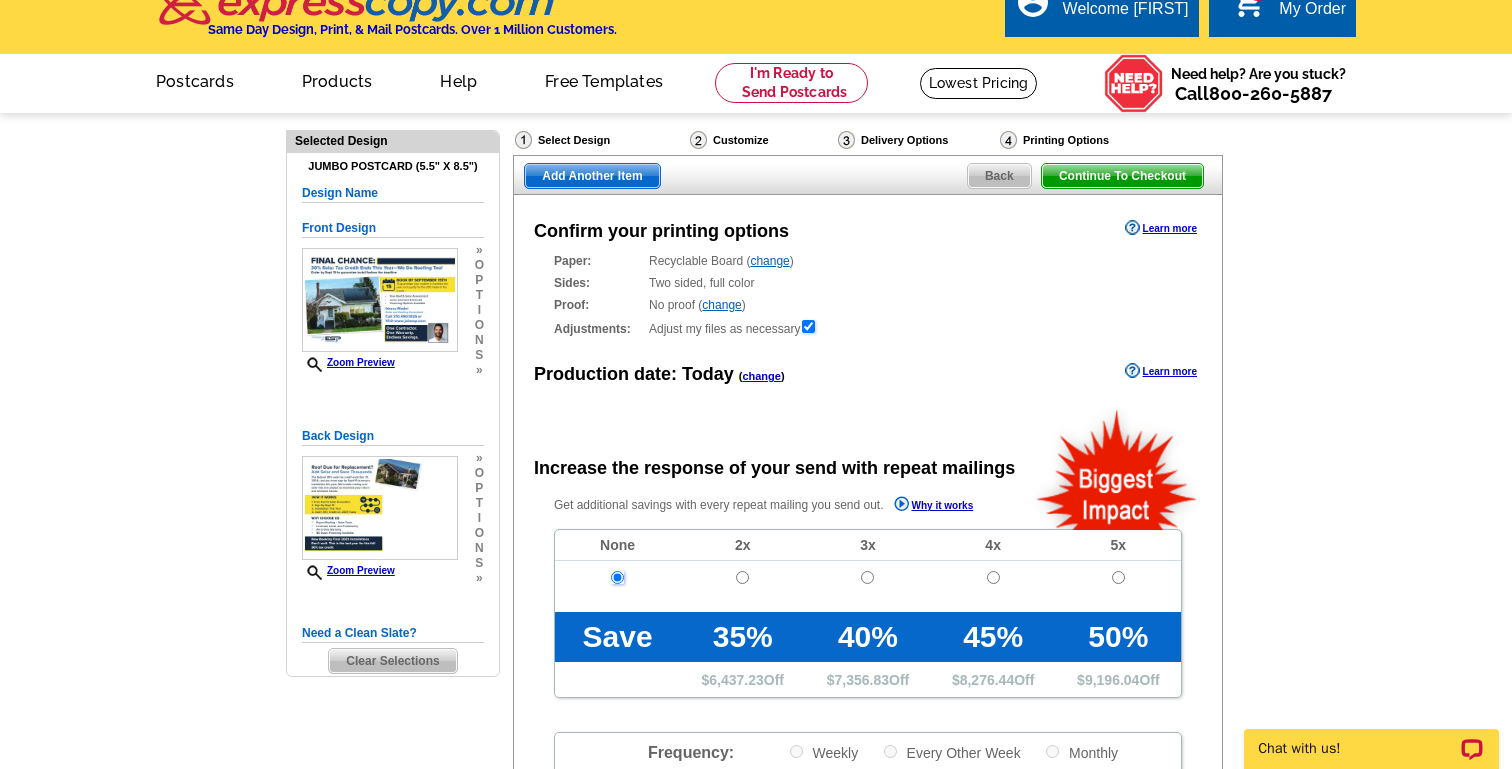 scroll, scrollTop: 0, scrollLeft: 0, axis: both 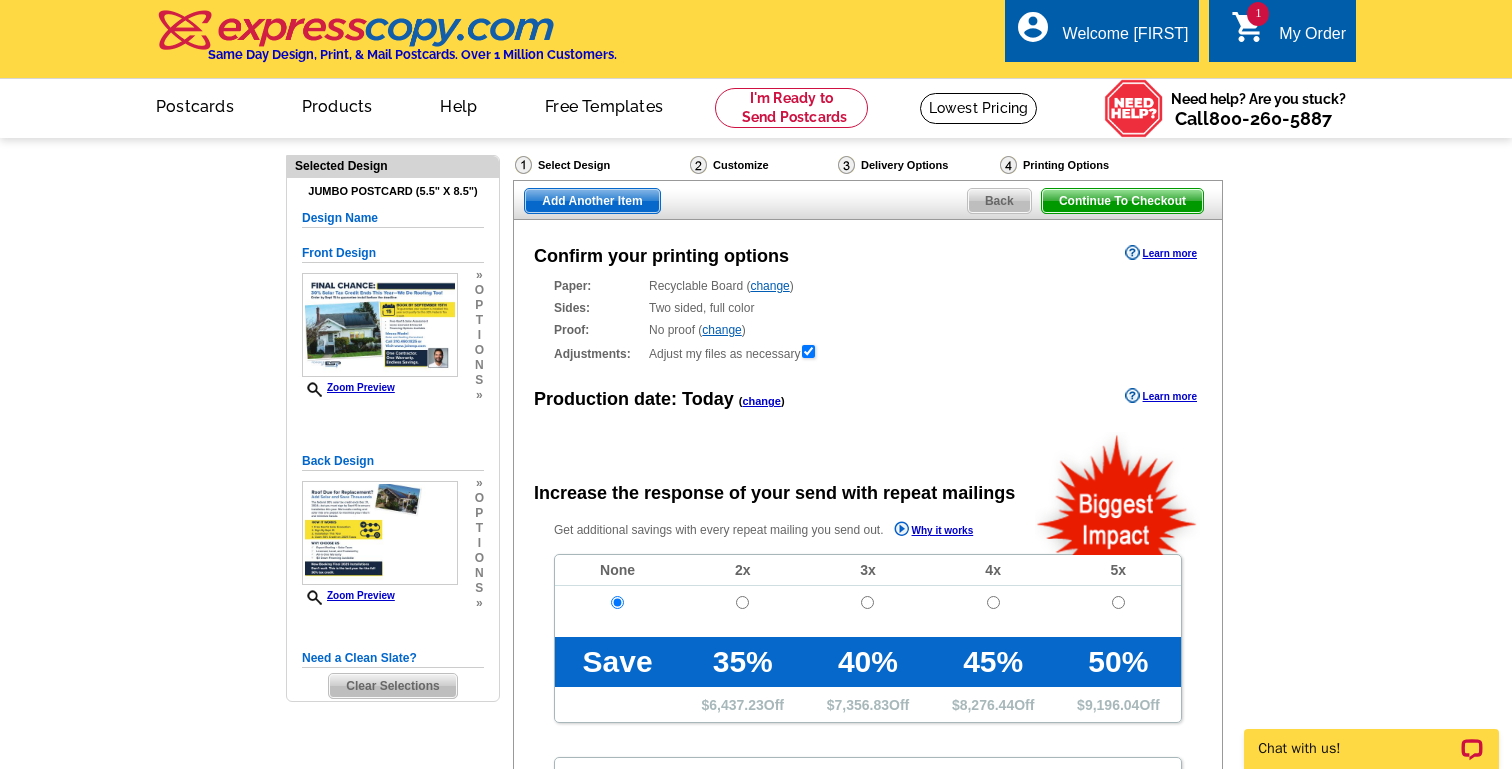 click on "Select Design" at bounding box center (600, 167) 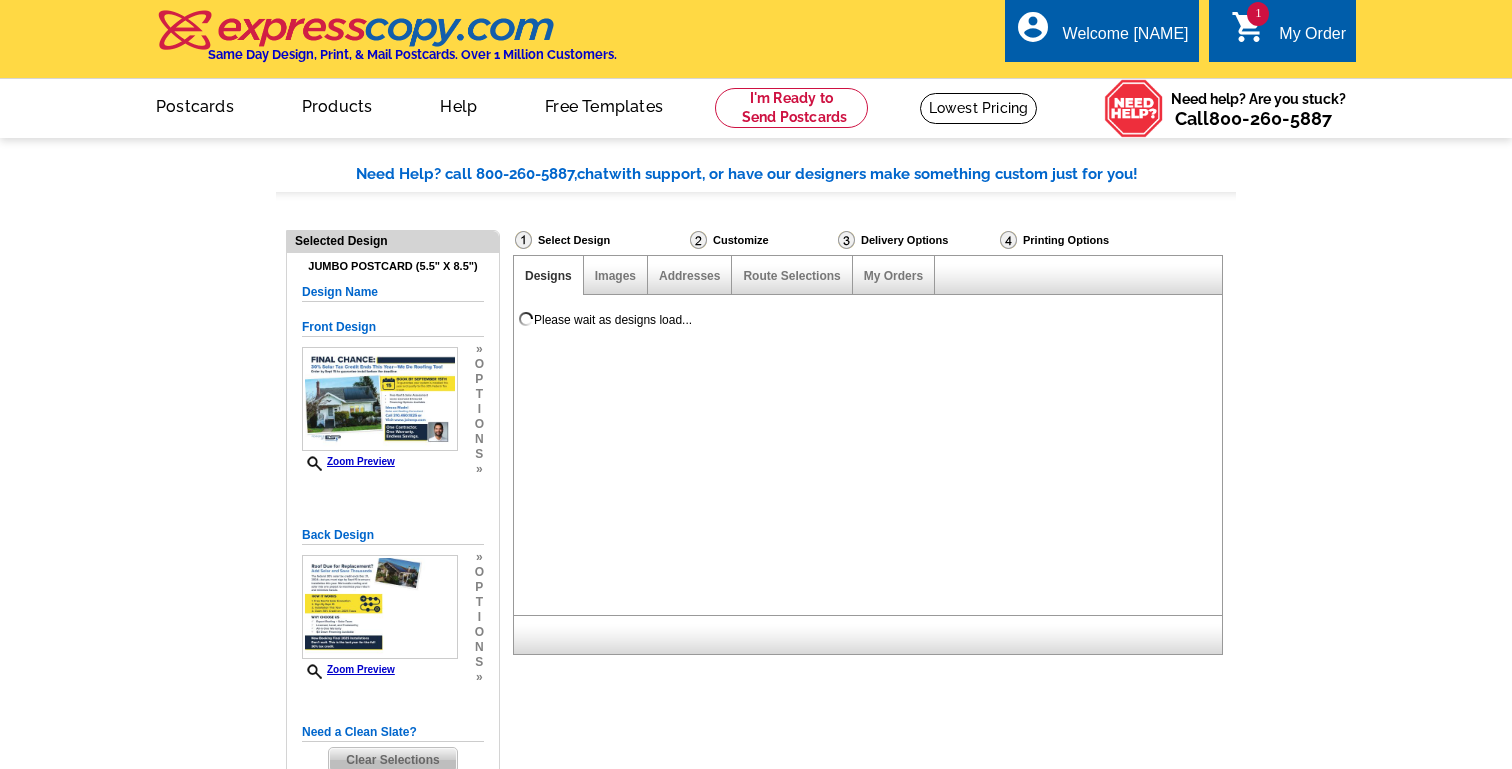 scroll, scrollTop: 0, scrollLeft: 0, axis: both 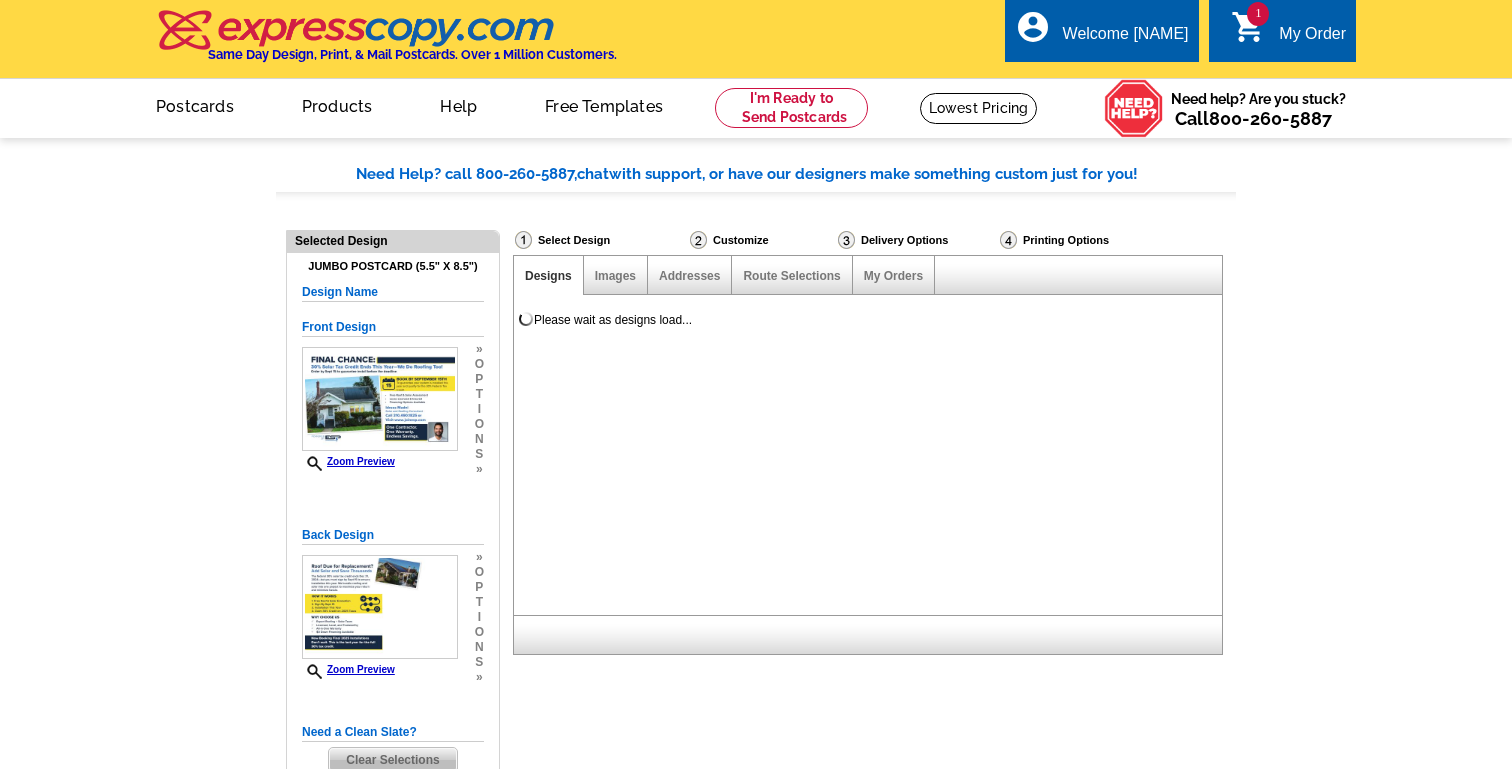 select on "785" 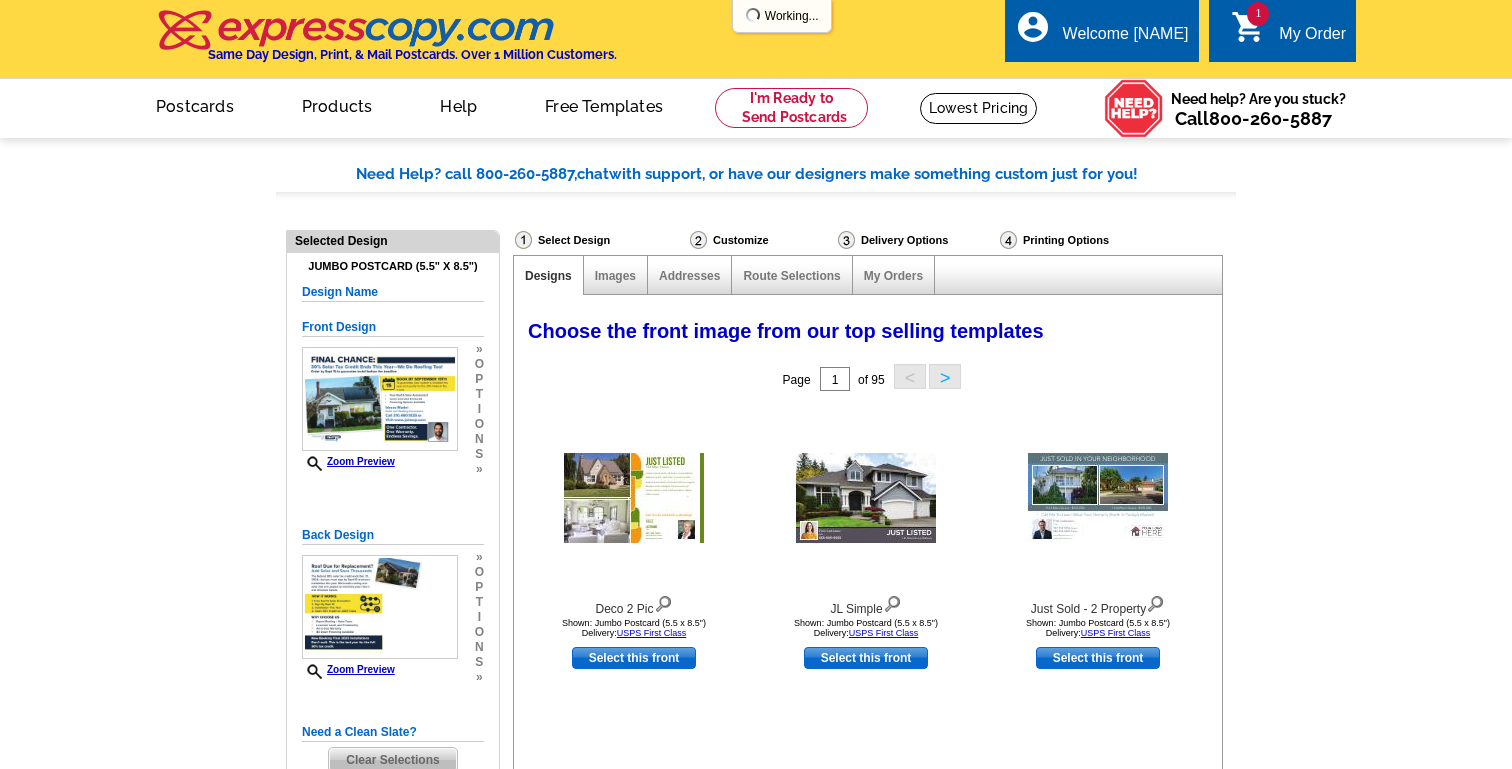 click on "1" at bounding box center (1258, 14) 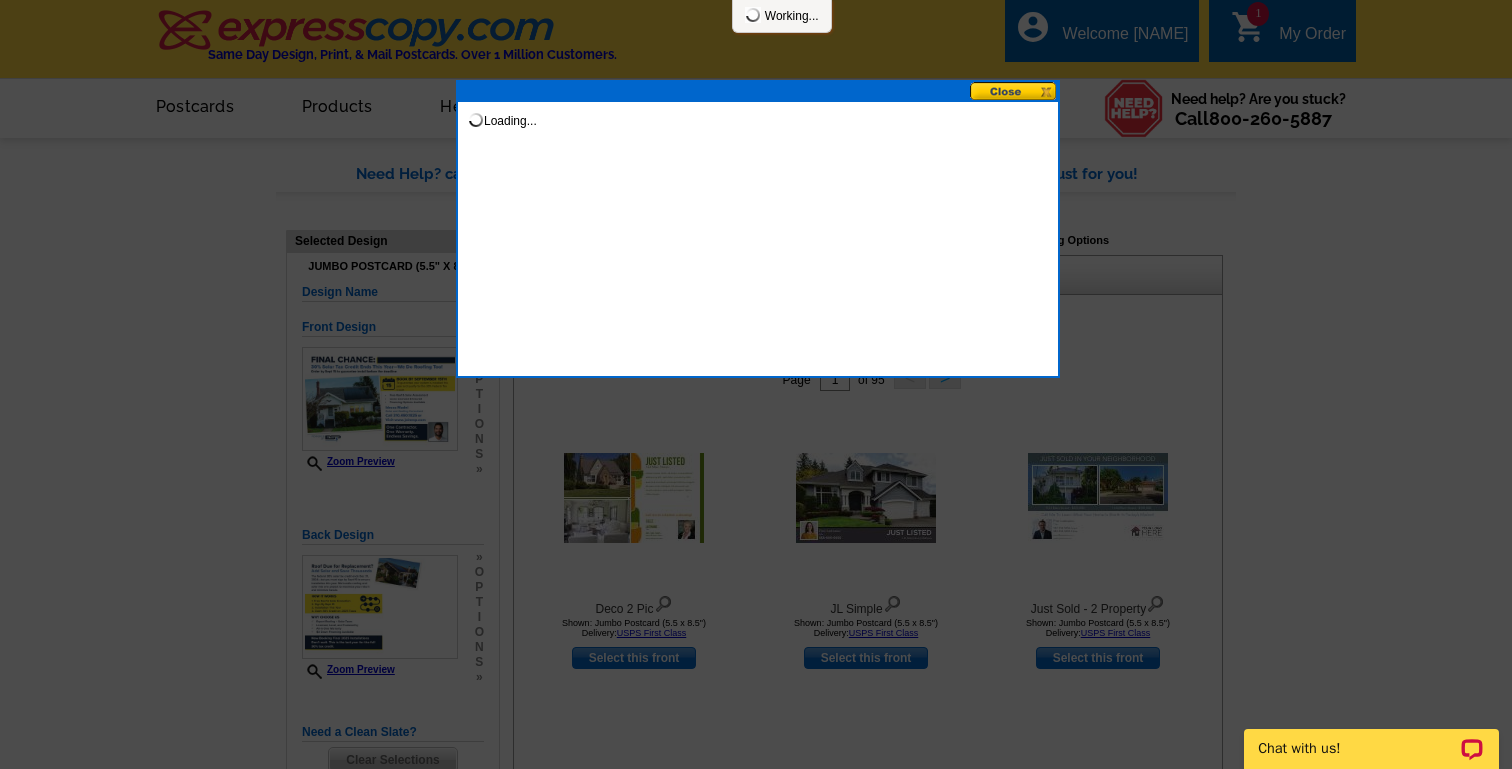 scroll, scrollTop: 0, scrollLeft: 0, axis: both 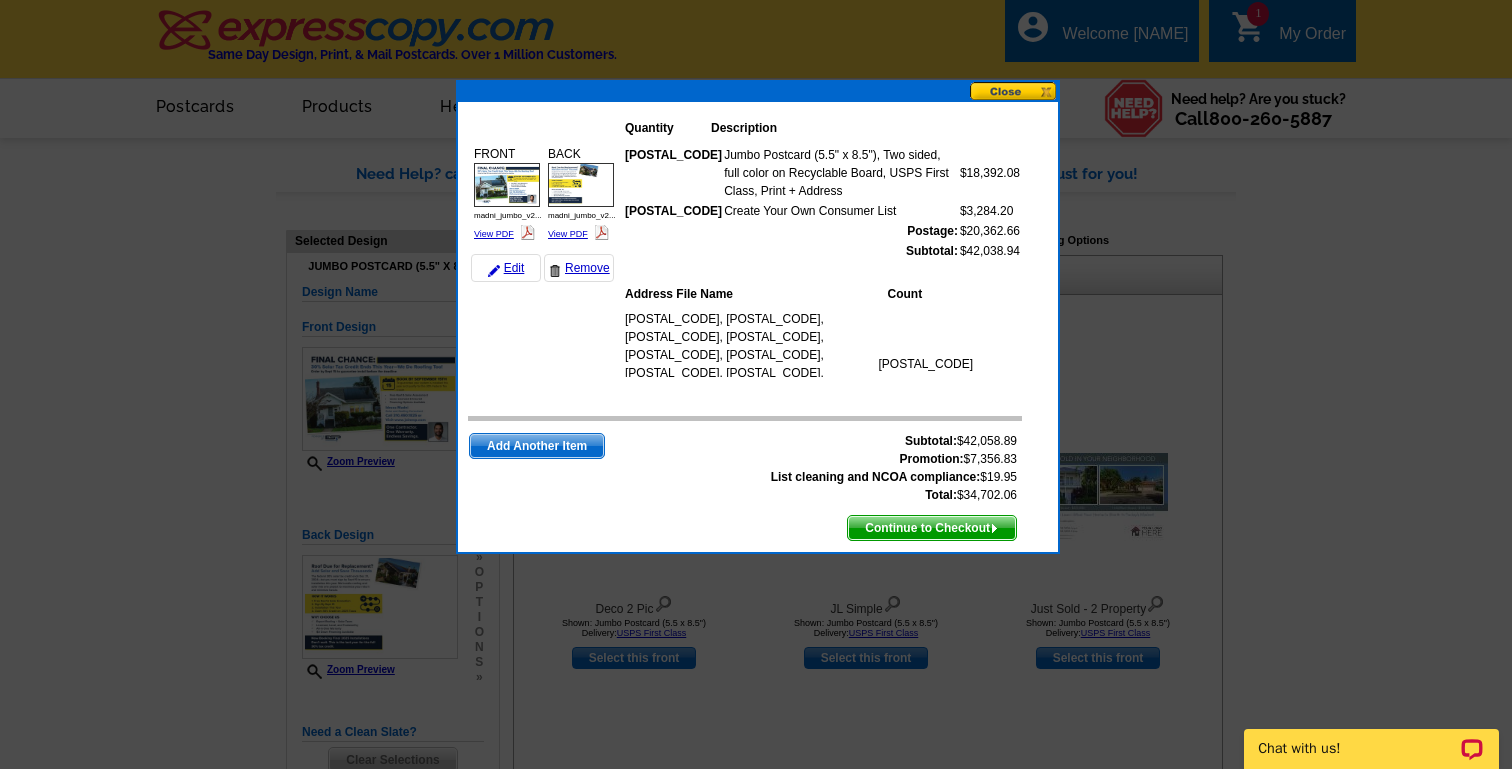 click at bounding box center (1014, 91) 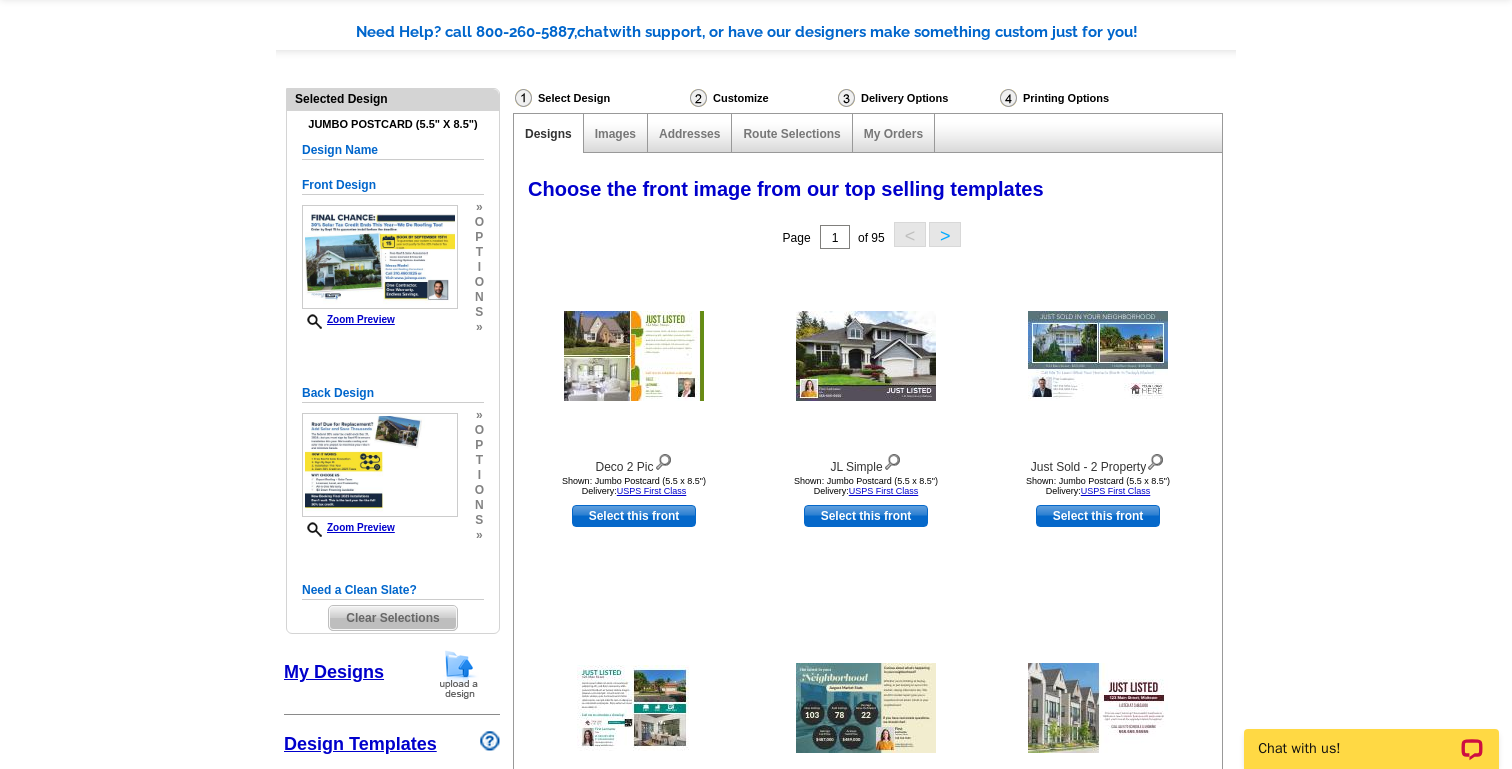 scroll, scrollTop: 0, scrollLeft: 0, axis: both 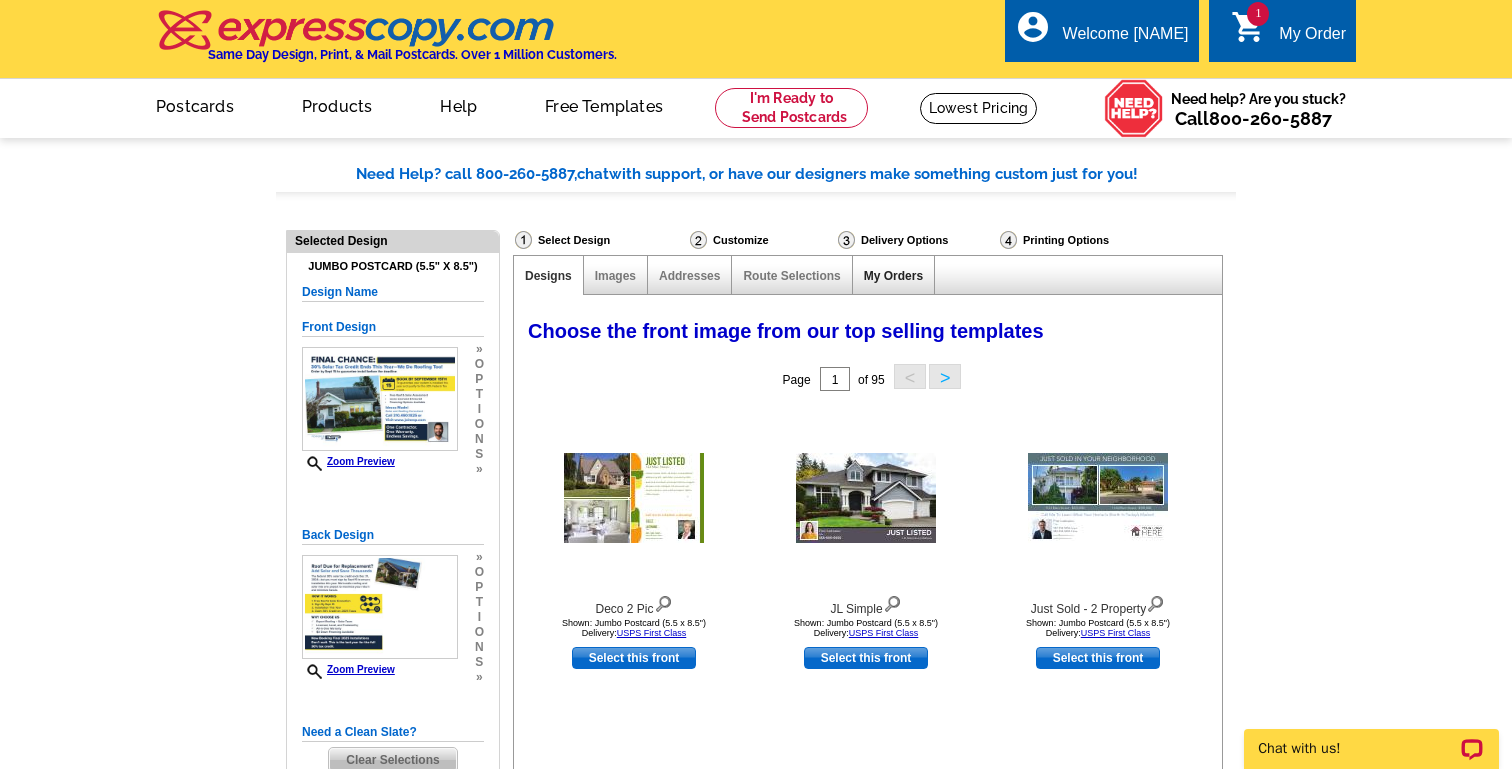 click on "My Orders" at bounding box center (893, 276) 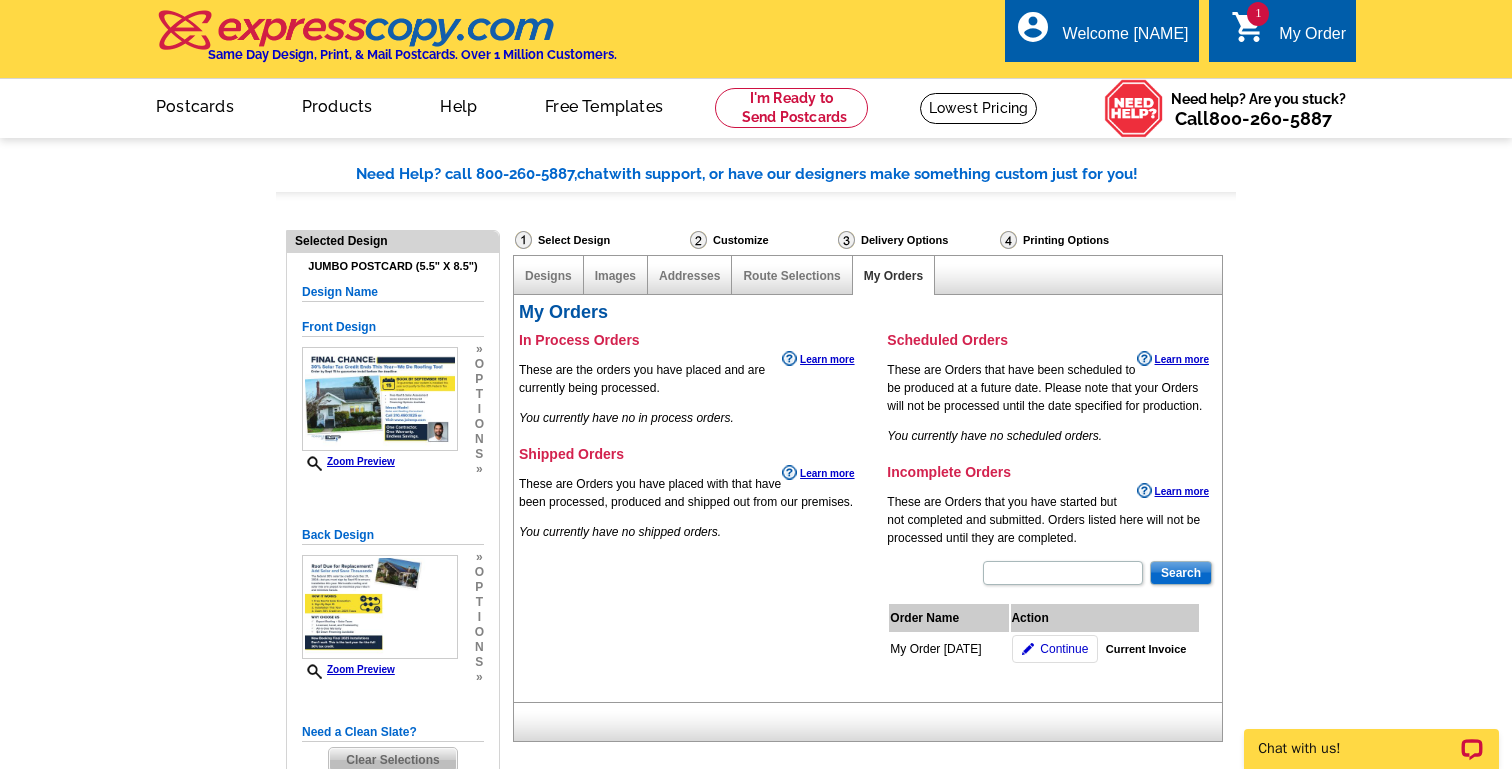 click on "1
shopping_cart
My Order" at bounding box center (1282, 30) 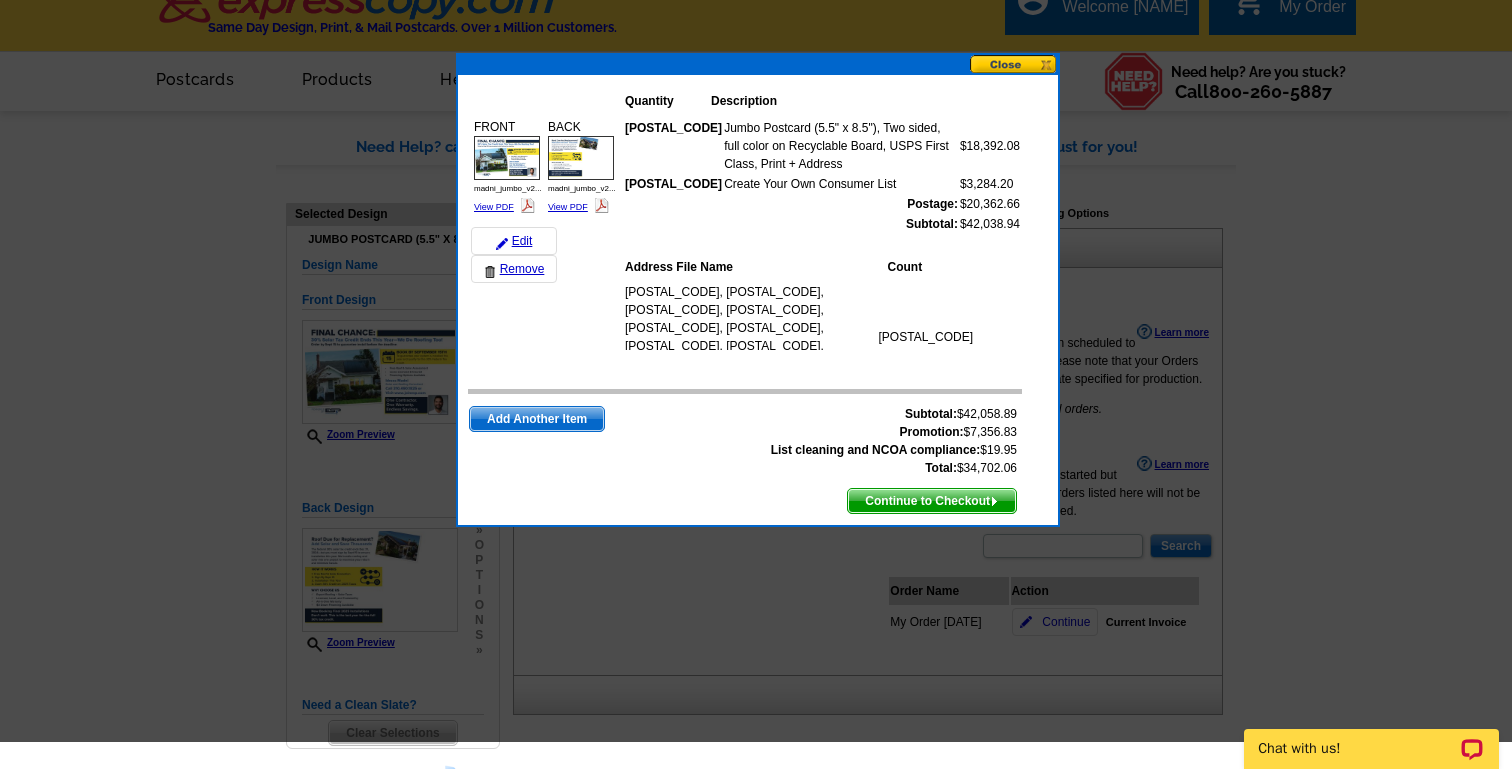 scroll, scrollTop: 0, scrollLeft: 0, axis: both 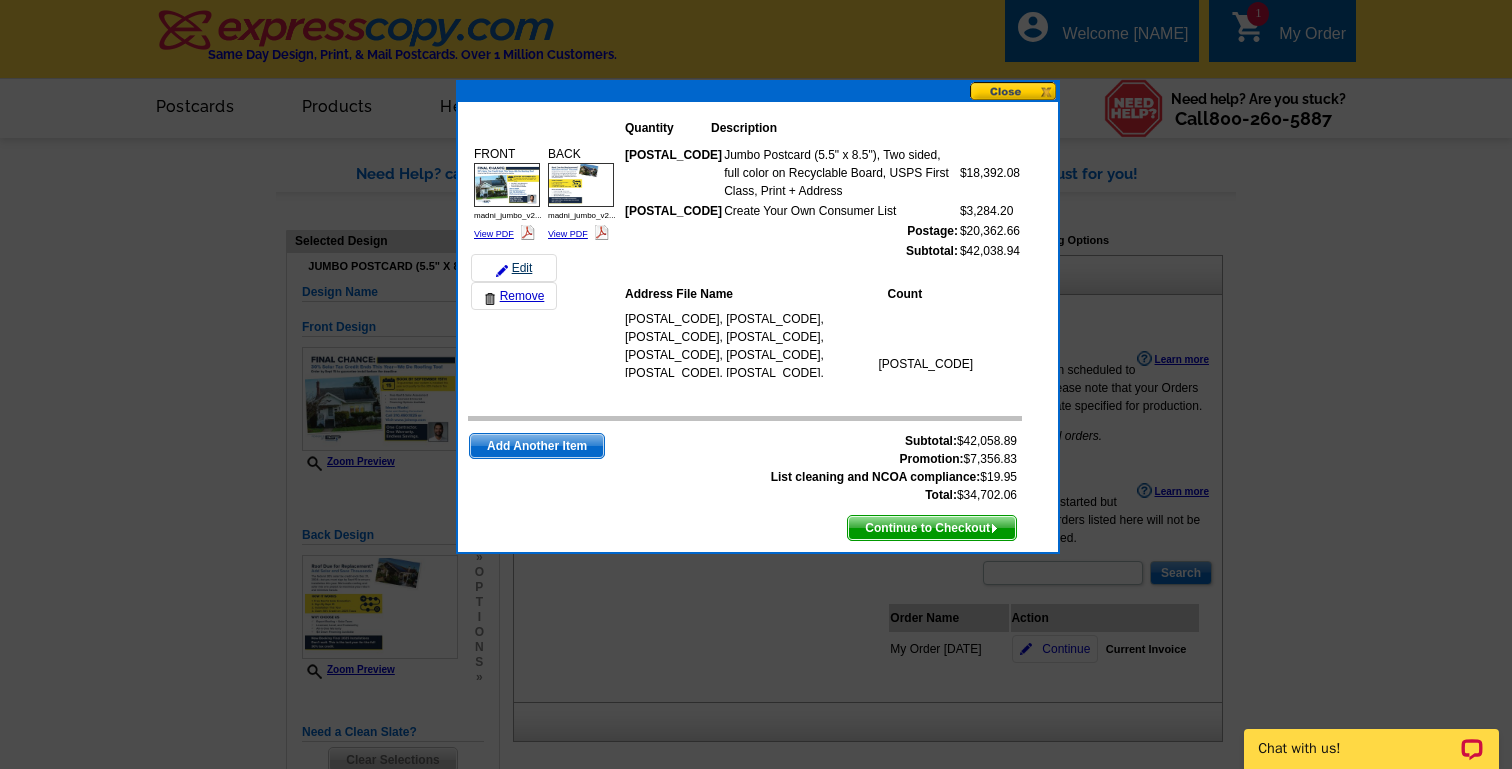 click on "Edit" at bounding box center [514, 268] 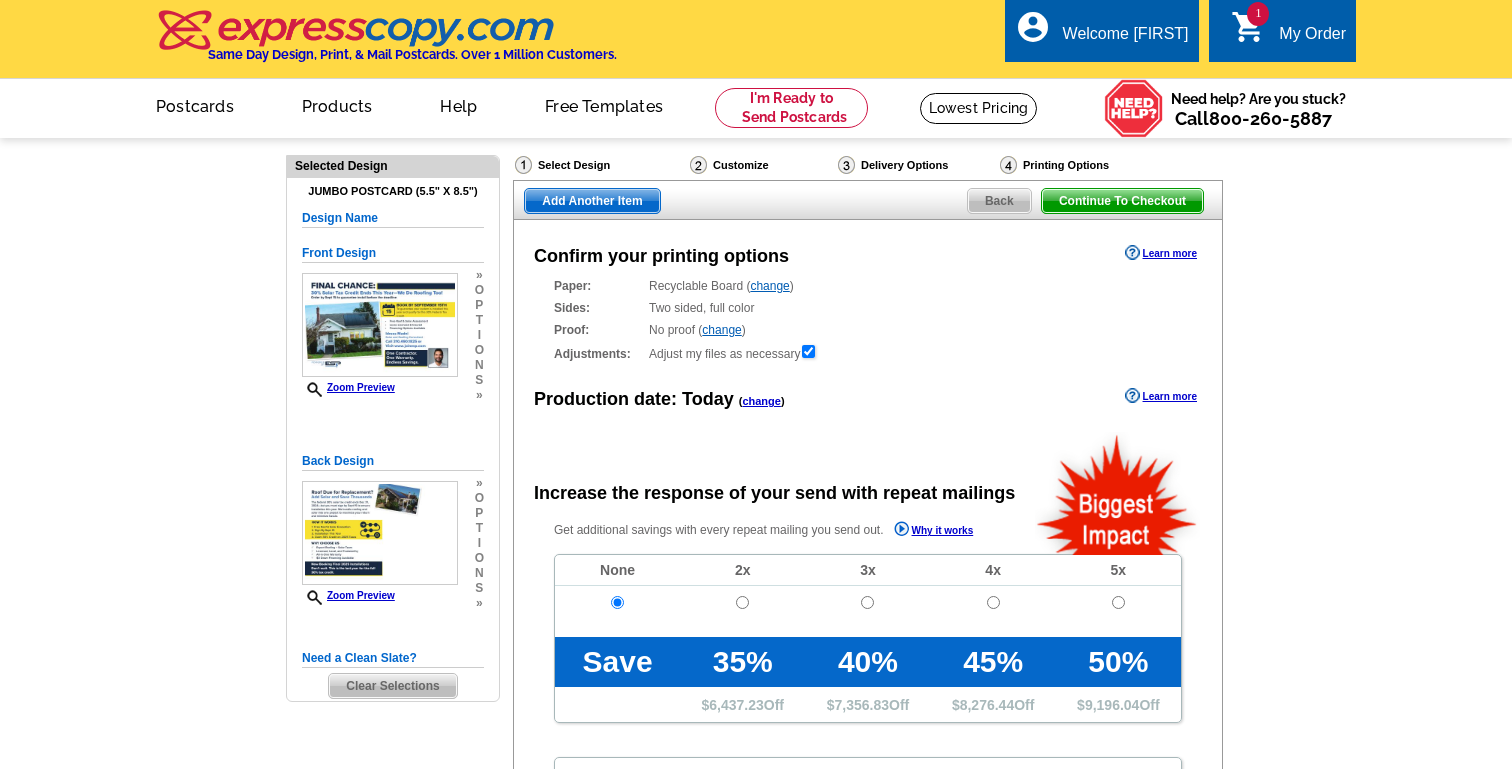 scroll, scrollTop: 0, scrollLeft: 0, axis: both 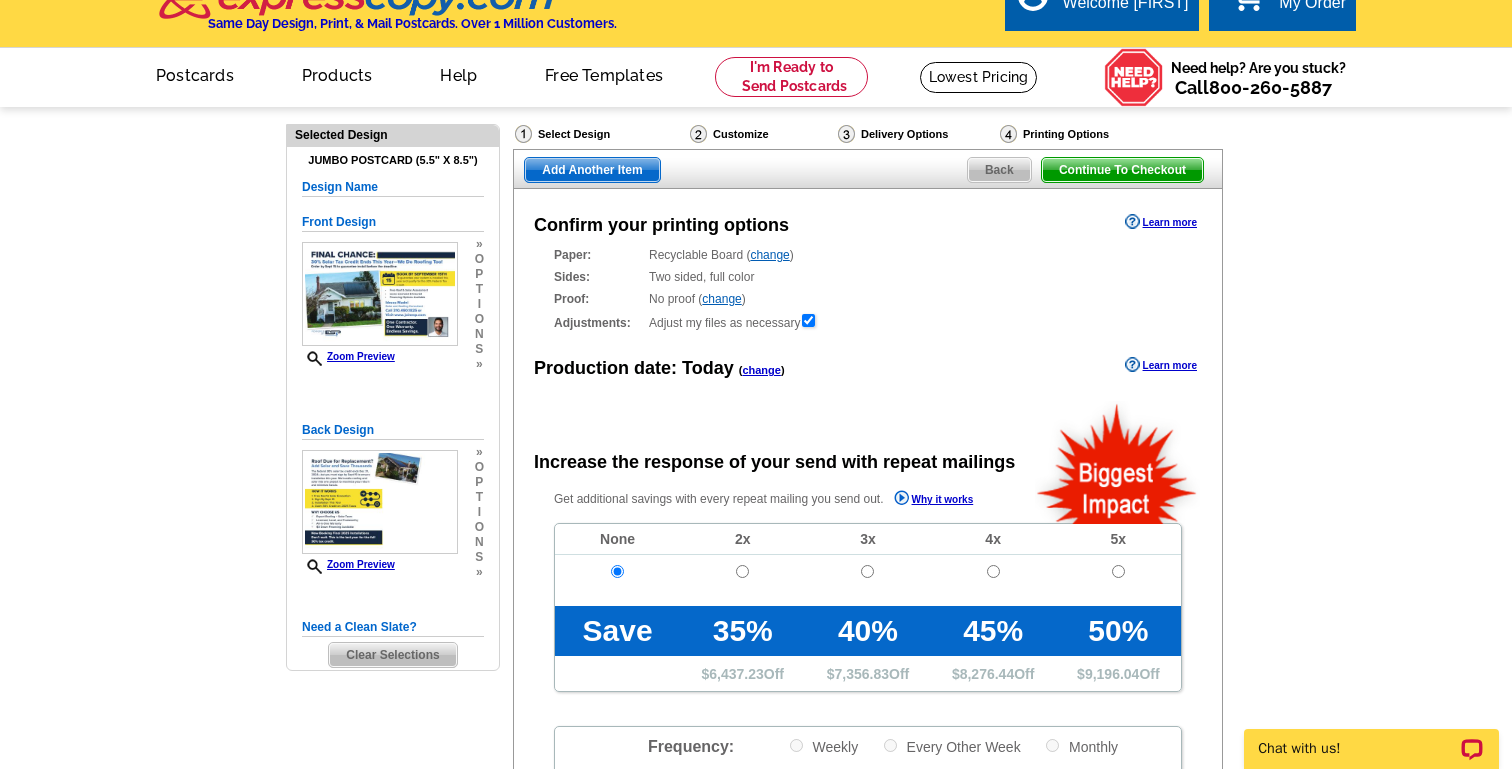 click on "Select Design" at bounding box center [600, 136] 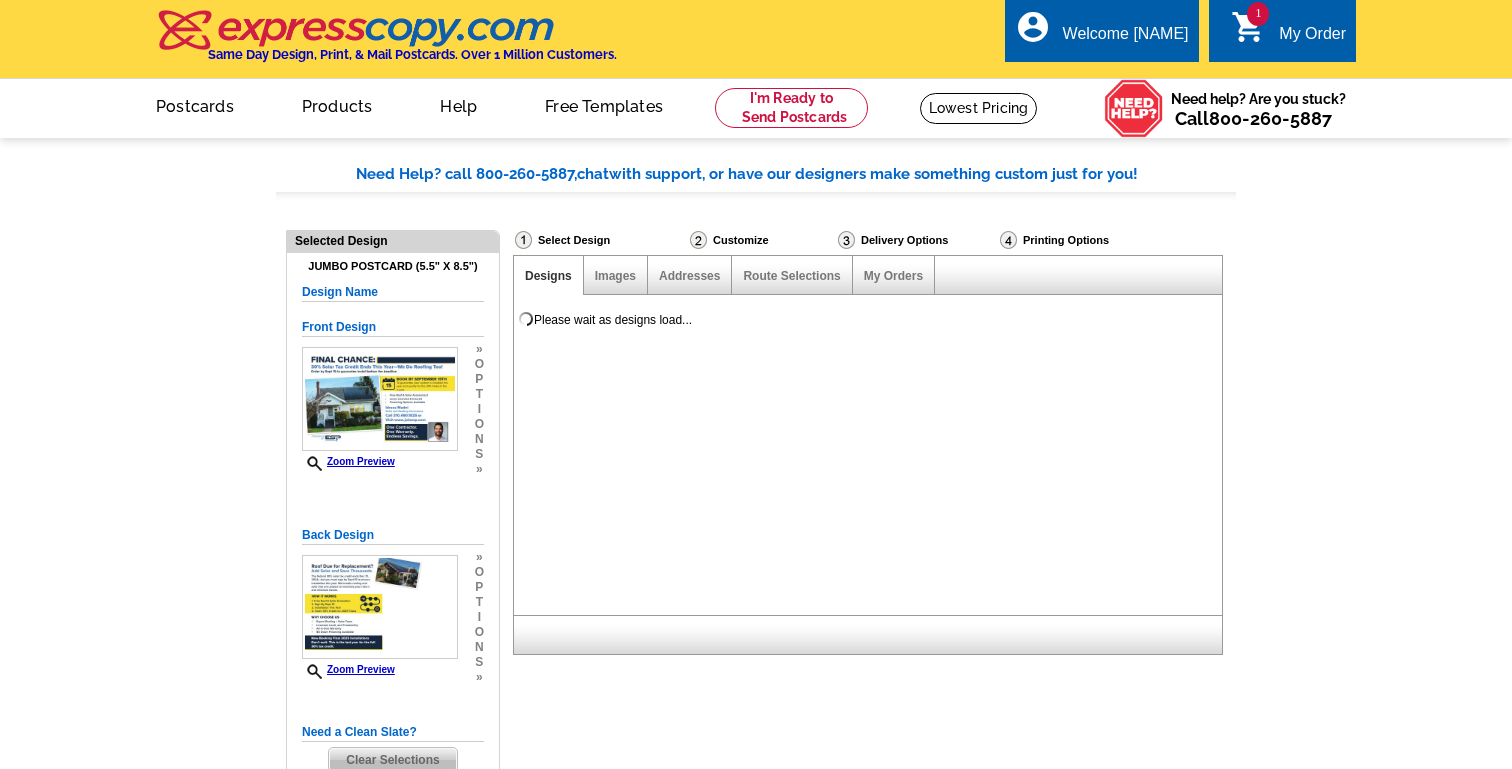 scroll, scrollTop: 0, scrollLeft: 0, axis: both 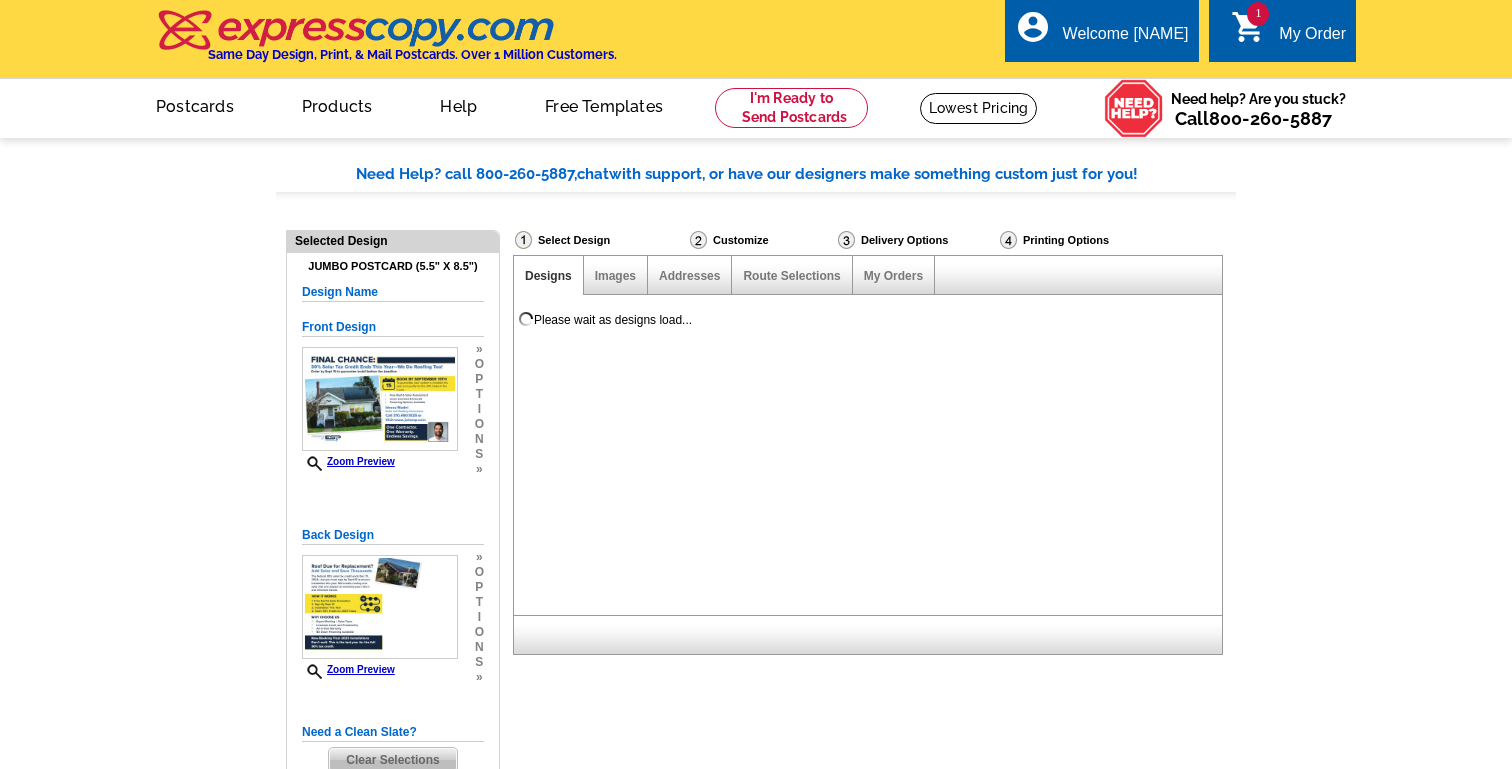 select on "785" 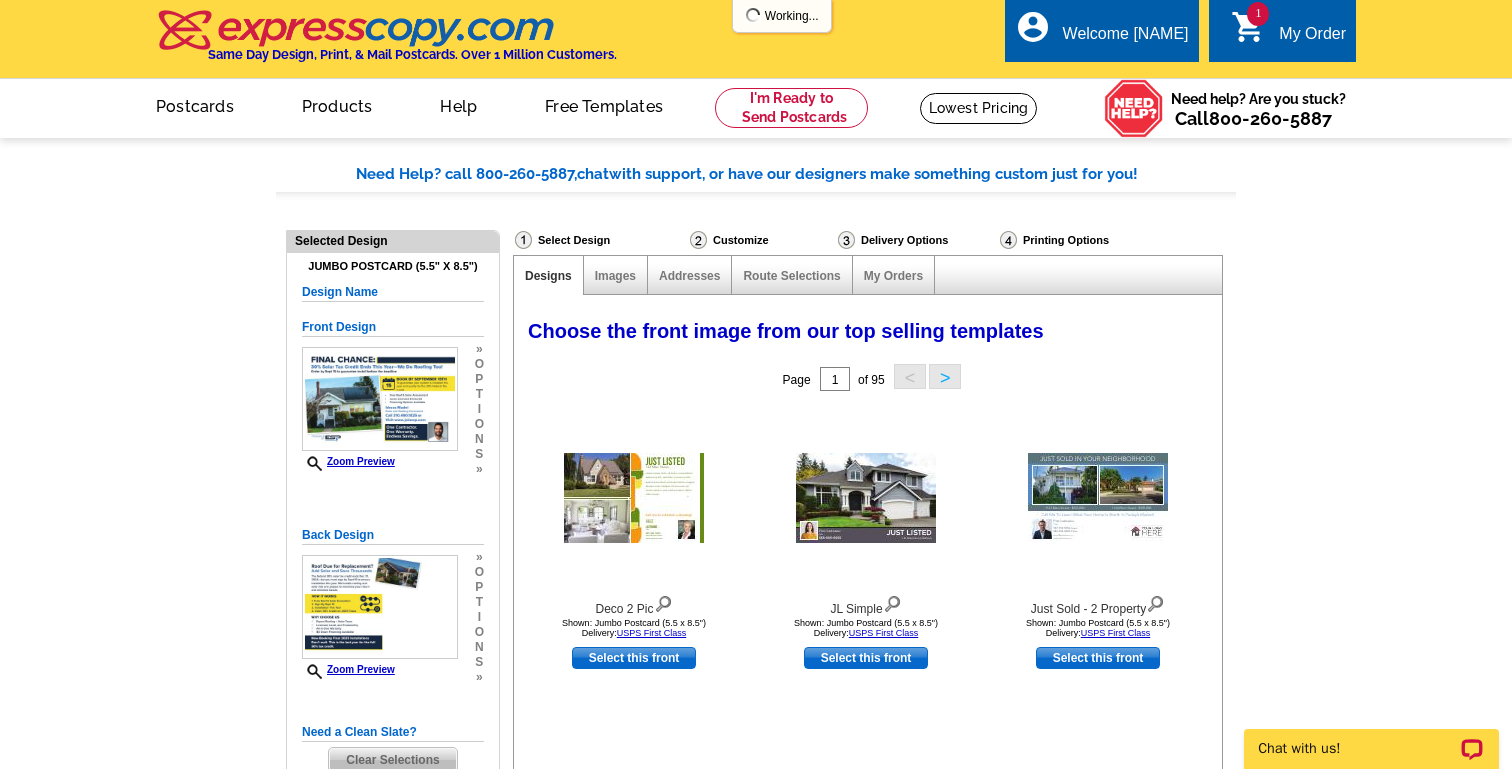 scroll, scrollTop: 0, scrollLeft: 0, axis: both 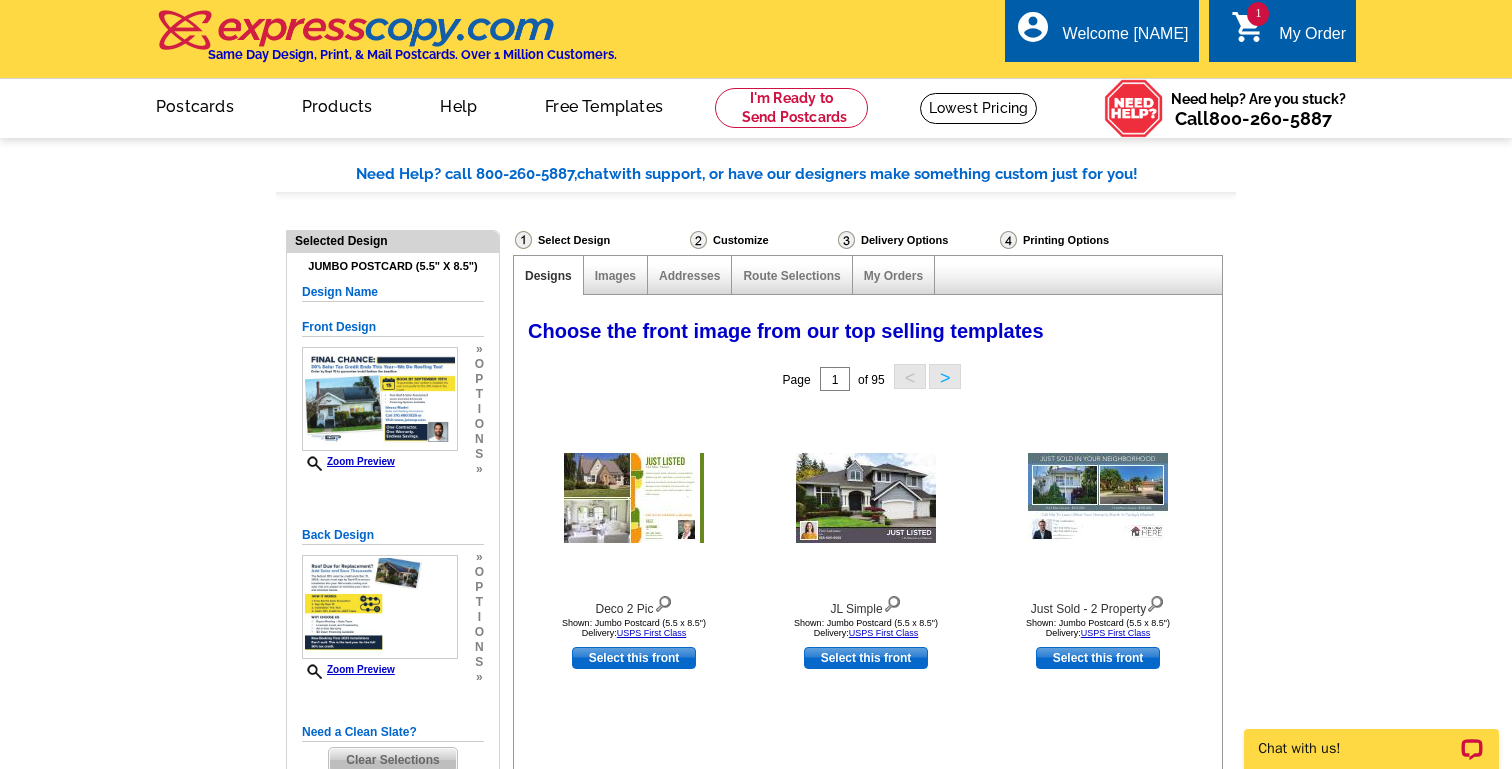 click on "My Order" at bounding box center (1312, 39) 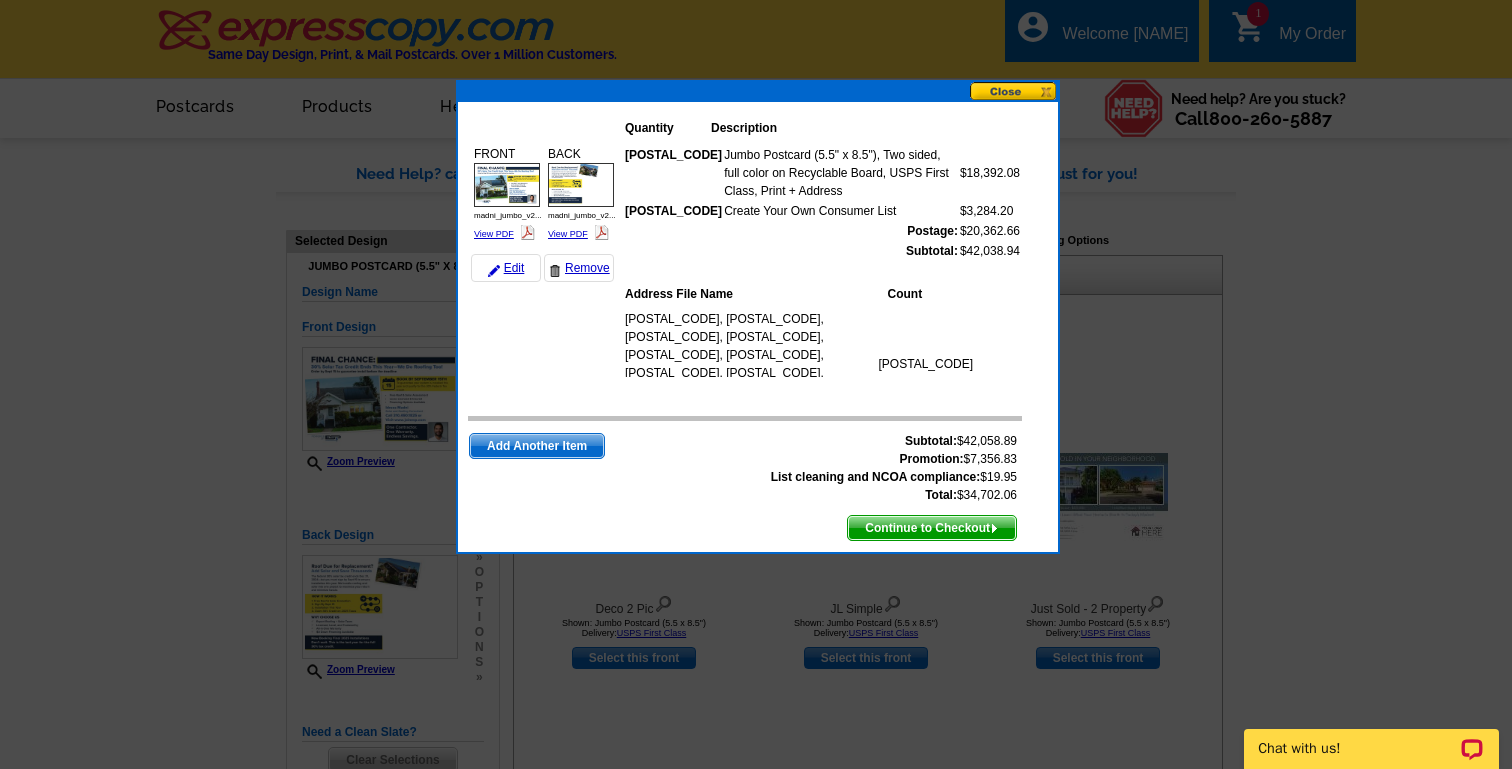click on "Add Another Item" at bounding box center [537, 446] 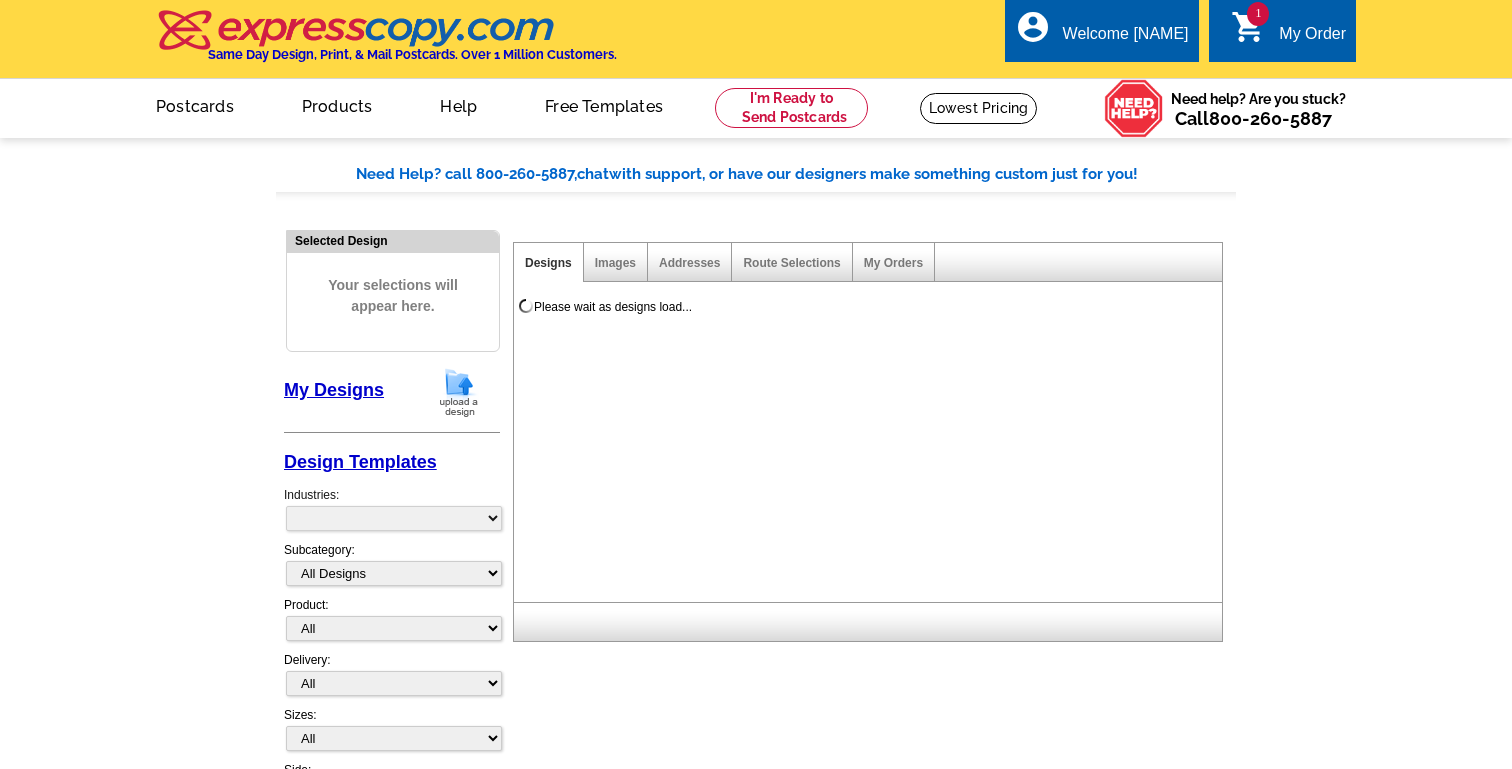 scroll, scrollTop: 0, scrollLeft: 0, axis: both 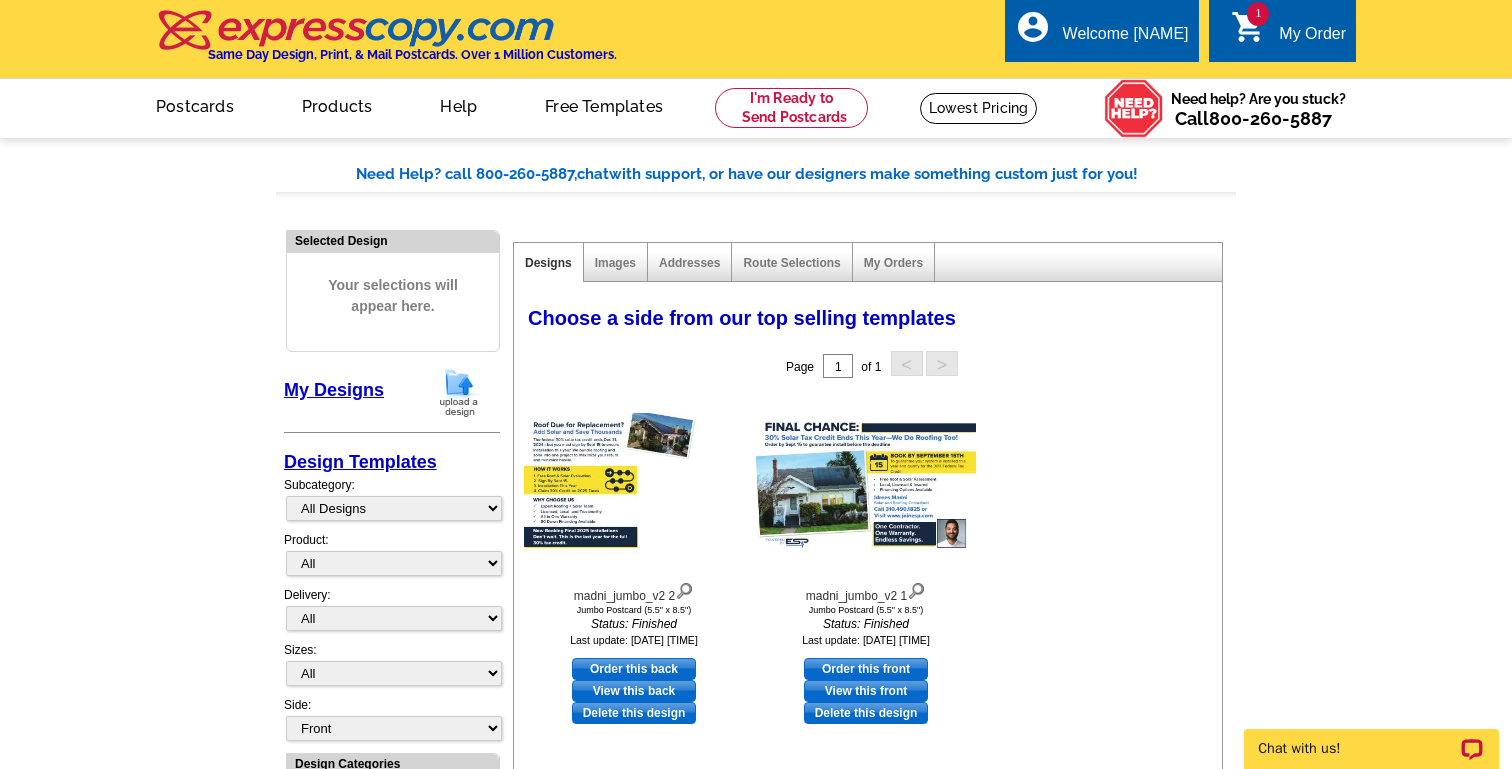 click on "1
shopping_cart
My Order" at bounding box center [1282, 30] 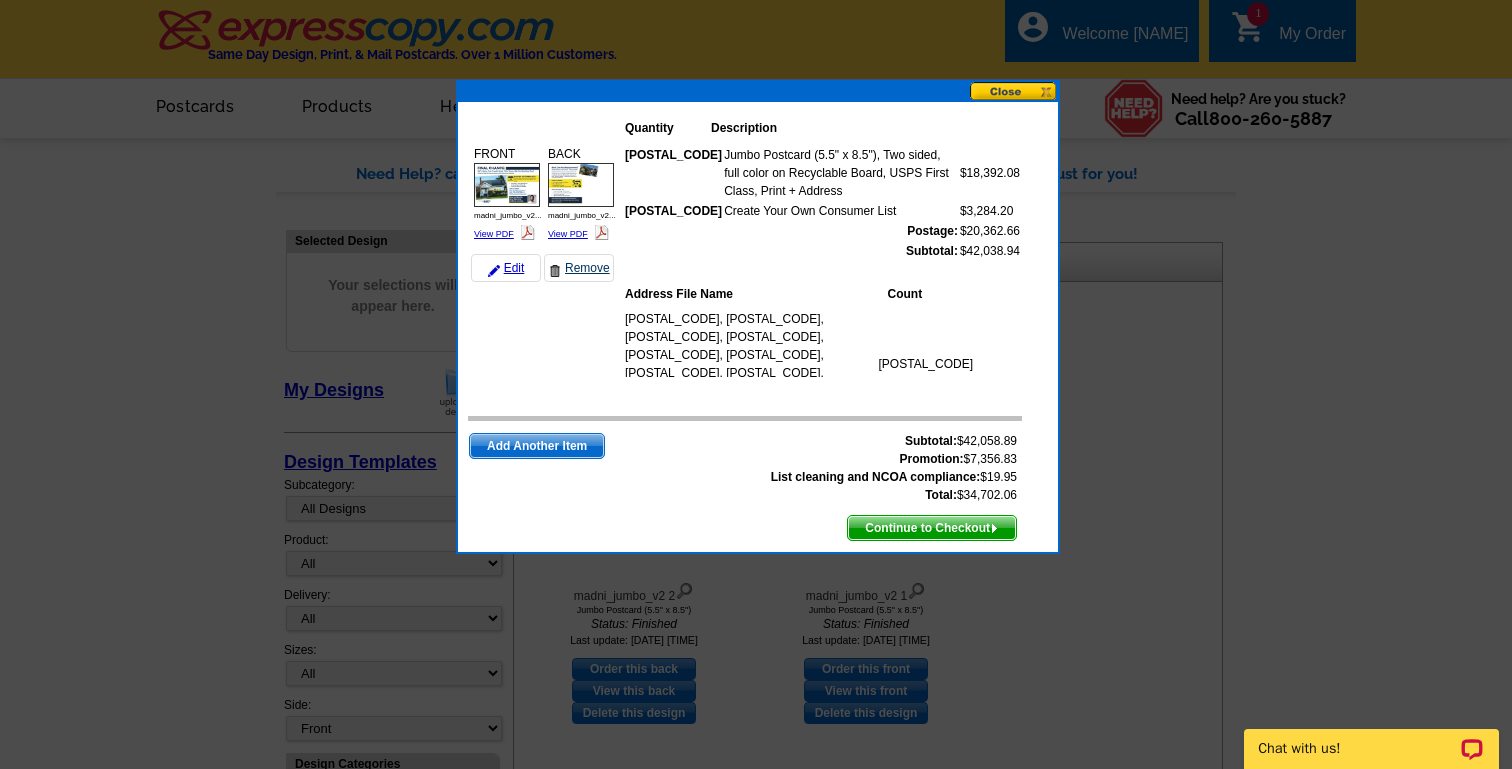click on "Remove" at bounding box center [579, 268] 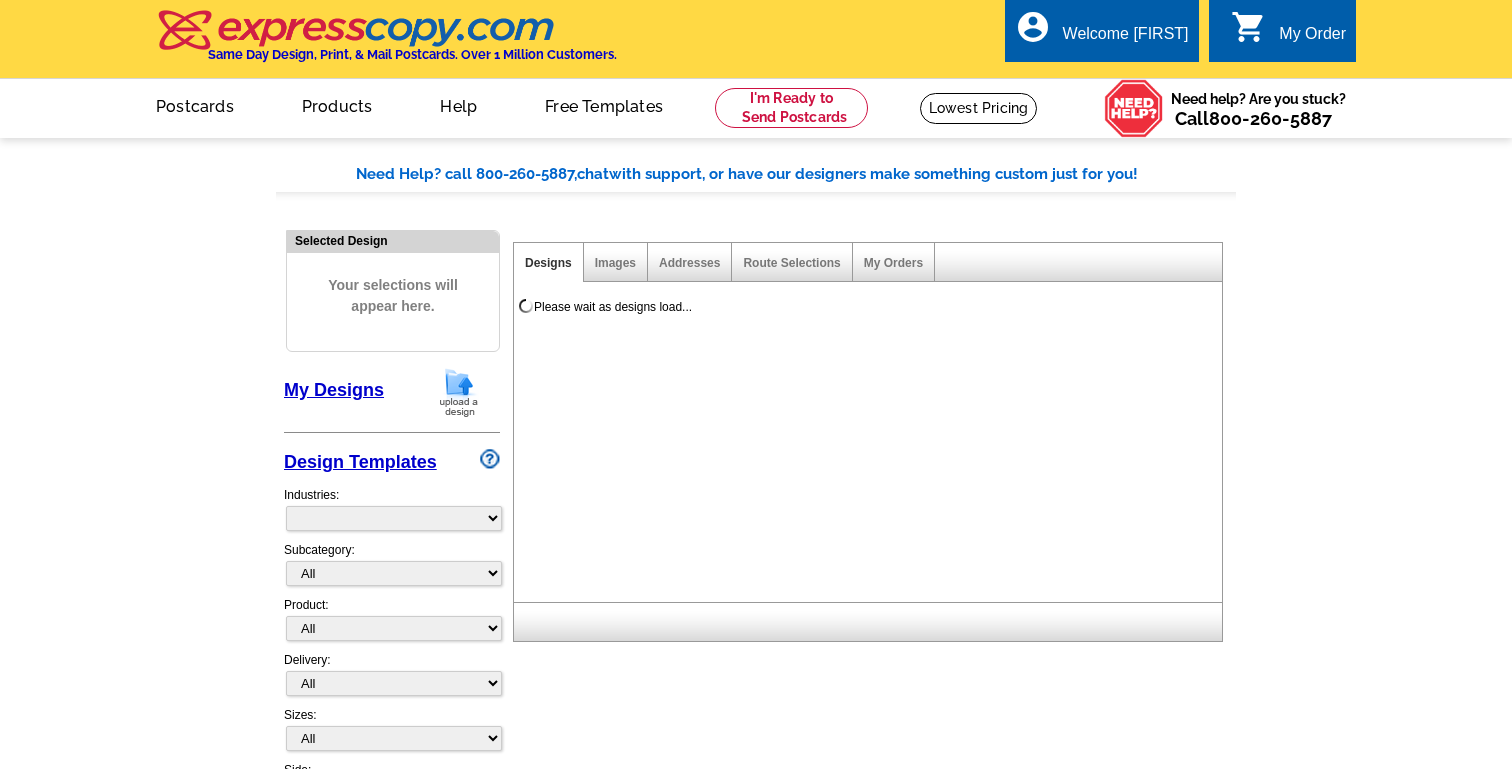 scroll, scrollTop: 0, scrollLeft: 0, axis: both 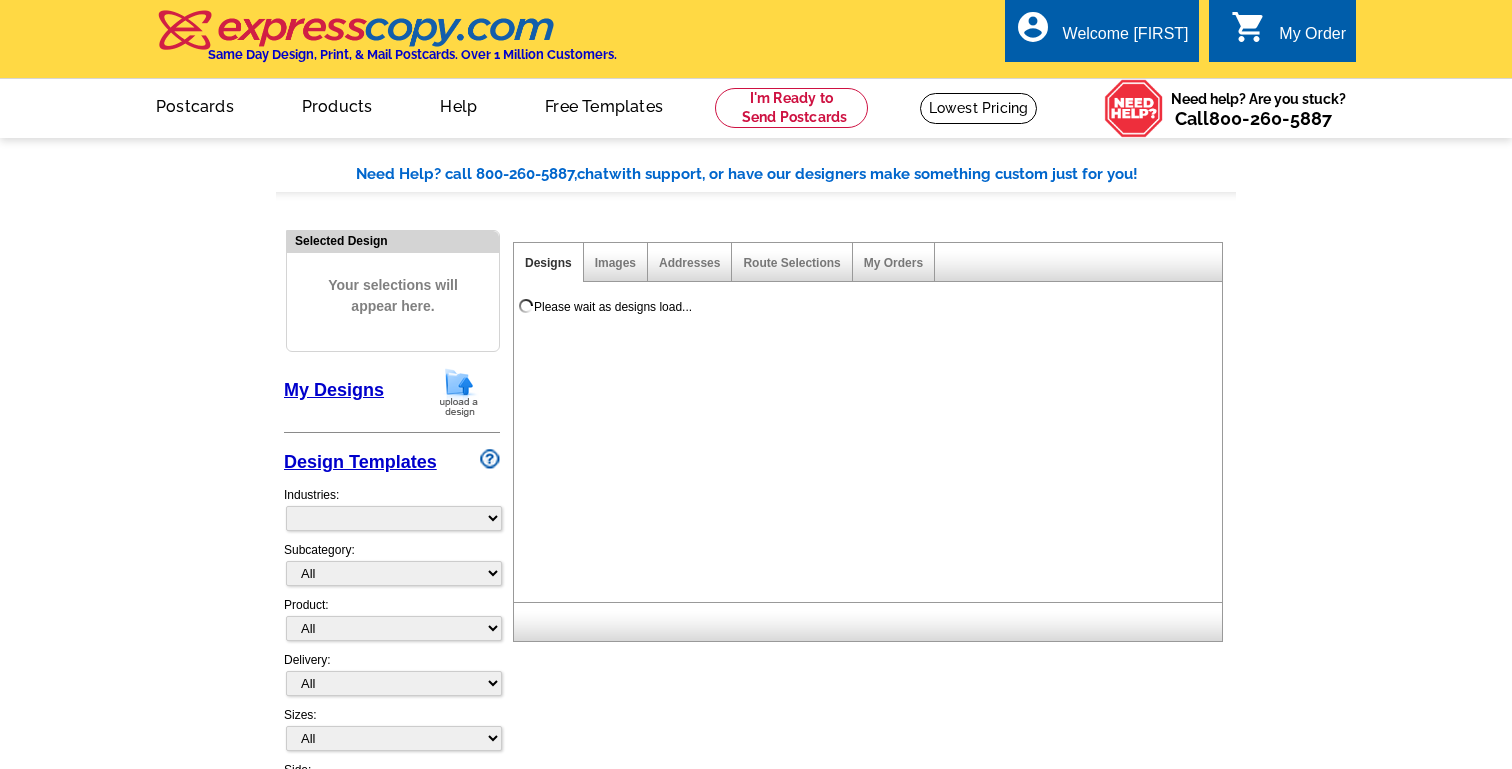select on "785" 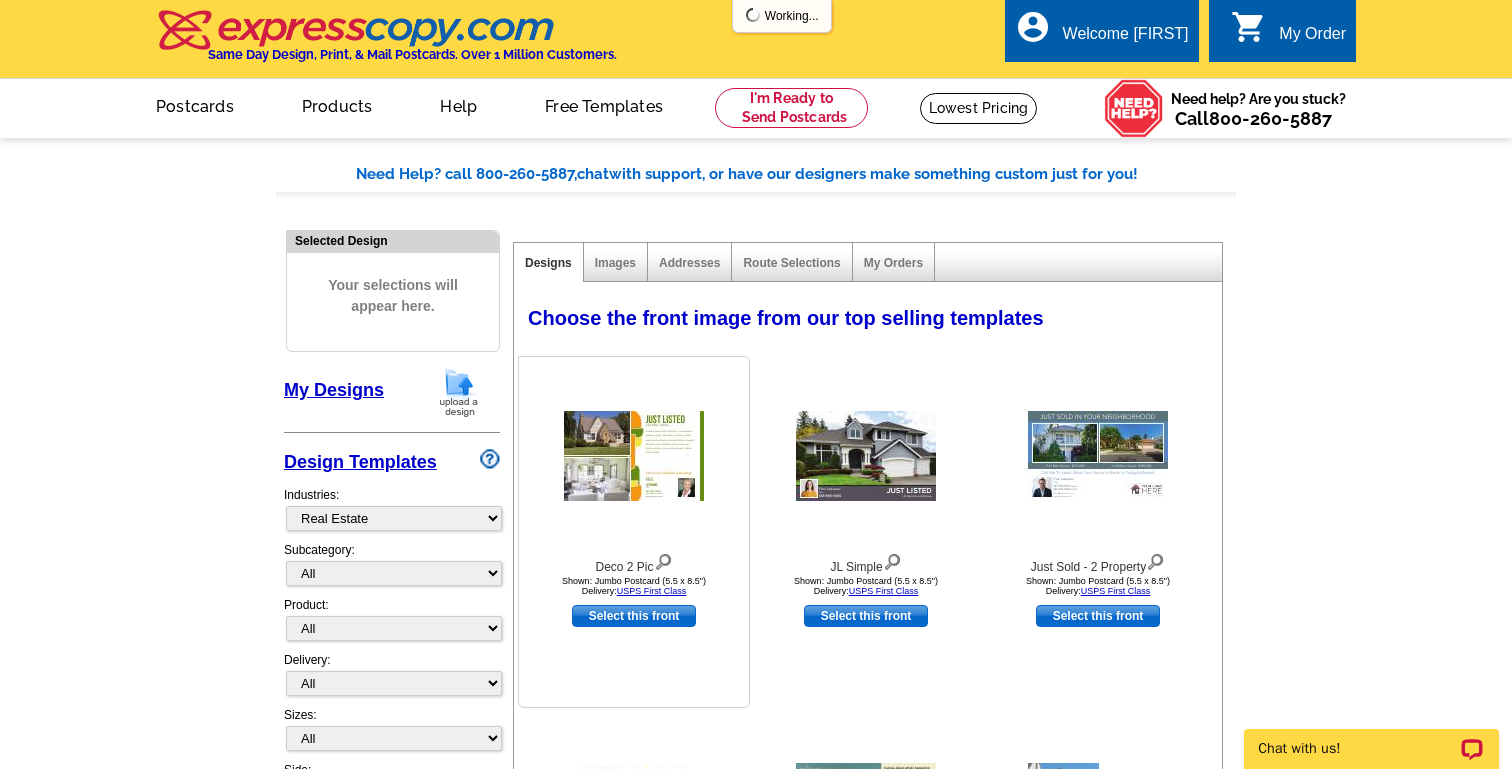 scroll, scrollTop: 0, scrollLeft: 0, axis: both 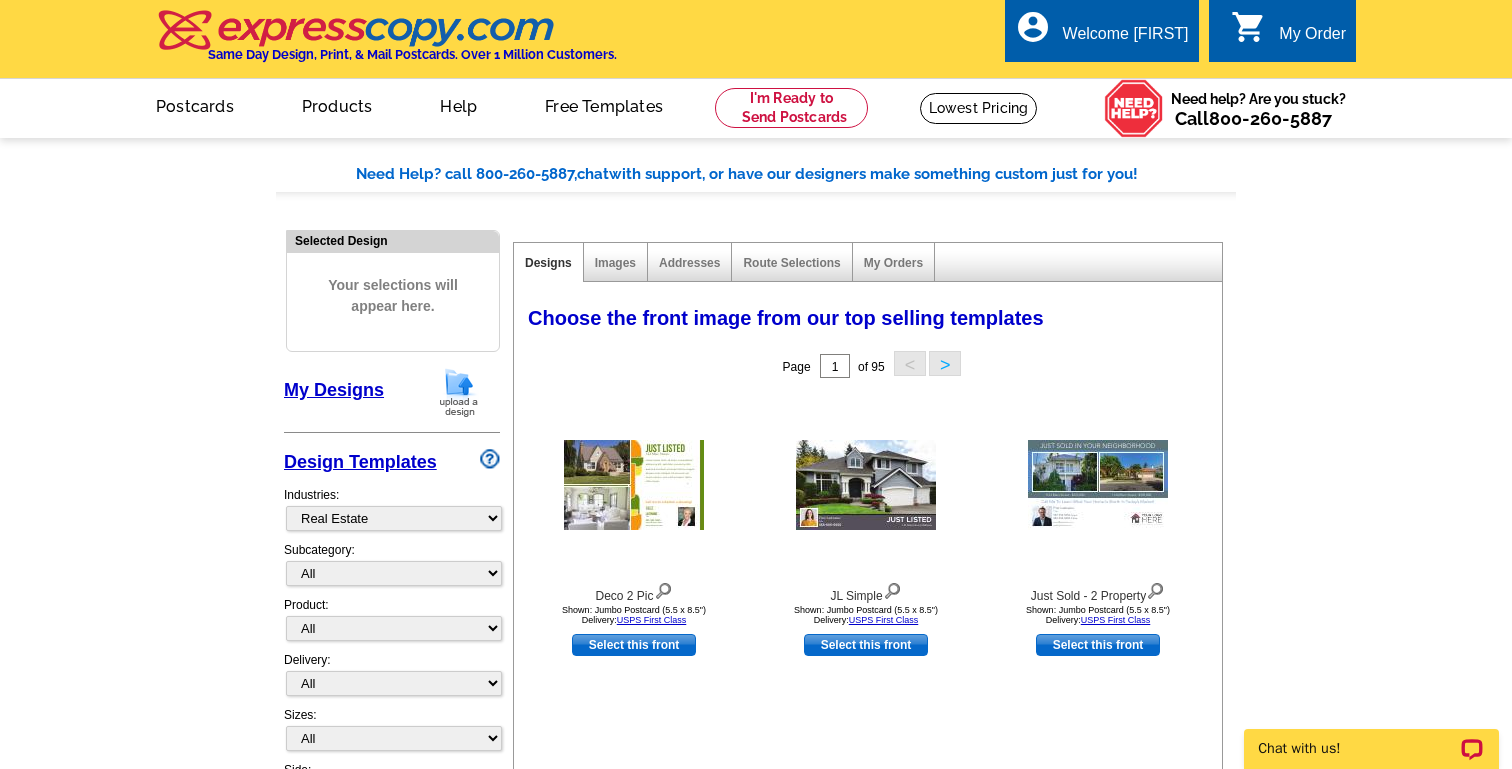 click on "shopping_cart" at bounding box center [1249, 27] 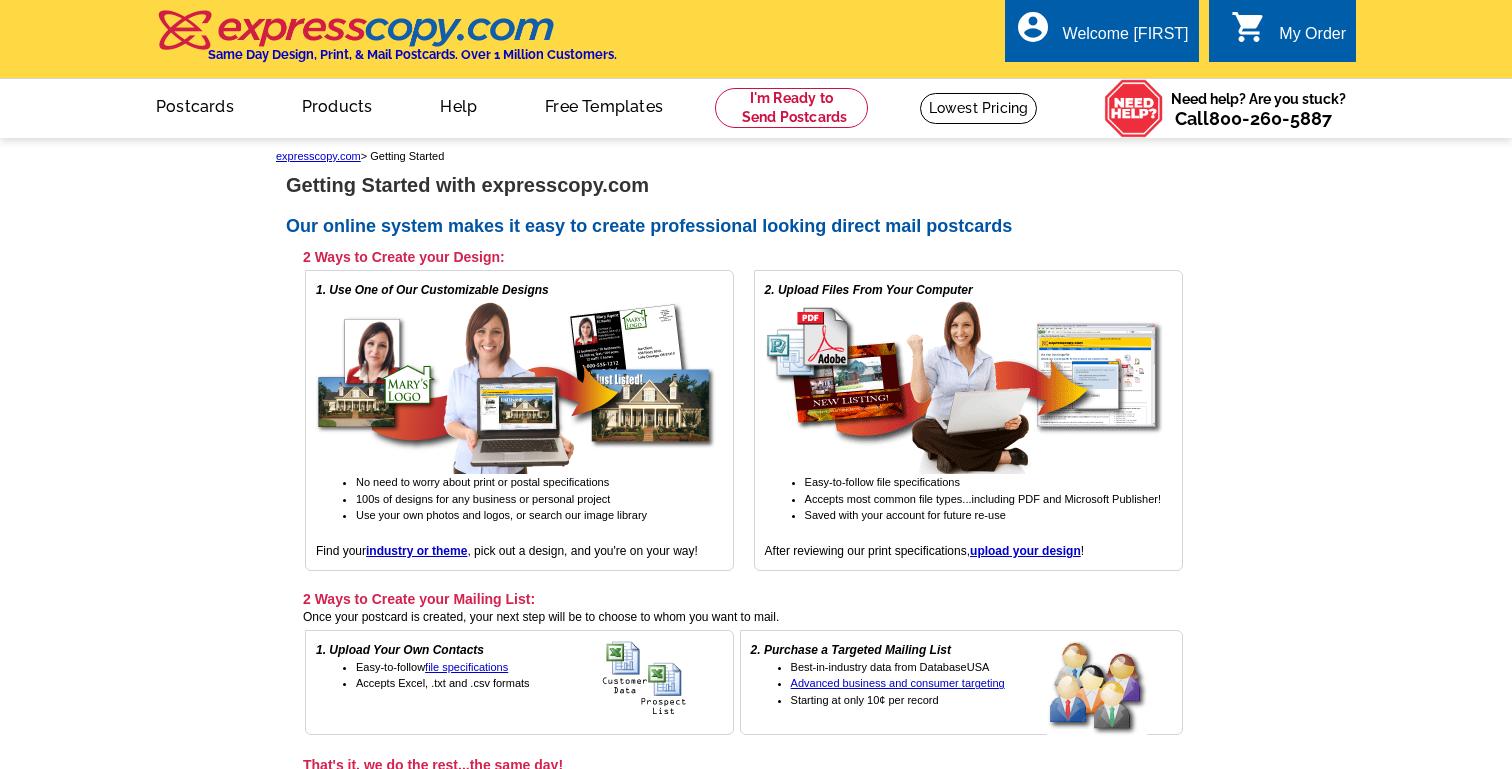 scroll, scrollTop: 0, scrollLeft: 0, axis: both 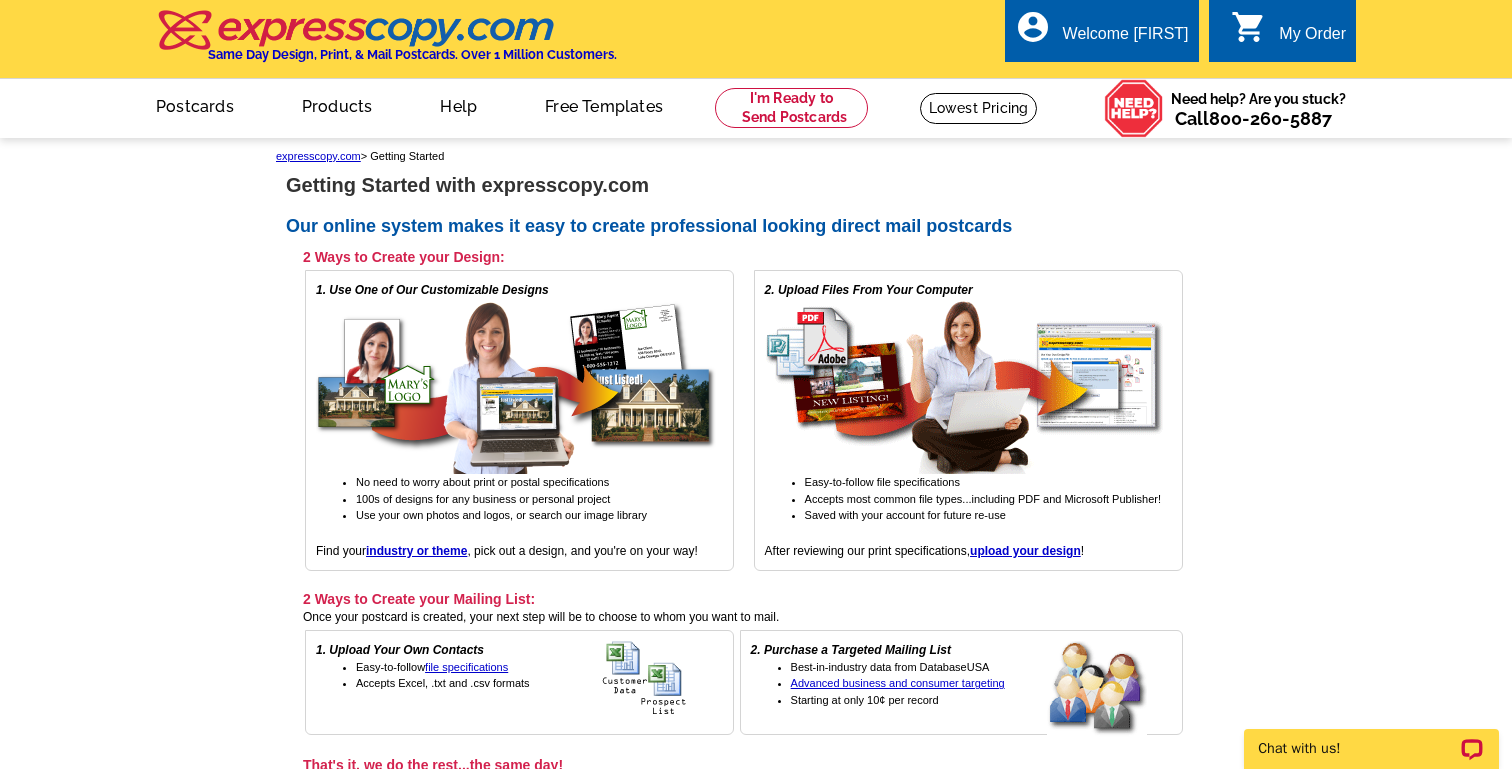 click on "0
shopping_cart
My Order" at bounding box center [1288, 34] 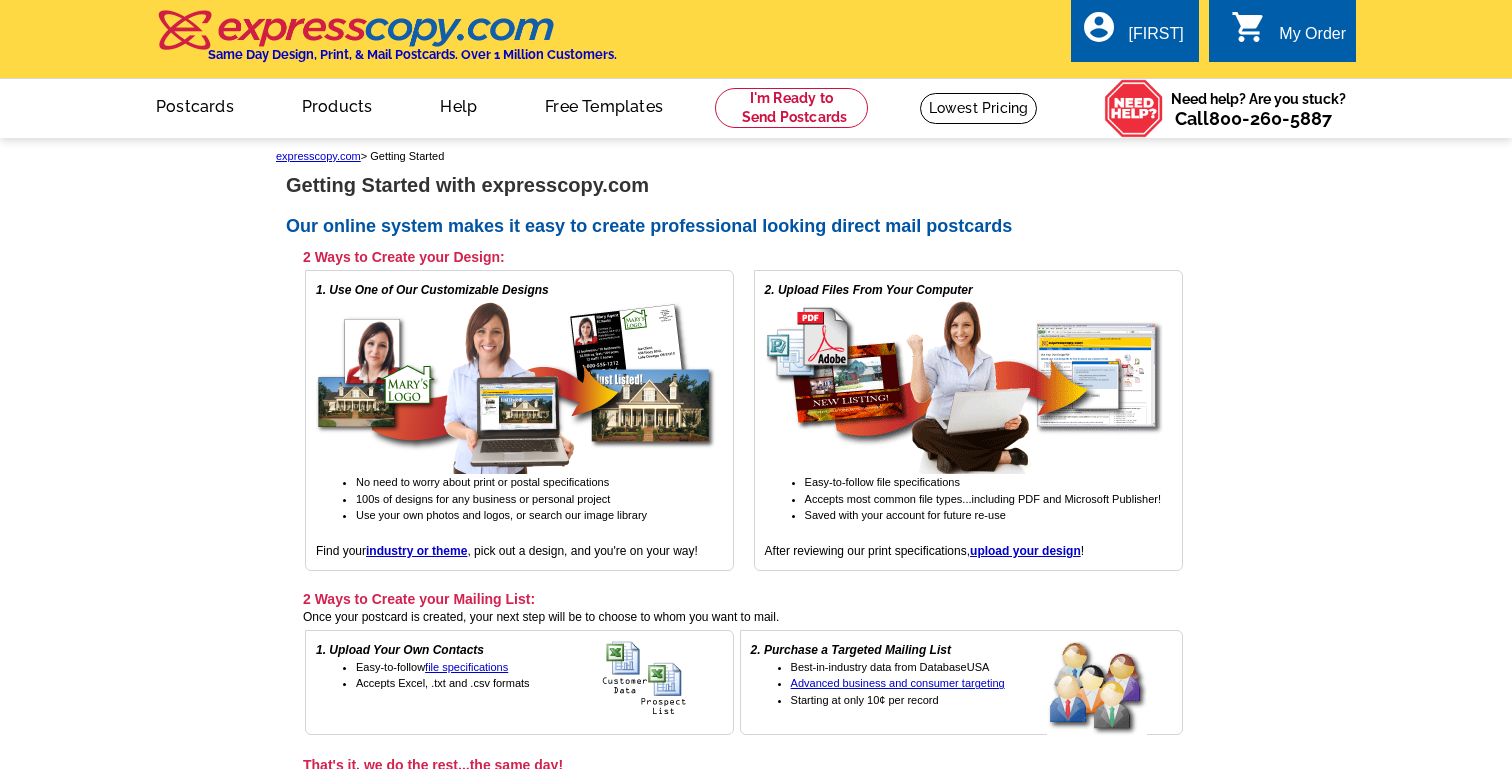 scroll, scrollTop: 0, scrollLeft: 0, axis: both 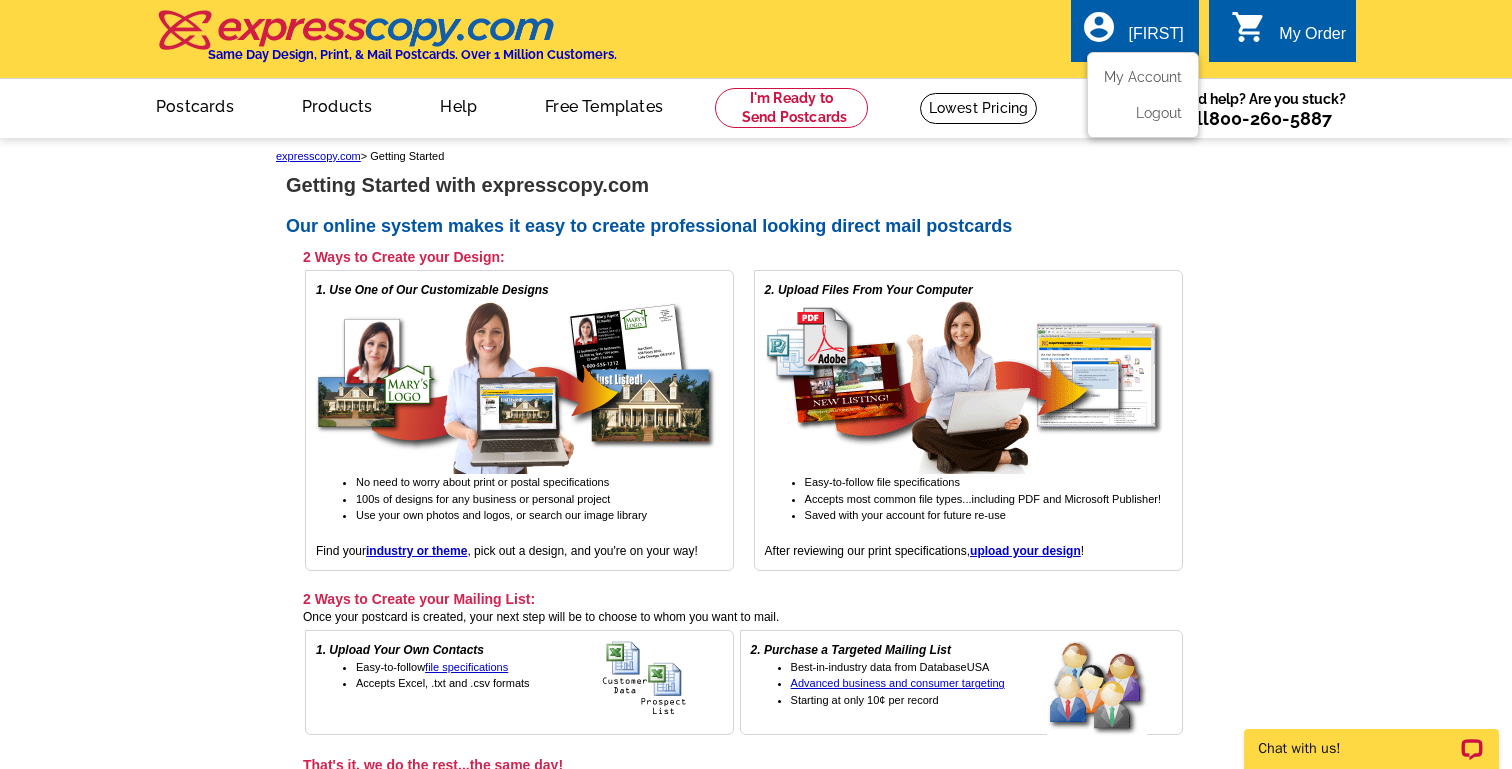 click on "[FIRST]" at bounding box center (1156, 39) 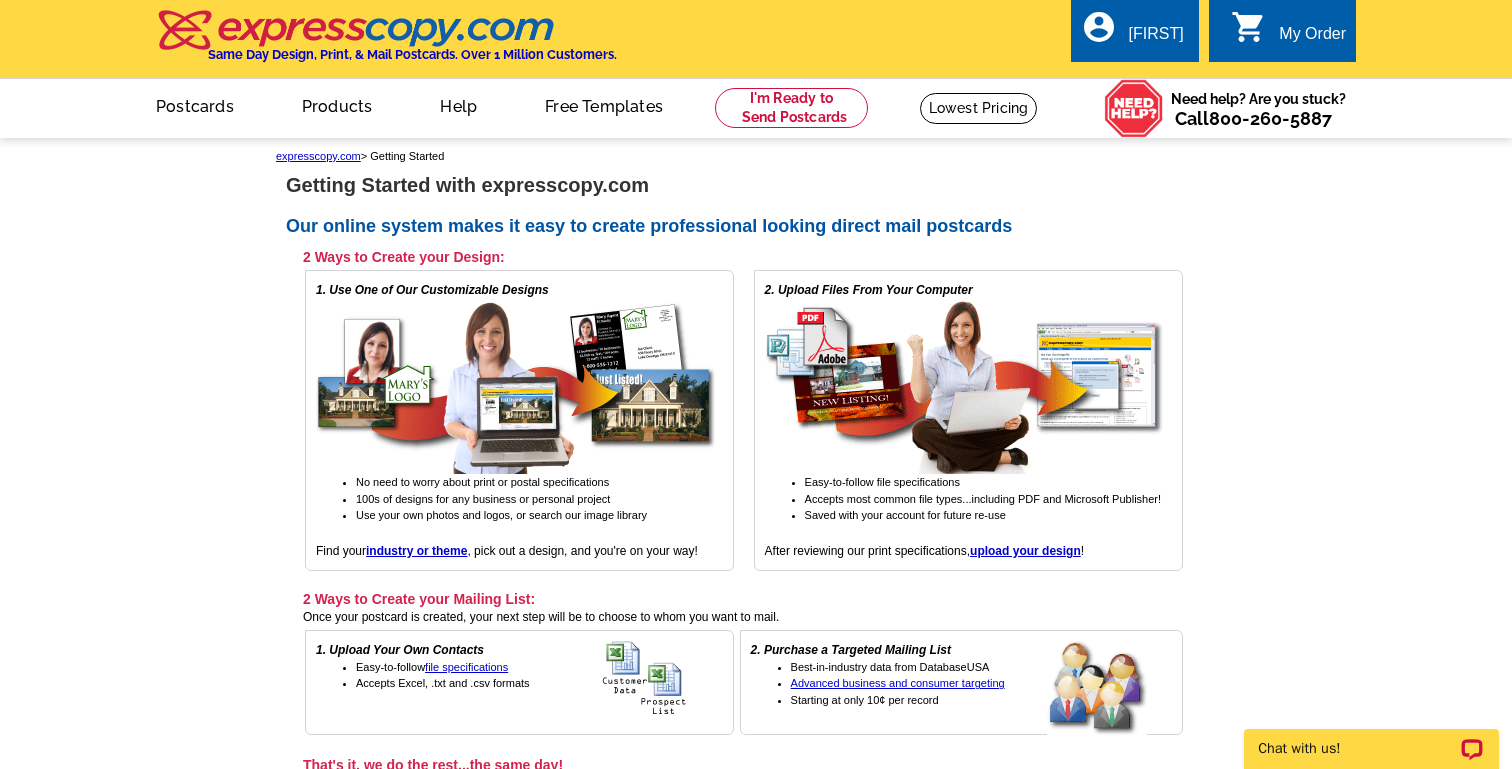 click on "0
shopping_cart
My Order" at bounding box center (1288, 34) 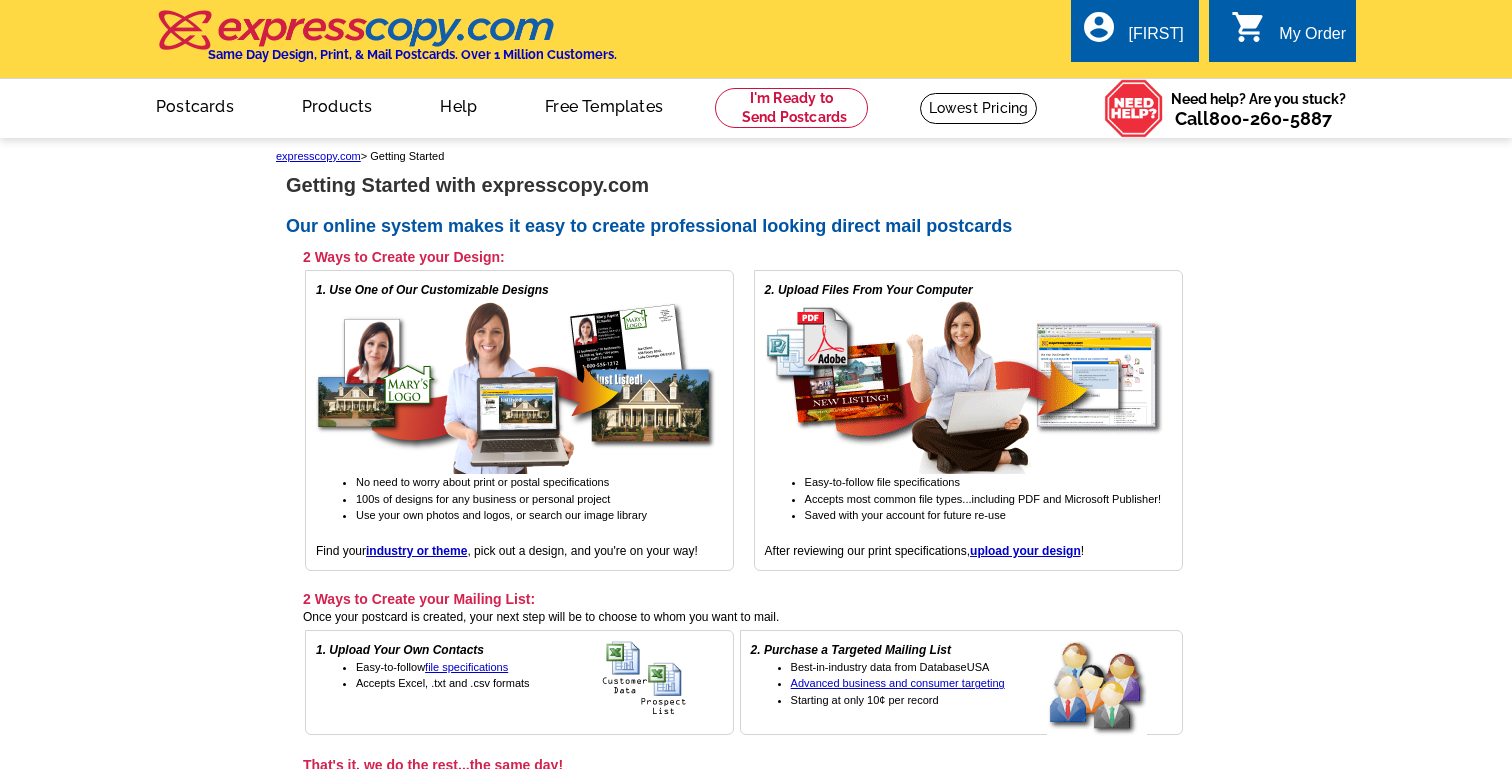scroll, scrollTop: 0, scrollLeft: 0, axis: both 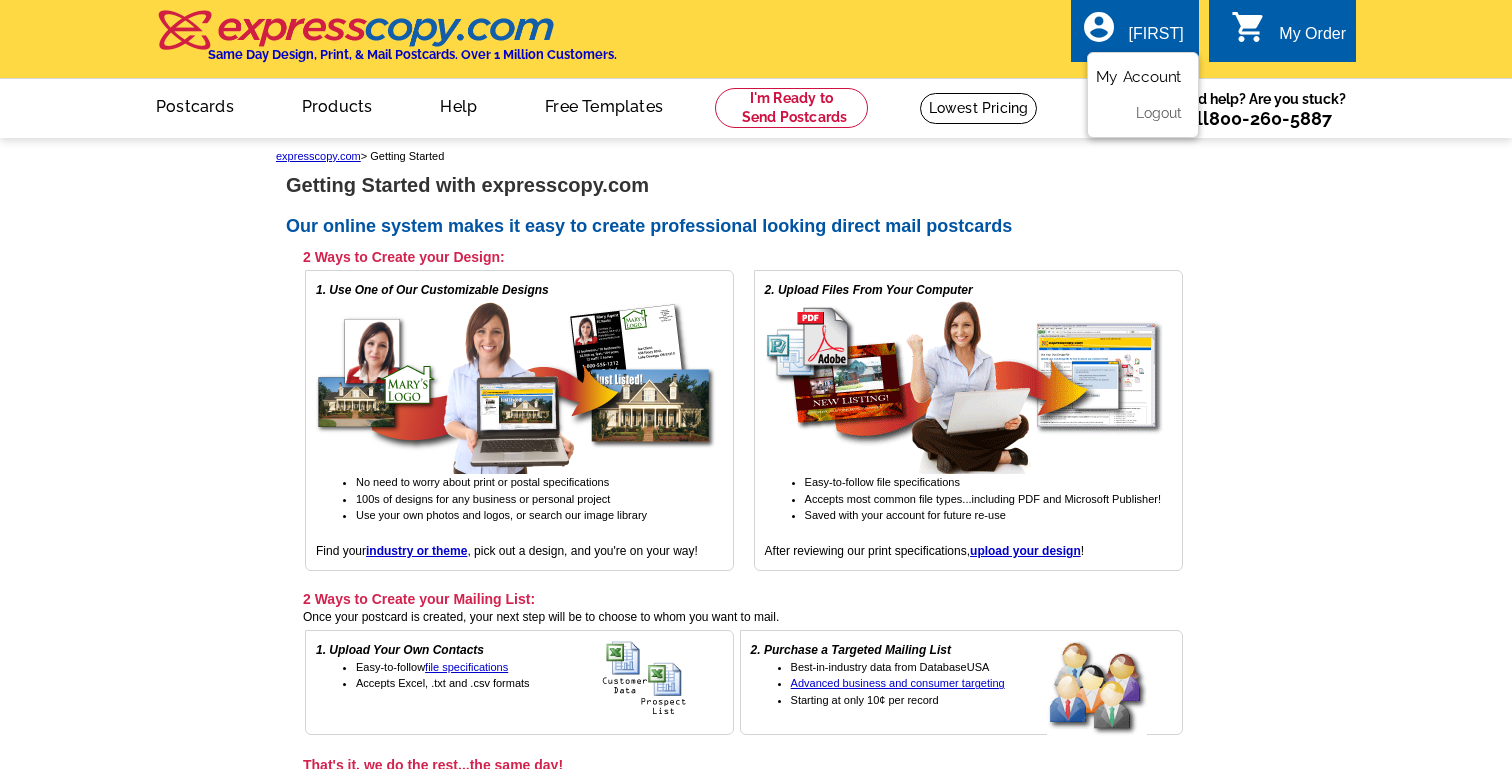 click on "My Account" at bounding box center [1139, 77] 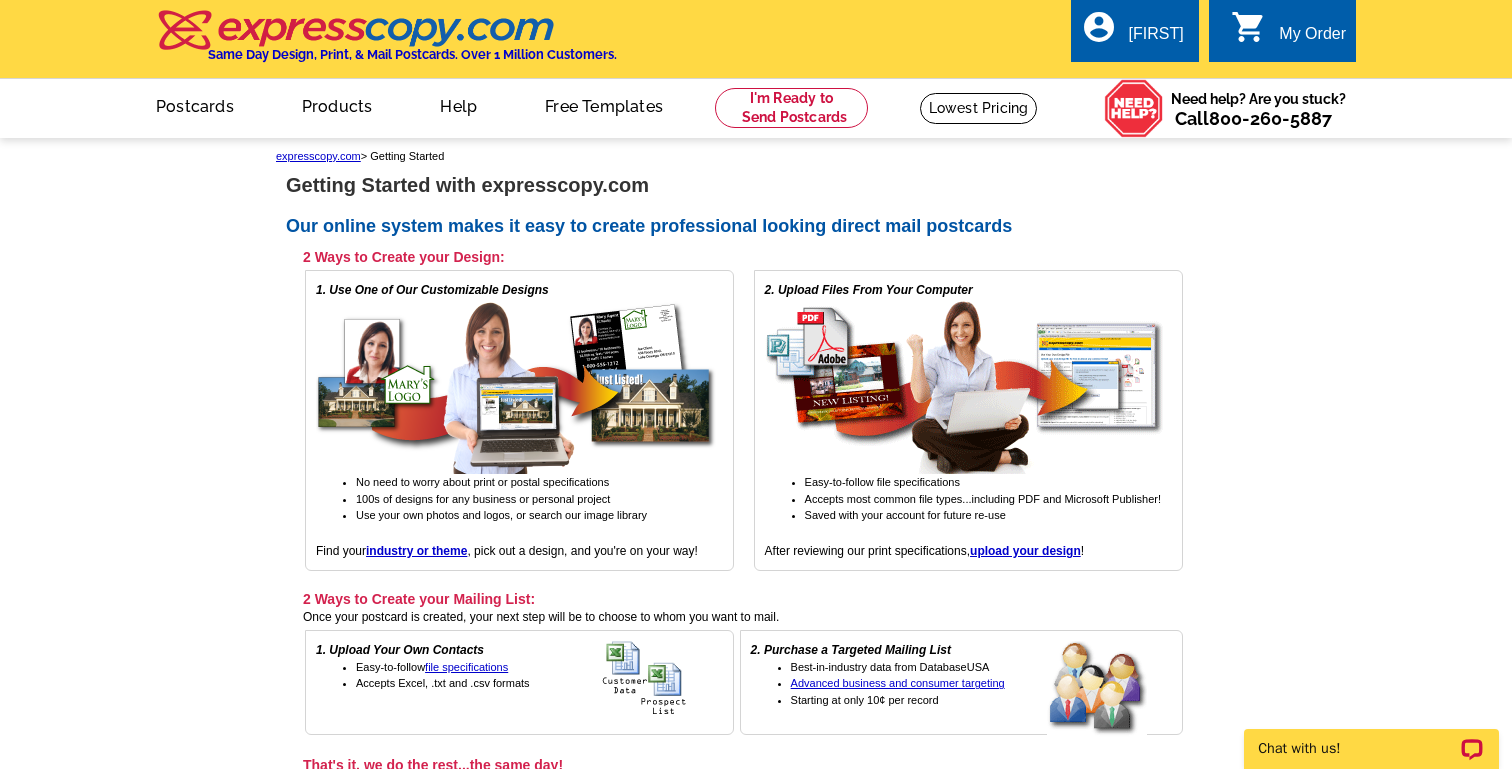 scroll, scrollTop: 0, scrollLeft: 0, axis: both 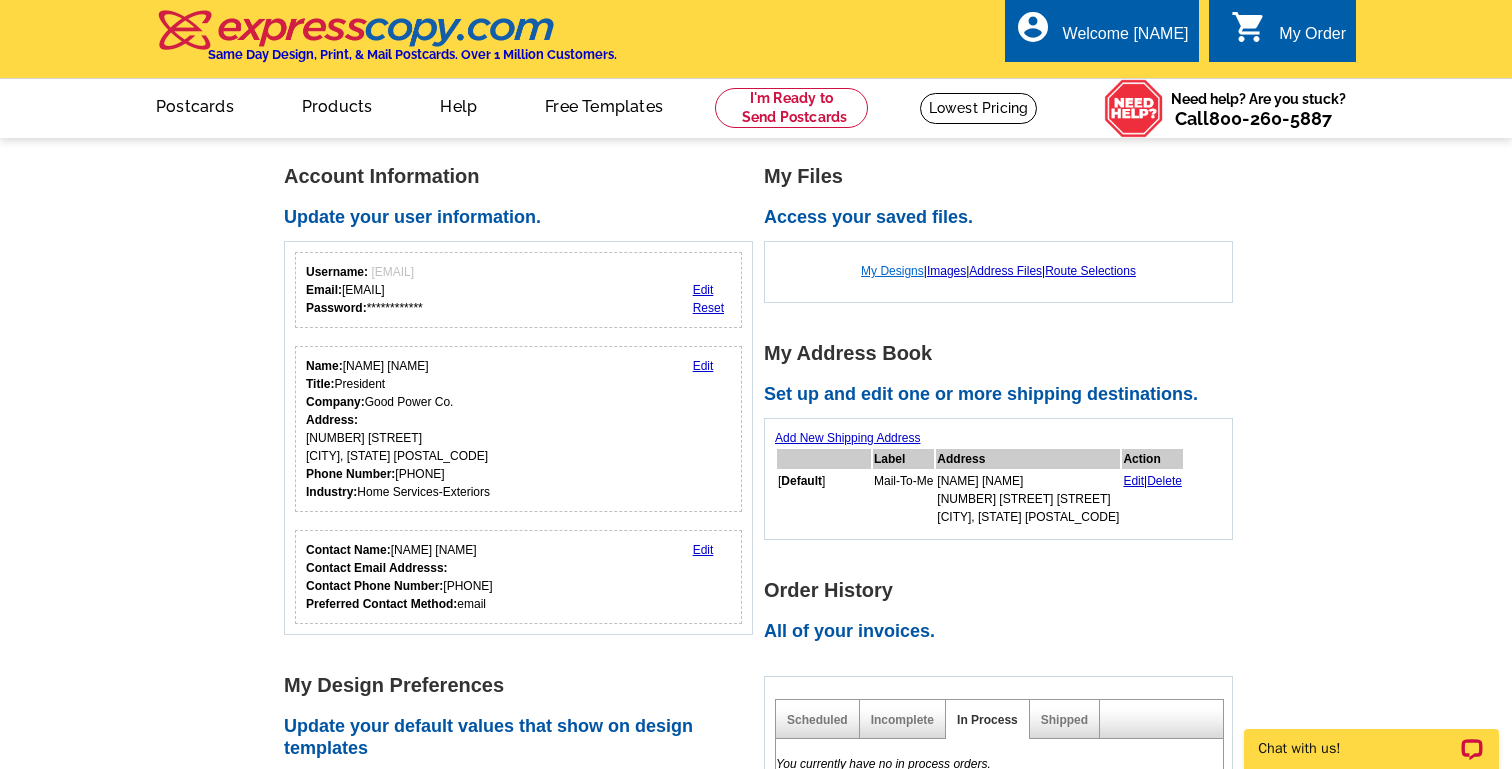 click on "My Designs" at bounding box center [892, 271] 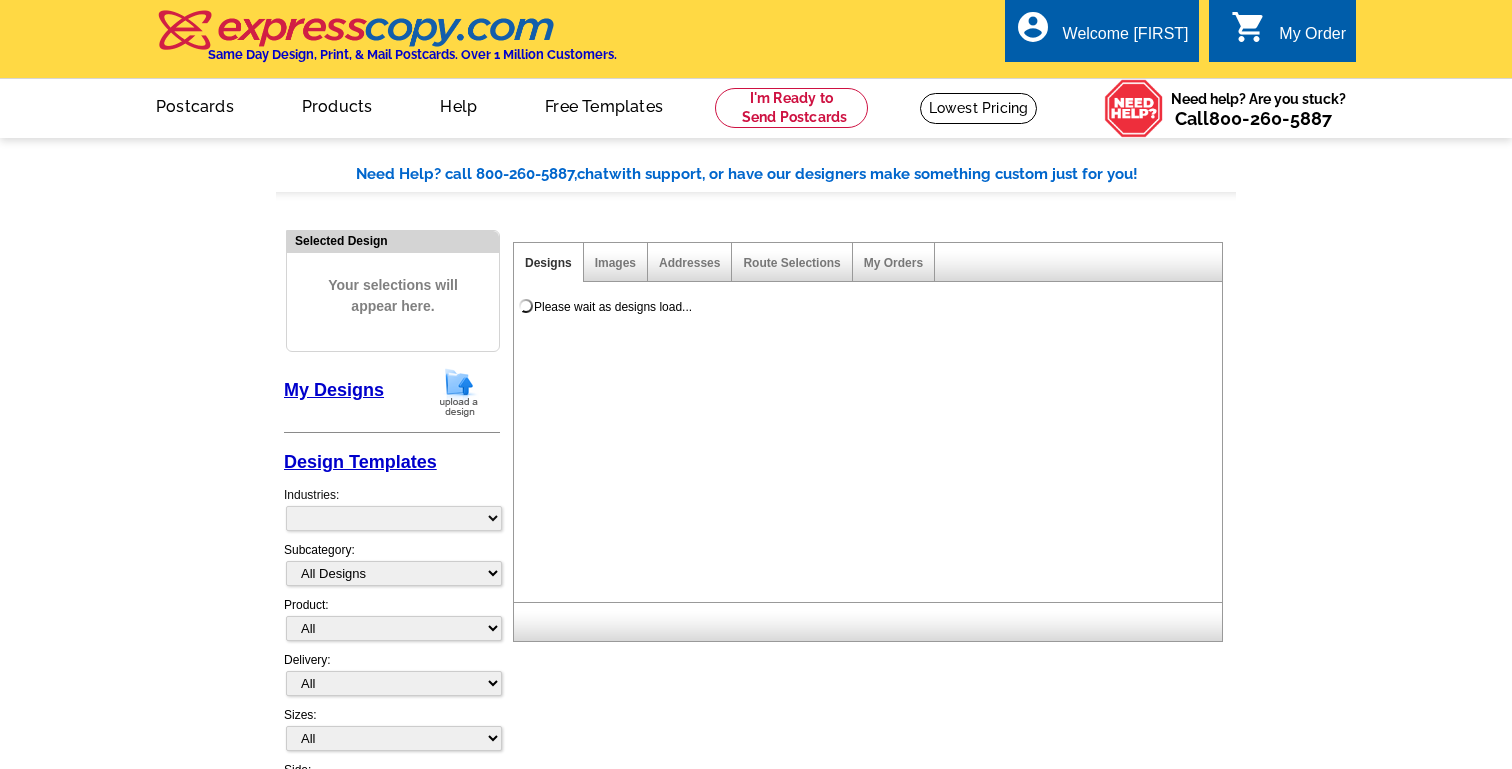 scroll, scrollTop: 0, scrollLeft: 0, axis: both 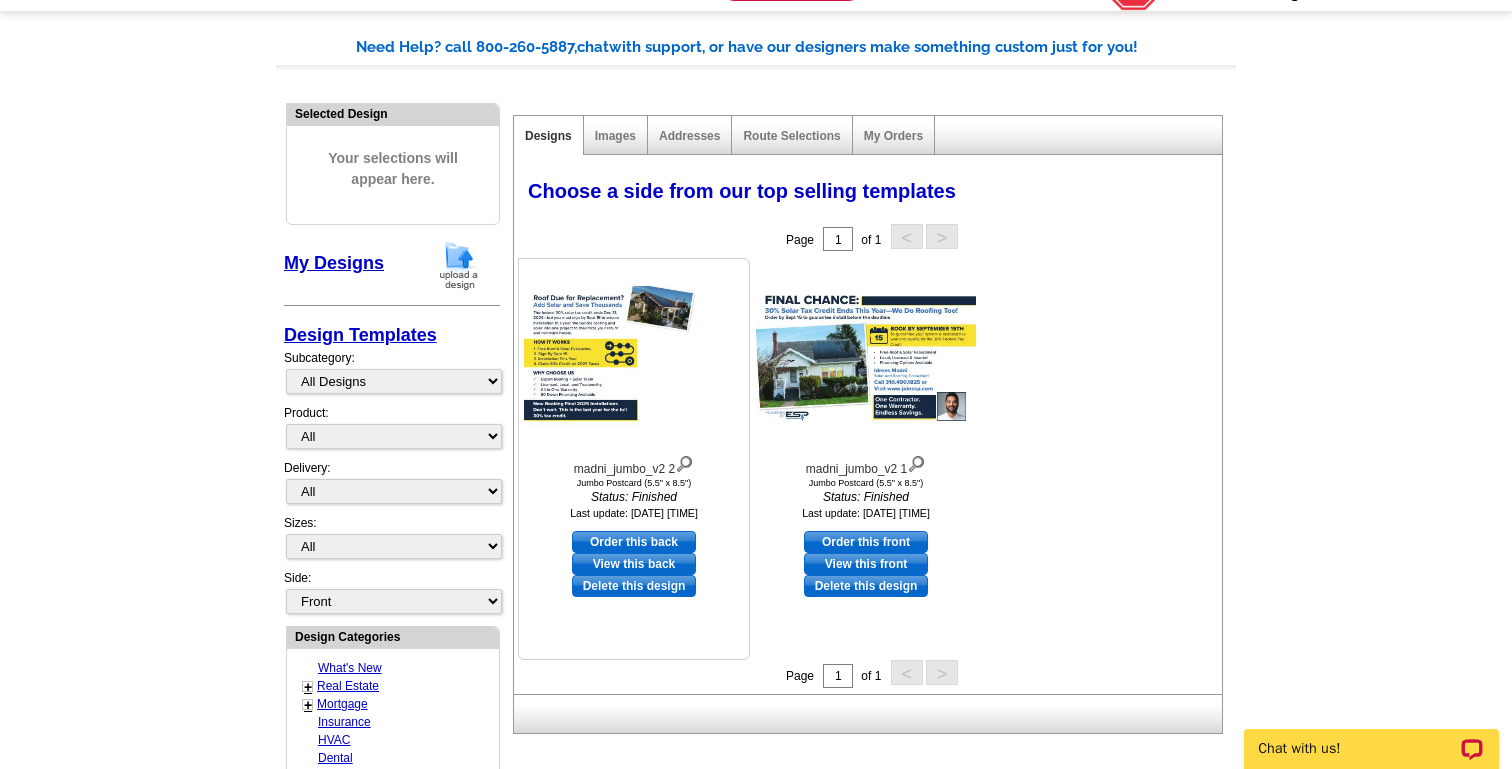click on "Order this back" at bounding box center (634, 542) 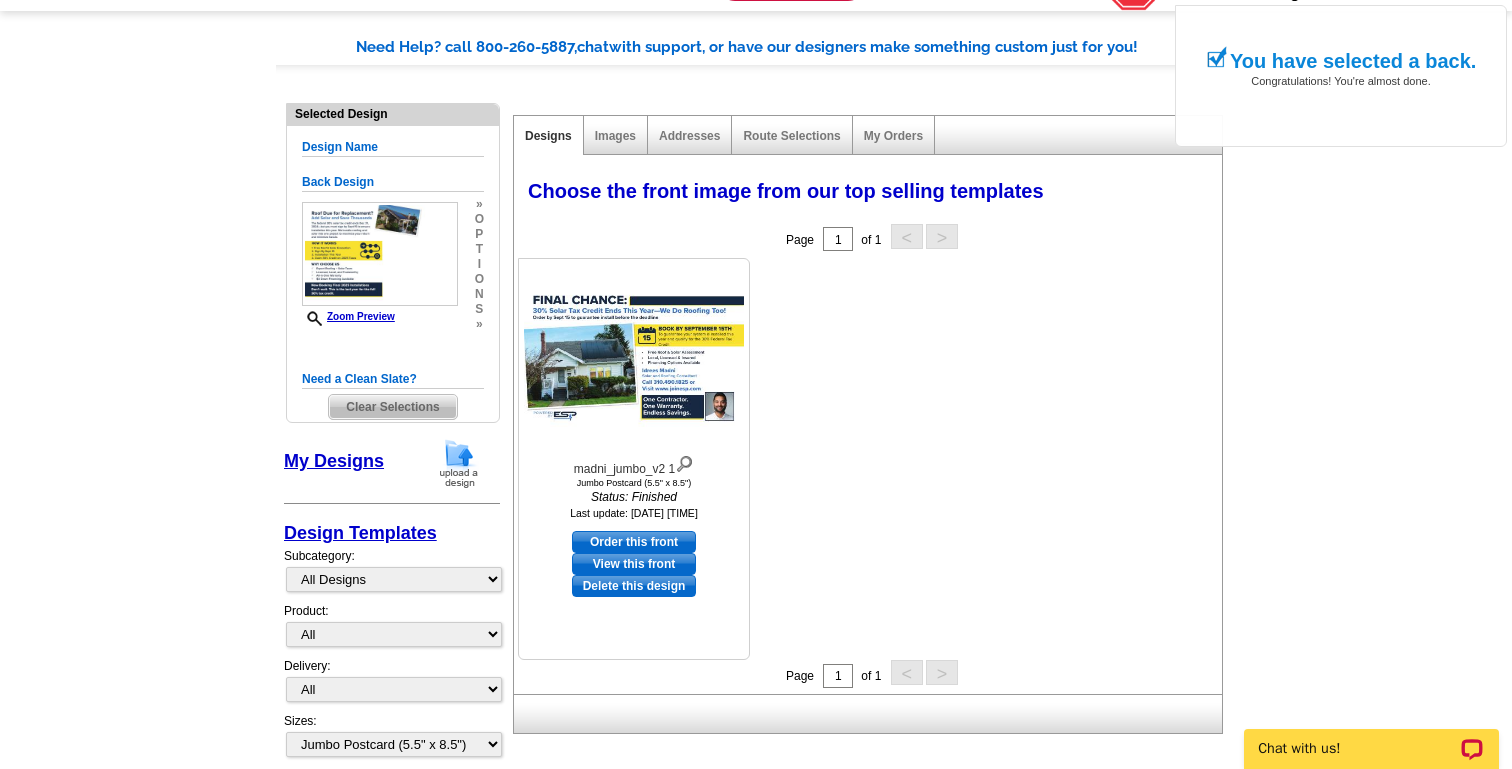 click on "Order this front" at bounding box center (634, 542) 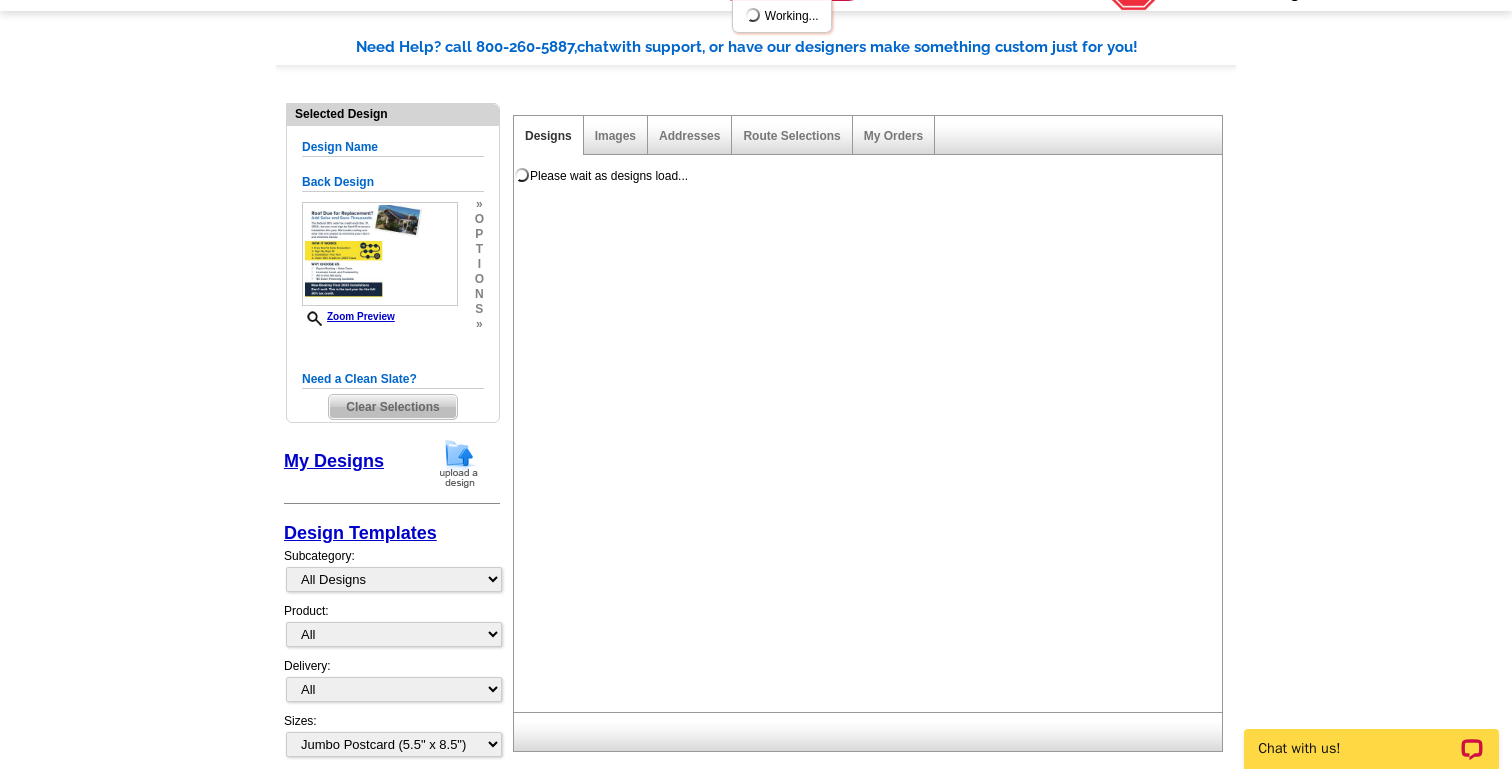 scroll, scrollTop: 0, scrollLeft: 0, axis: both 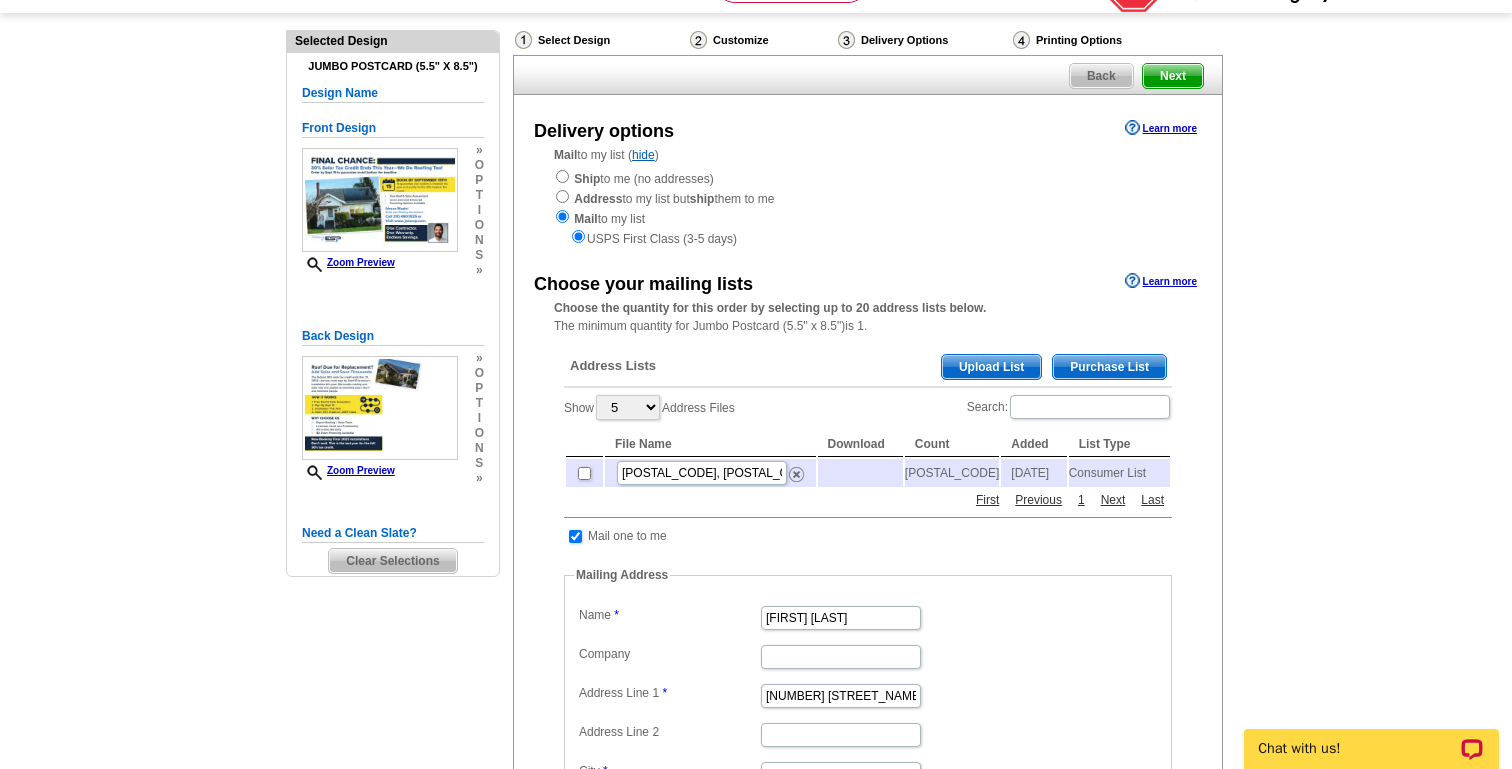 click on "Purchase List" at bounding box center [1109, 367] 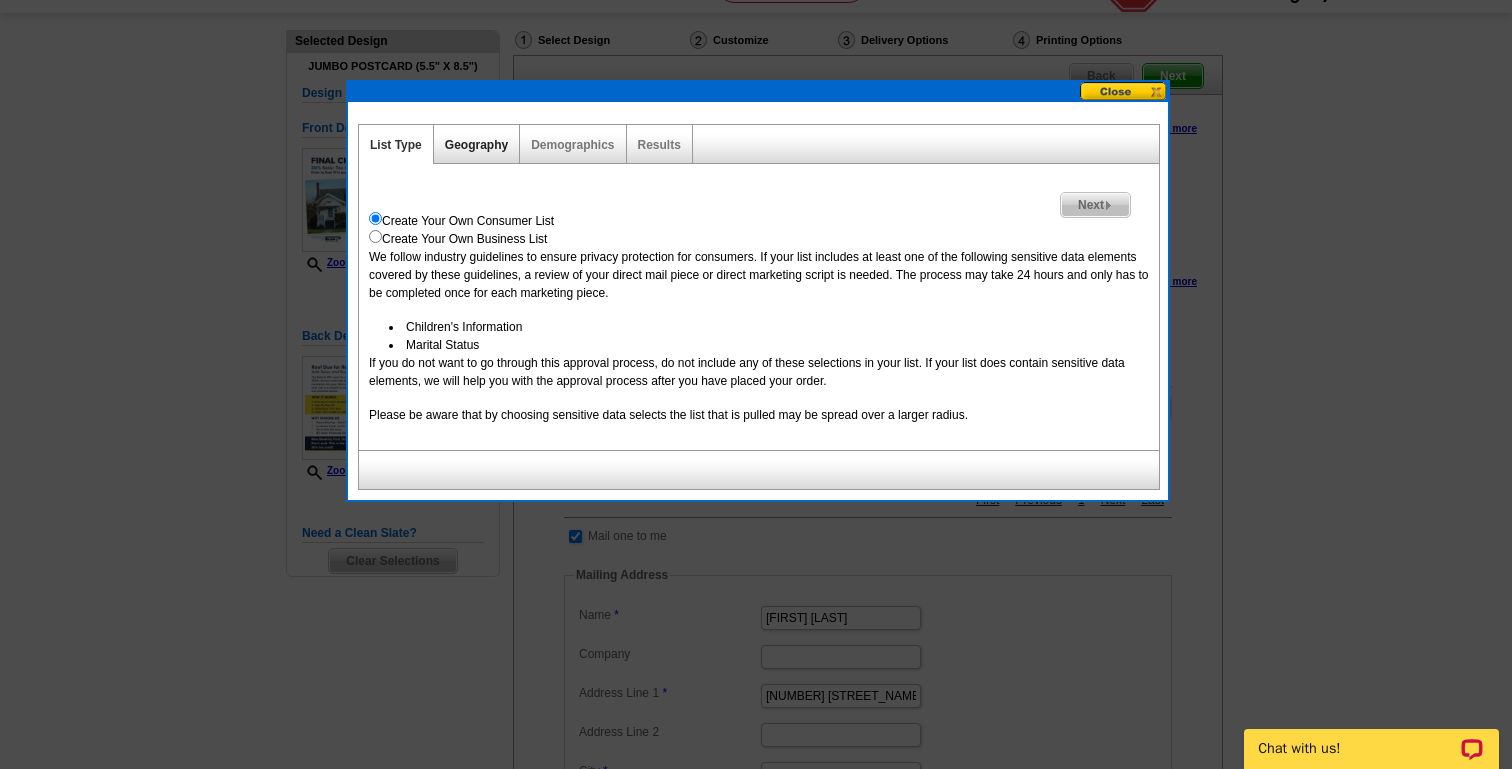 click on "Geography" at bounding box center [476, 145] 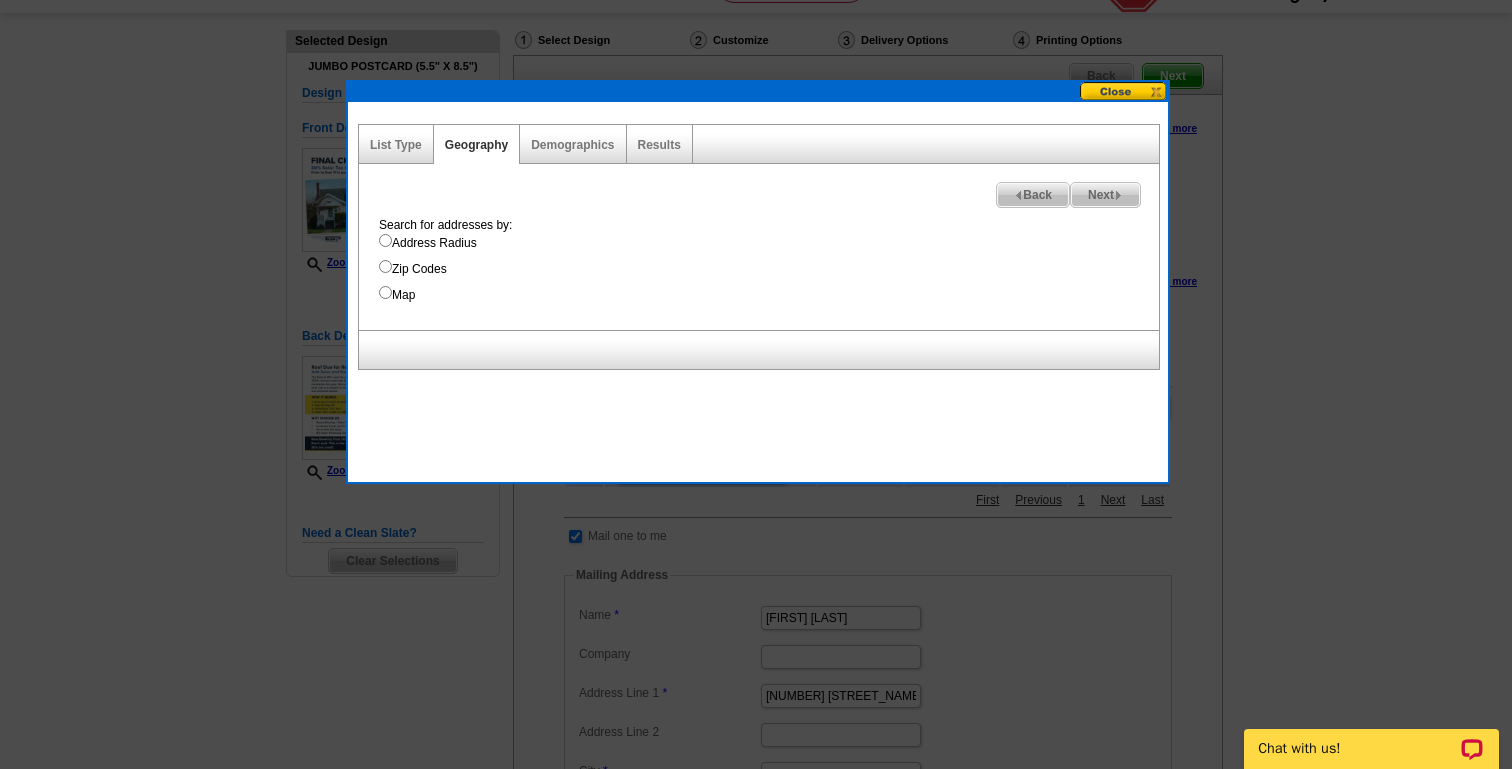 click on "List Type" at bounding box center [396, 144] 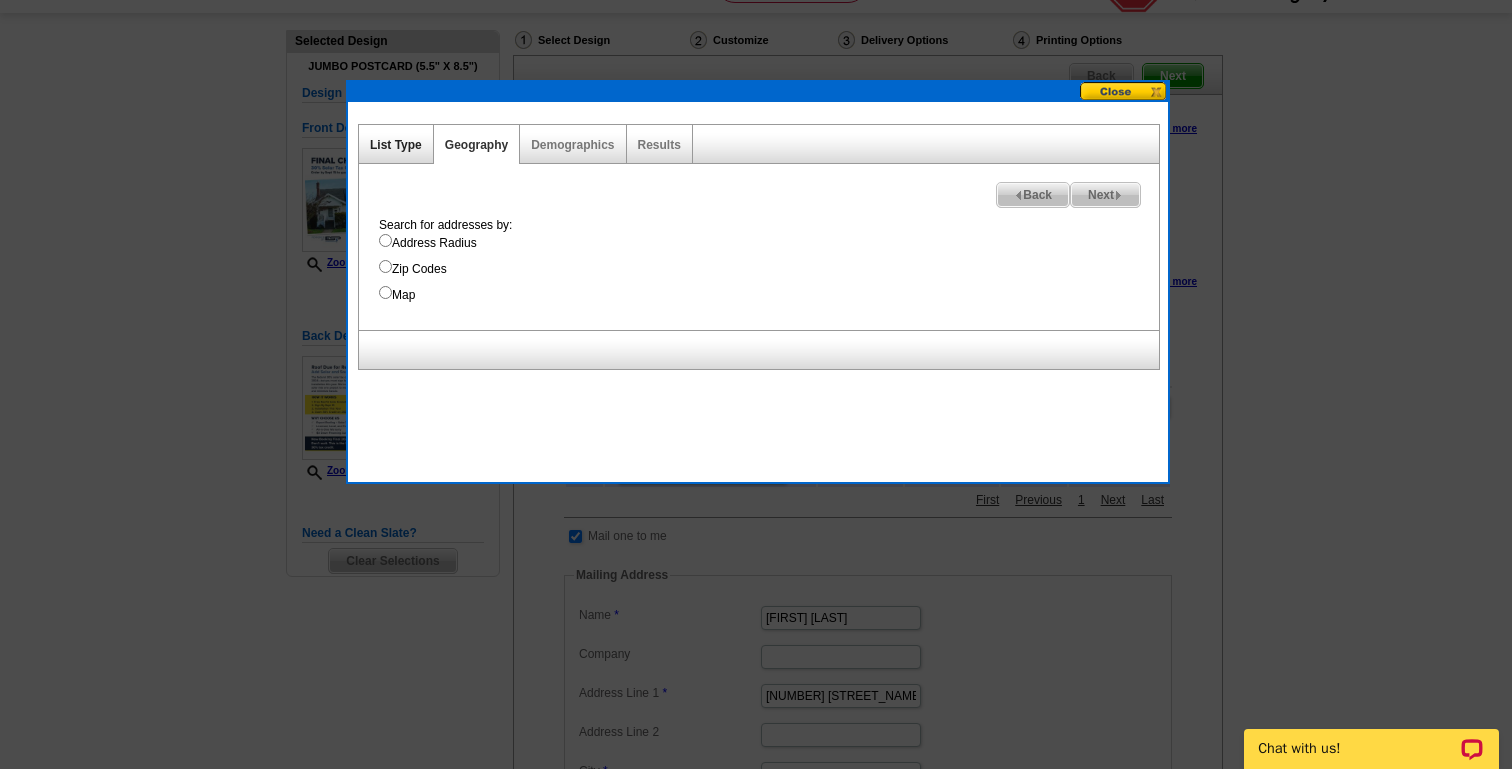 click on "List Type" at bounding box center (396, 145) 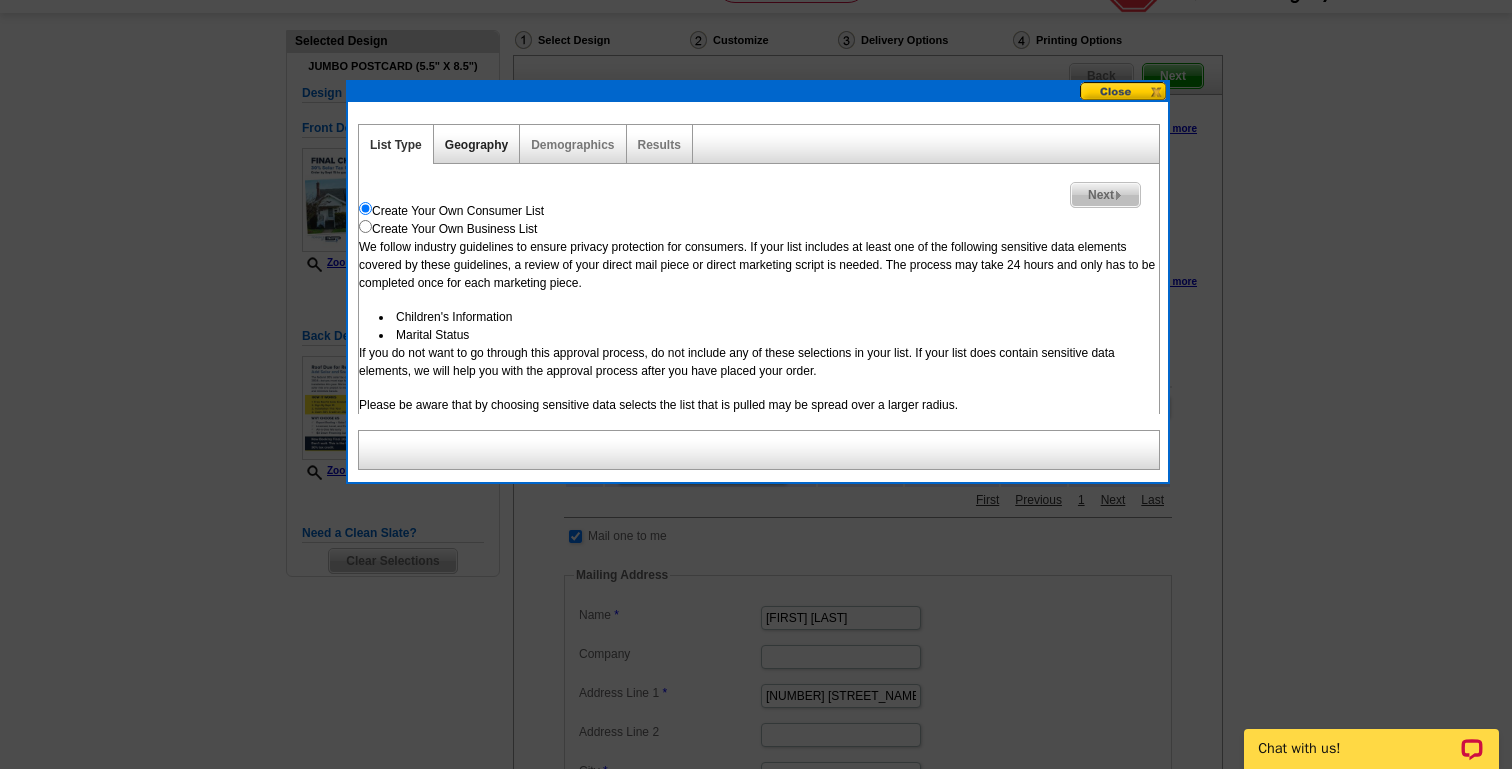 click on "Geography" at bounding box center [476, 145] 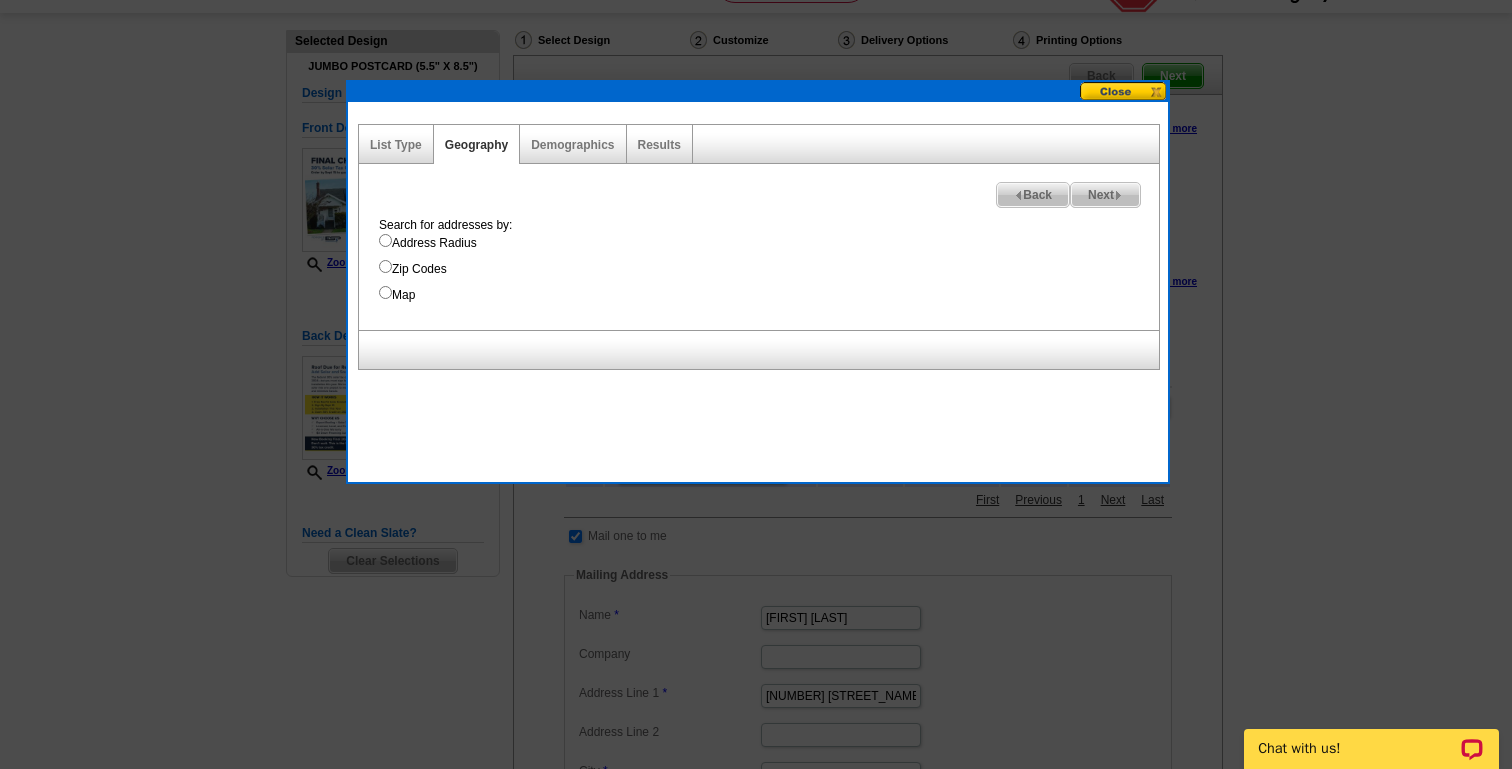click on "Zip Codes" at bounding box center [385, 266] 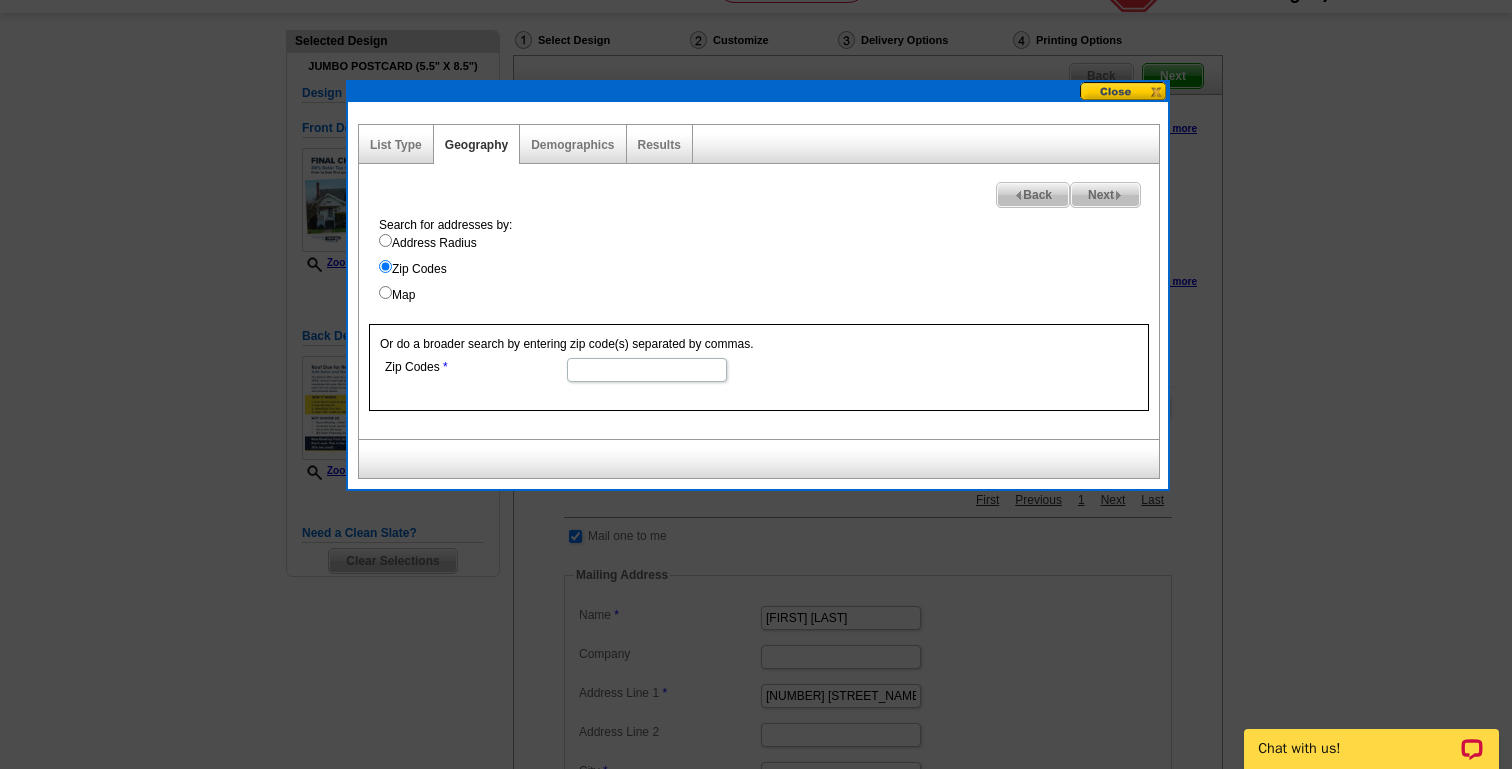 click on "Zip Codes" at bounding box center [647, 370] 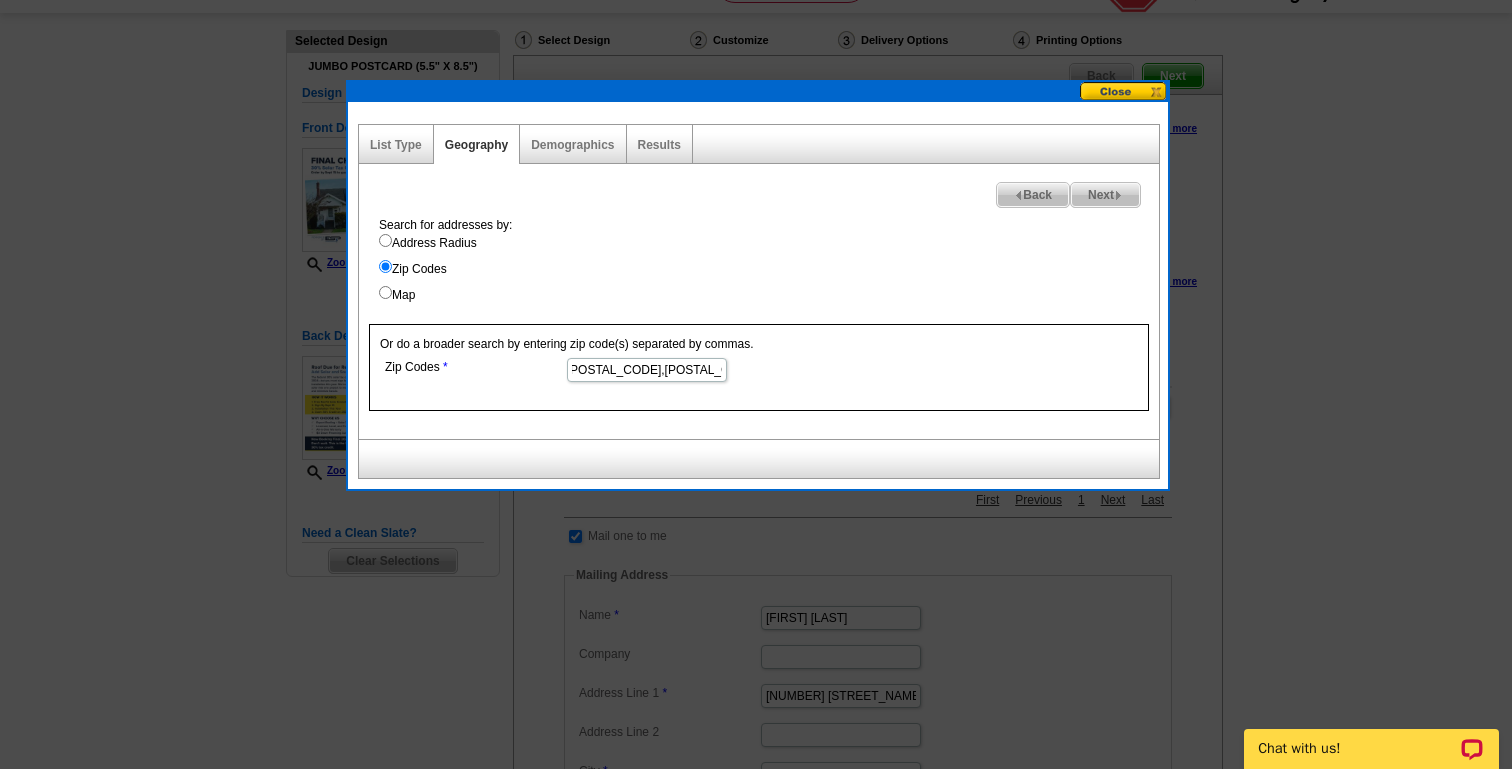 scroll, scrollTop: 0, scrollLeft: 298, axis: horizontal 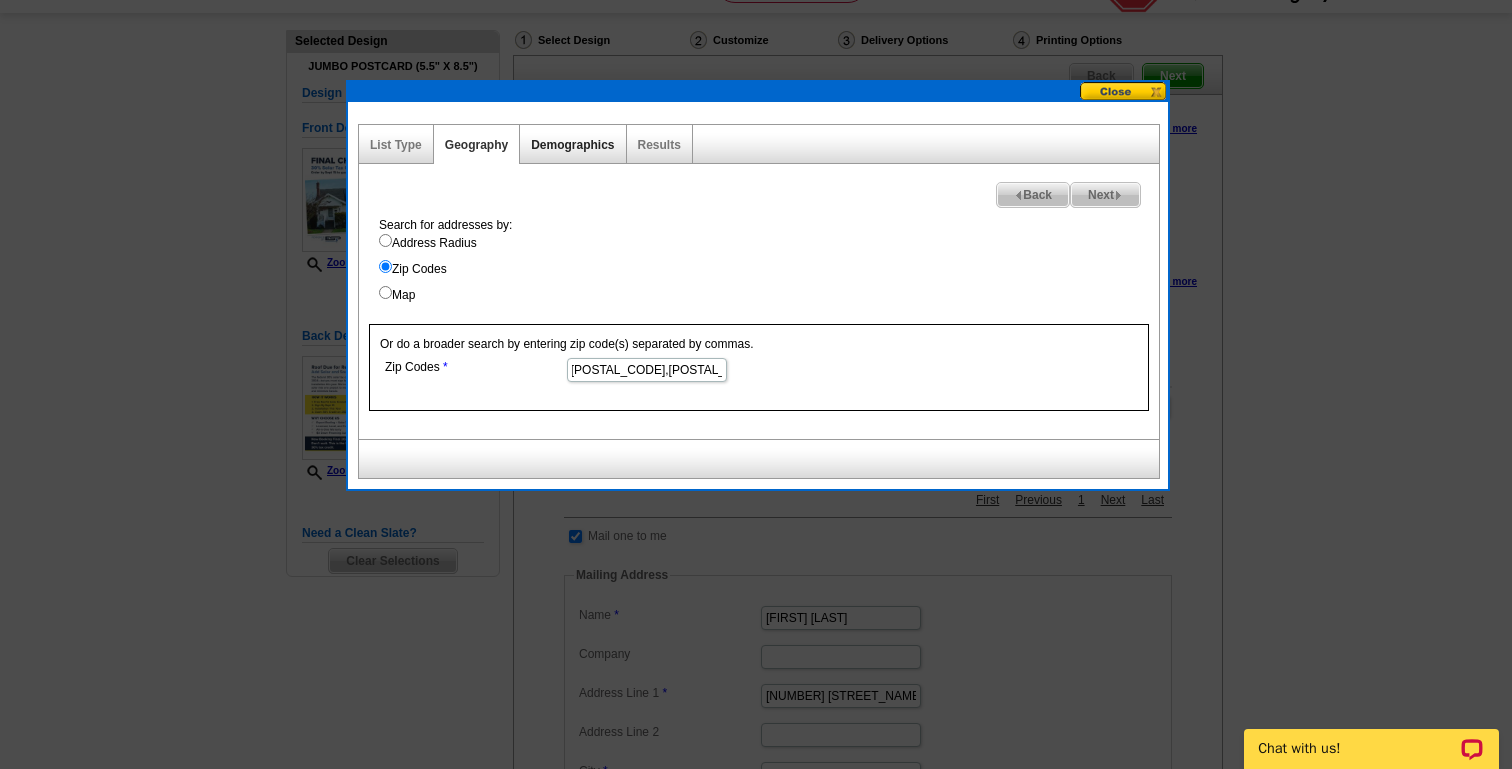 type on "90066, 90230,90232,90291,90049, 90024, 90064, 90045, 90036, 90042, 90039" 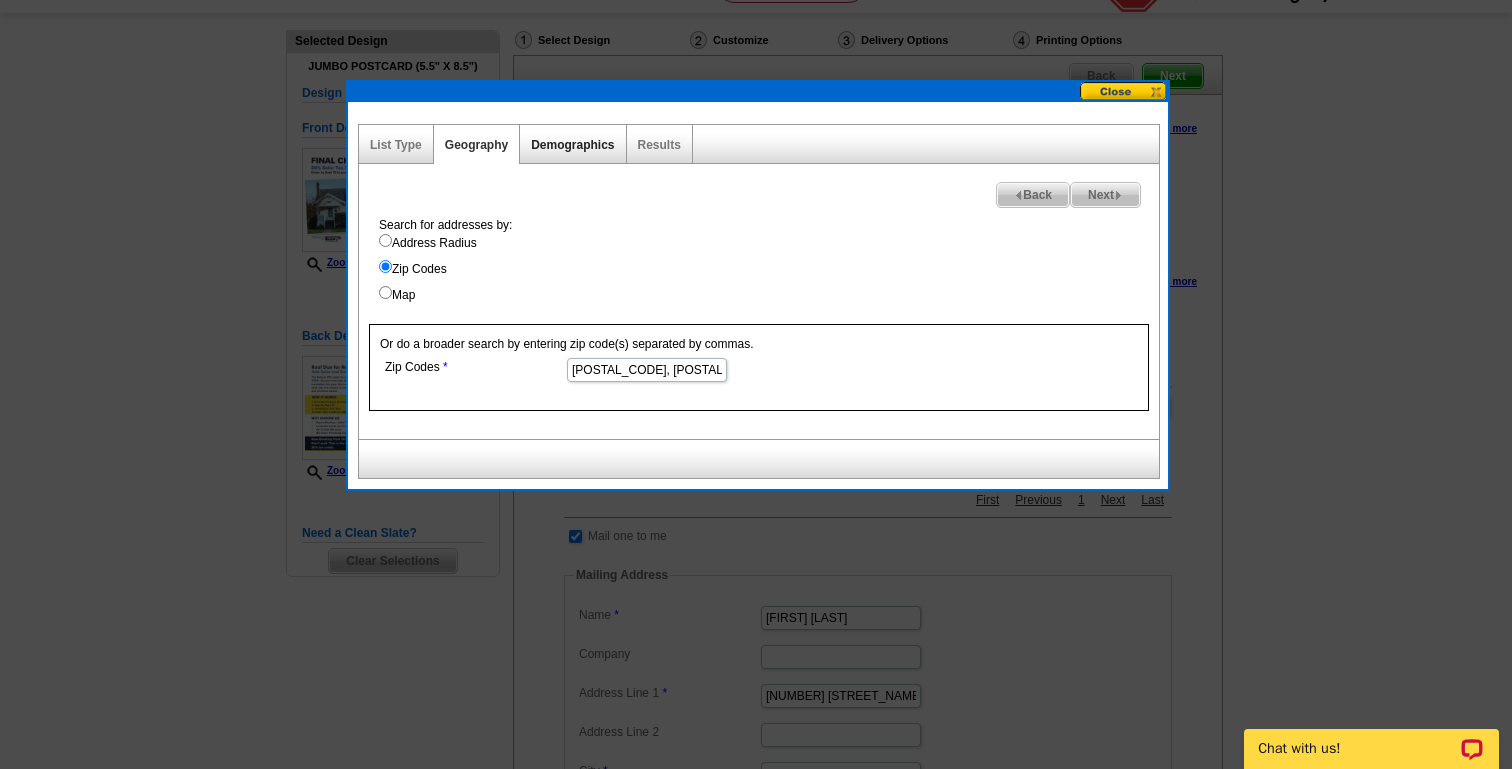 click on "Demographics" at bounding box center [572, 145] 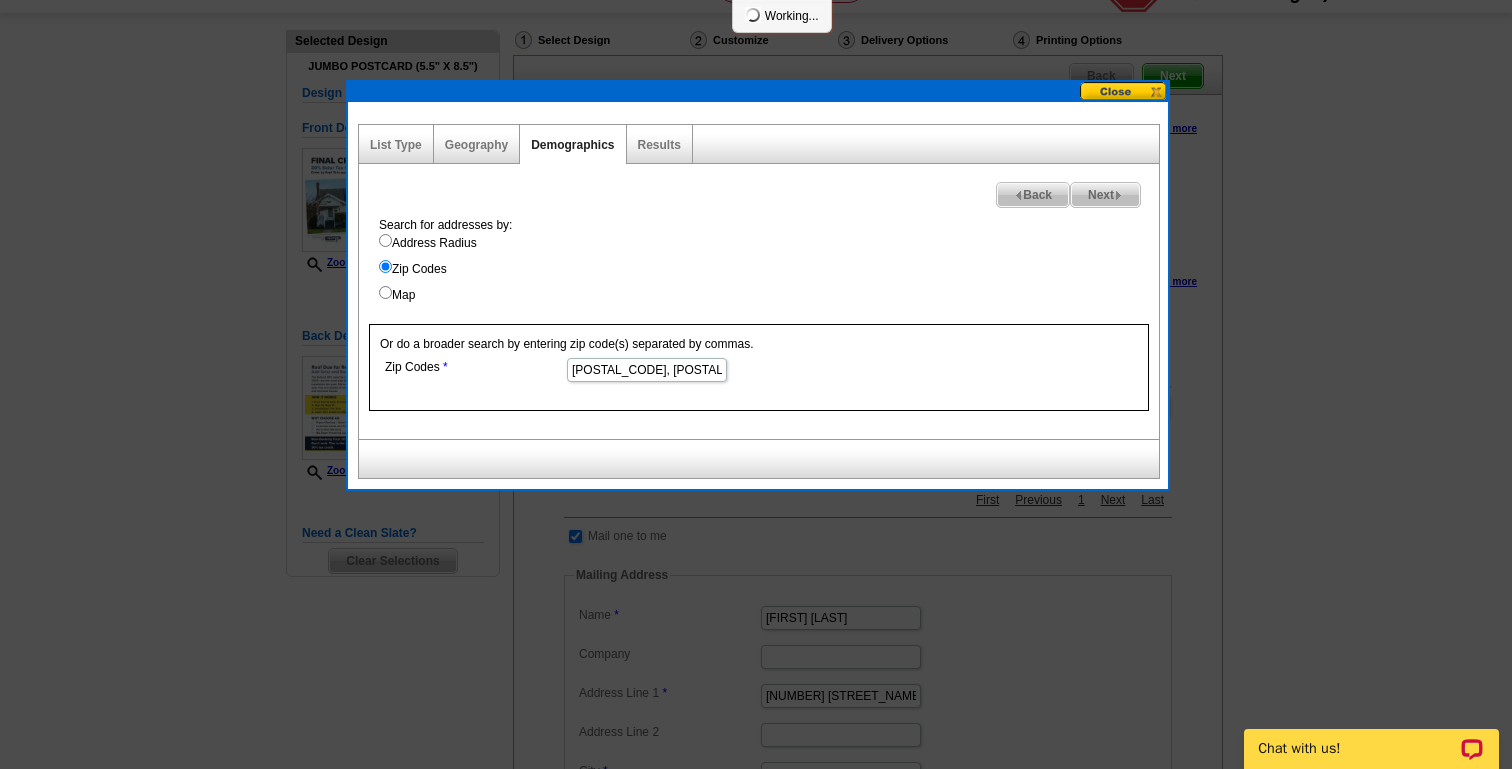 scroll, scrollTop: 0, scrollLeft: 0, axis: both 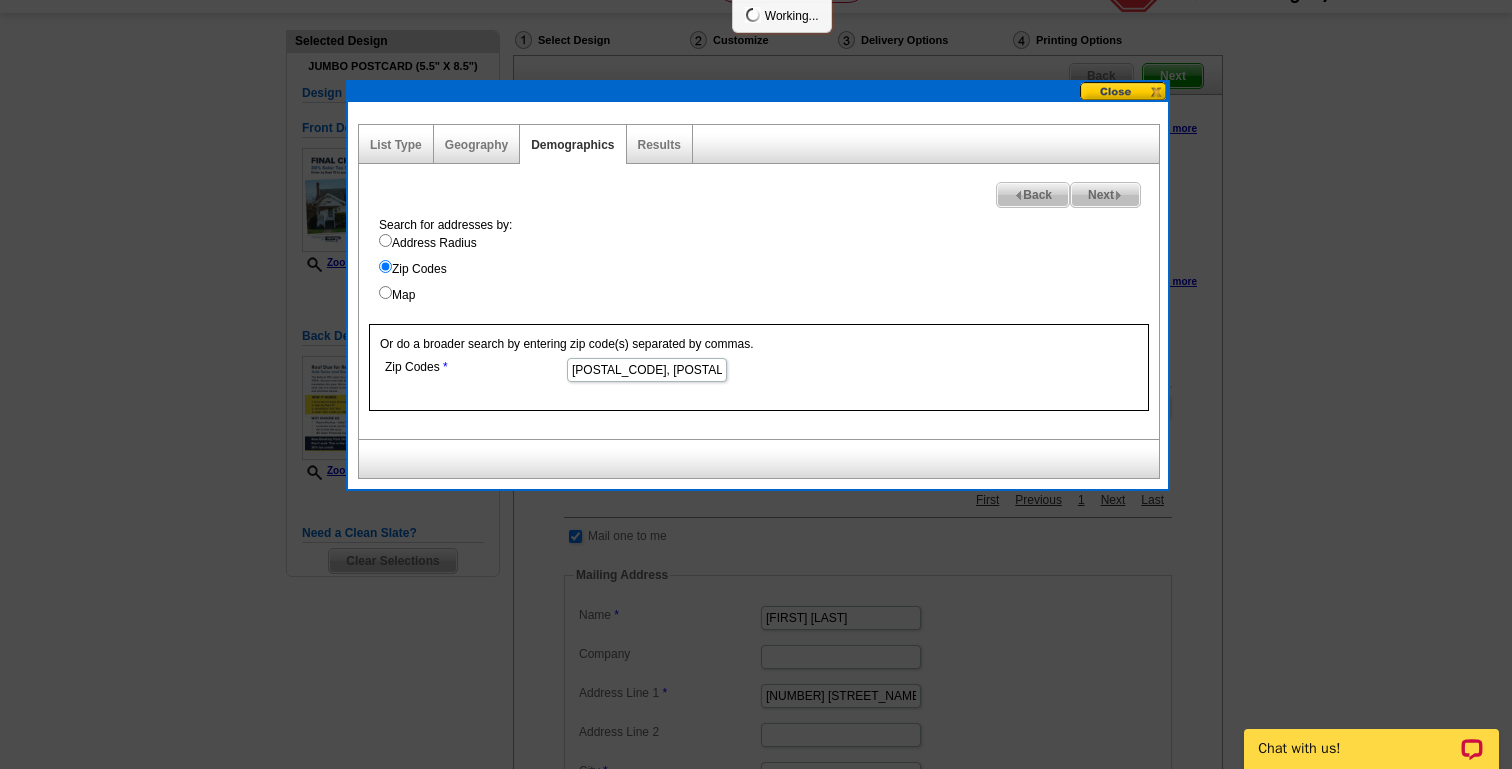 select 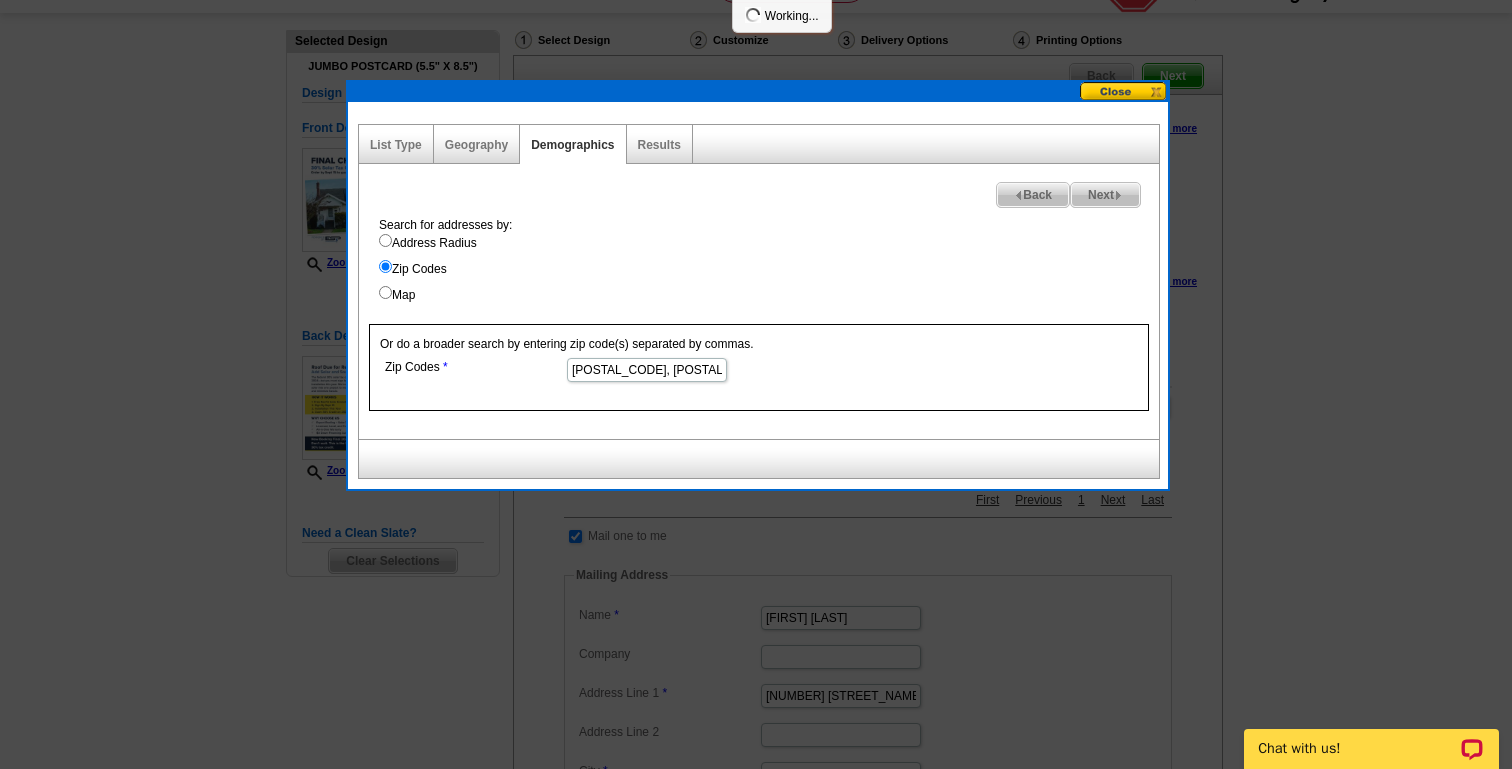 select 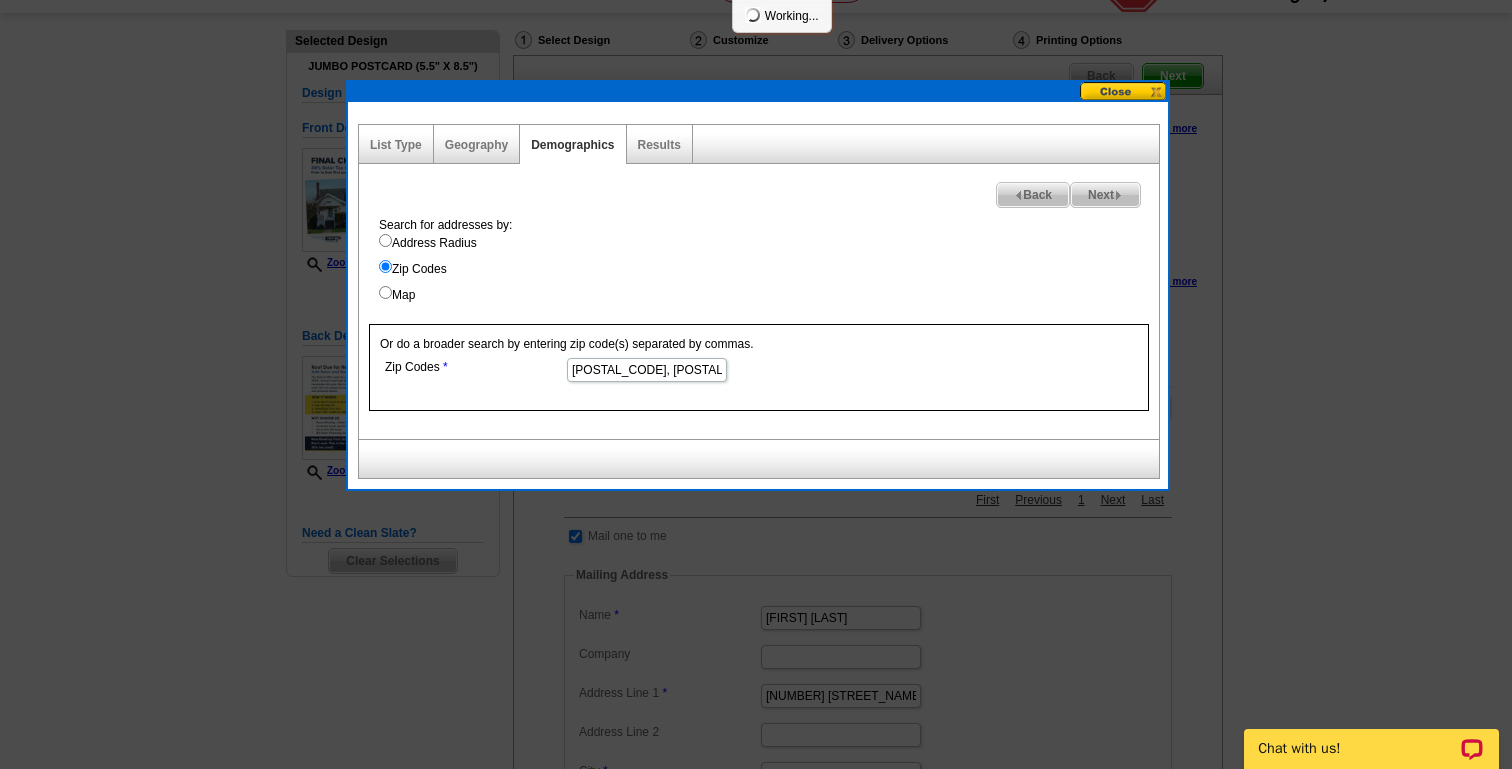 select 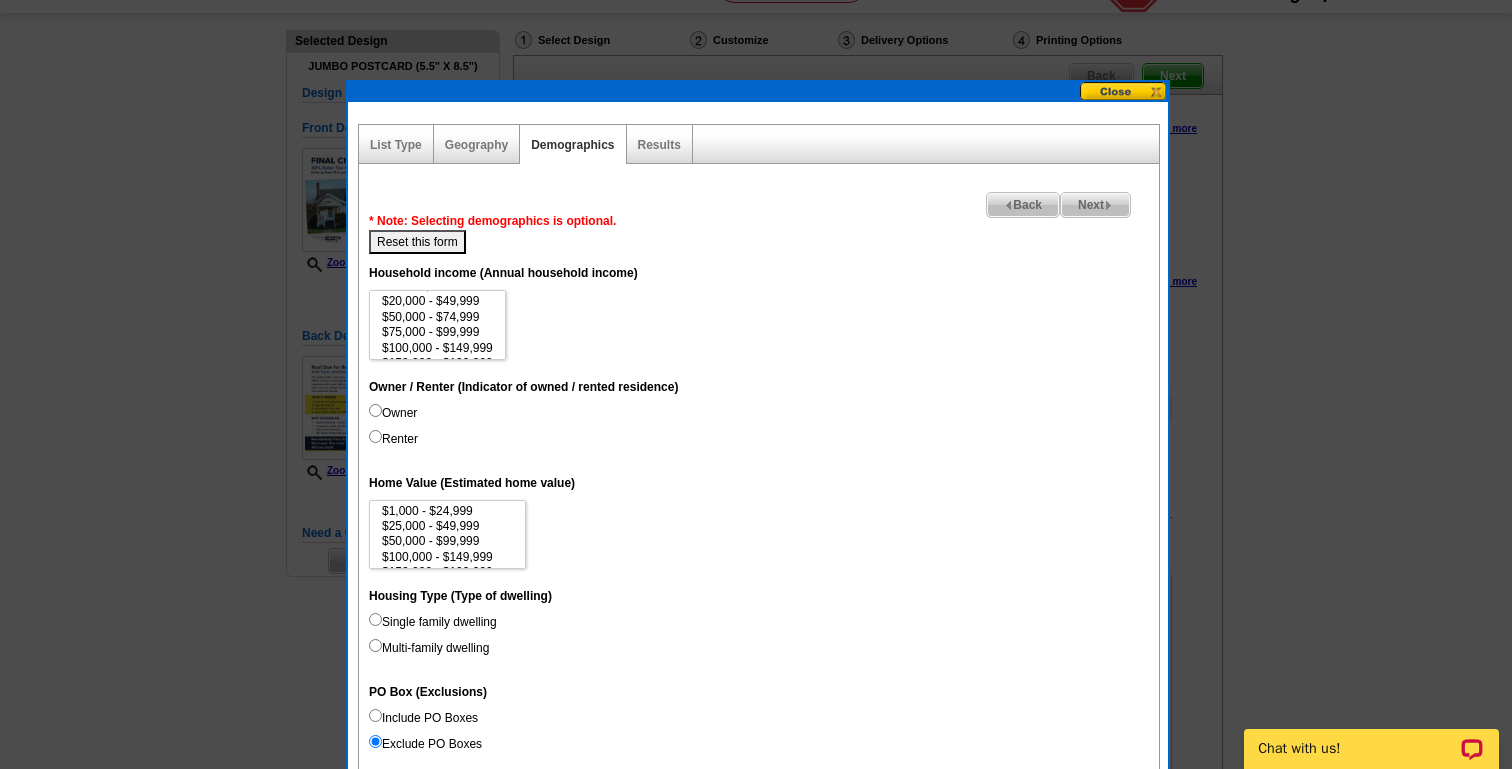 scroll, scrollTop: 35, scrollLeft: 0, axis: vertical 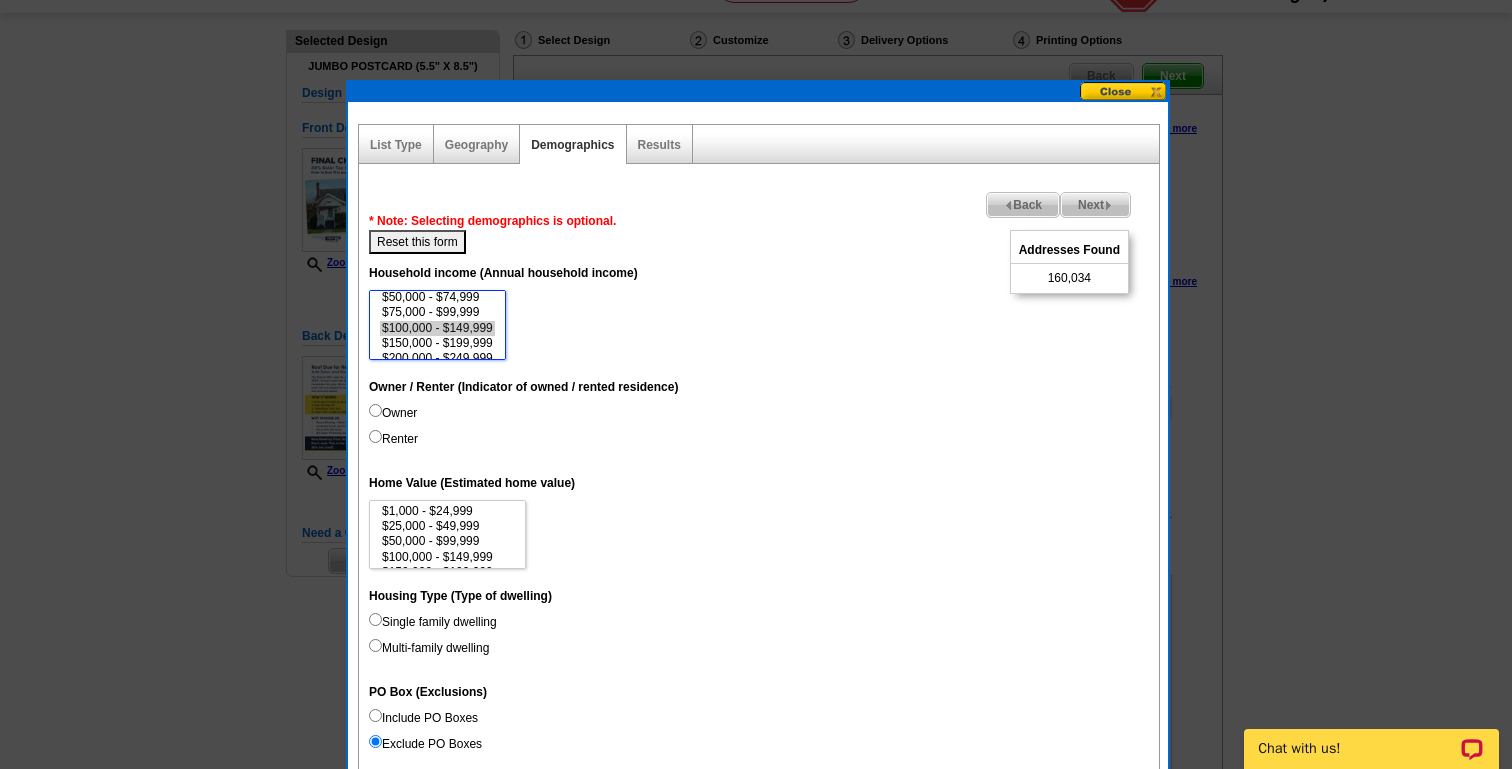 click on "$100,000 - $149,999" at bounding box center (437, 328) 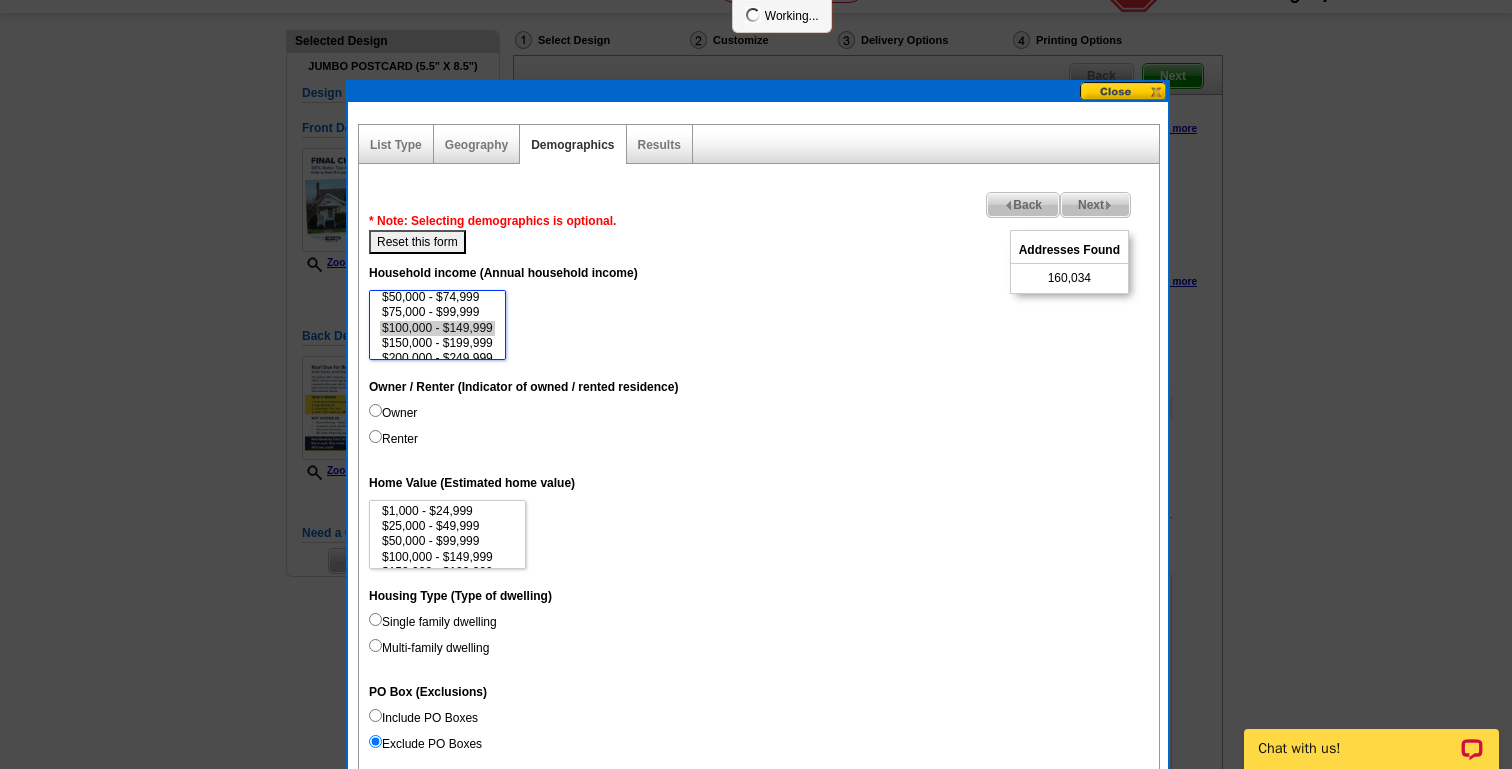 click on "$150,000 - $199,999" at bounding box center [437, 343] 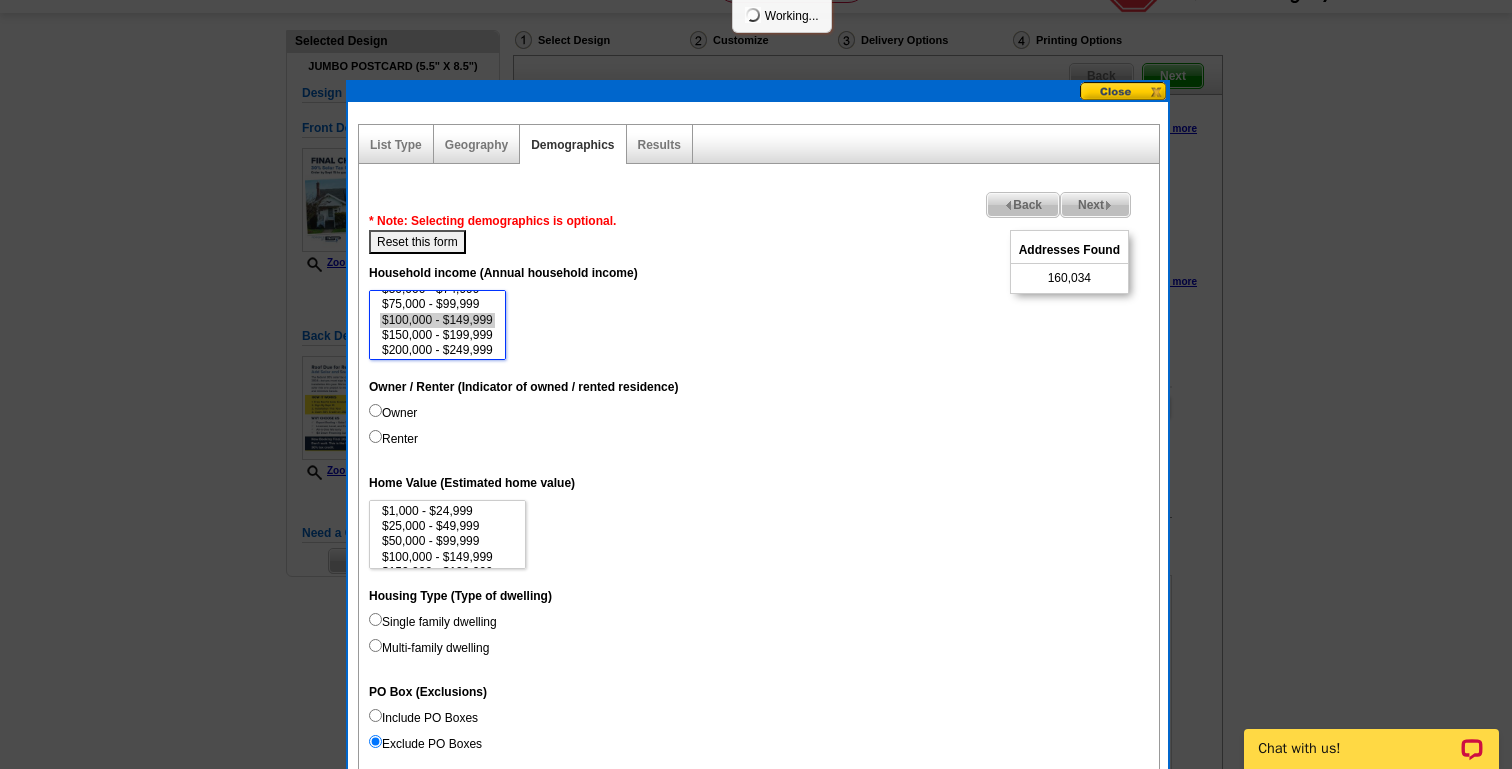 click on "$200,000 - $249,999" at bounding box center [437, 350] 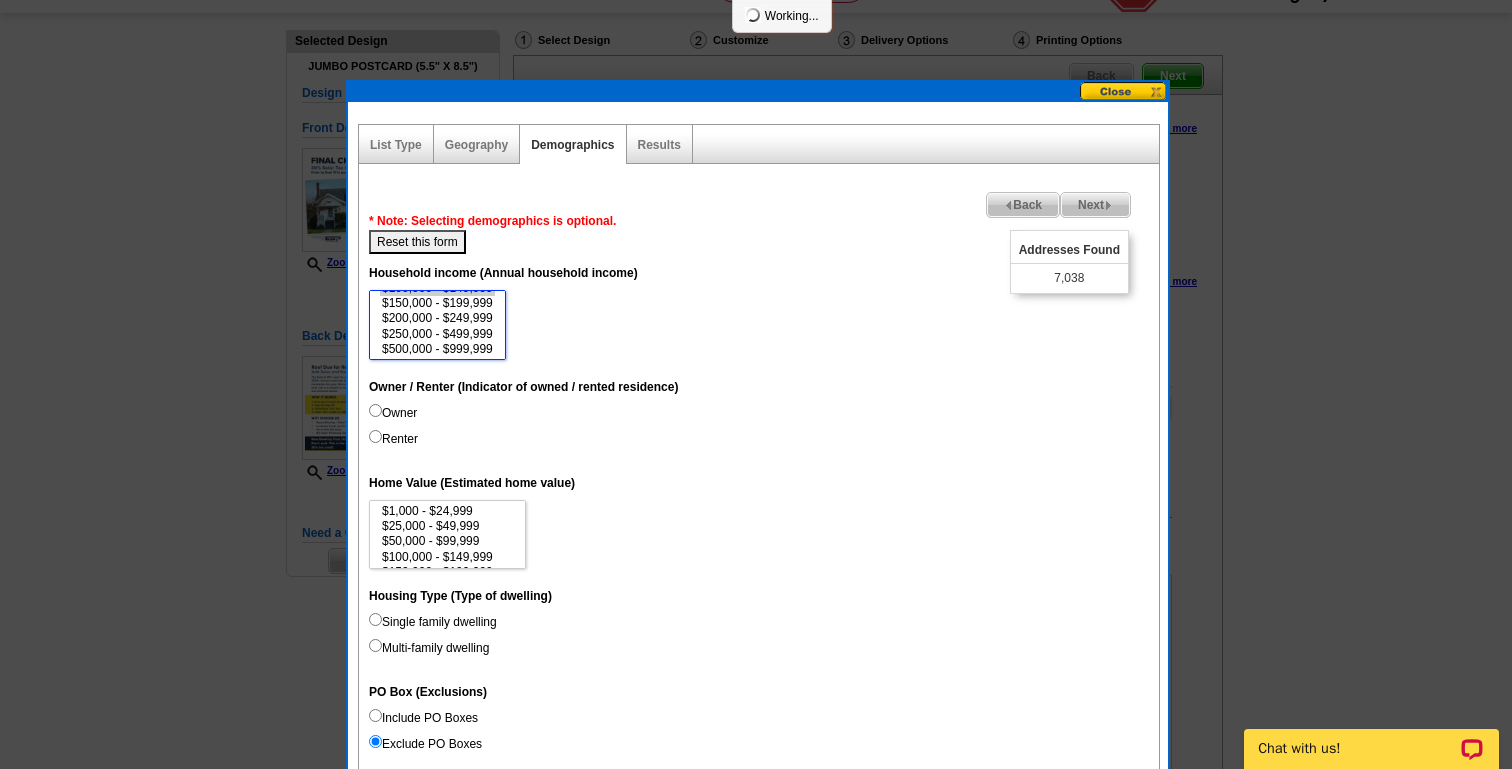 scroll, scrollTop: 76, scrollLeft: 0, axis: vertical 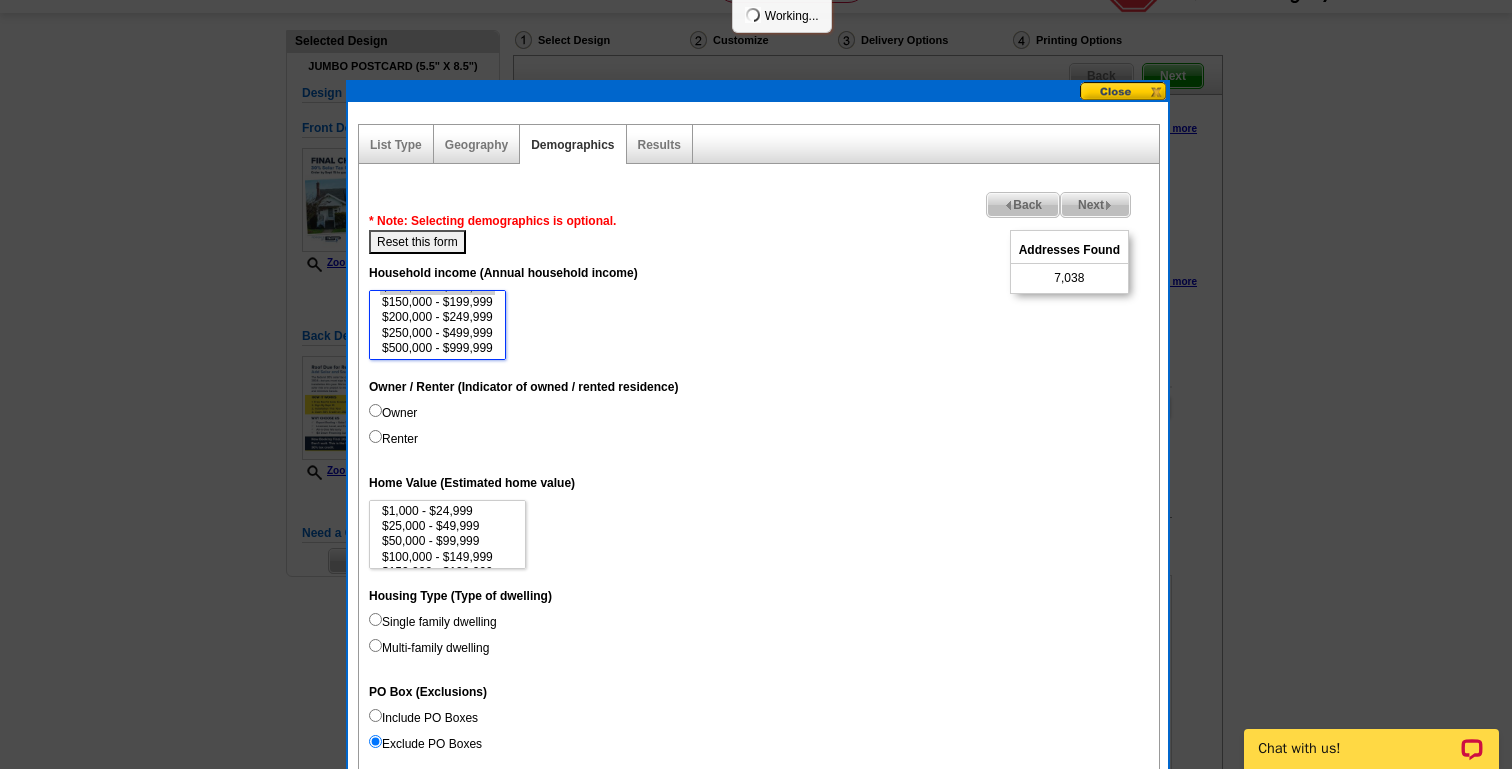 click on "$250,000 - $499,999" at bounding box center (437, 333) 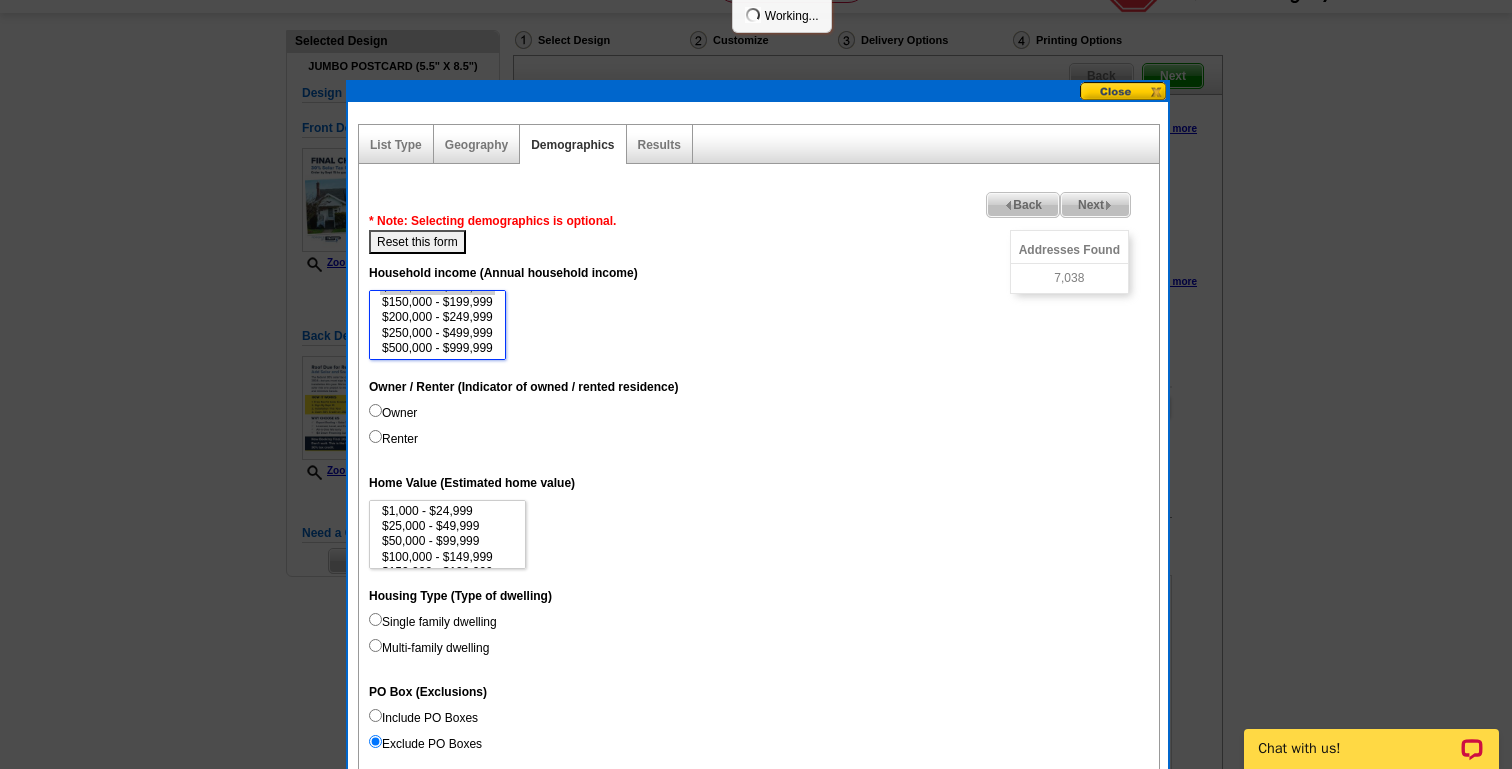 click on "$500,000 - $999,999" at bounding box center [437, 348] 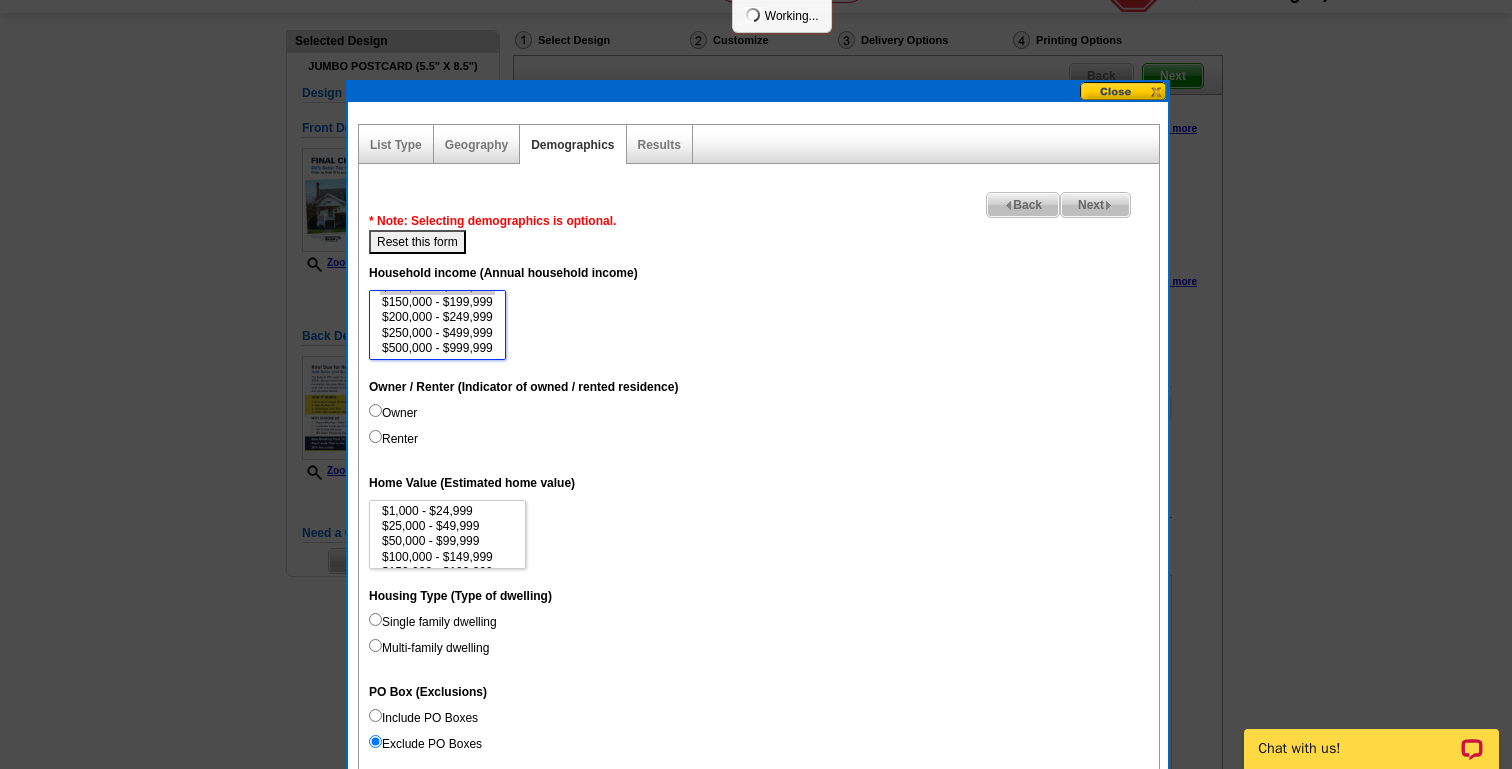 scroll, scrollTop: 92, scrollLeft: 0, axis: vertical 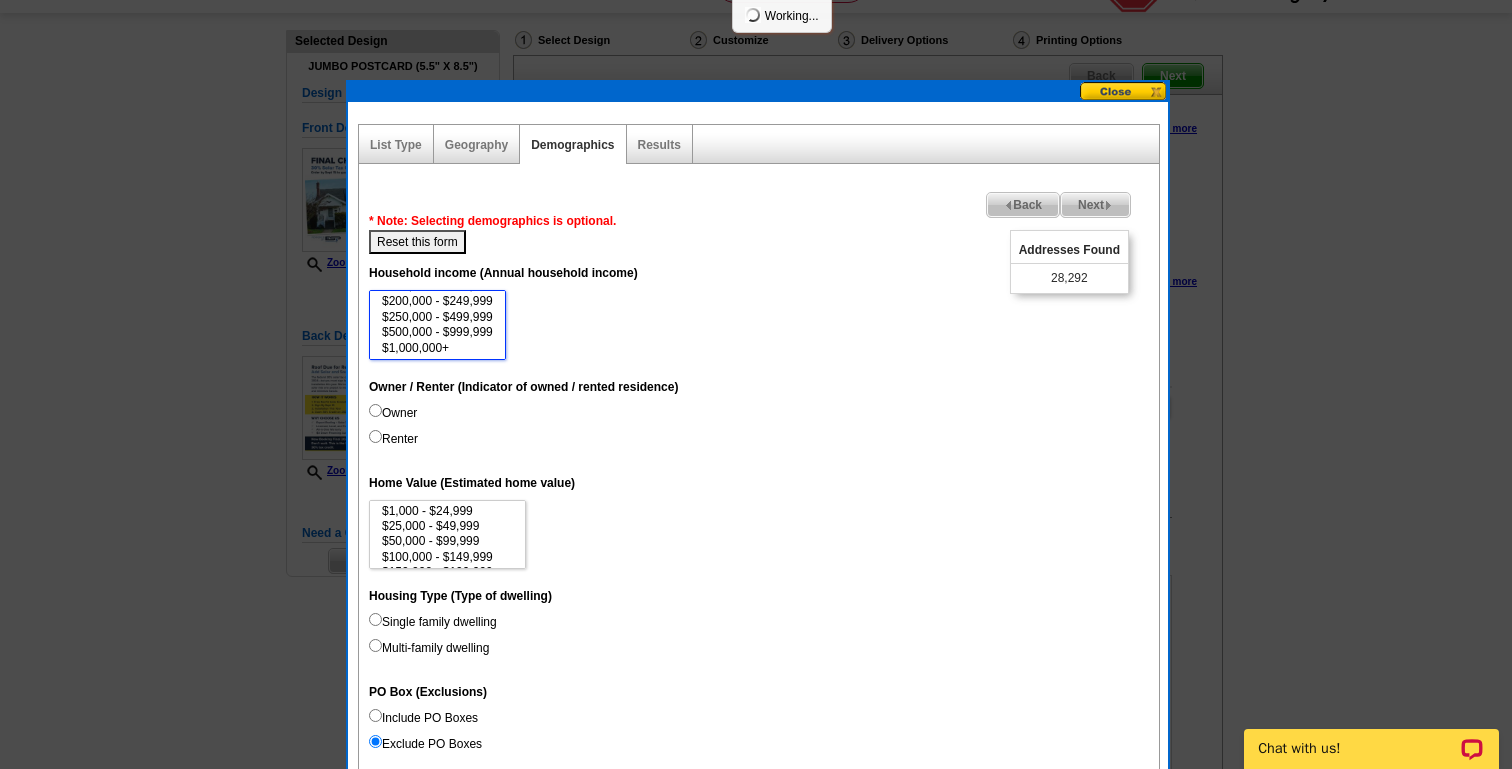 select on "100000-149999" 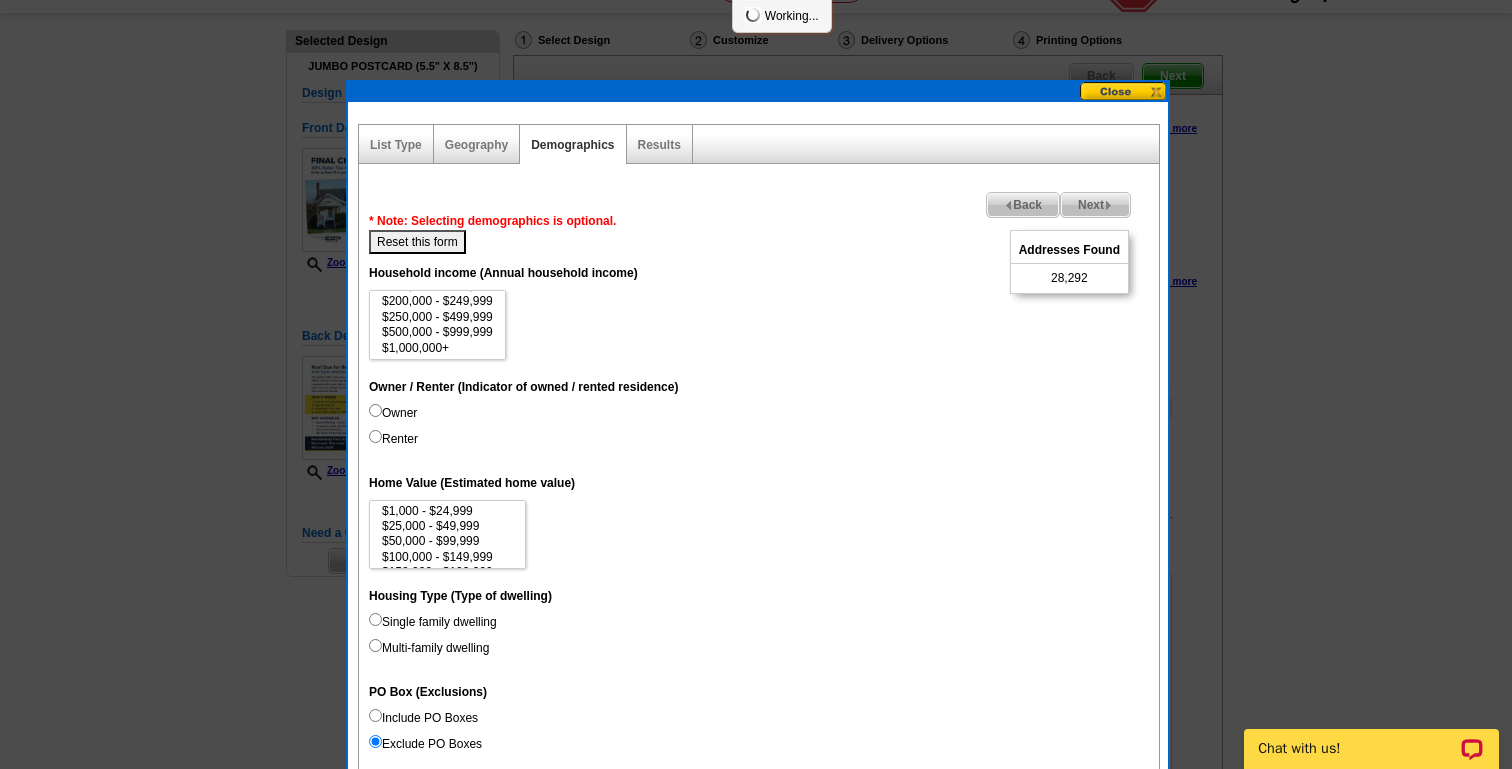 click on "Owner" at bounding box center [393, 413] 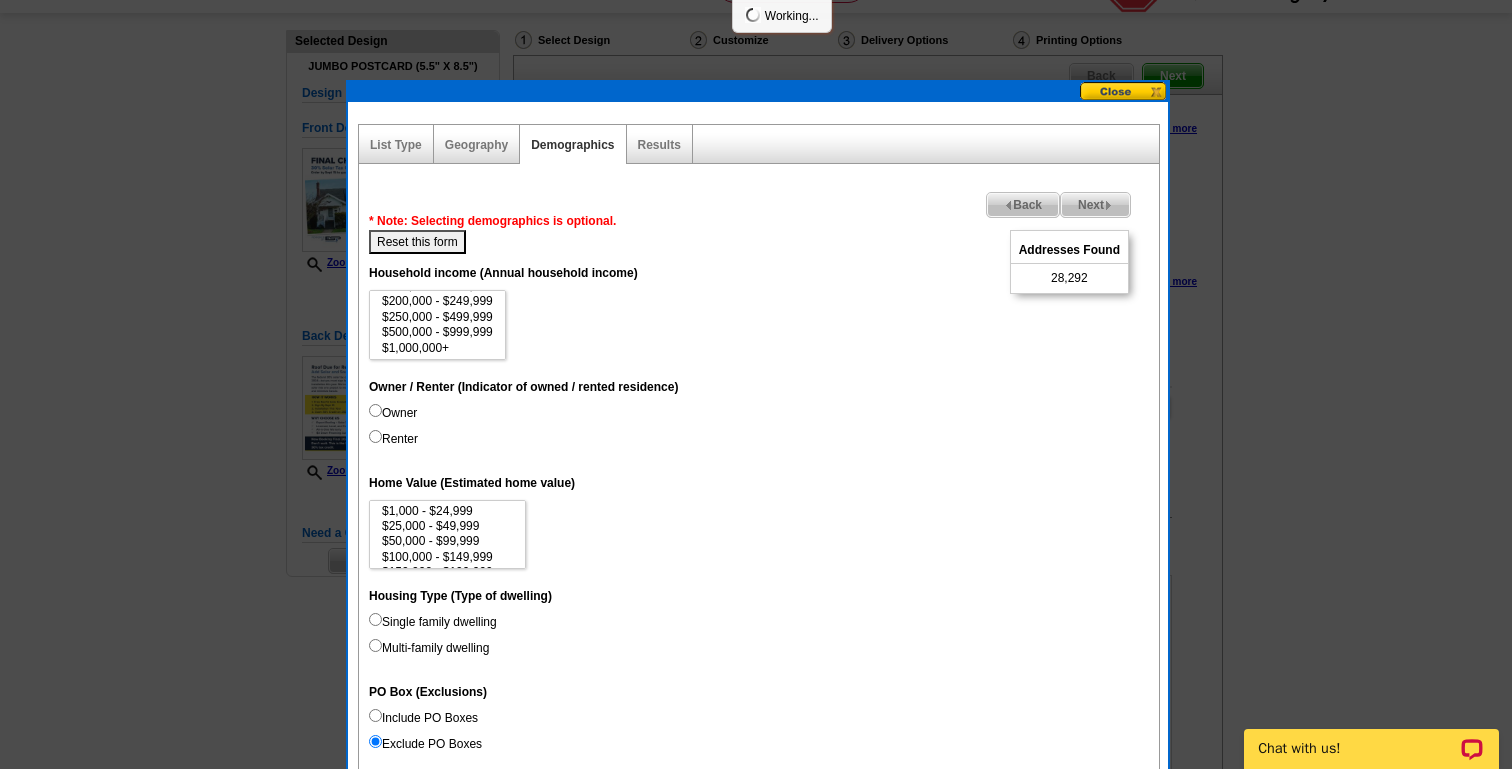 click on "Owner" at bounding box center (375, 410) 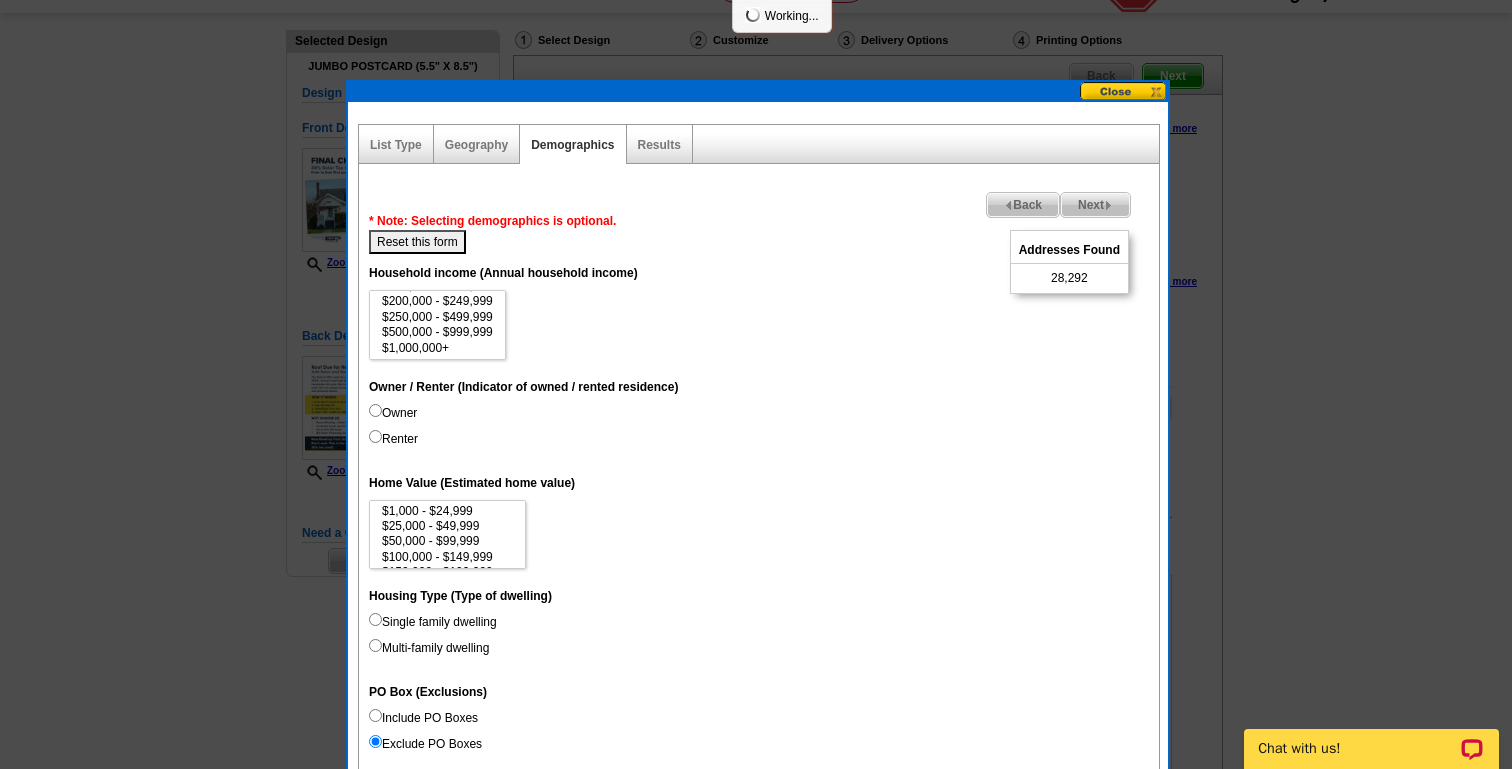 radio on "true" 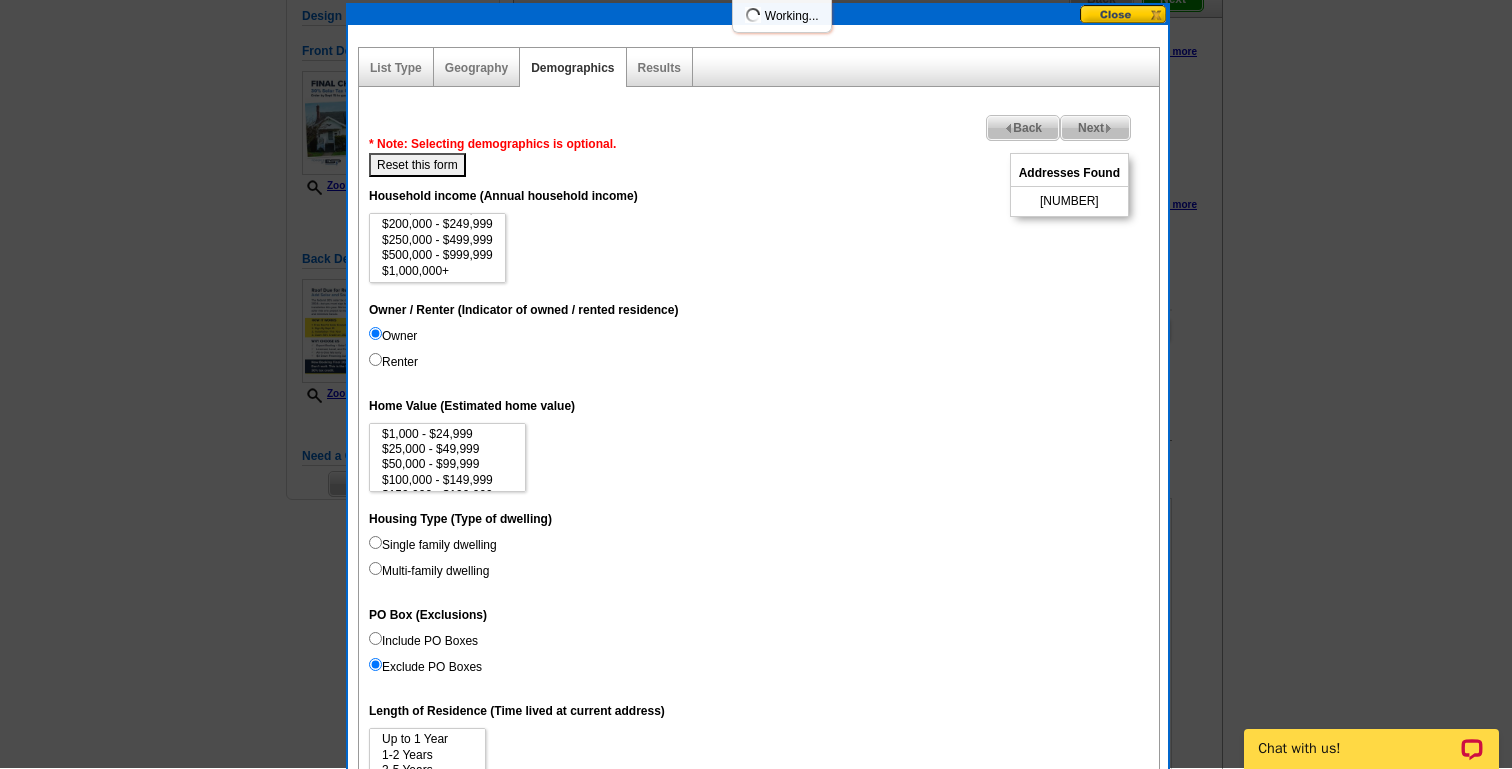 scroll, scrollTop: 203, scrollLeft: 0, axis: vertical 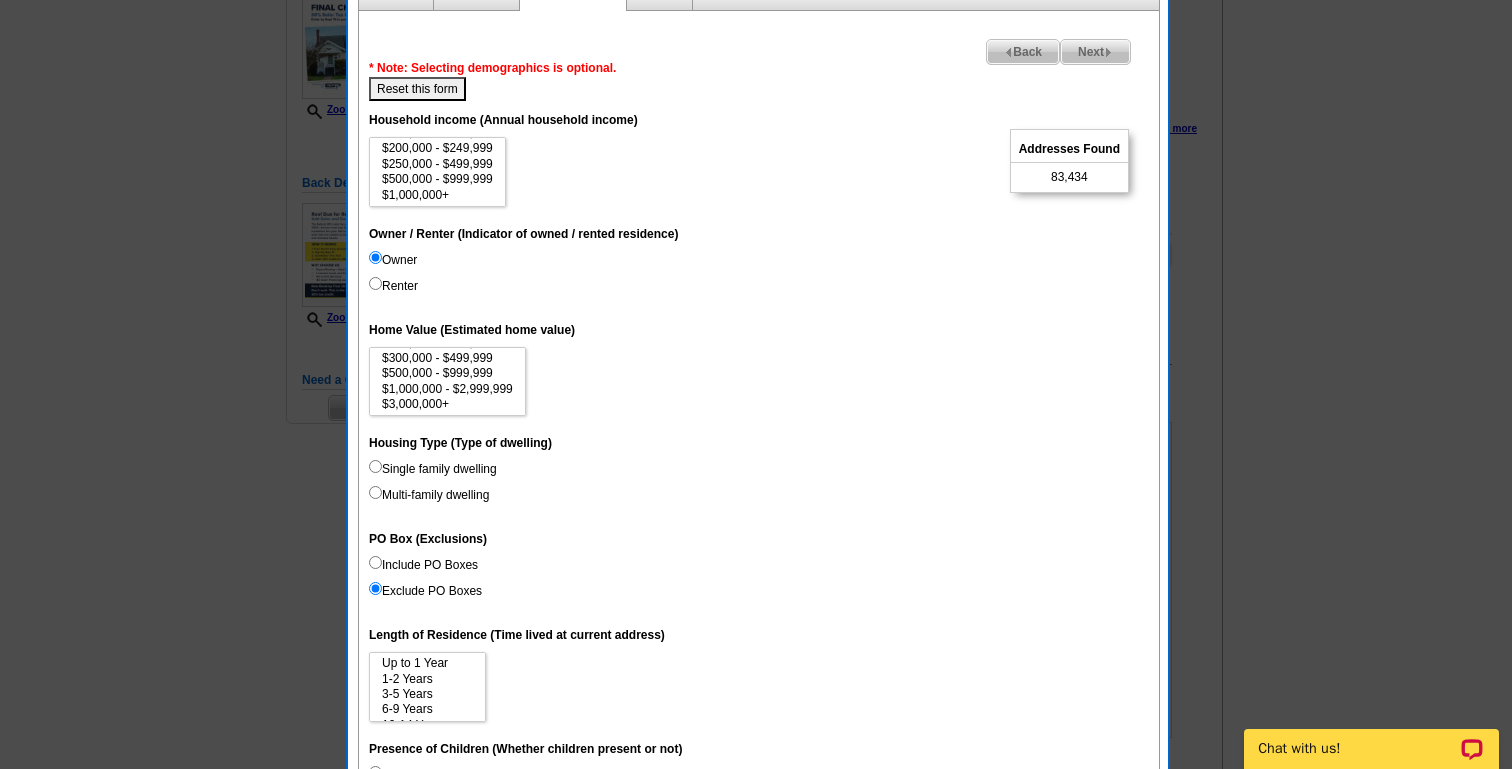 click on "Single family dwelling" at bounding box center (433, 469) 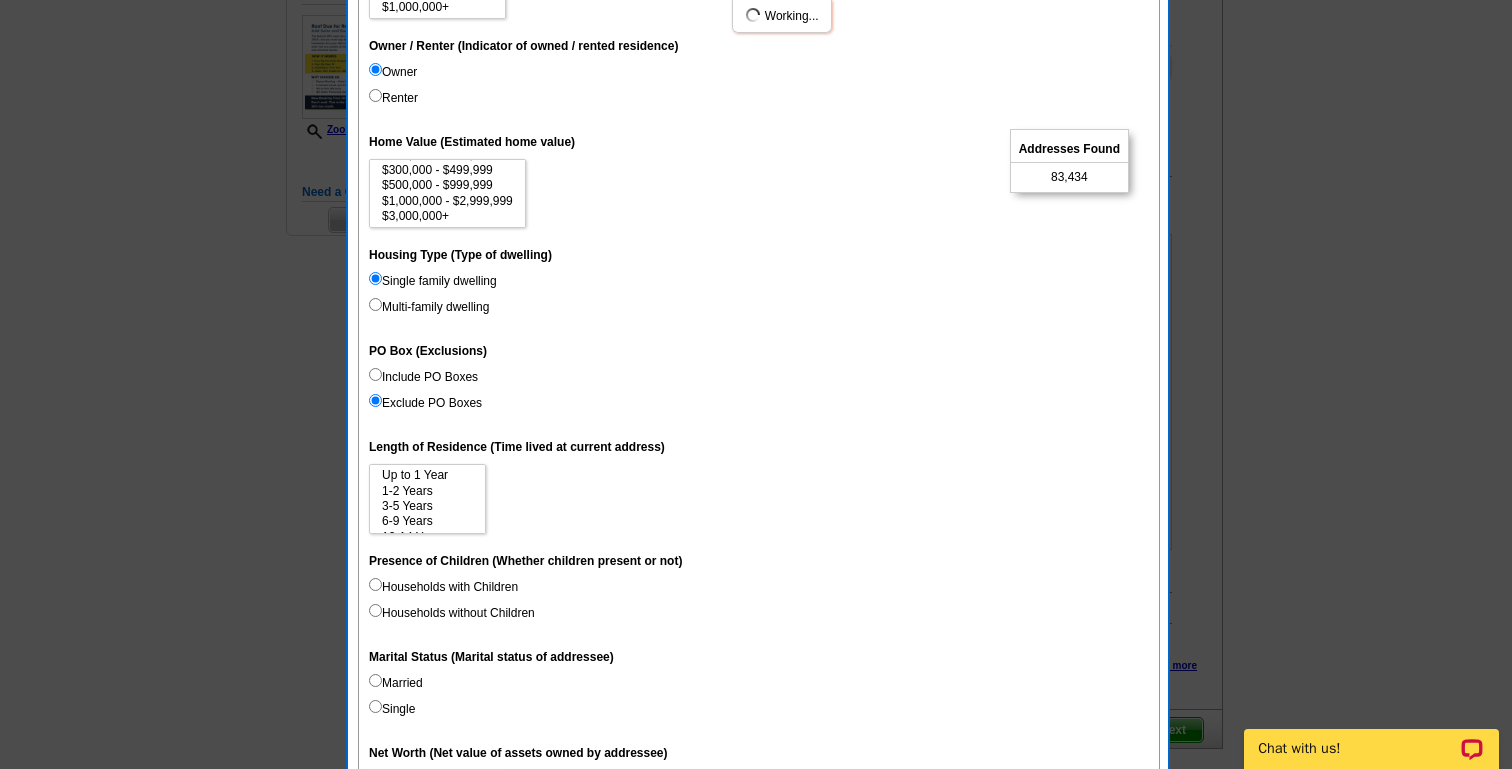 scroll, scrollTop: 470, scrollLeft: 0, axis: vertical 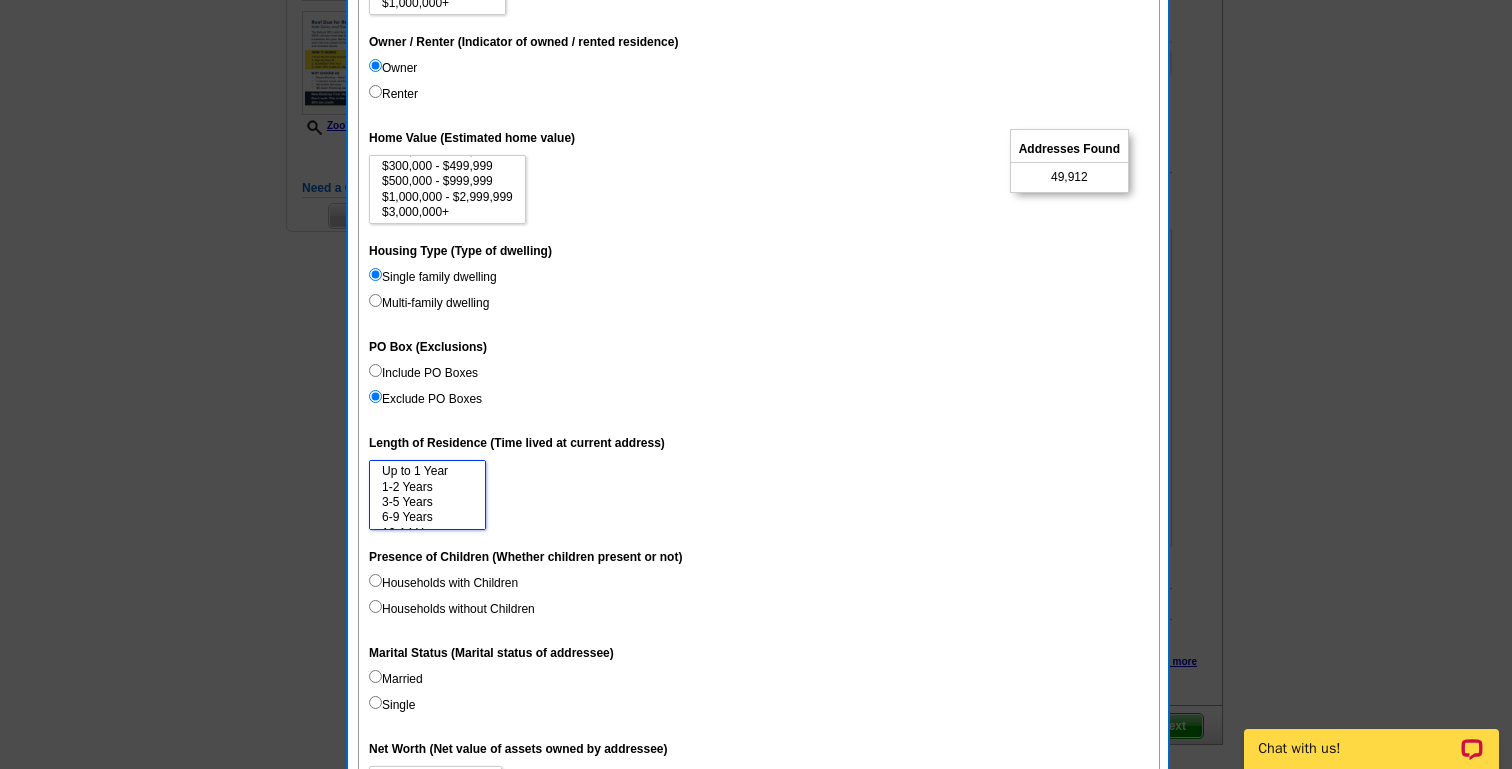 click on "Up to 1 Year" at bounding box center (427, 471) 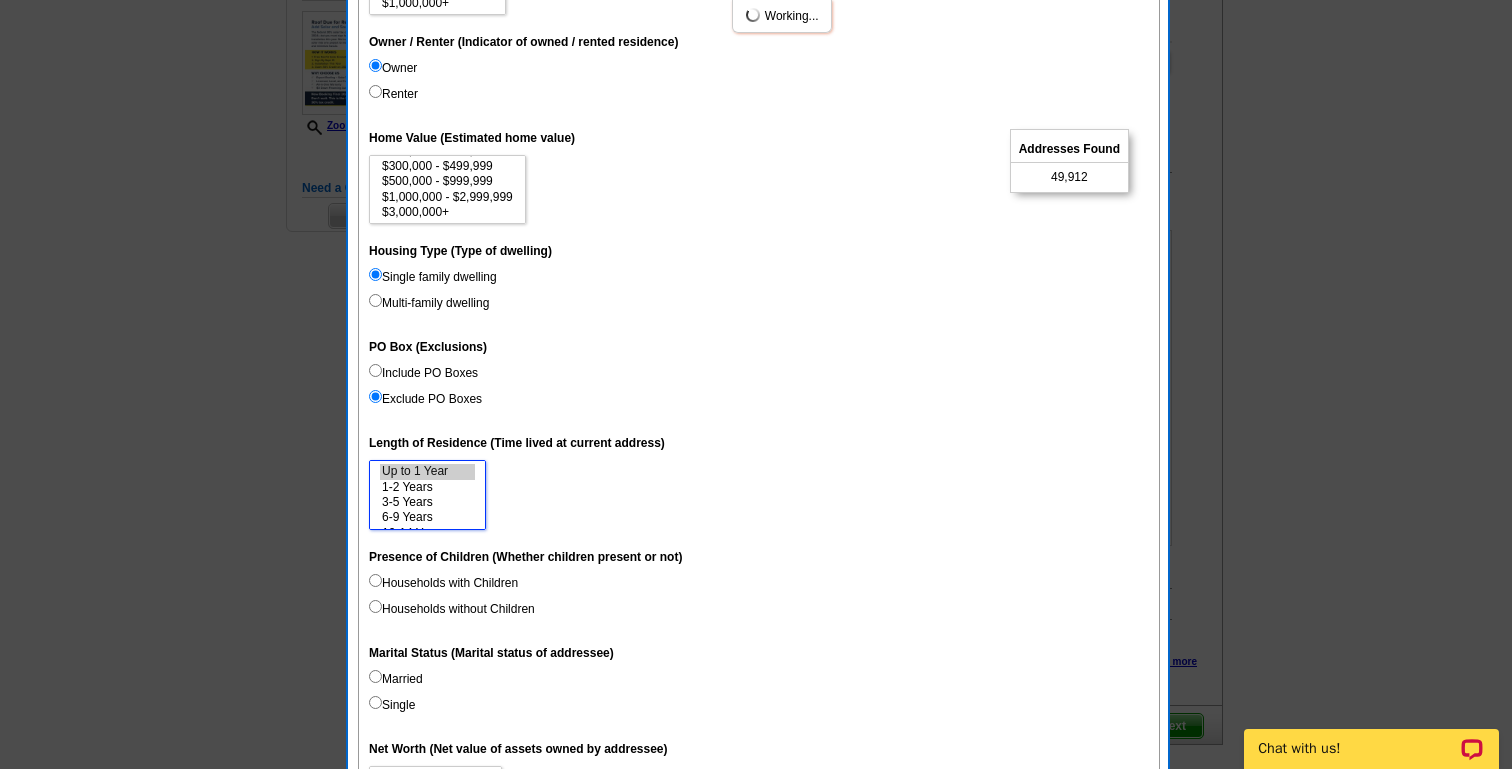 click on "1-2 Years" at bounding box center (427, 487) 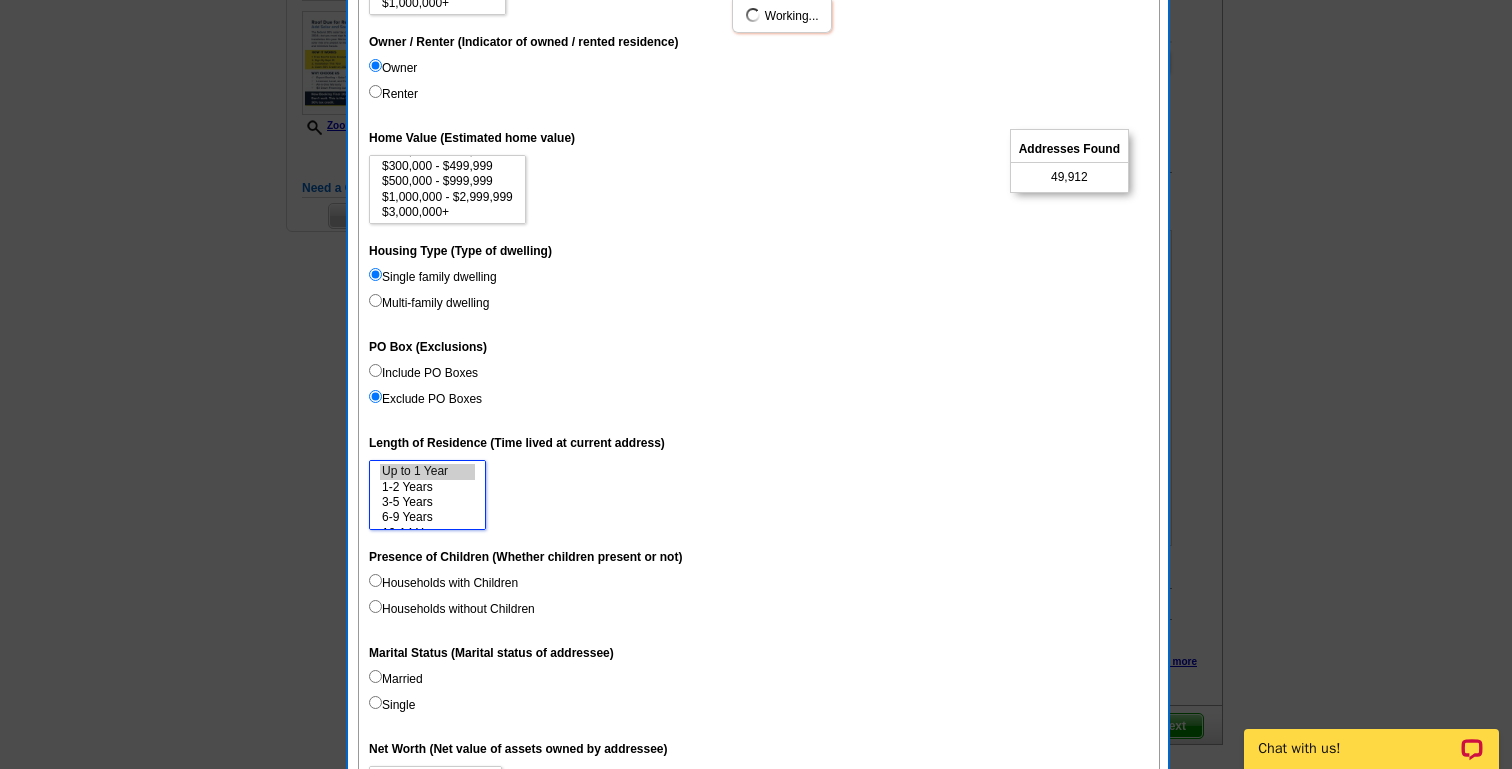 click on "3-5 Years" at bounding box center (427, 502) 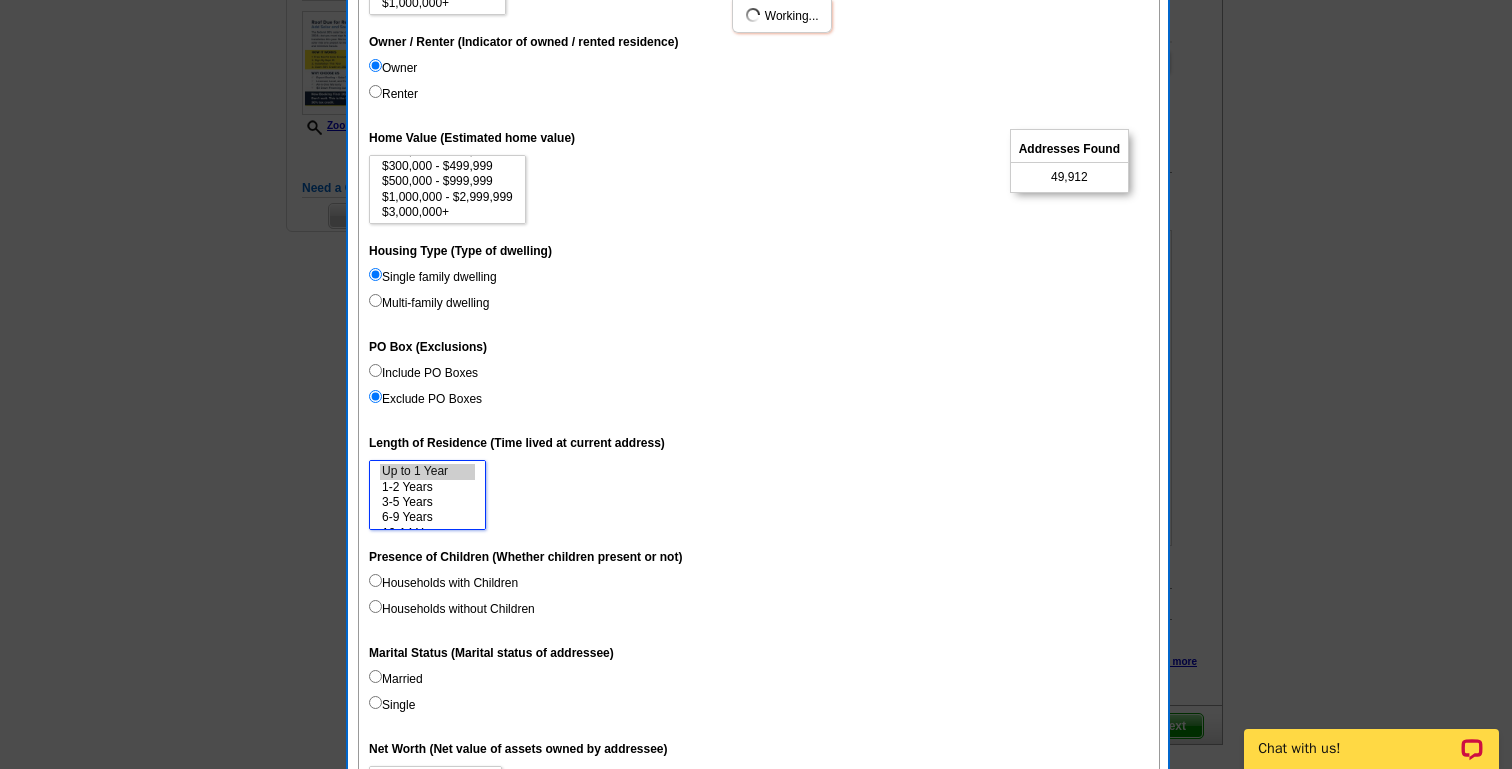 click on "6-9 Years" at bounding box center (427, 517) 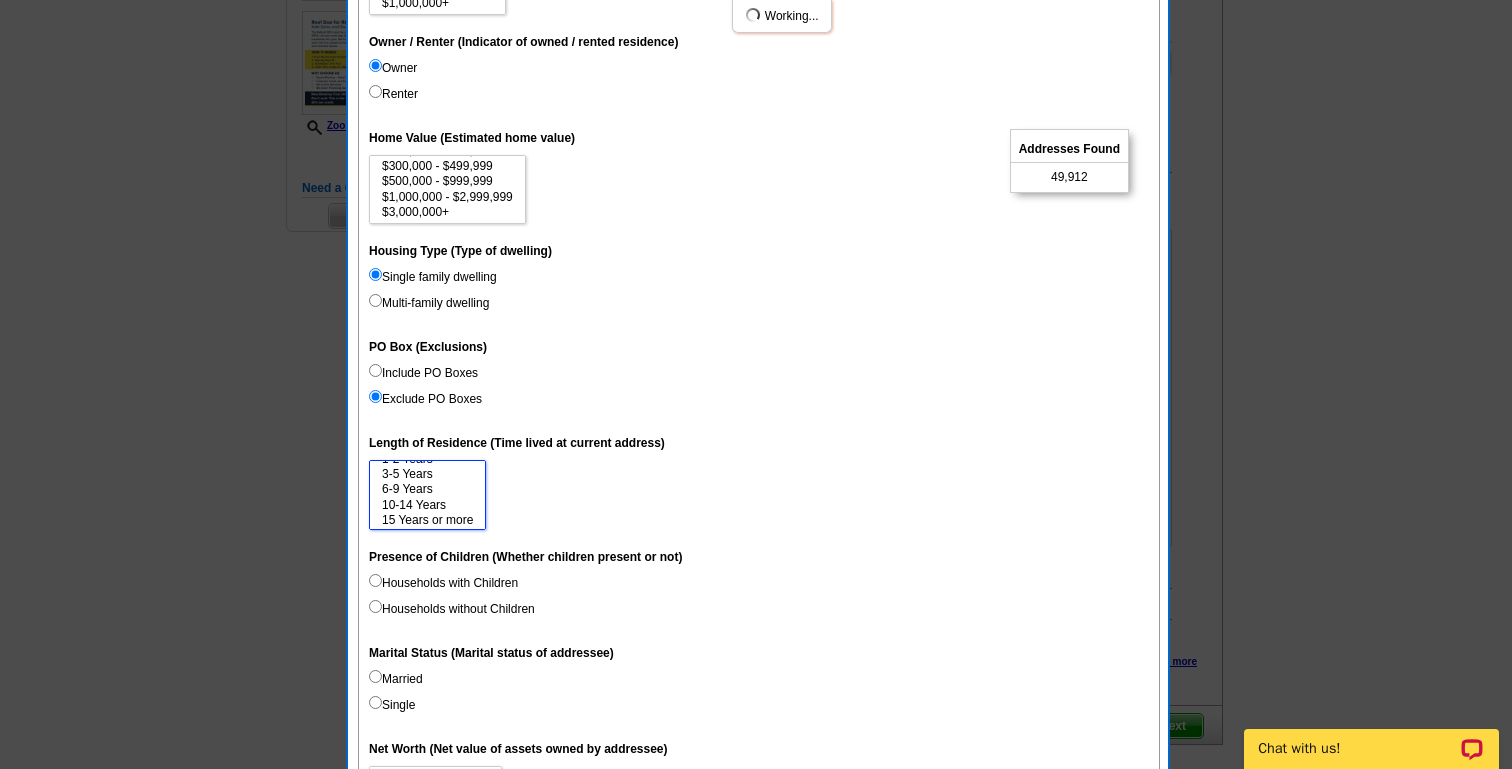 scroll, scrollTop: 30, scrollLeft: 0, axis: vertical 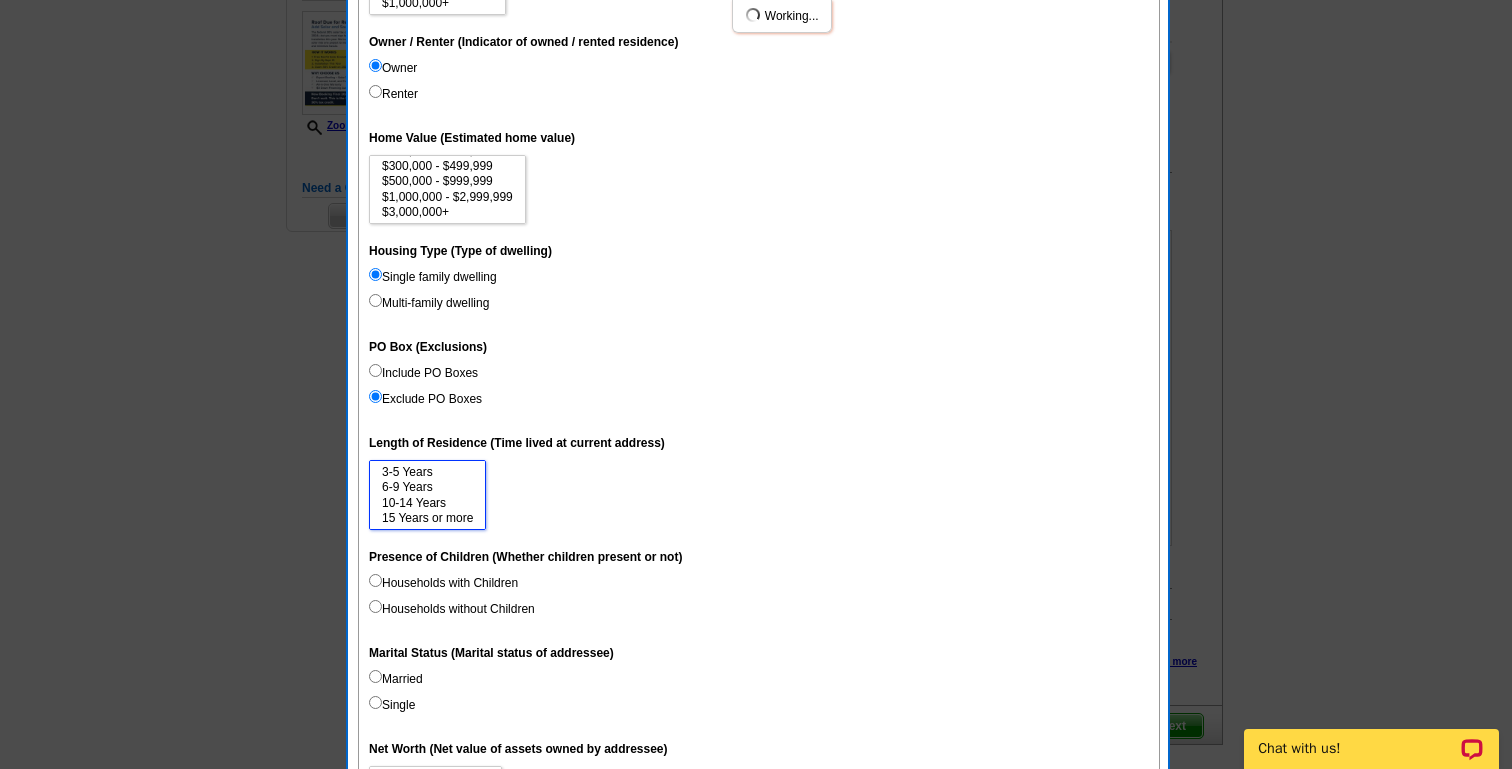 click on "10-14 Years" at bounding box center (427, 503) 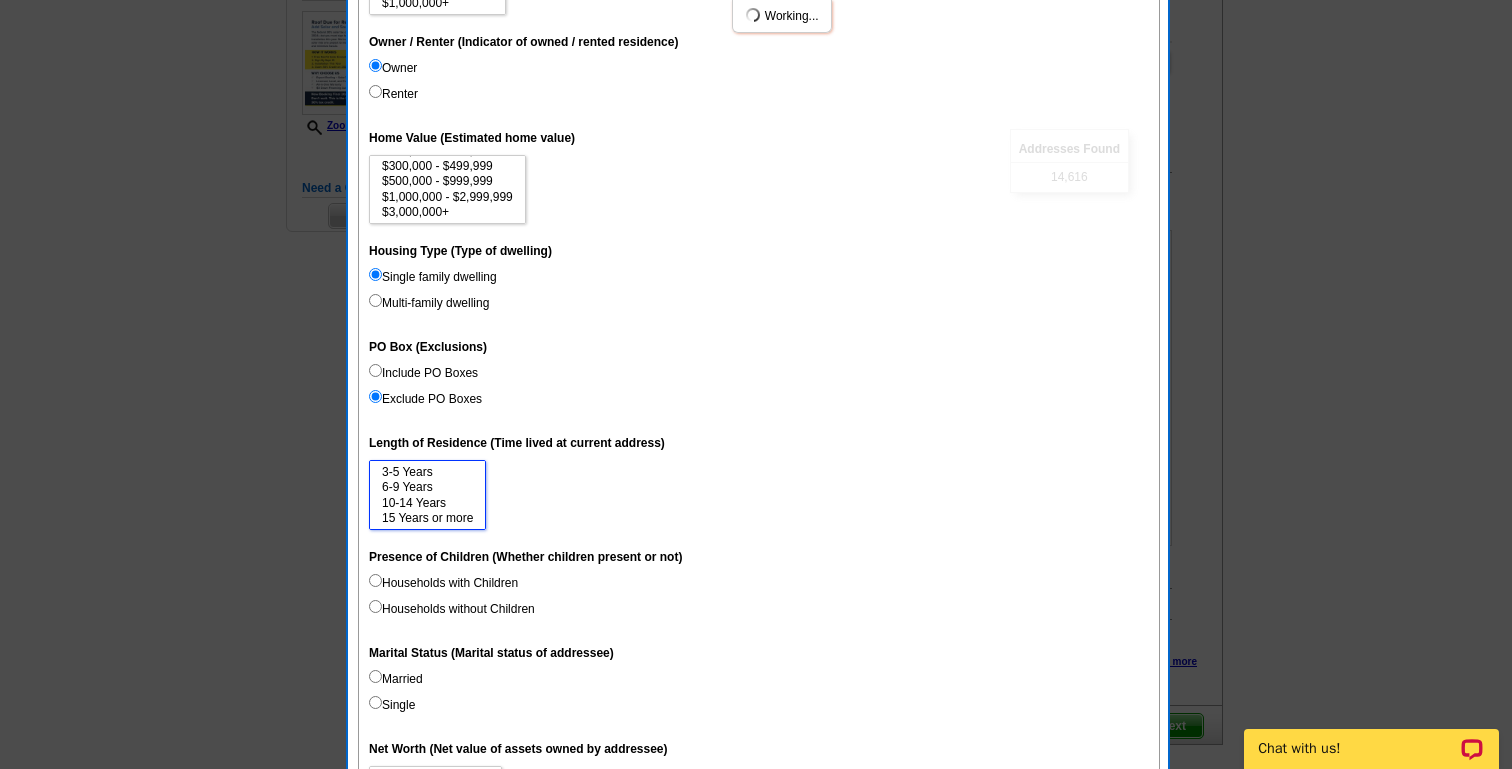 select on "0-1" 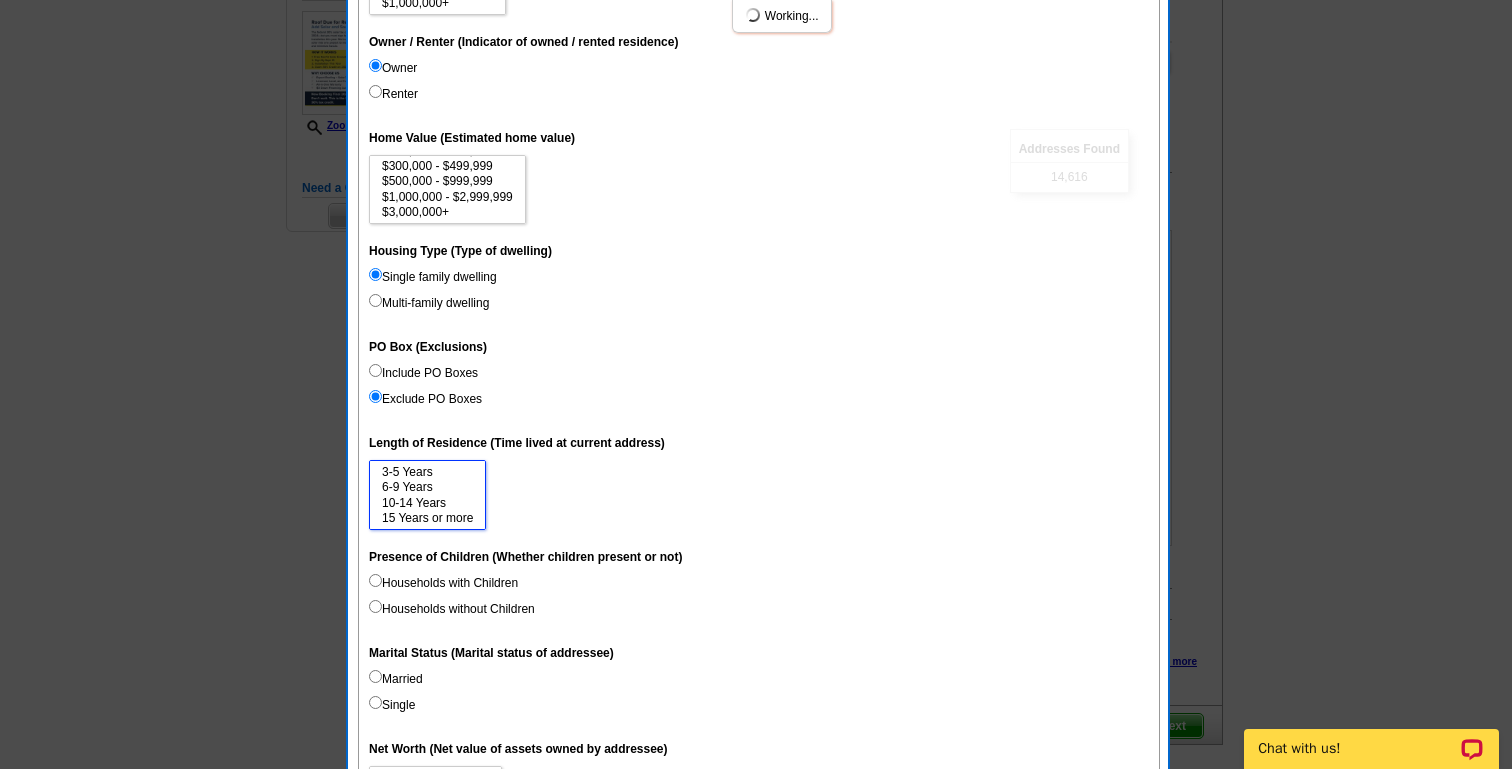 click on "15 Years or more" at bounding box center [427, 518] 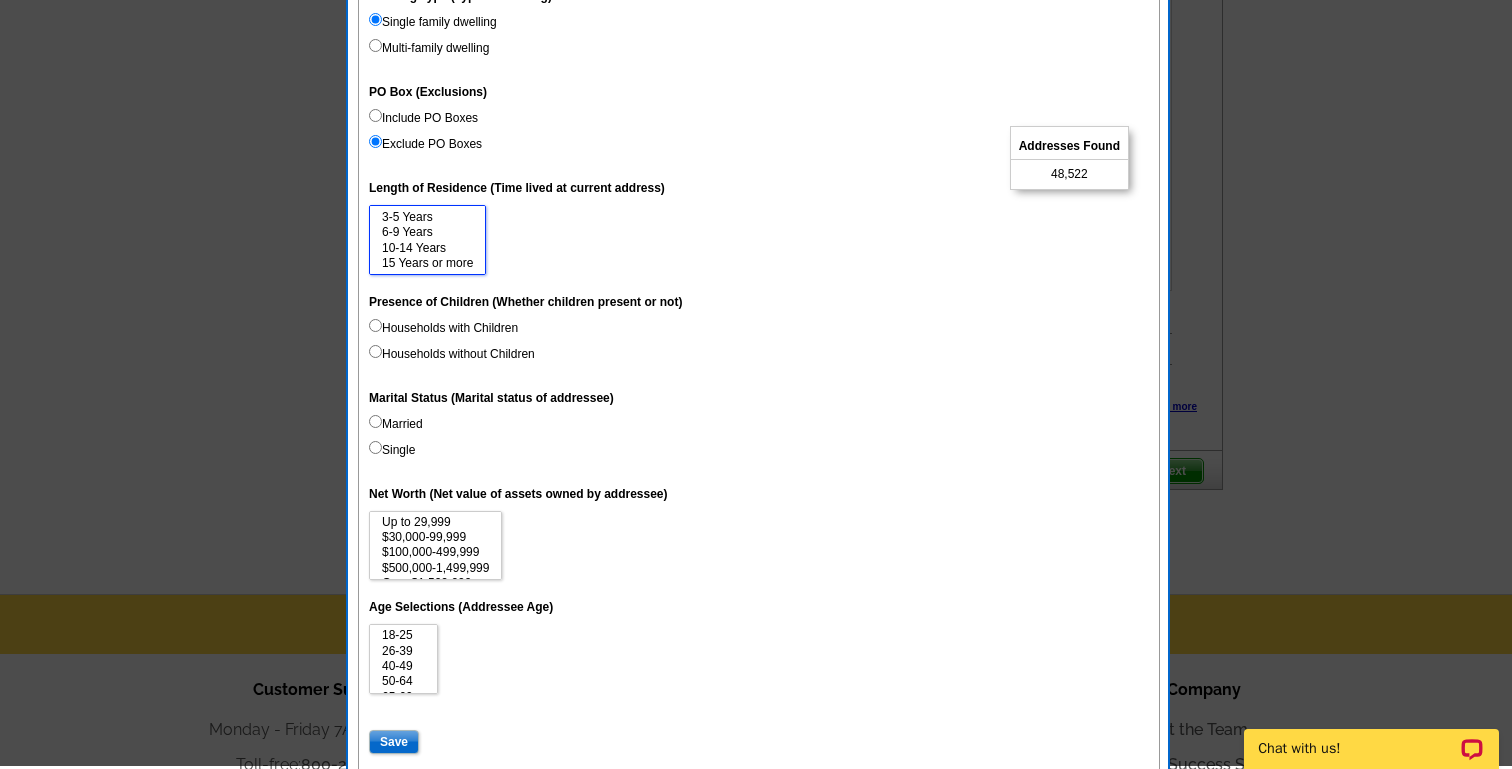 scroll, scrollTop: 727, scrollLeft: 0, axis: vertical 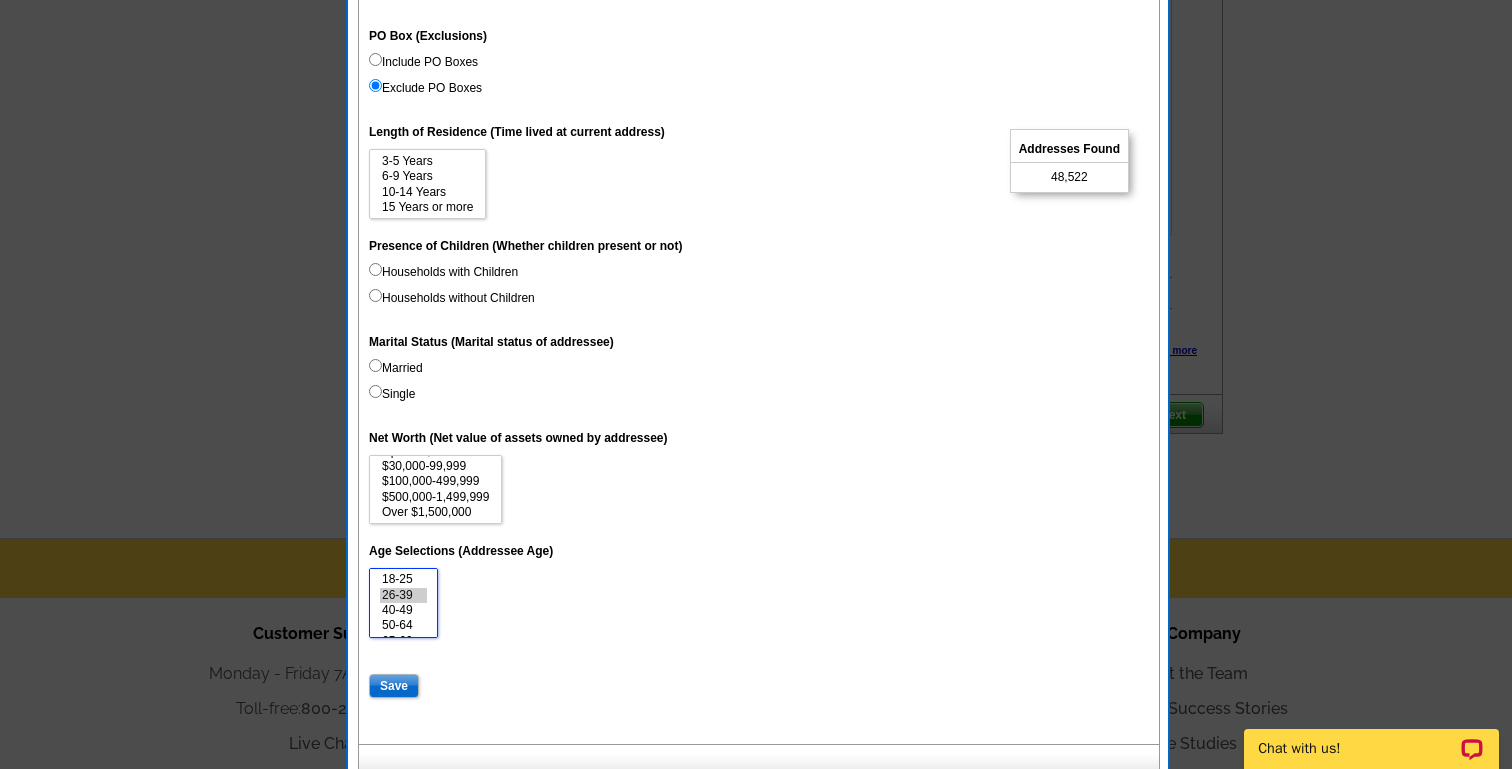 click on "26-39" at bounding box center (403, 595) 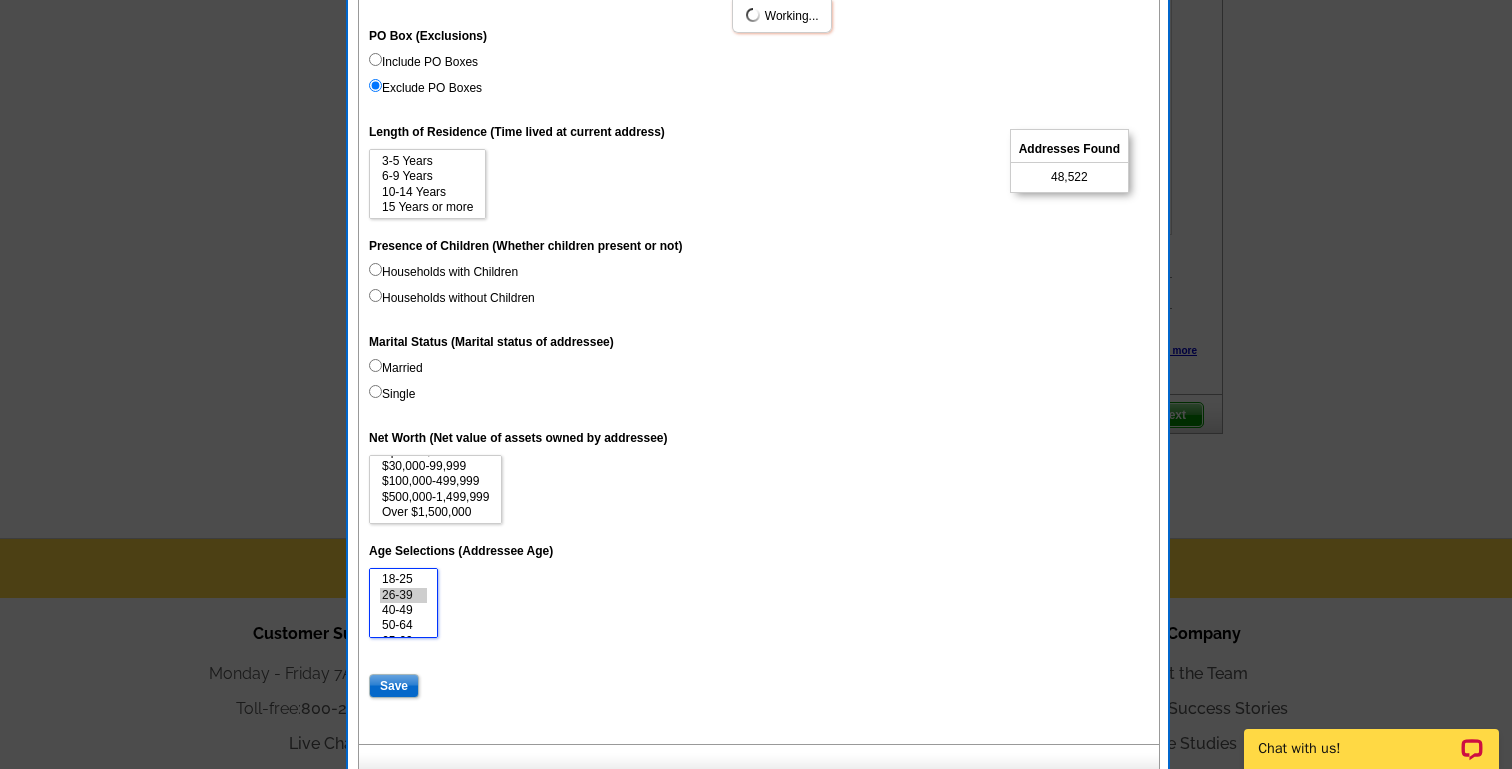 click on "40-49" at bounding box center [403, 610] 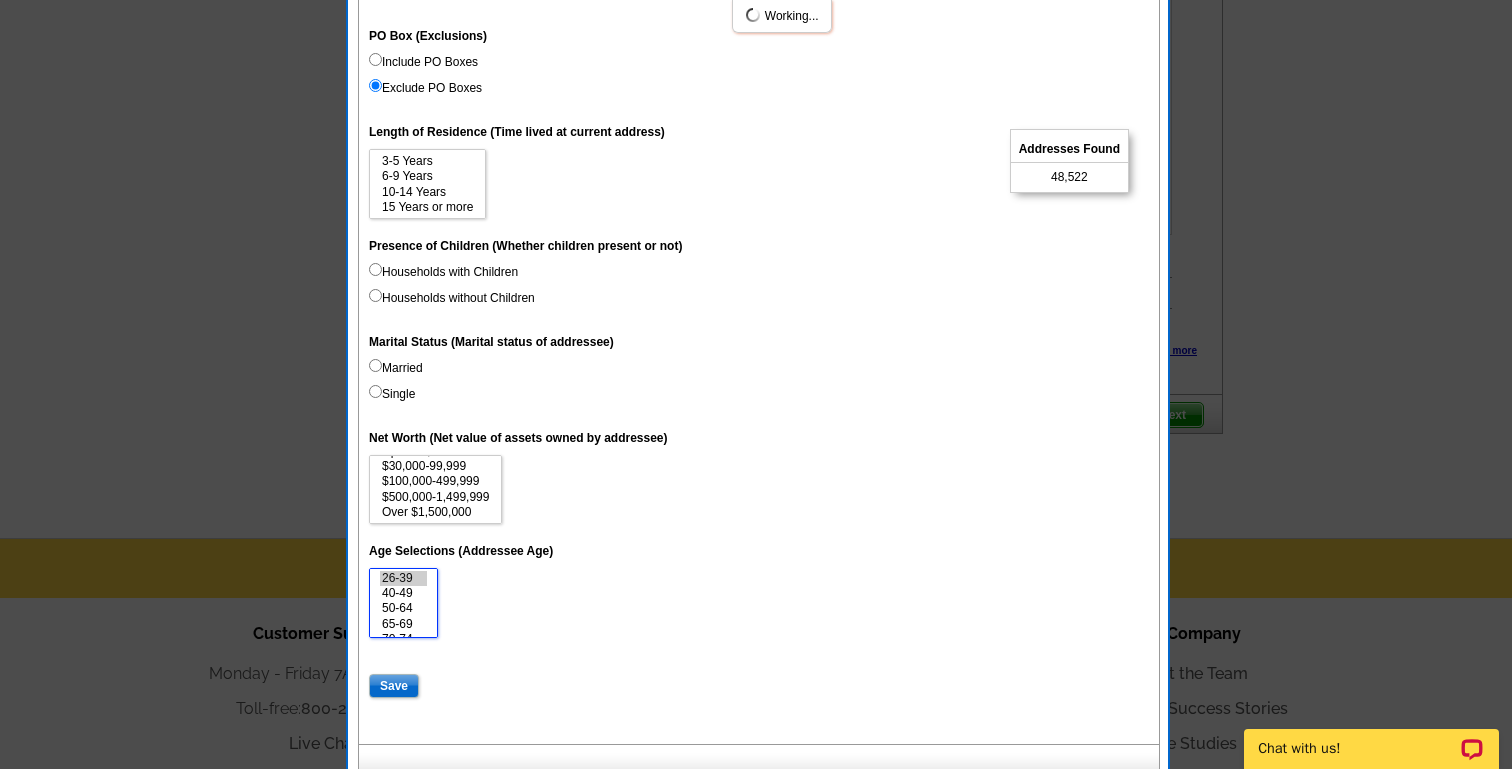 scroll, scrollTop: 23, scrollLeft: 0, axis: vertical 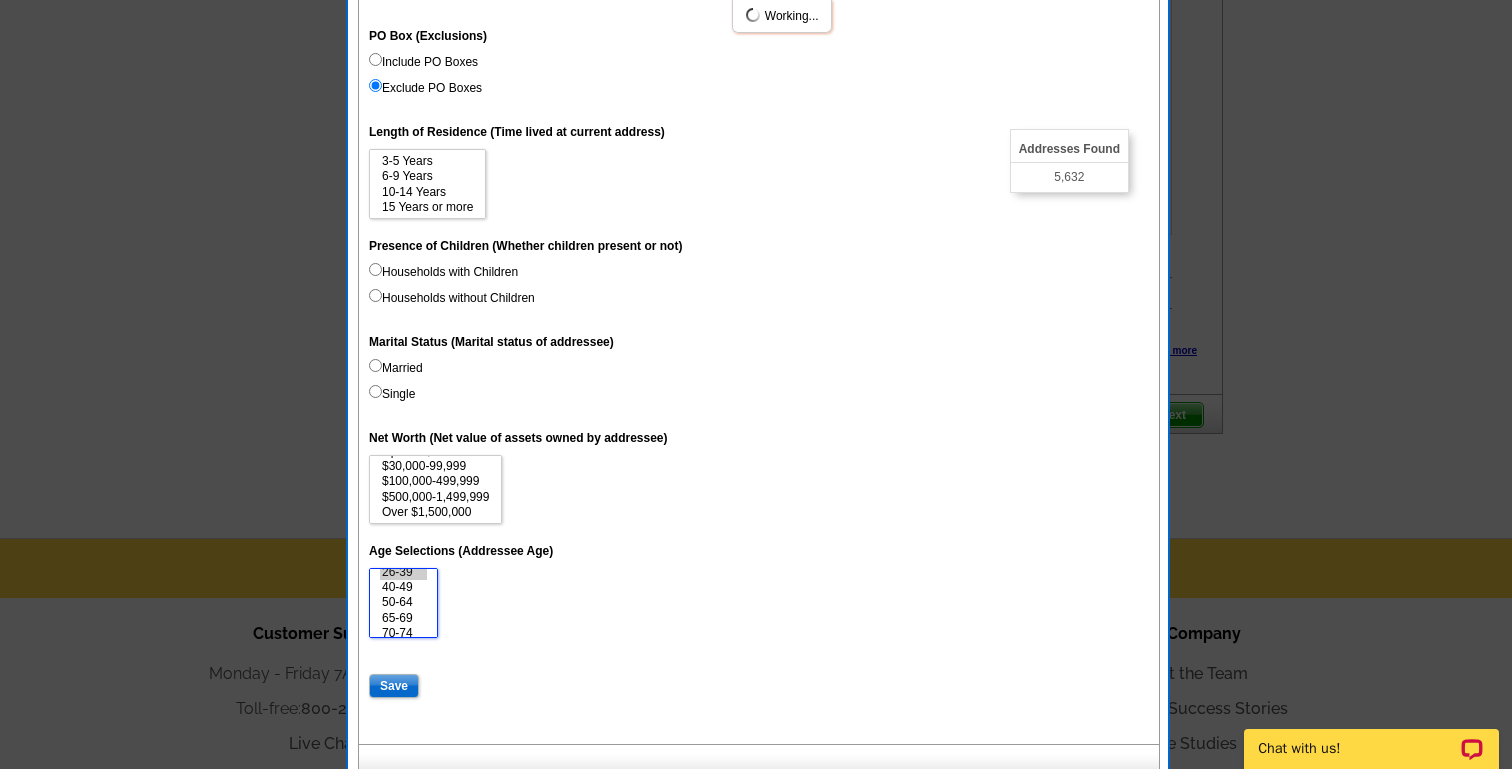select on "26-39" 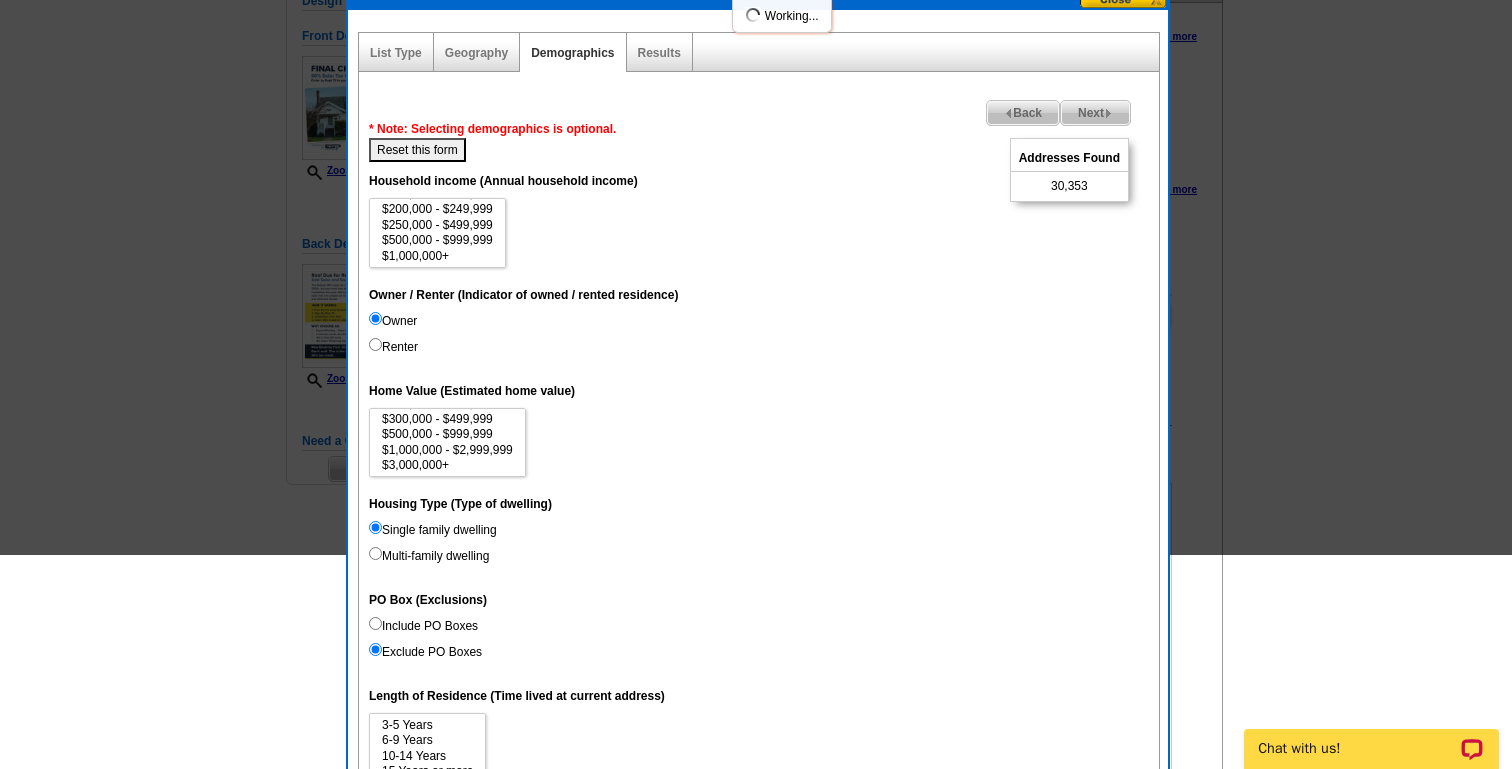 scroll, scrollTop: 0, scrollLeft: 0, axis: both 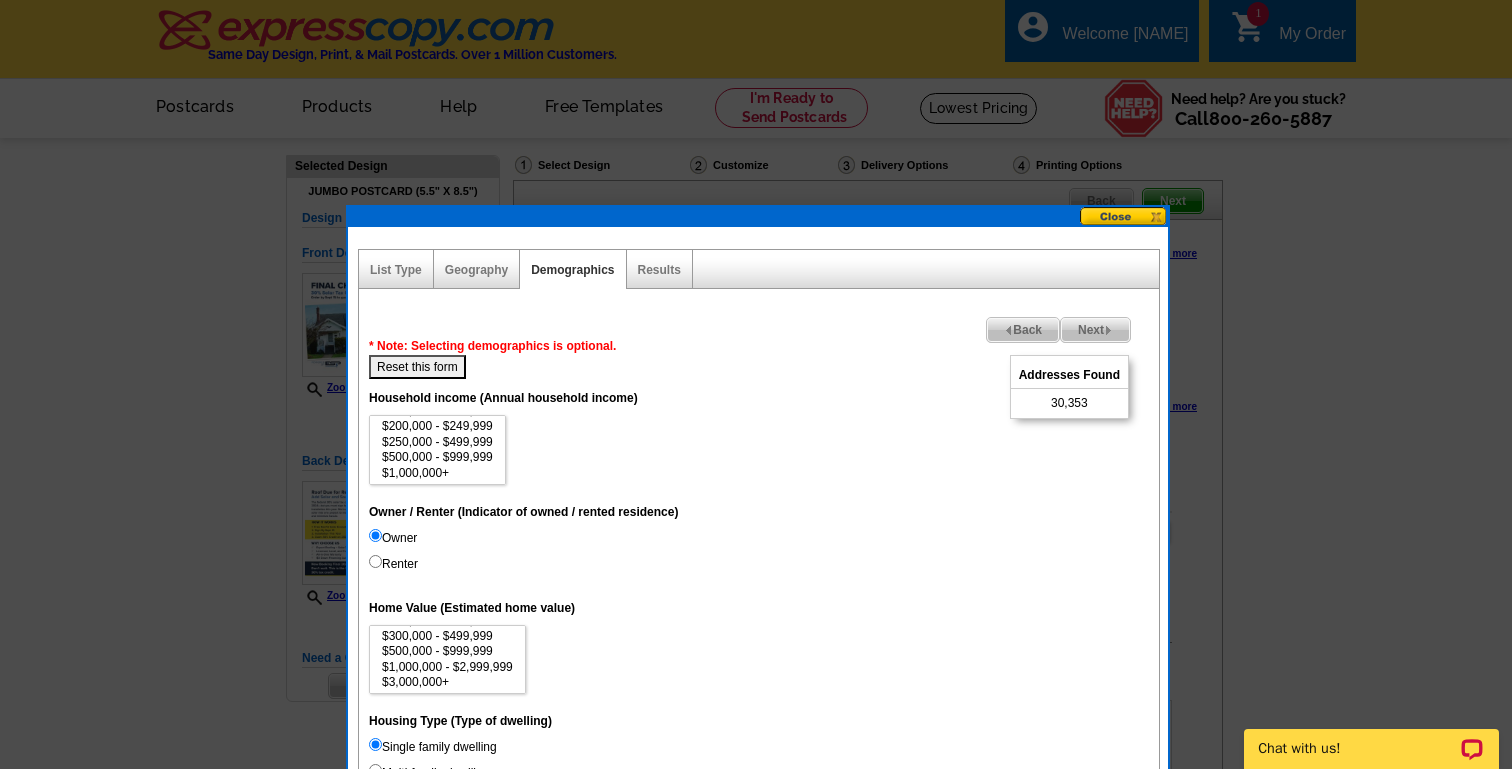 click on "Results" at bounding box center (660, 269) 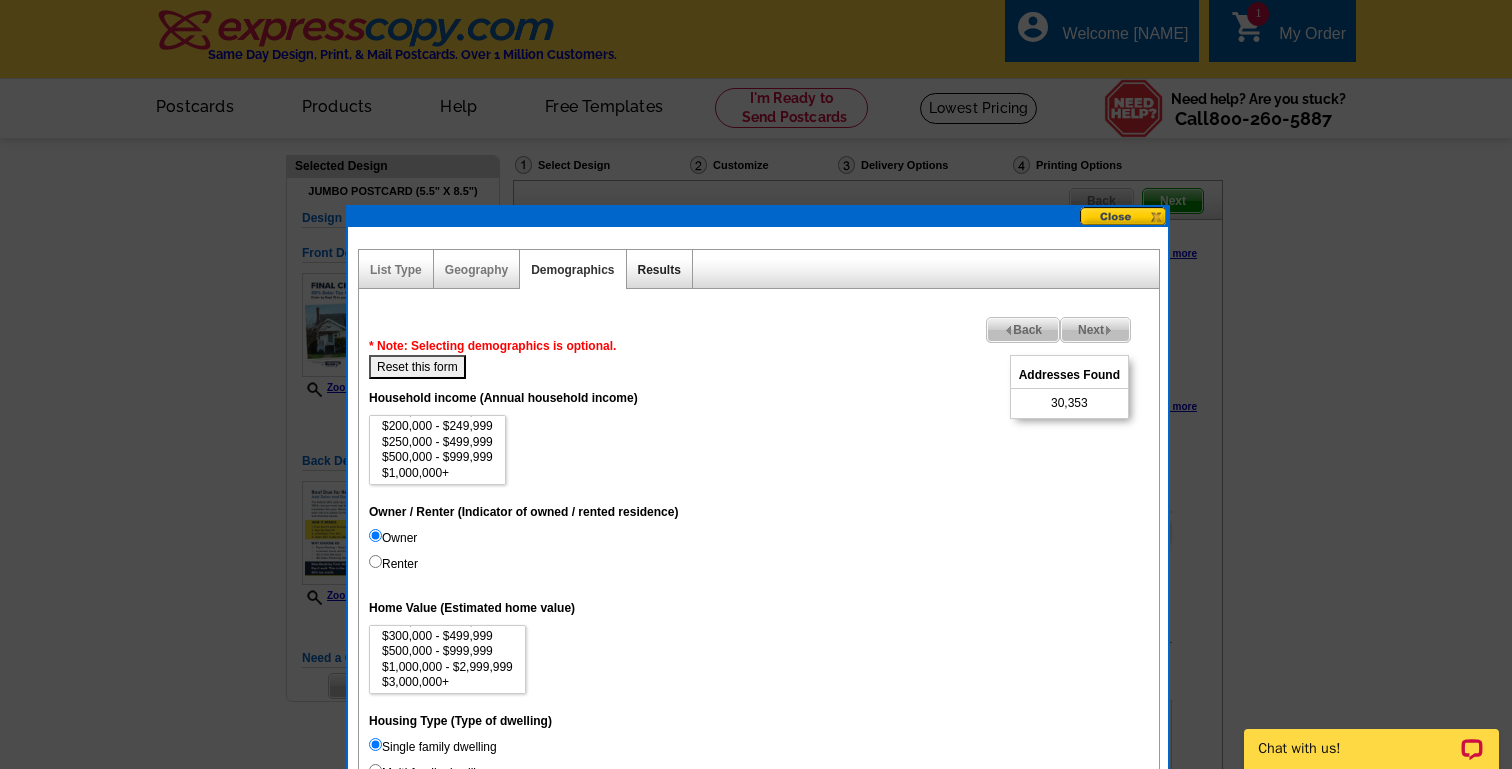 click on "Results" at bounding box center (659, 270) 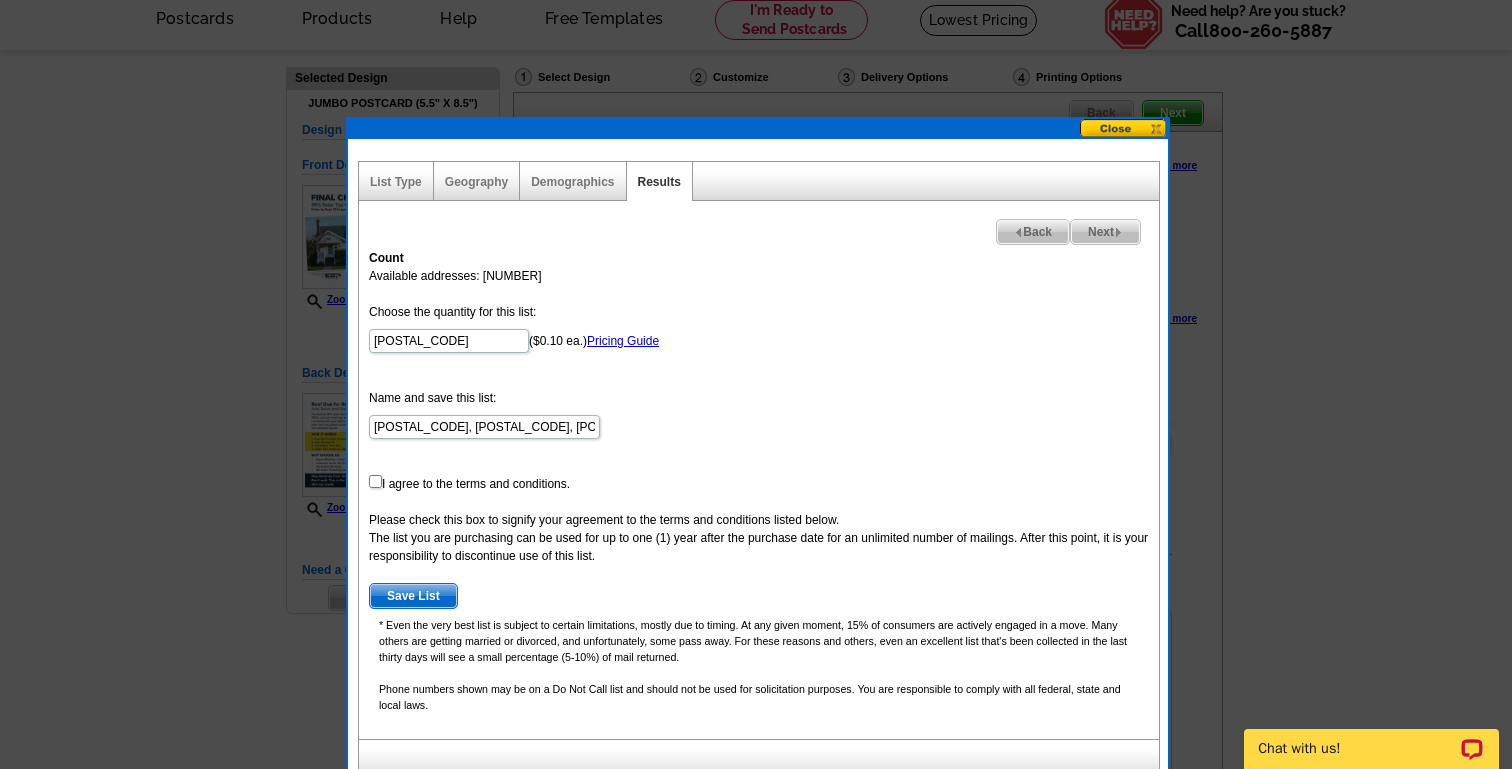 scroll, scrollTop: 81, scrollLeft: 0, axis: vertical 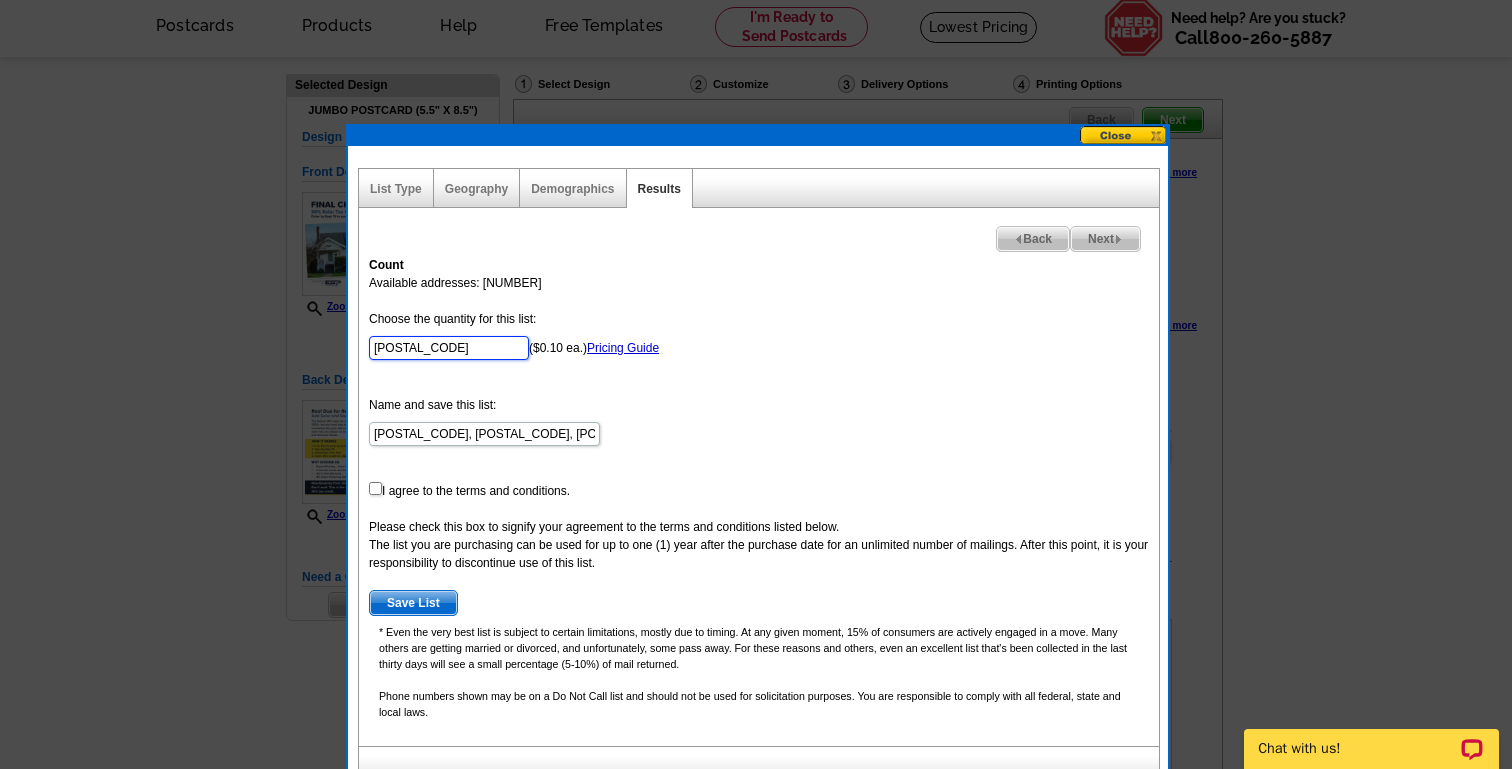 drag, startPoint x: 443, startPoint y: 346, endPoint x: 373, endPoint y: 346, distance: 70 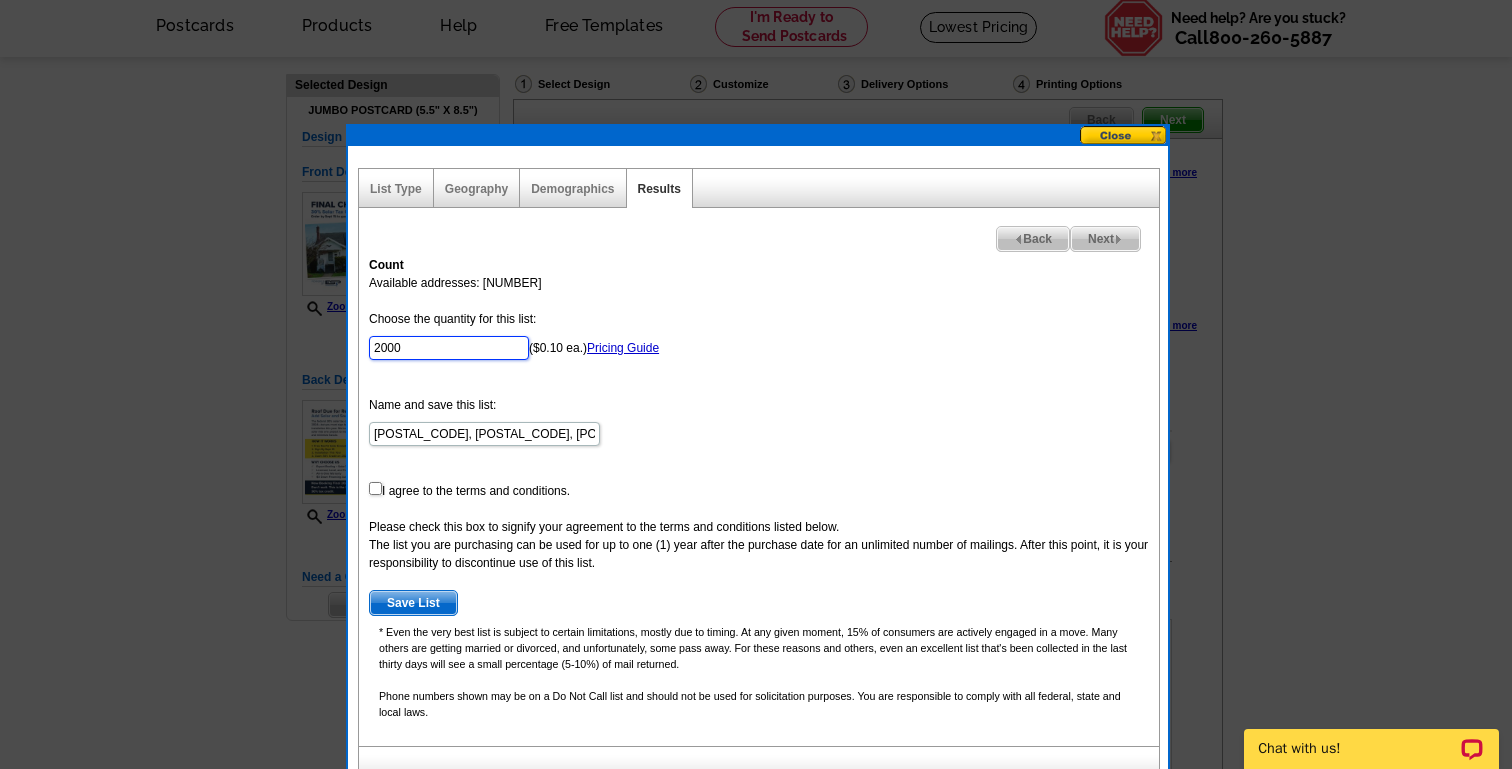 type on "2000" 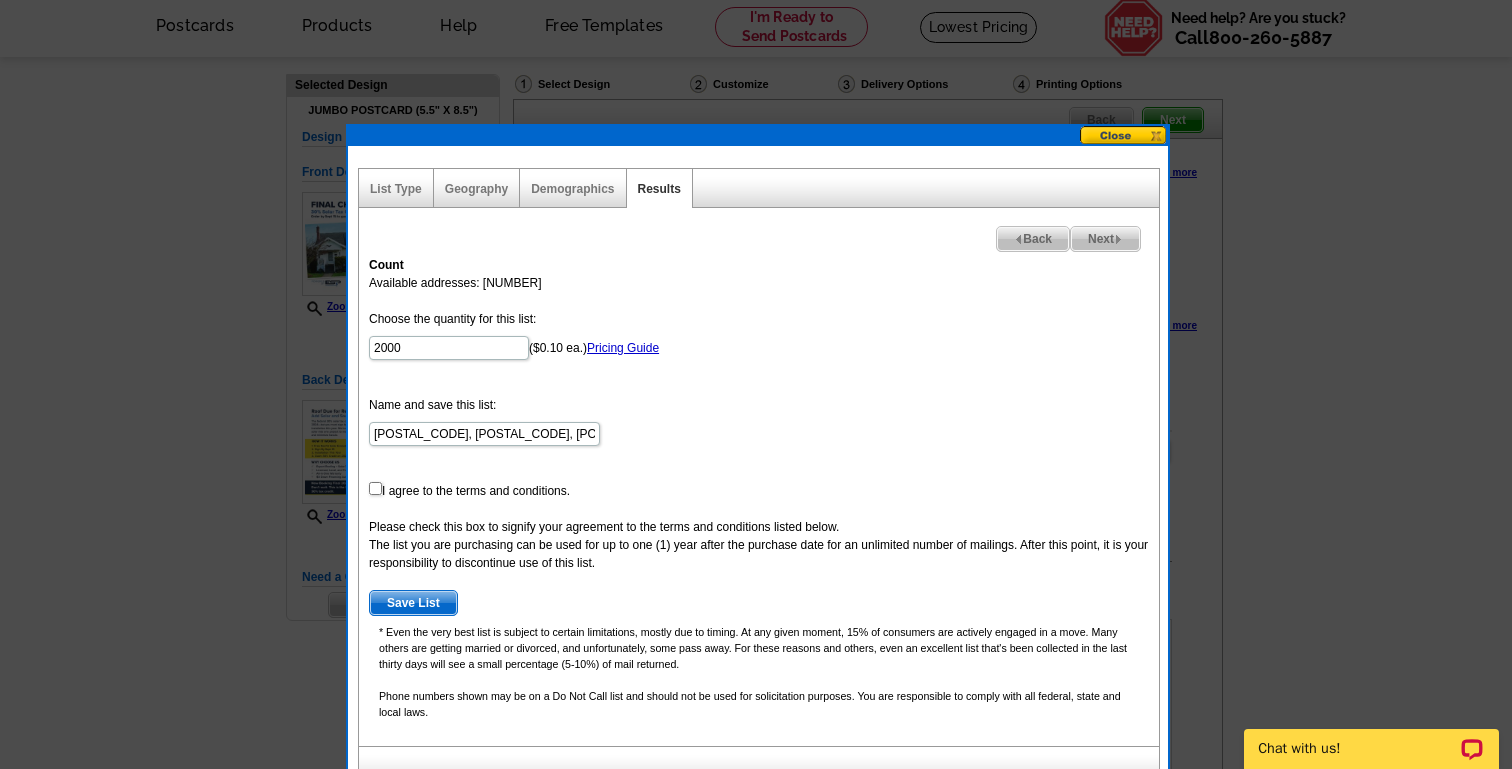 click on "Choose the quantity for this list:
2000  ($0.10 ea.)  Pricing Guide
Name and save this list:
90066, 90230, 90232, 90291, 90049, 90024, 90064, 90045, 90036, 90042, 90039 - Aug 07
I agree to the terms and conditions.
Please check this box to signify your agreement to the terms and conditions listed below. The list you are purchasing can be used for up to one (1) year after the purchase date for an unlimited number of mailings.  After this point, it is your responsibility to discontinue use of this list.
Save List" at bounding box center [759, 463] 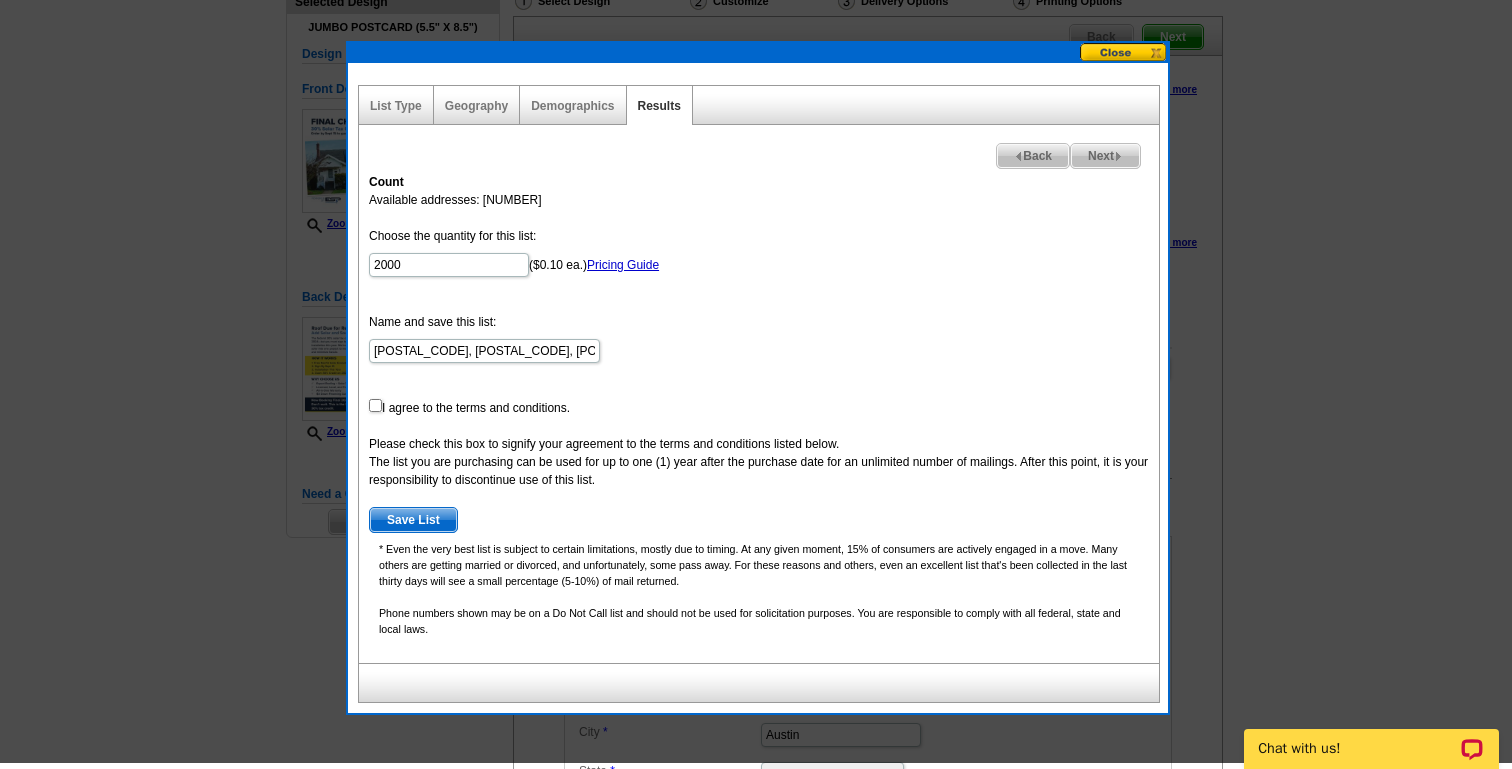 scroll, scrollTop: 172, scrollLeft: 0, axis: vertical 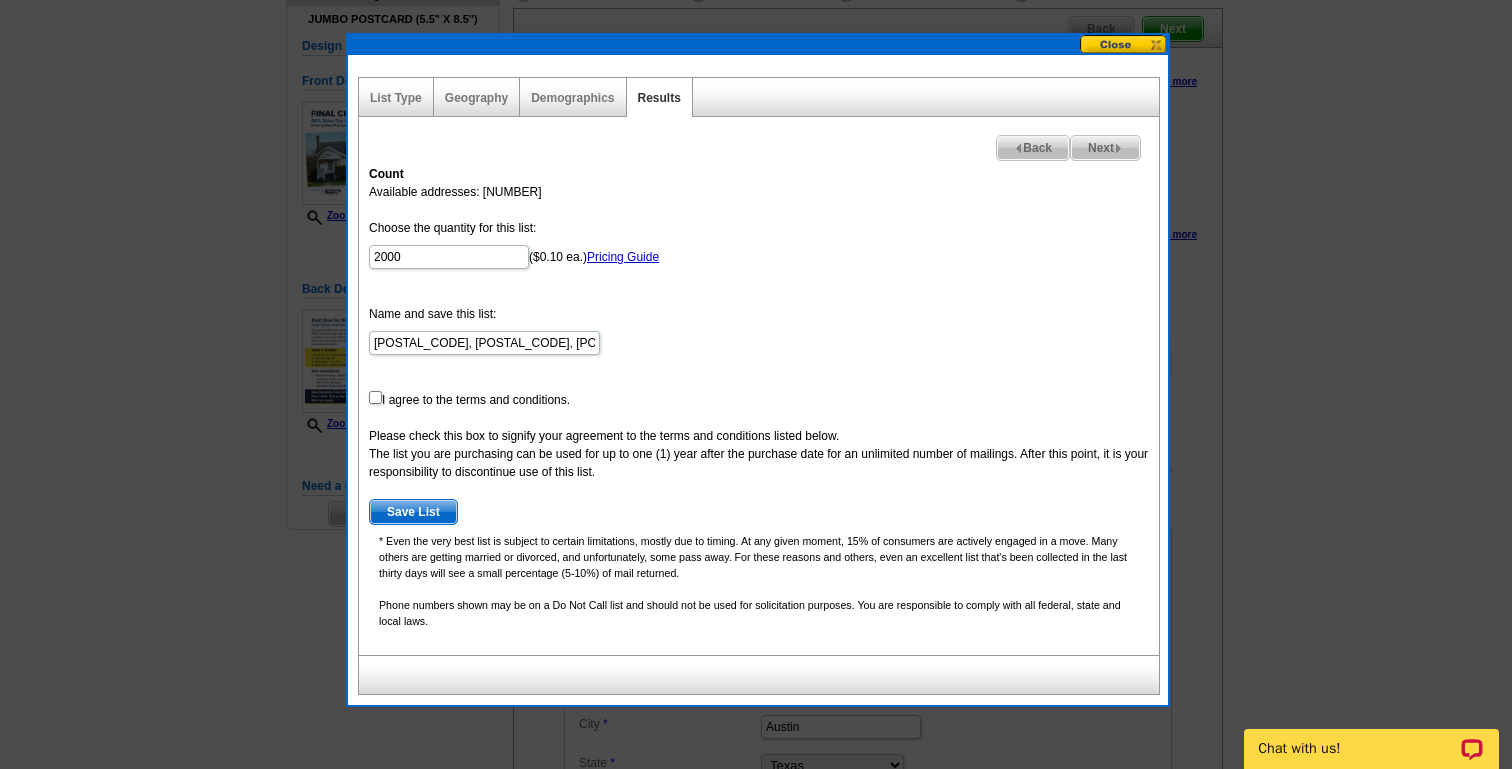 click on "Choose the quantity for this list:
2000  ($0.10 ea.)  Pricing Guide
Name and save this list:
90066, 90230, 90232, 90291, 90049, 90024, 90064, 90045, 90036, 90042, 90039 - Aug 07
I agree to the terms and conditions.
Please check this box to signify your agreement to the terms and conditions listed below. The list you are purchasing can be used for up to one (1) year after the purchase date for an unlimited number of mailings.  After this point, it is your responsibility to discontinue use of this list.
Save List" at bounding box center [759, 372] 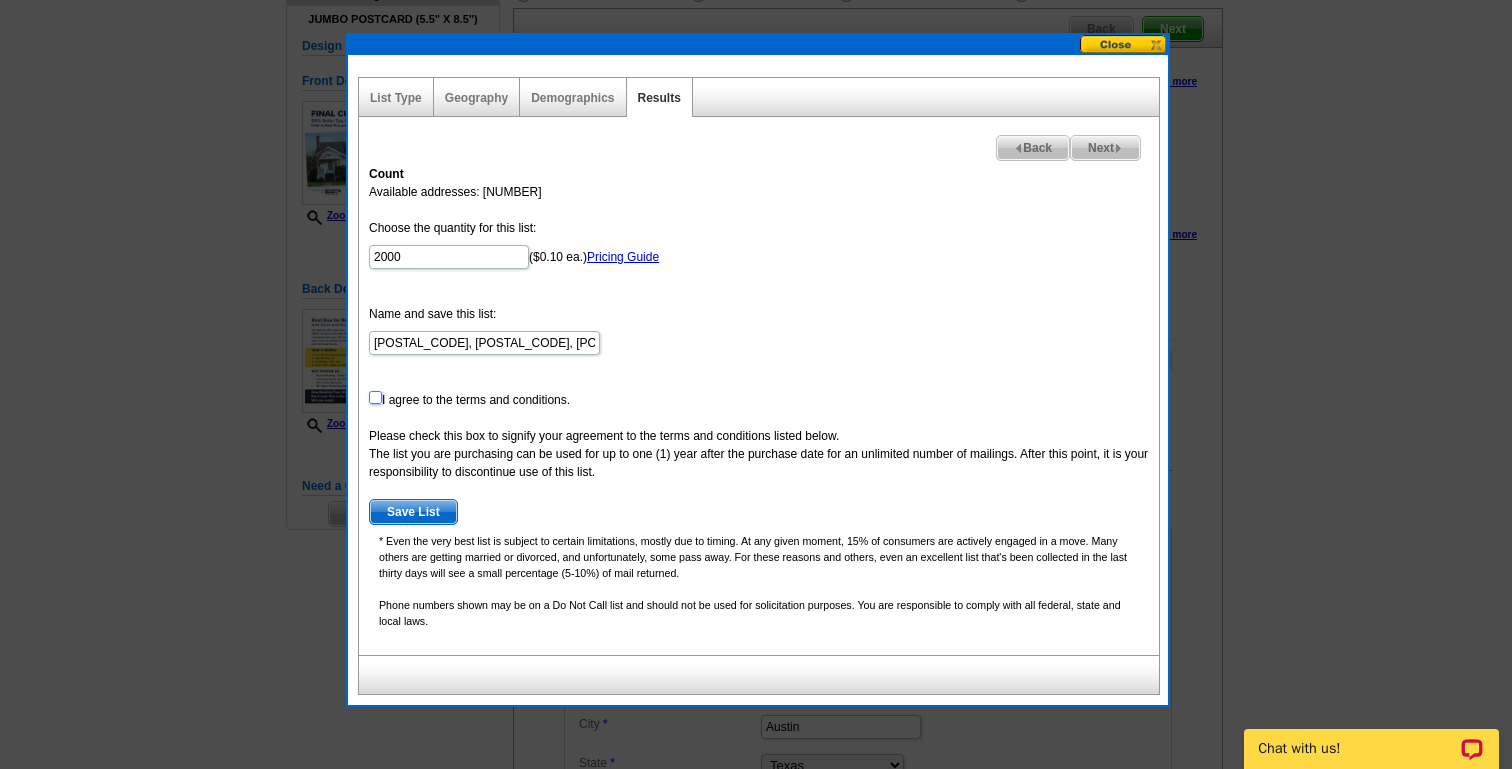 click at bounding box center (375, 397) 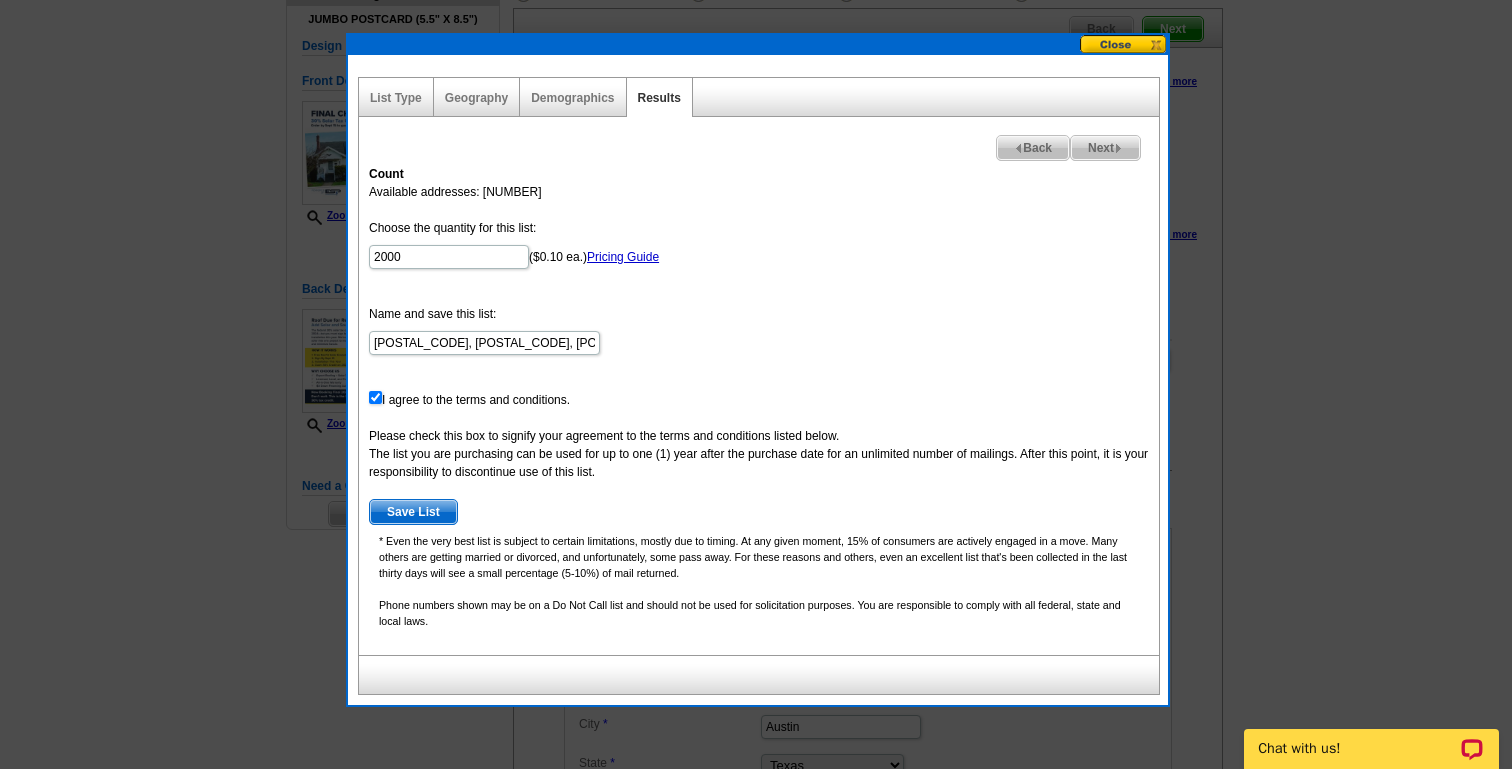 click on "Save List" at bounding box center [413, 512] 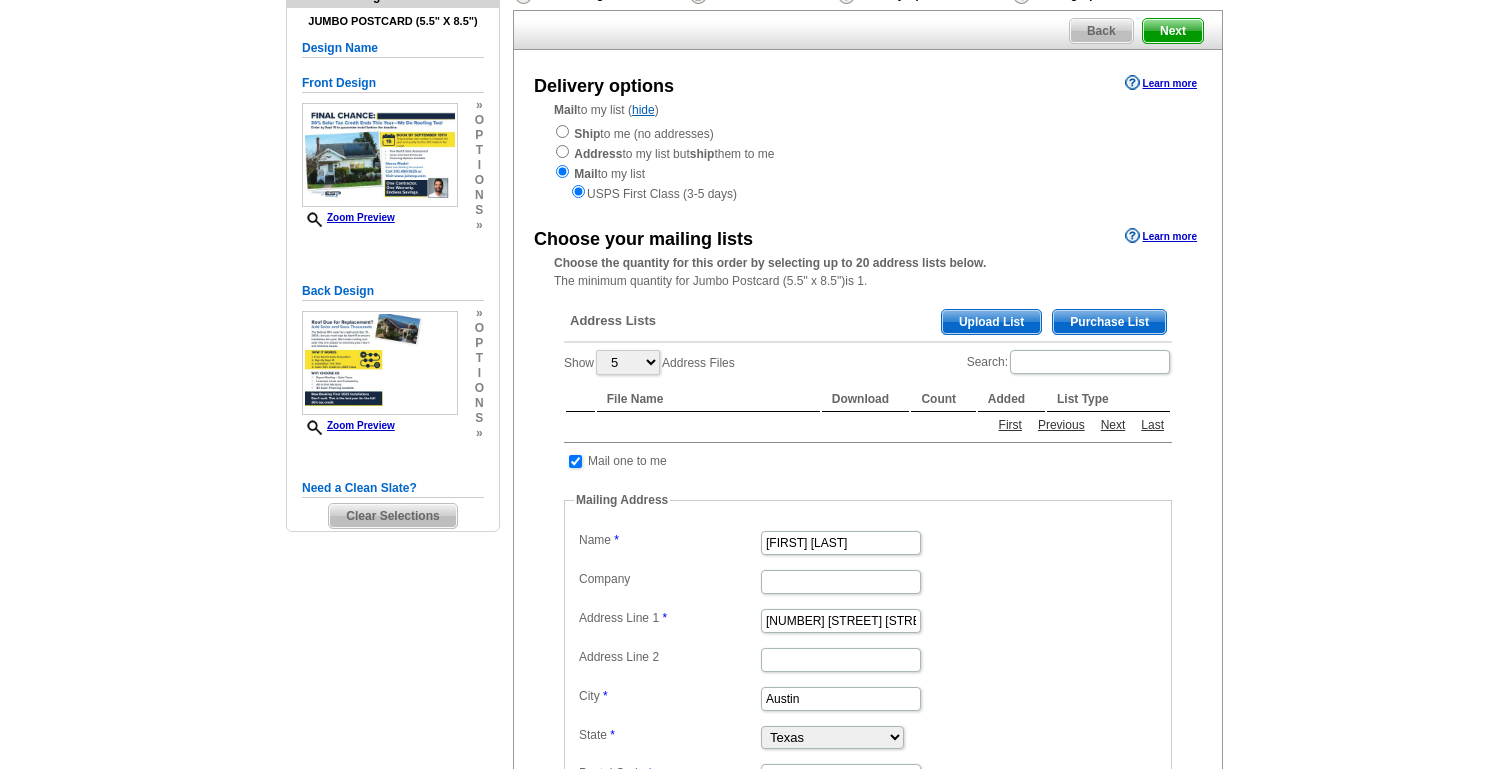 scroll, scrollTop: 172, scrollLeft: 0, axis: vertical 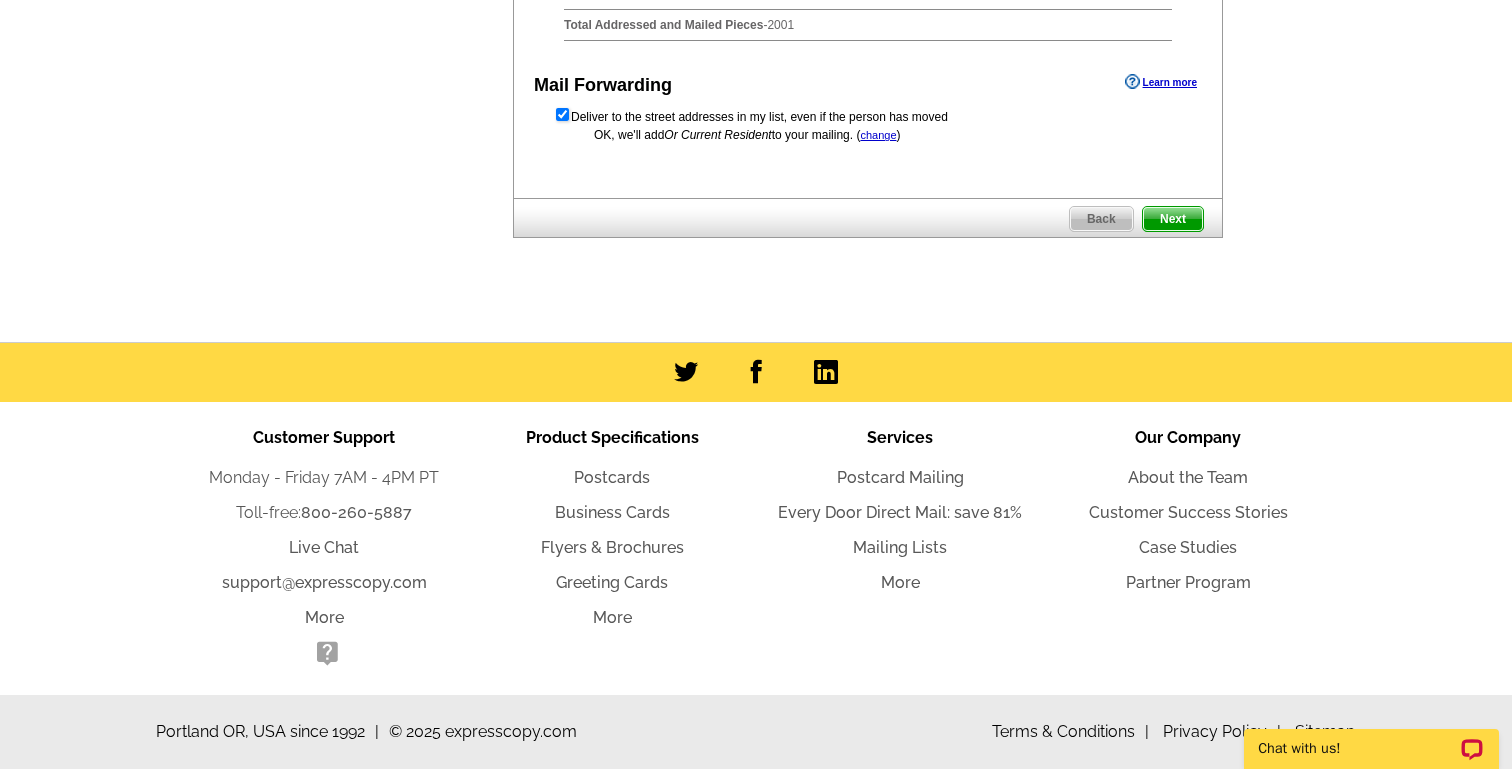 click on "Next" at bounding box center [1173, 219] 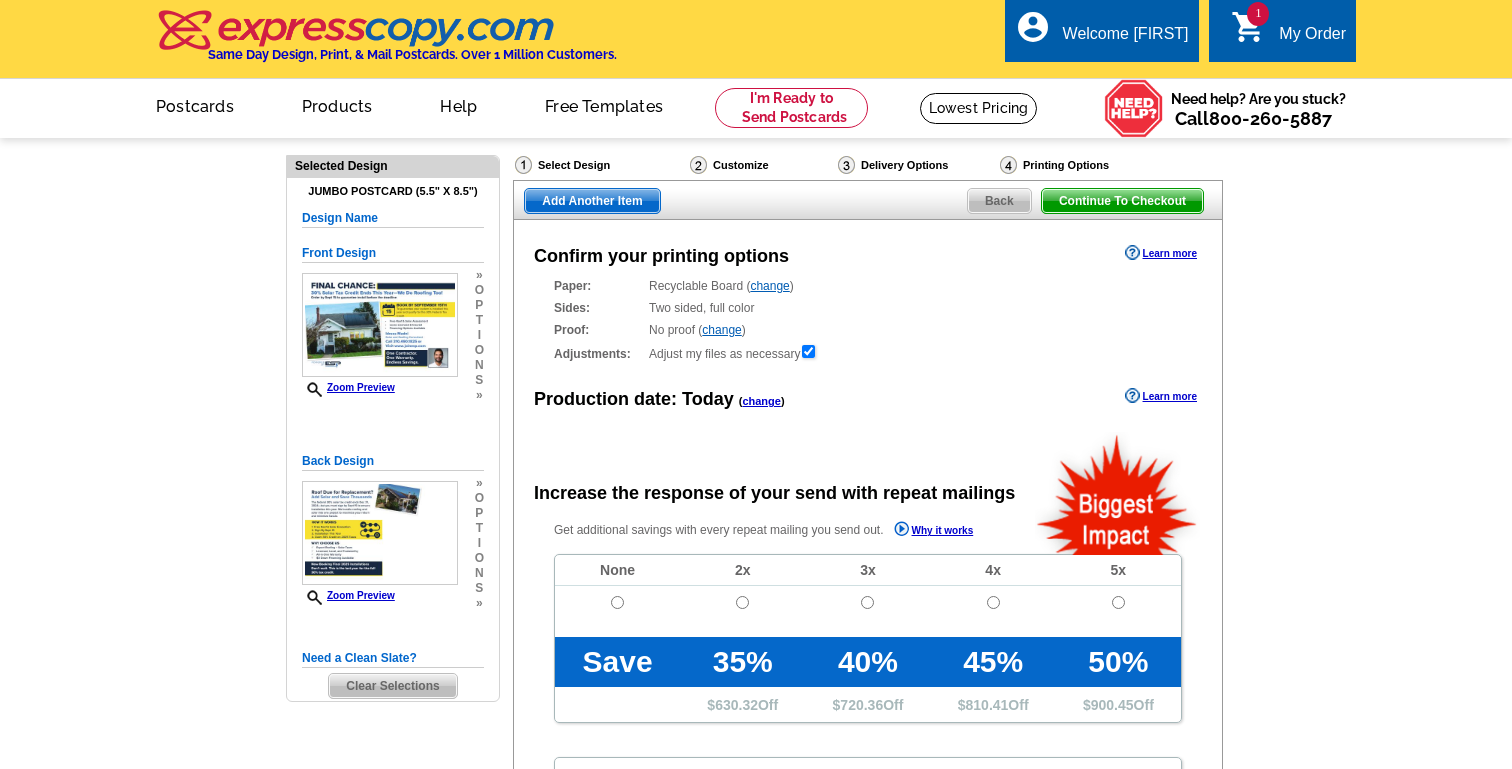 scroll, scrollTop: 0, scrollLeft: 0, axis: both 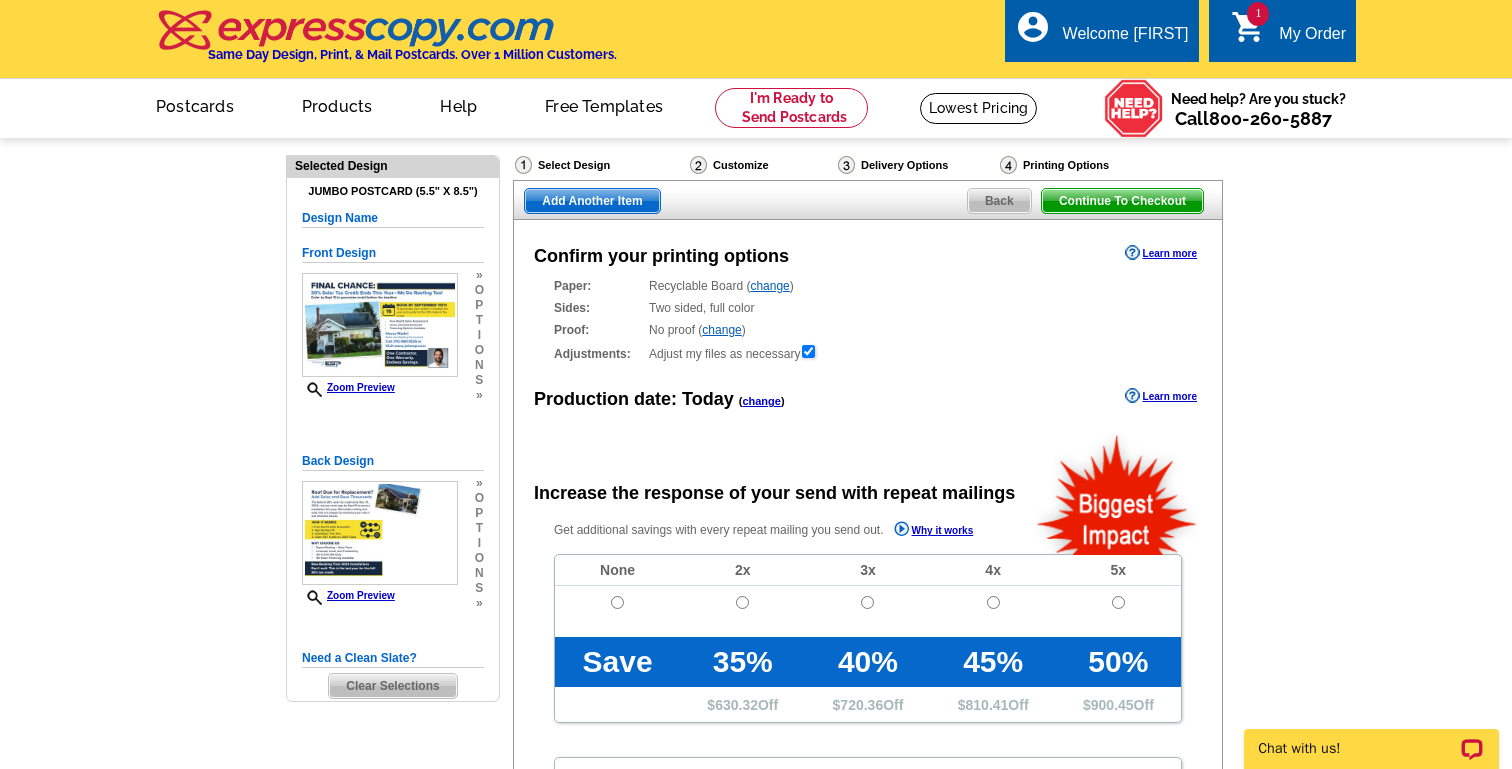 radio on "false" 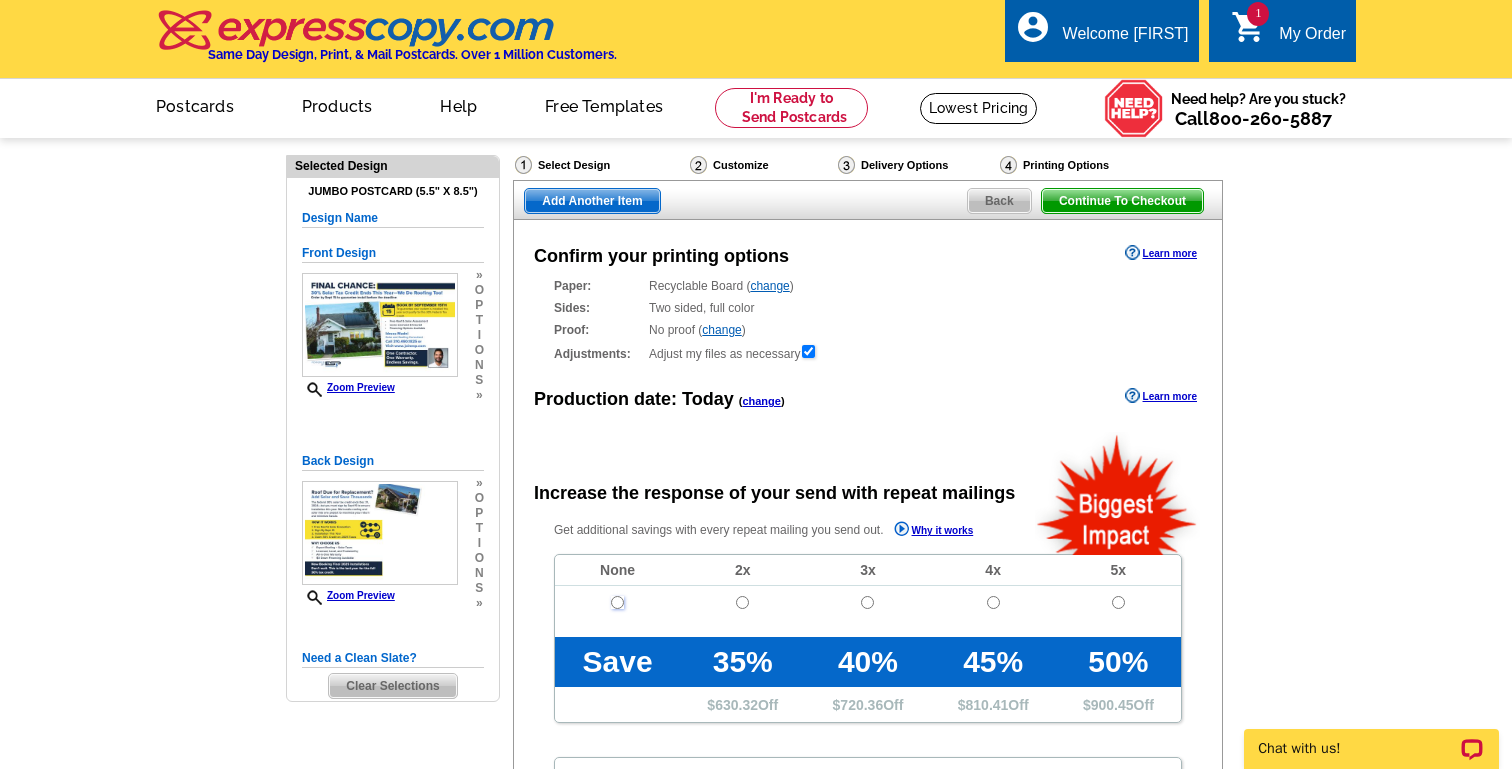 click at bounding box center [617, 602] 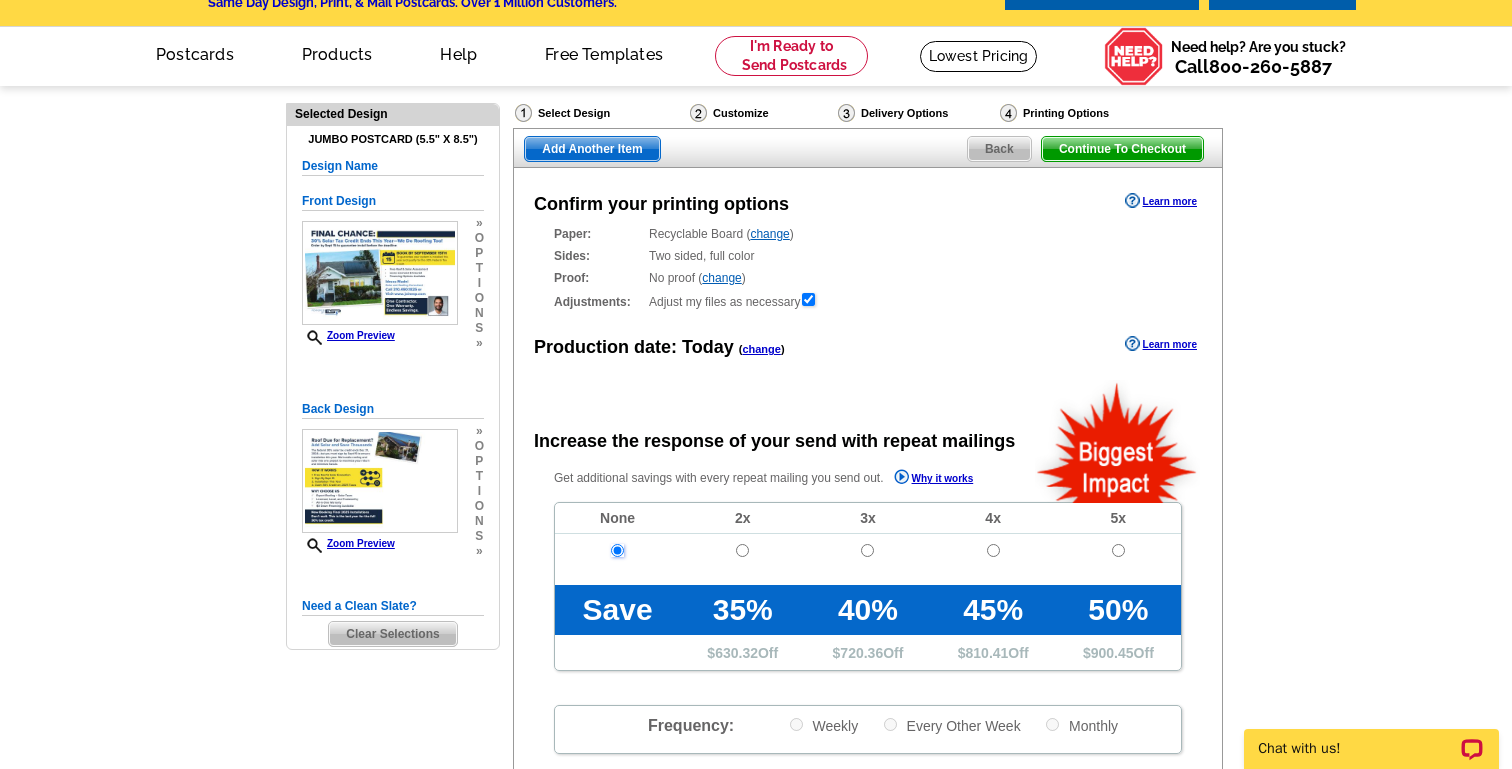 scroll, scrollTop: 0, scrollLeft: 0, axis: both 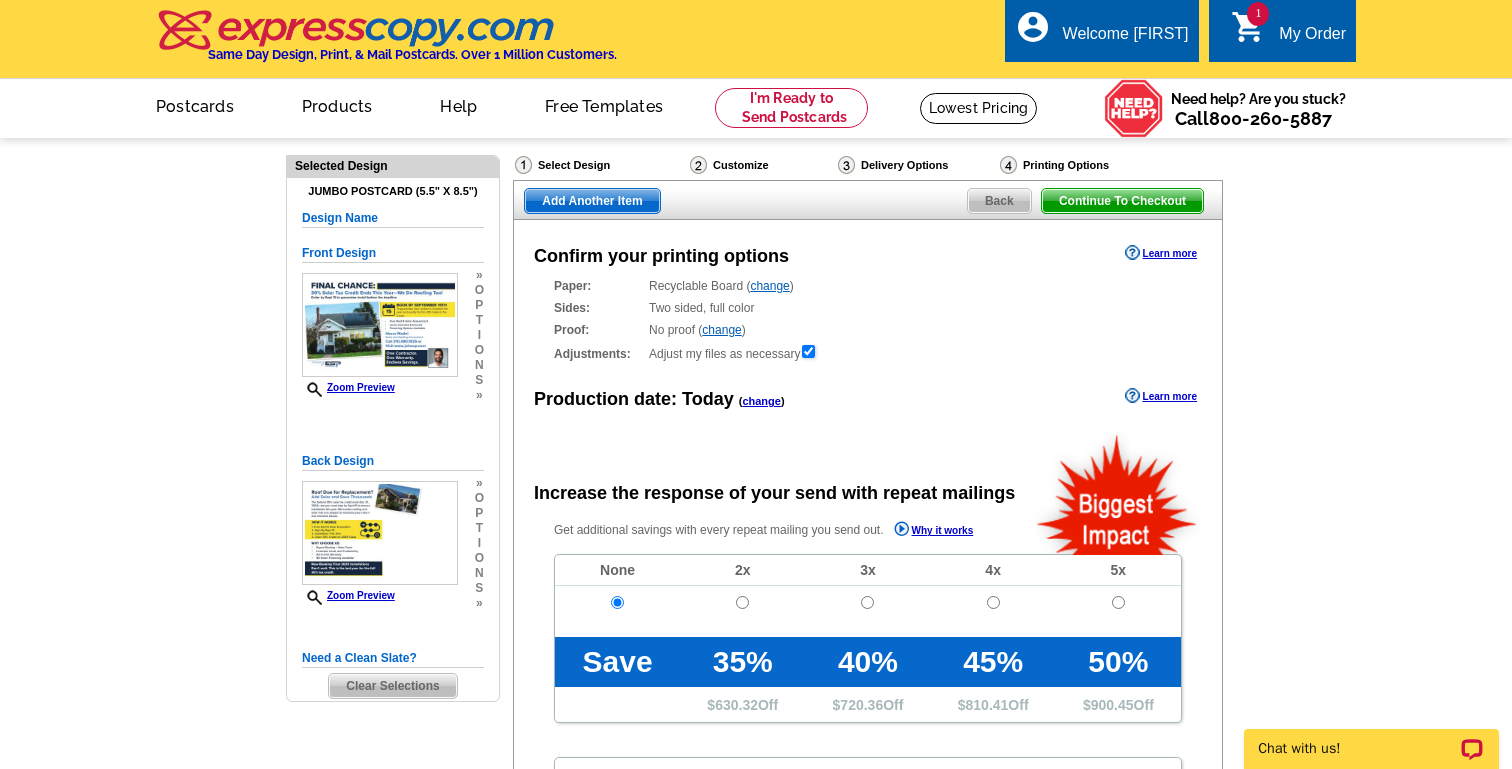 click on "Continue To Checkout" at bounding box center (1122, 201) 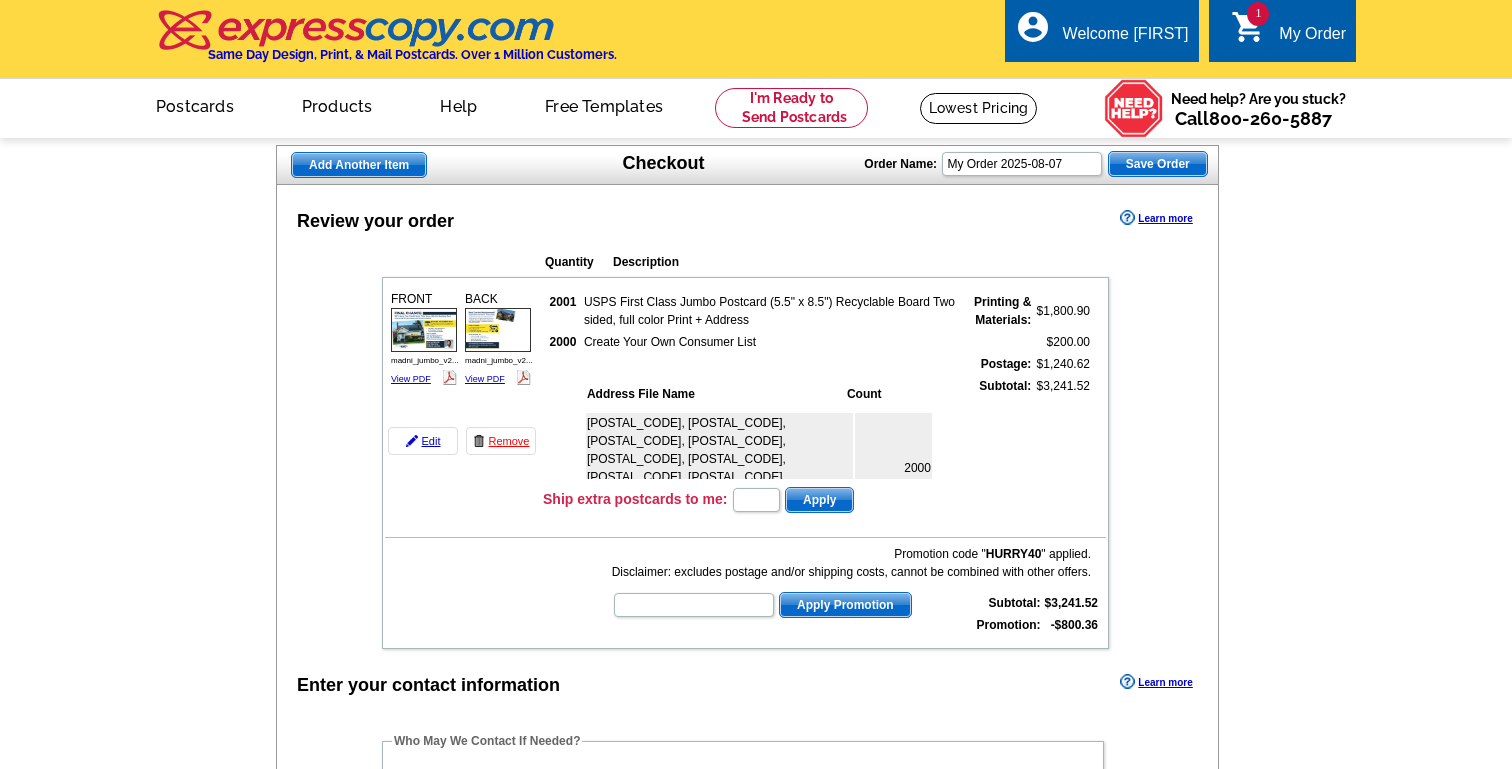 scroll, scrollTop: 0, scrollLeft: 0, axis: both 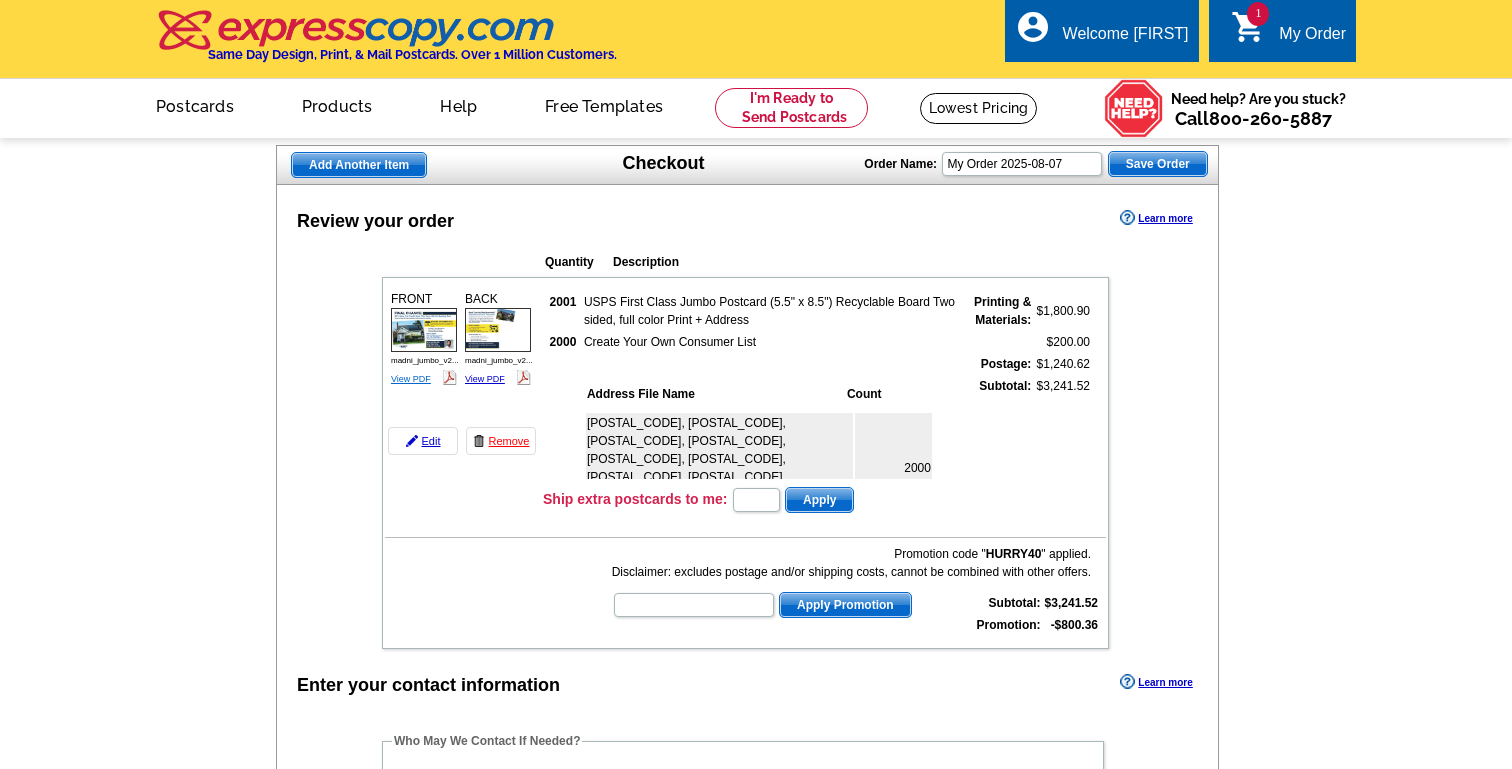 click on "View PDF" at bounding box center (411, 379) 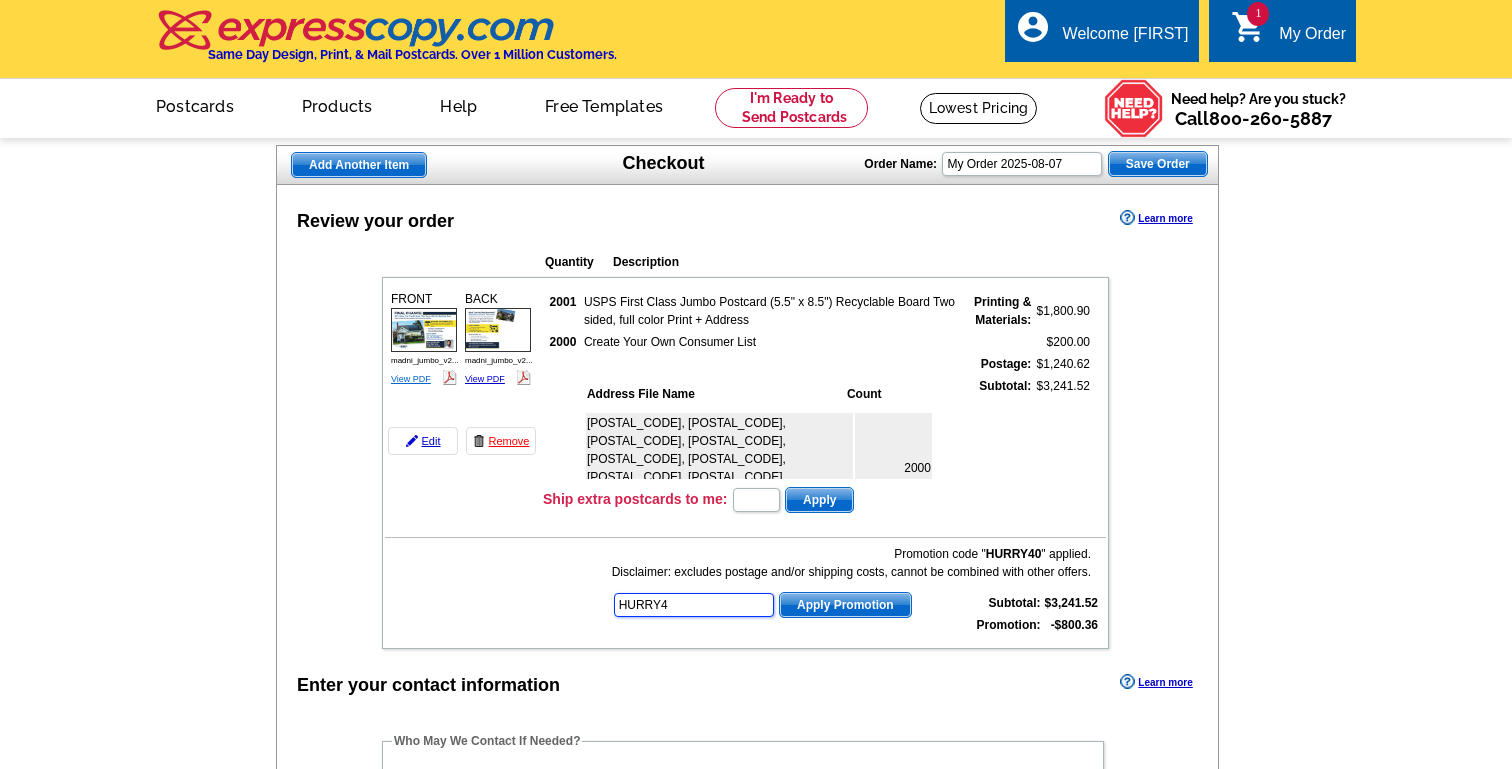 type on "HURRY40" 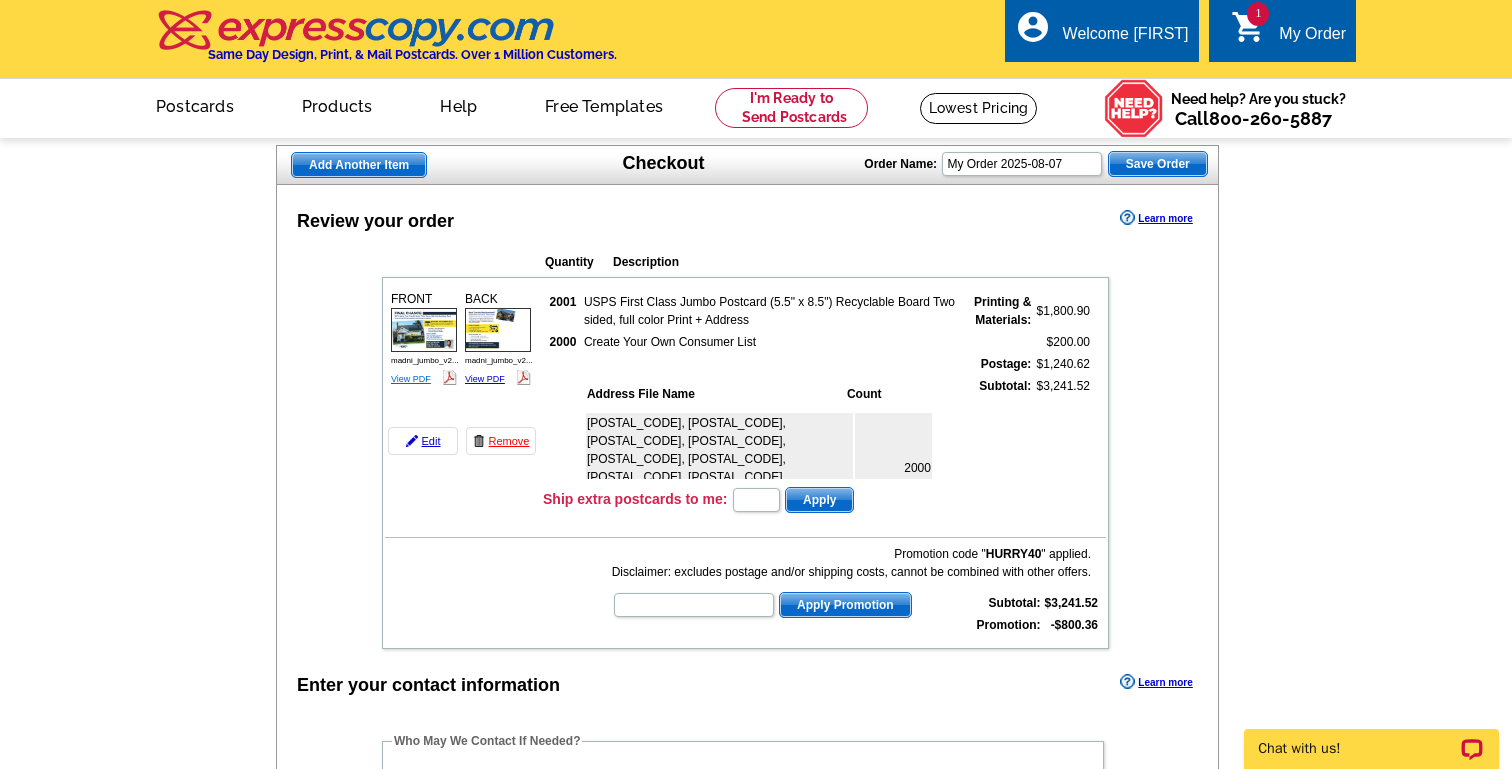scroll, scrollTop: 0, scrollLeft: 0, axis: both 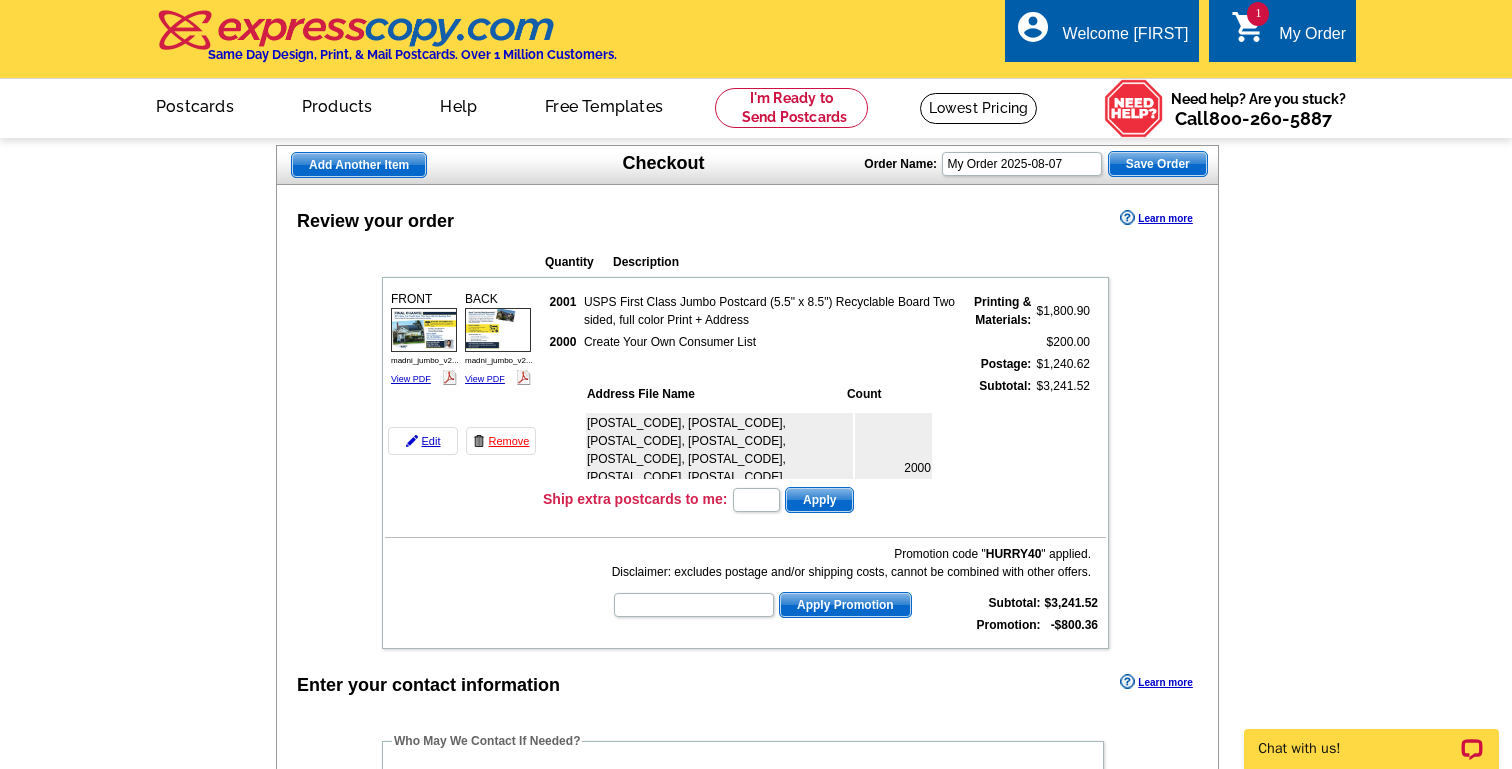 click at bounding box center [0, 1894] 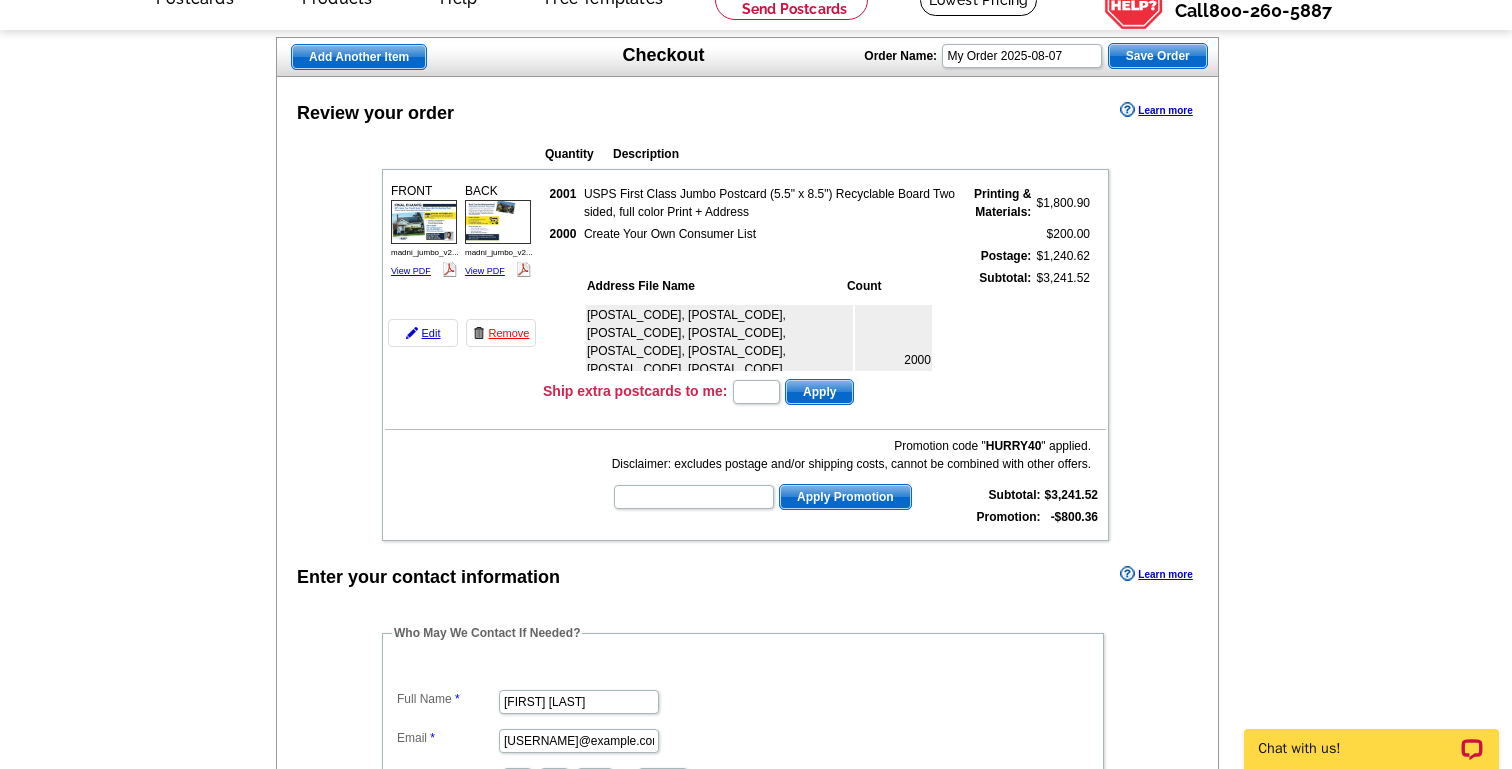 scroll, scrollTop: 105, scrollLeft: 0, axis: vertical 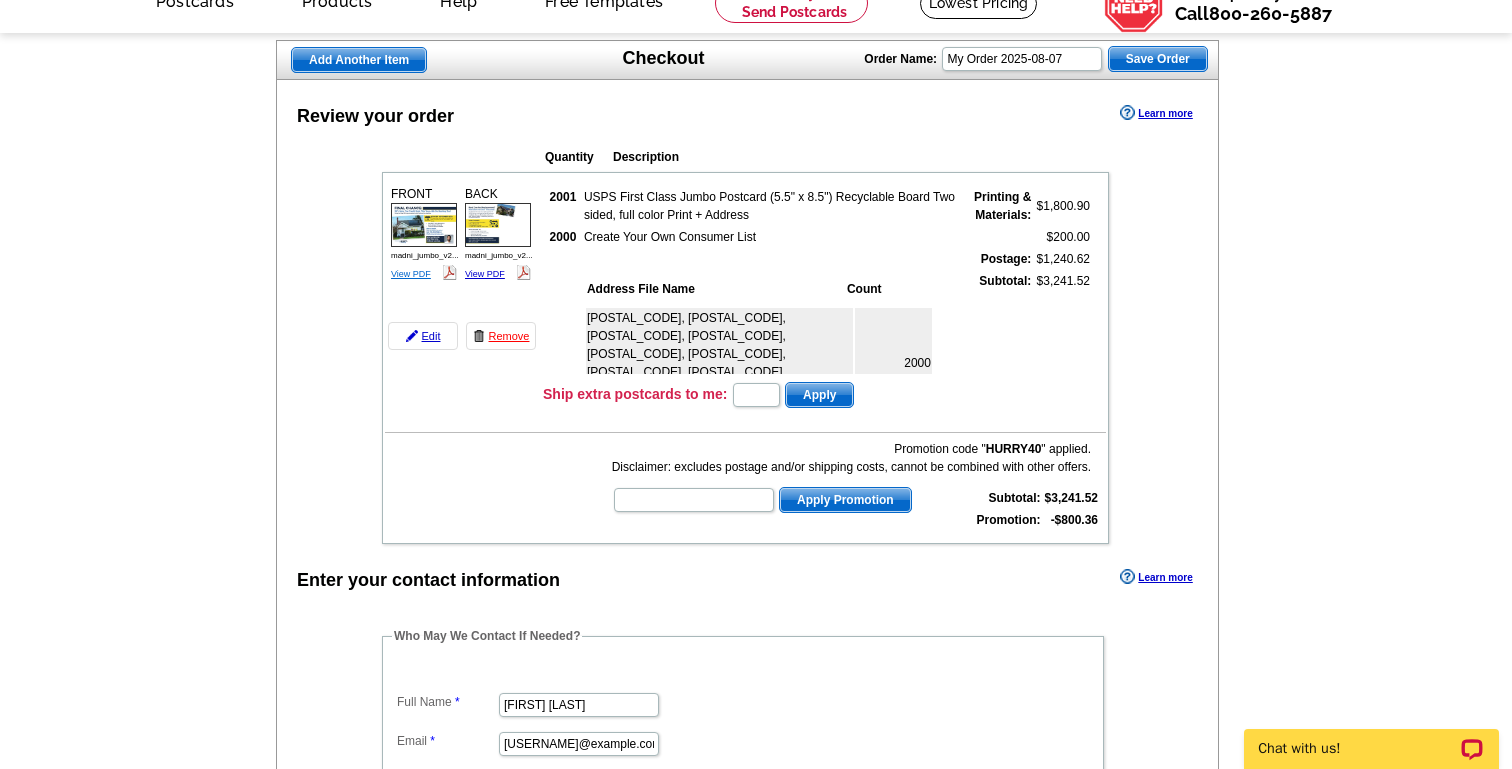 click on "View PDF" at bounding box center [411, 274] 